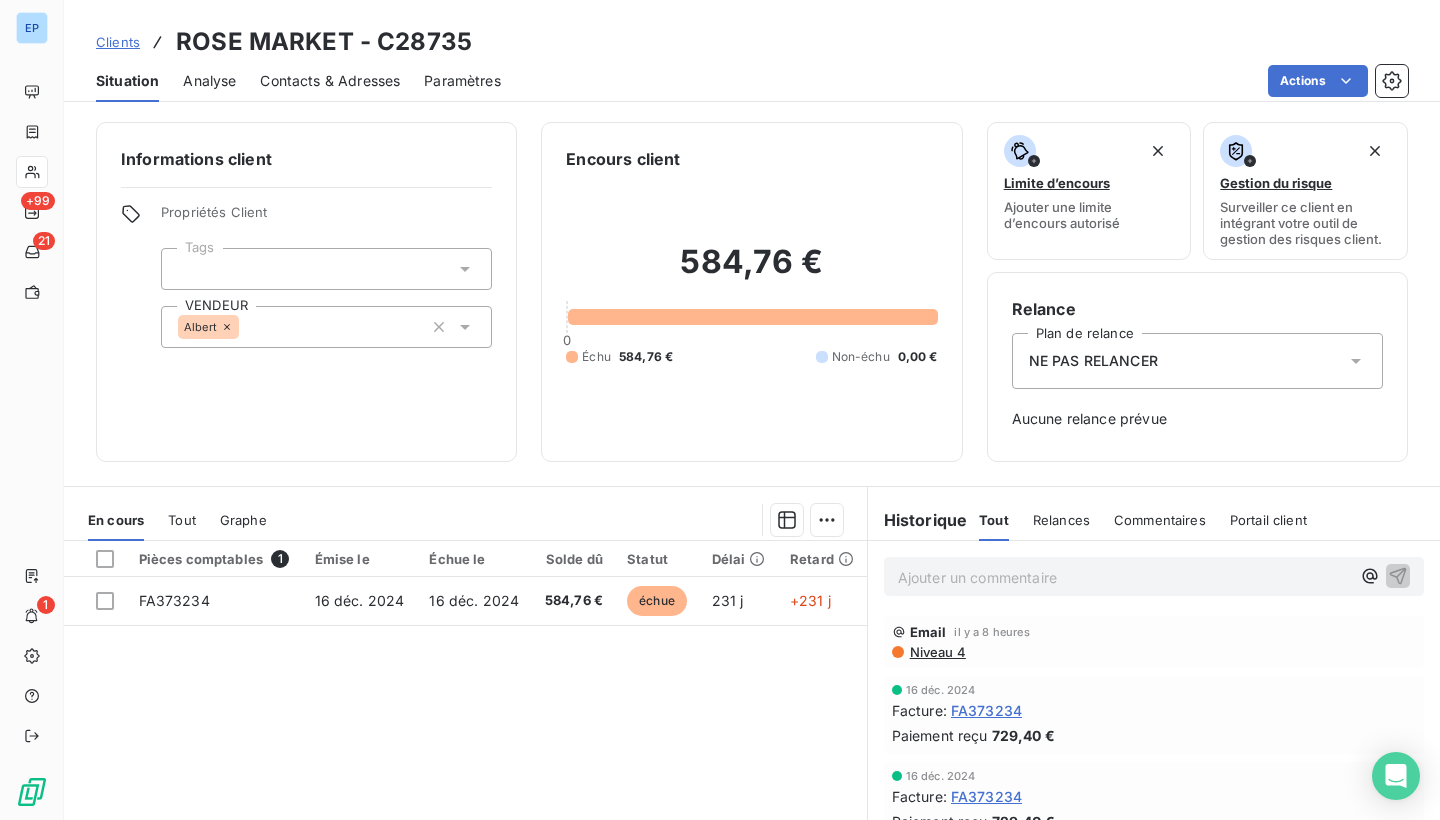 scroll, scrollTop: 0, scrollLeft: 0, axis: both 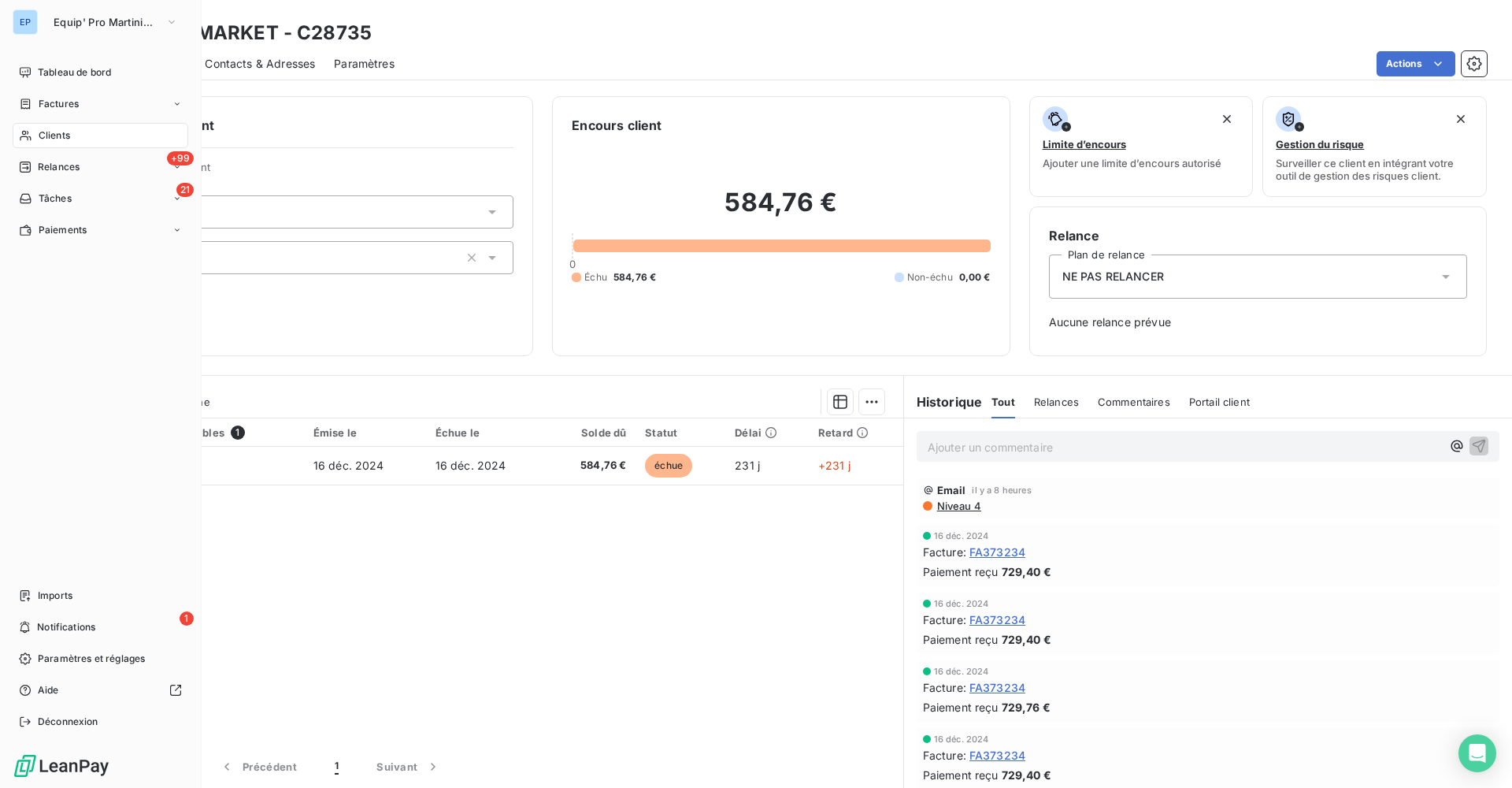 click 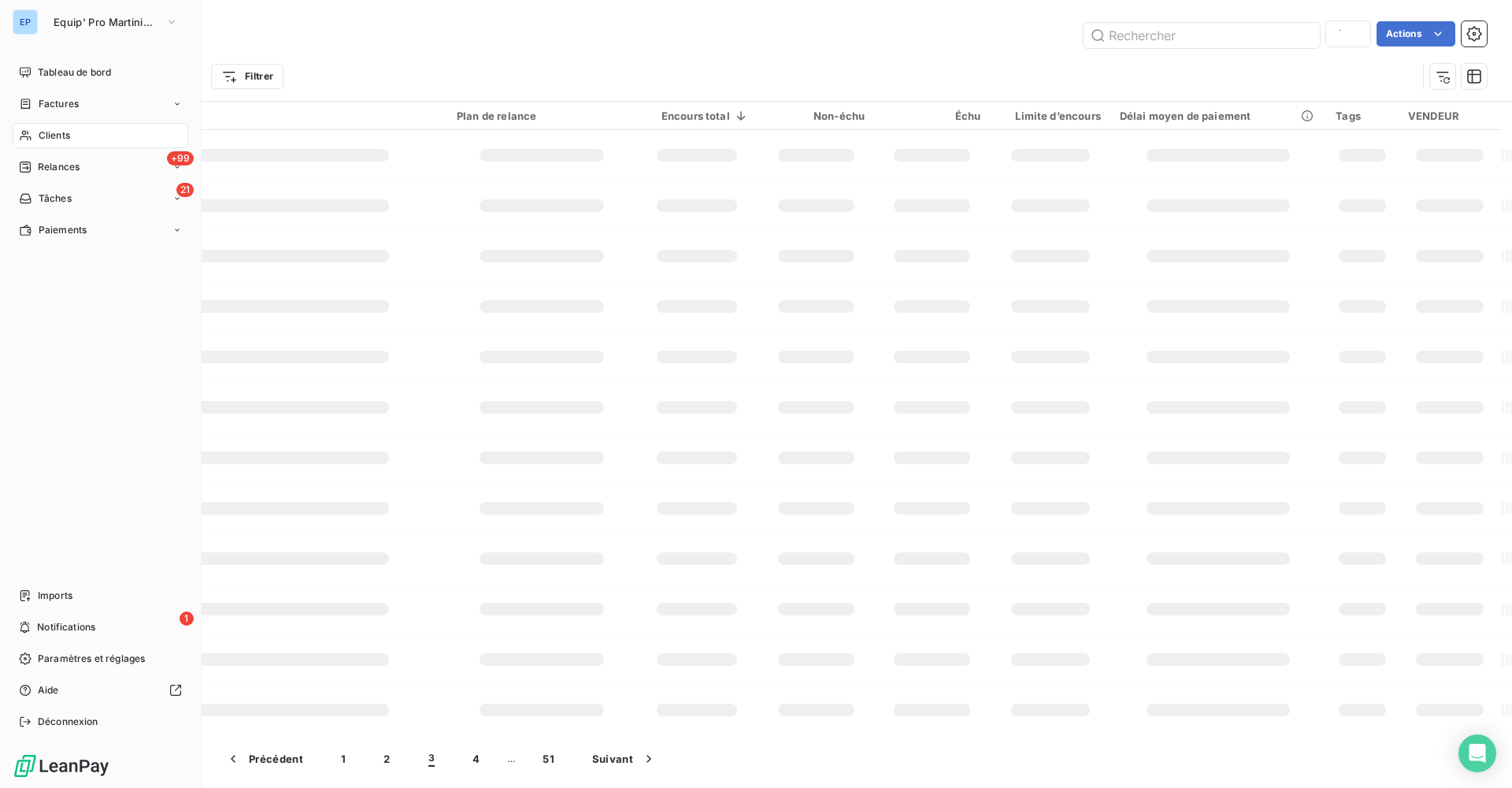 click 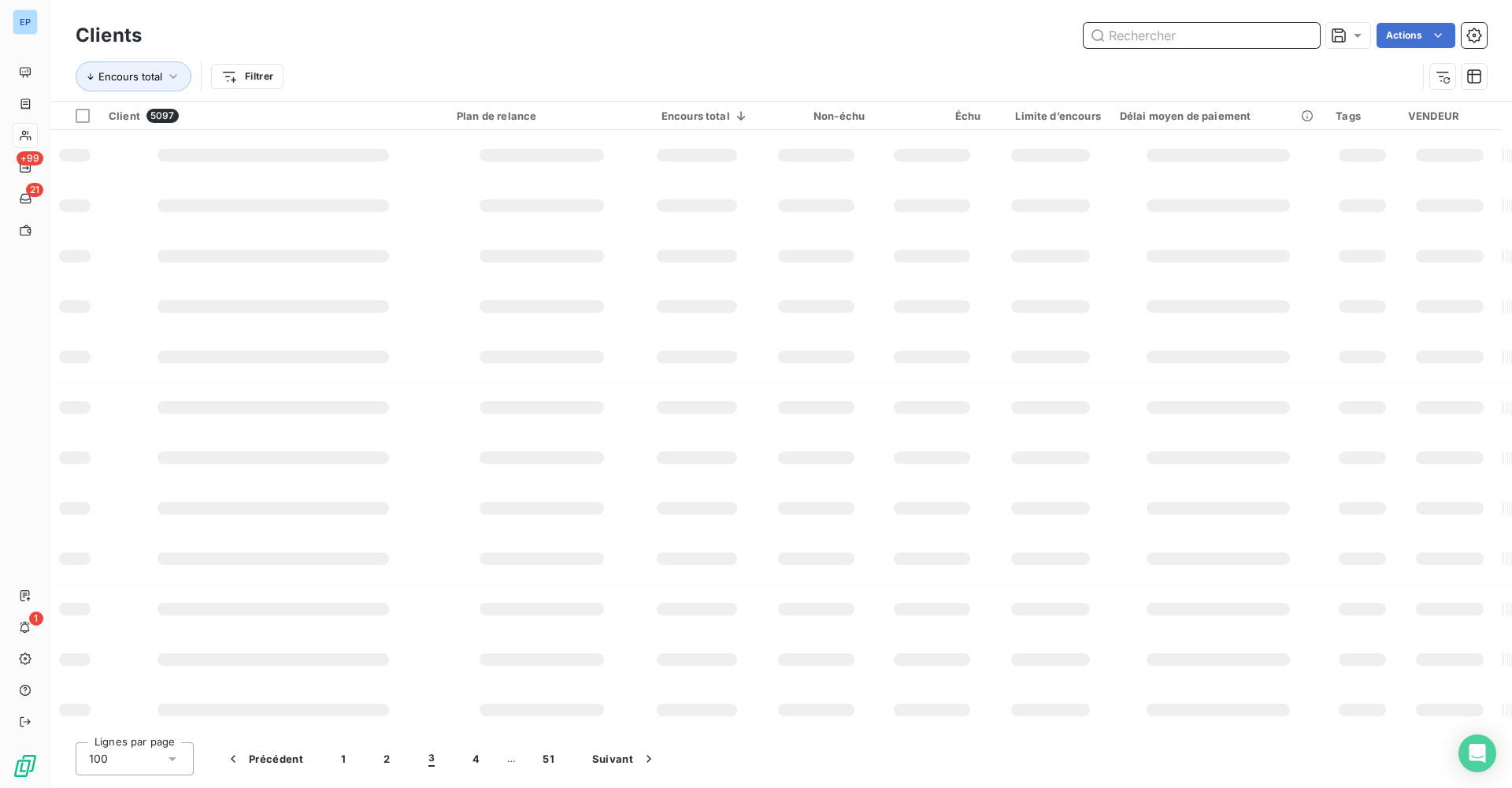 click at bounding box center (1202, 35) 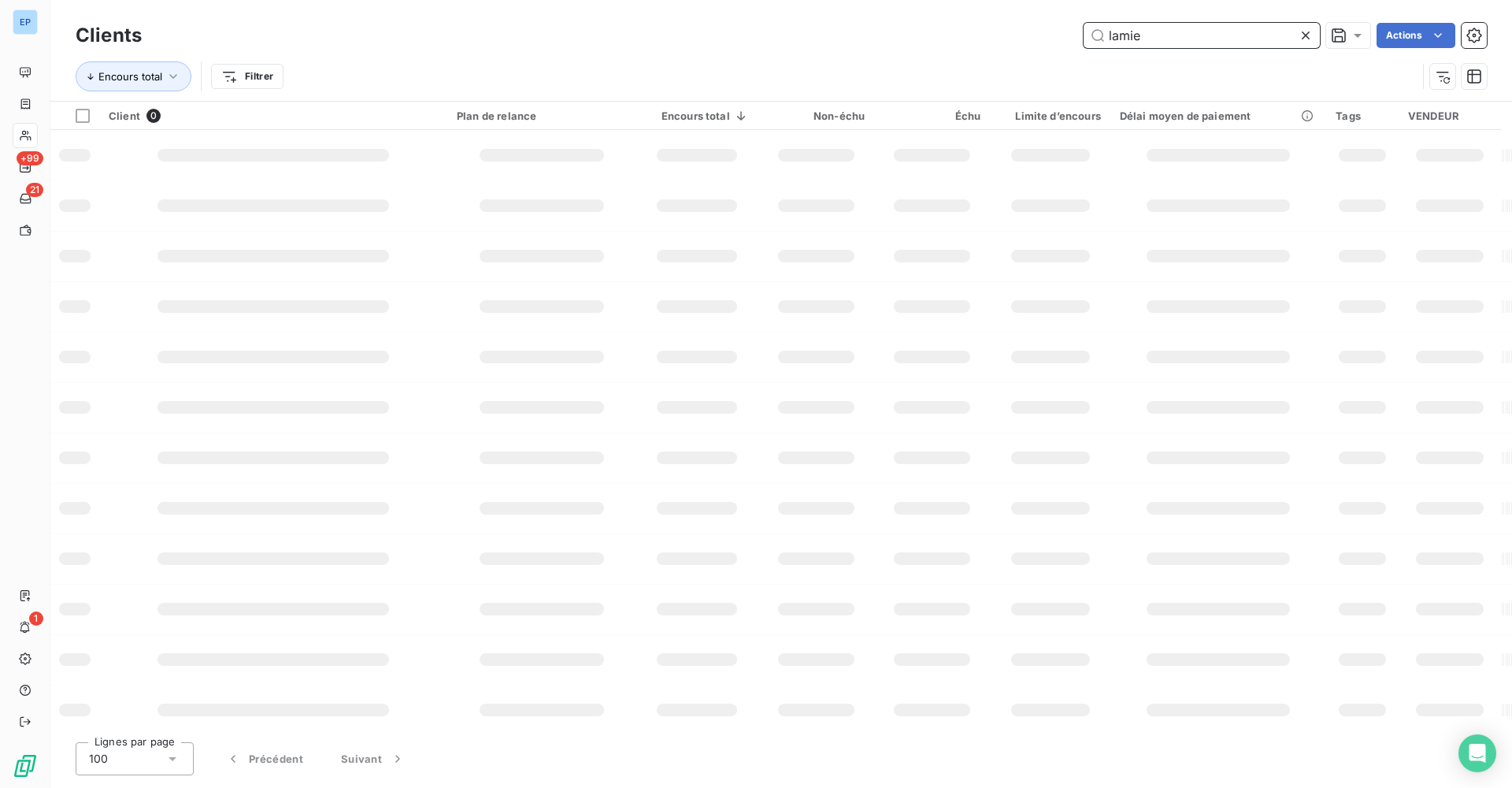 type on "lamien" 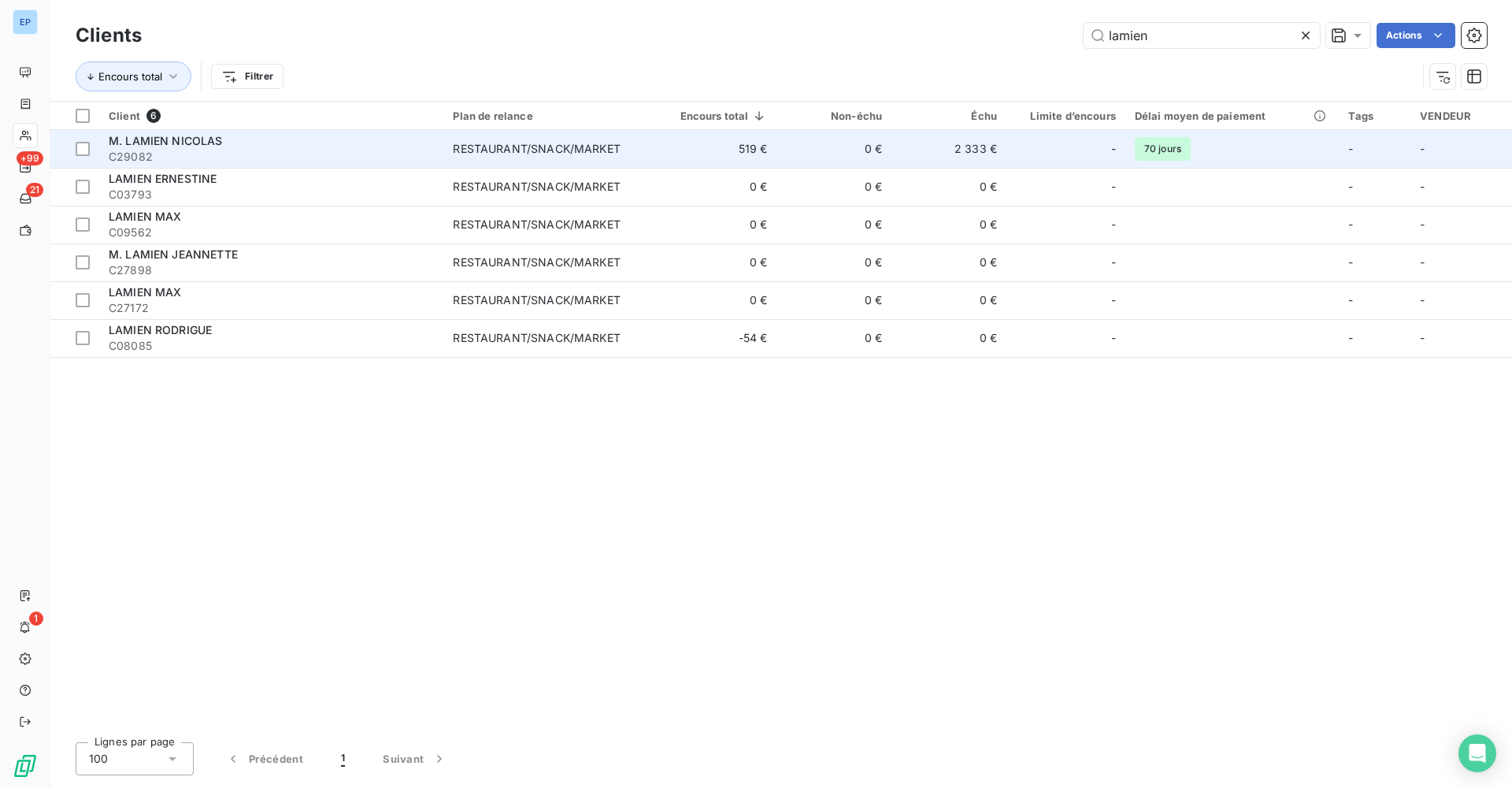 click on "M. LAMIEN NICOLAS" at bounding box center [165, 140] 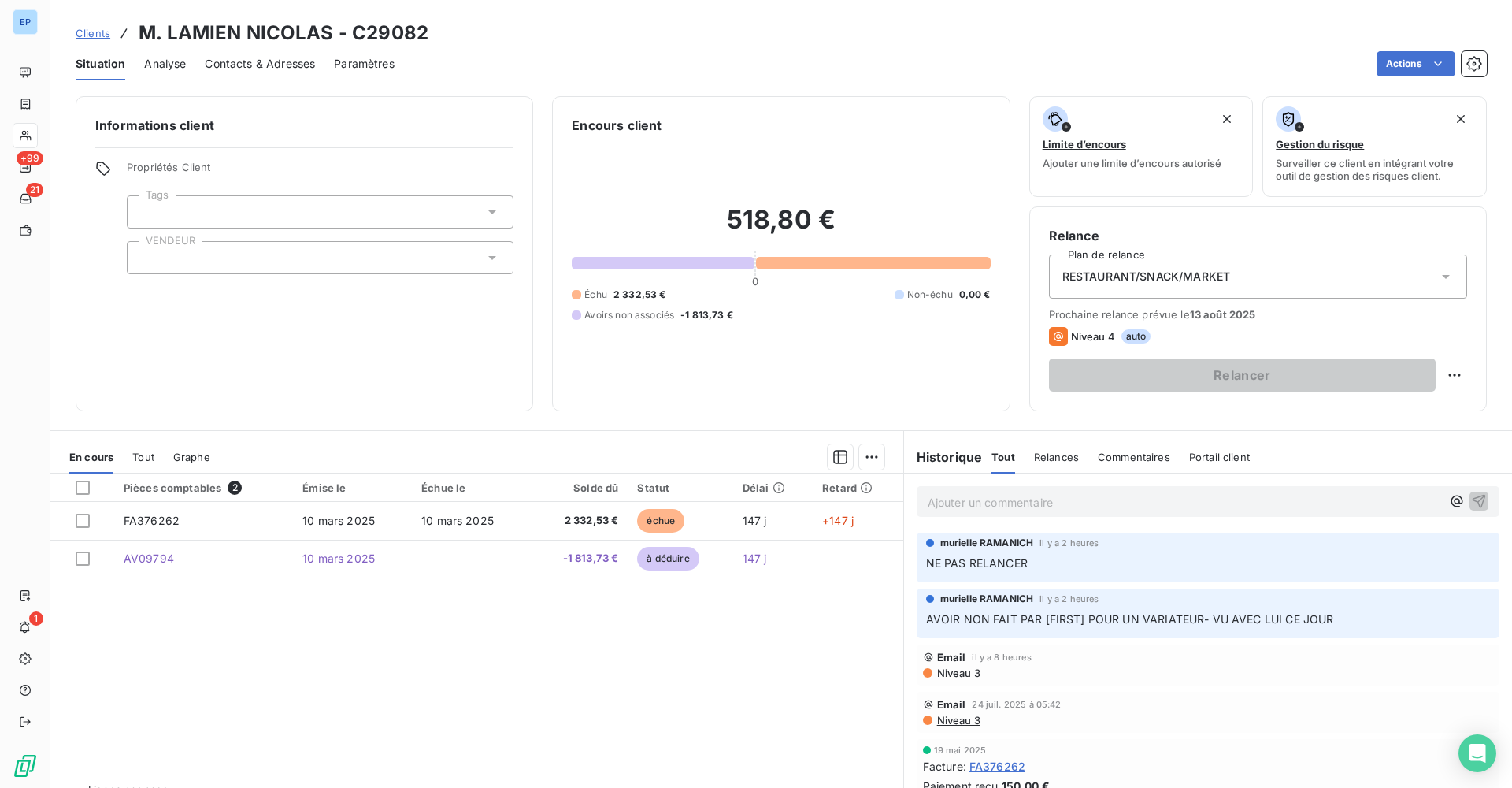 click on "Relance Plan de relance RESTAURANT/SNACK/MARKET Prochaine relance prévue le  13 août 2025 Niveau 4 auto Relancer" at bounding box center (1258, 309) 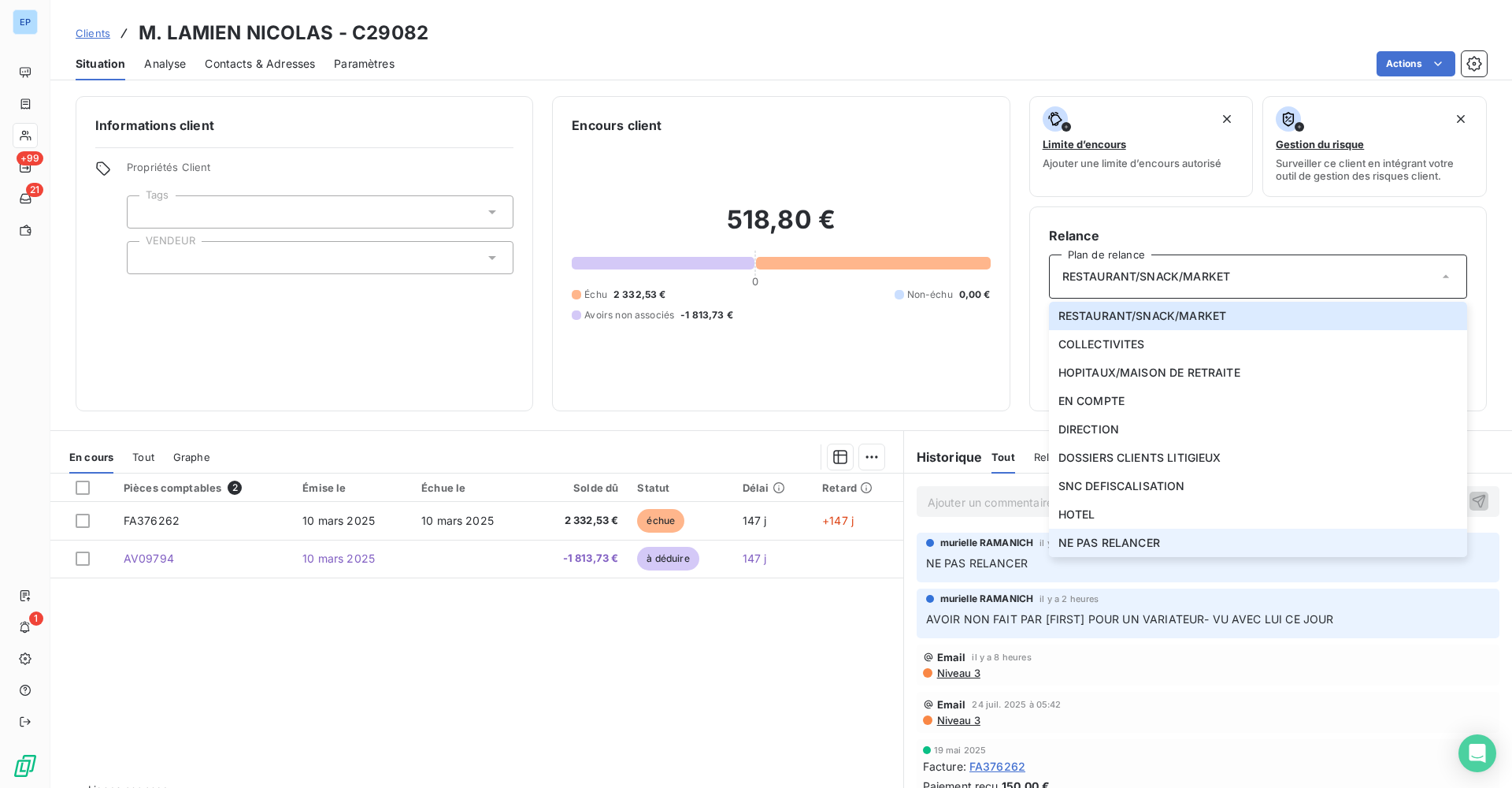 click on "NE PAS RELANCER" at bounding box center [1258, 543] 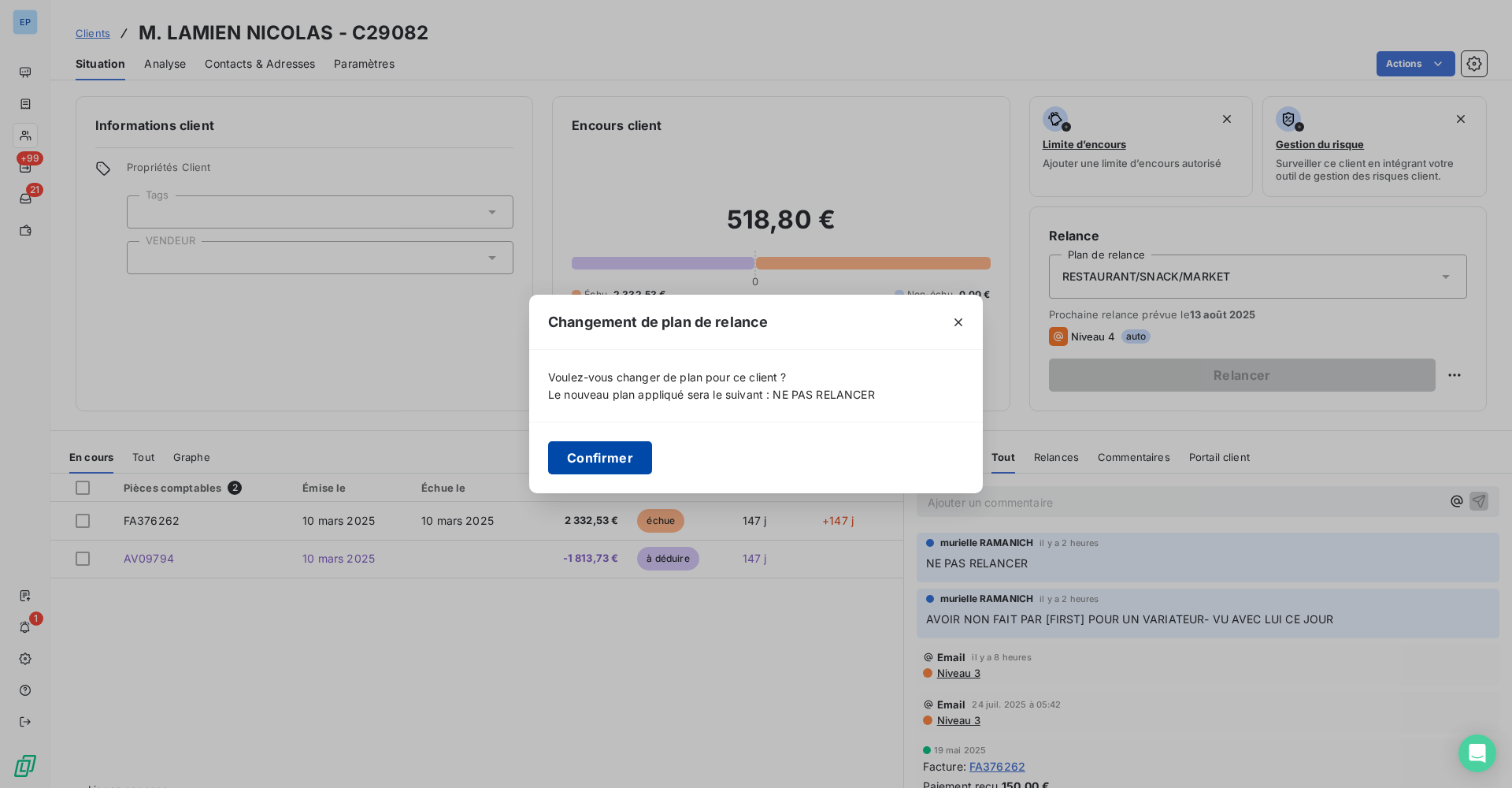 click on "Confirmer" at bounding box center (600, 458) 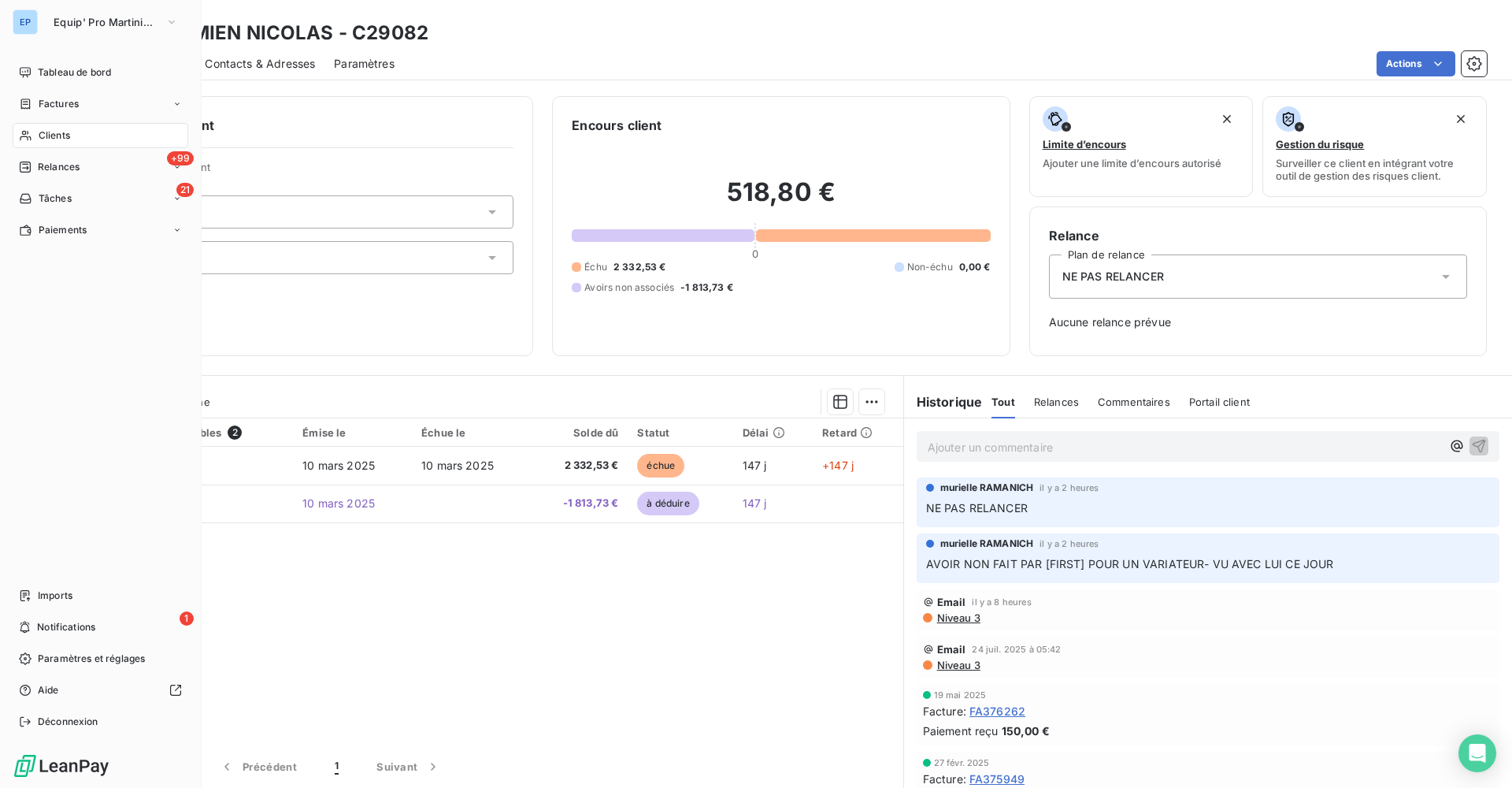 click on "EP" at bounding box center [25, 22] 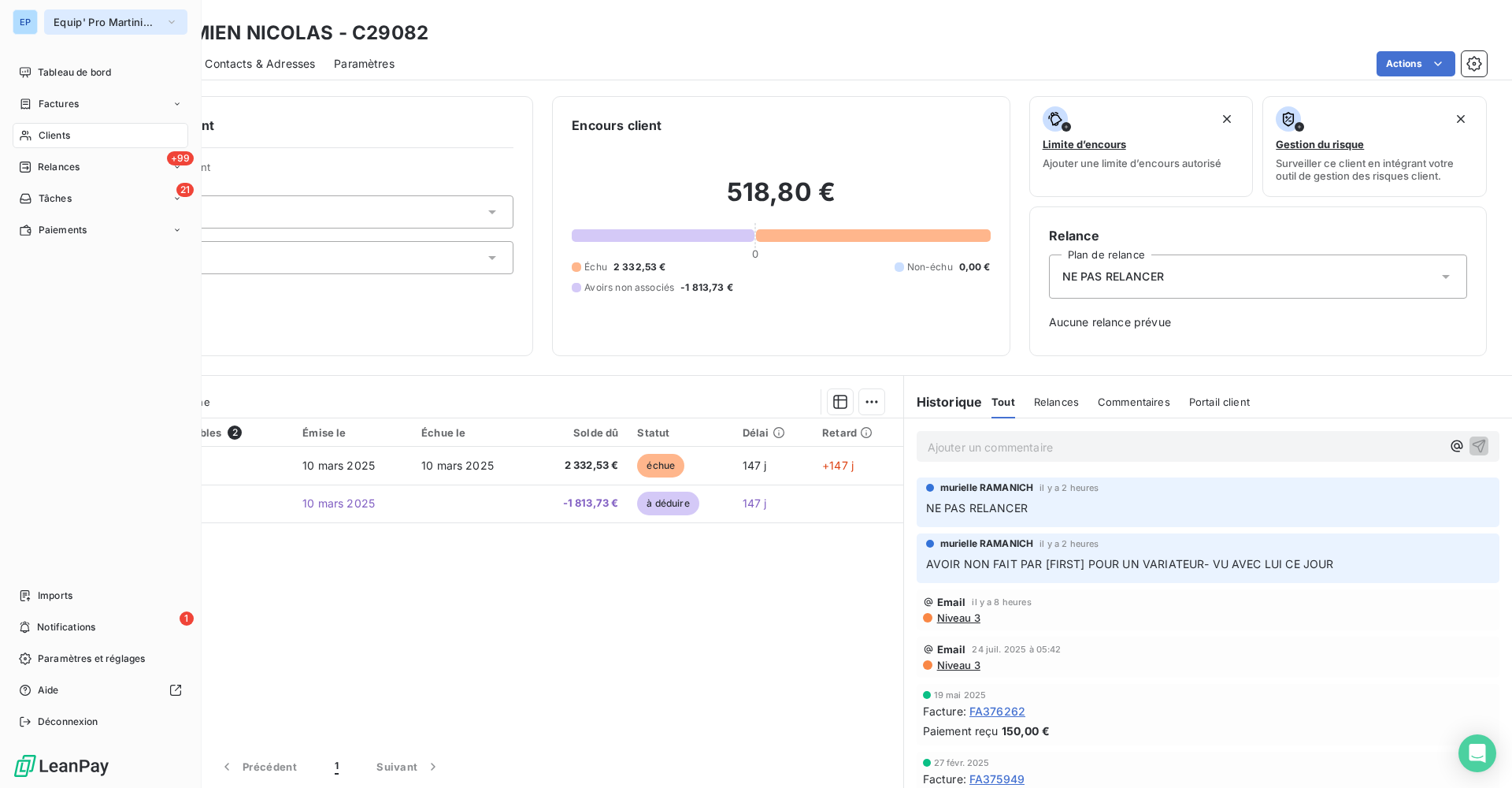 click on "Equip' Pro Martinique" at bounding box center [116, 22] 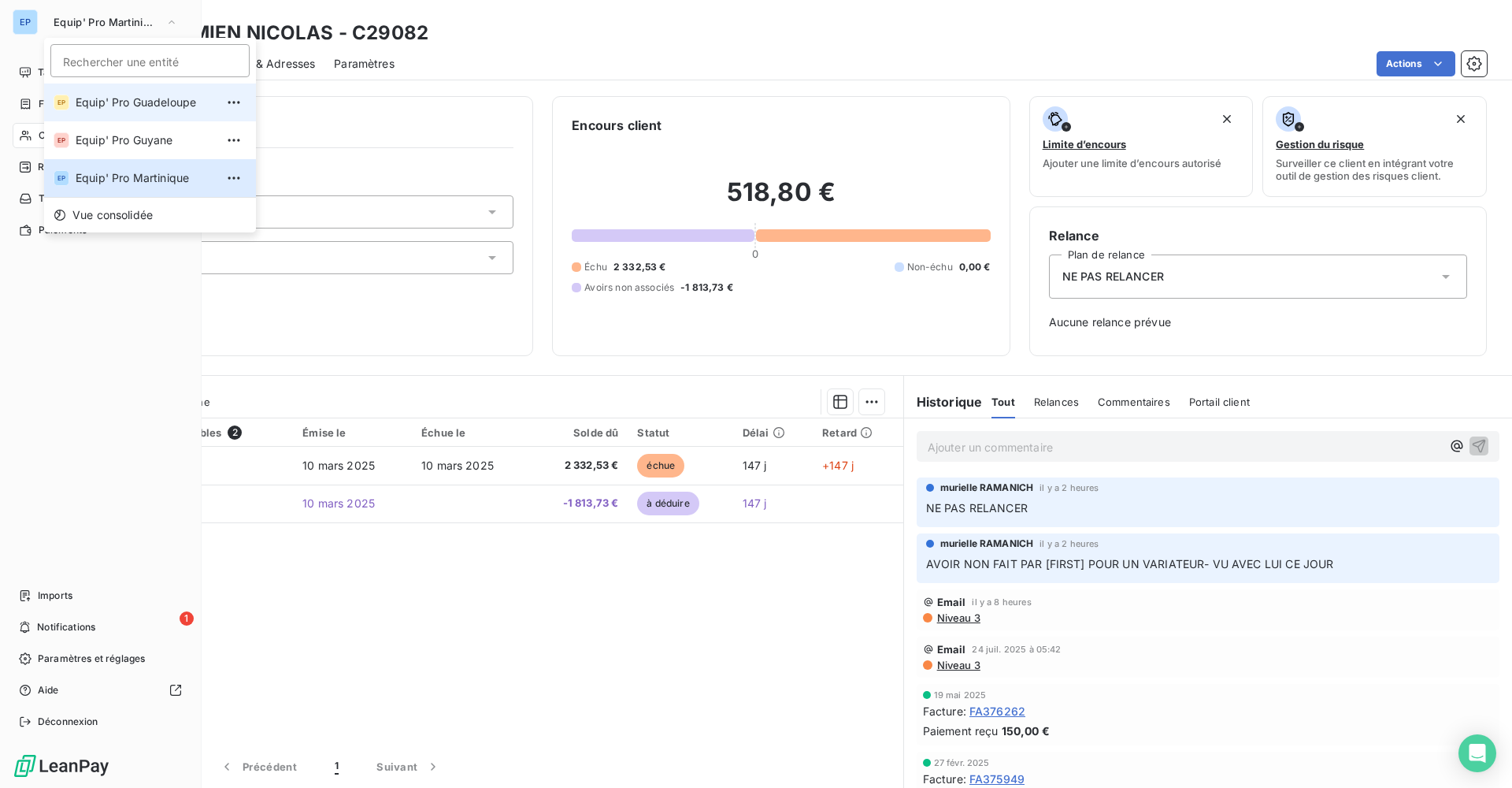 click on "Equip' Pro Guadeloupe" at bounding box center (145, 102) 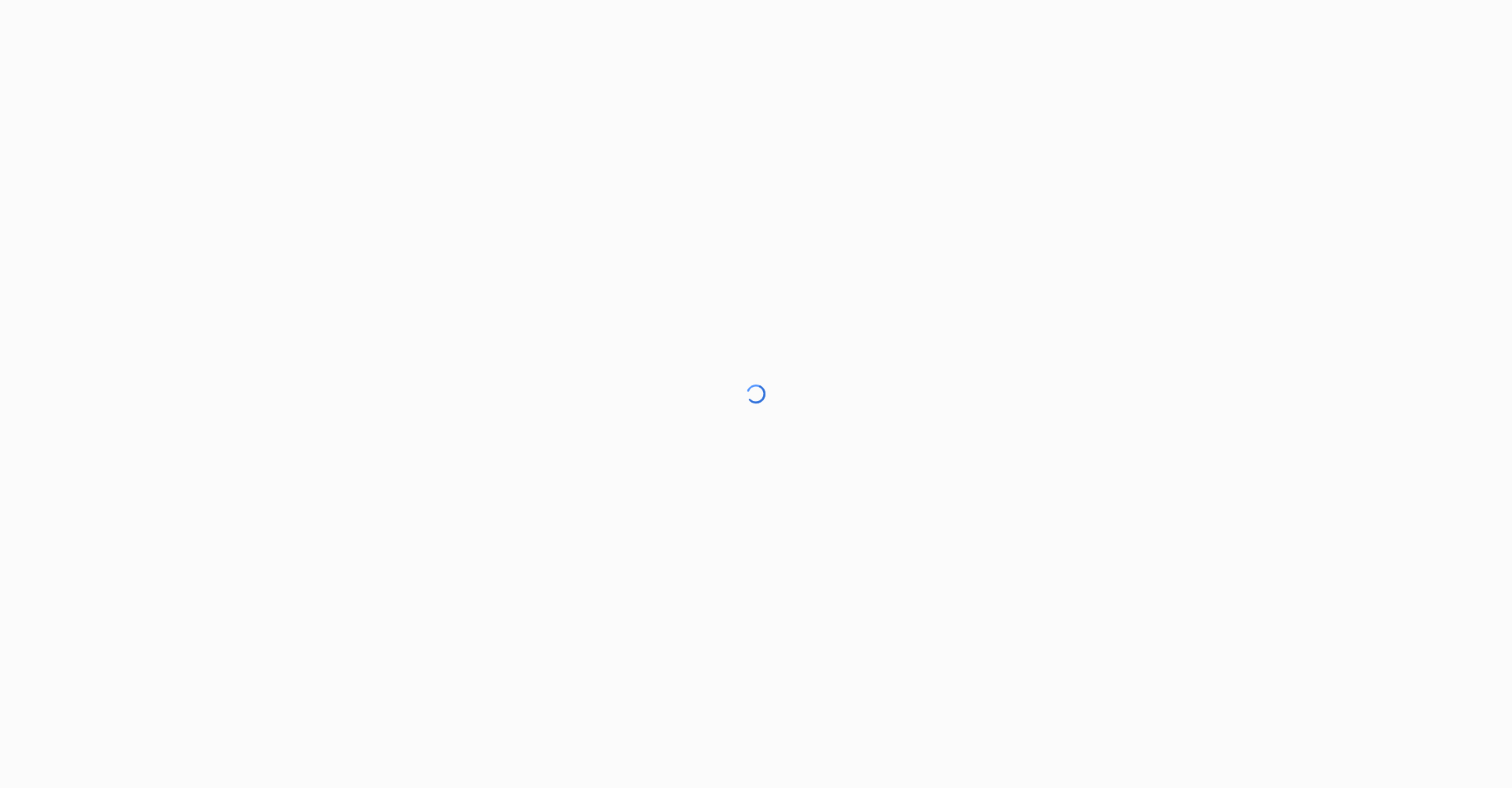 scroll, scrollTop: 0, scrollLeft: 0, axis: both 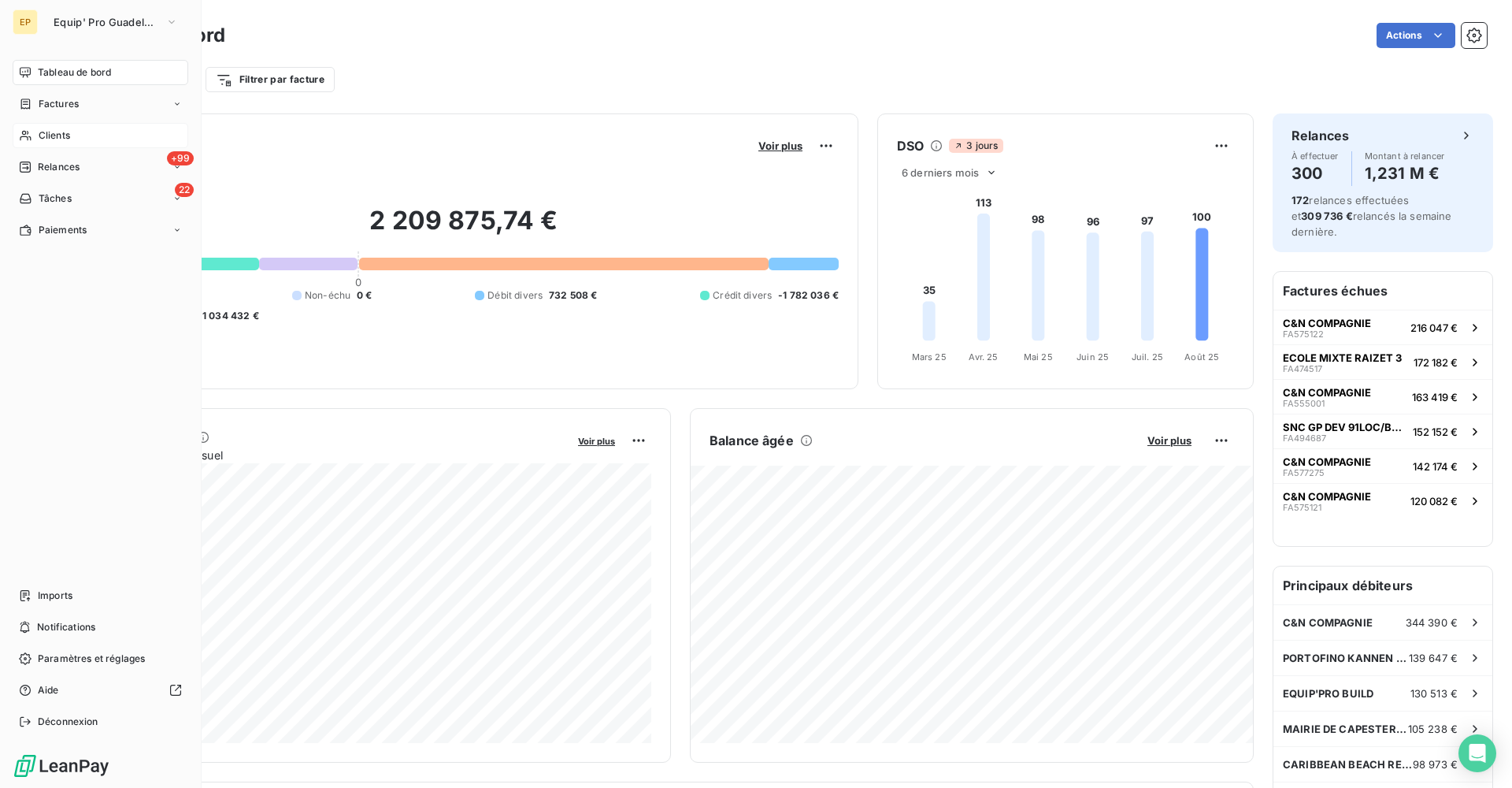 click 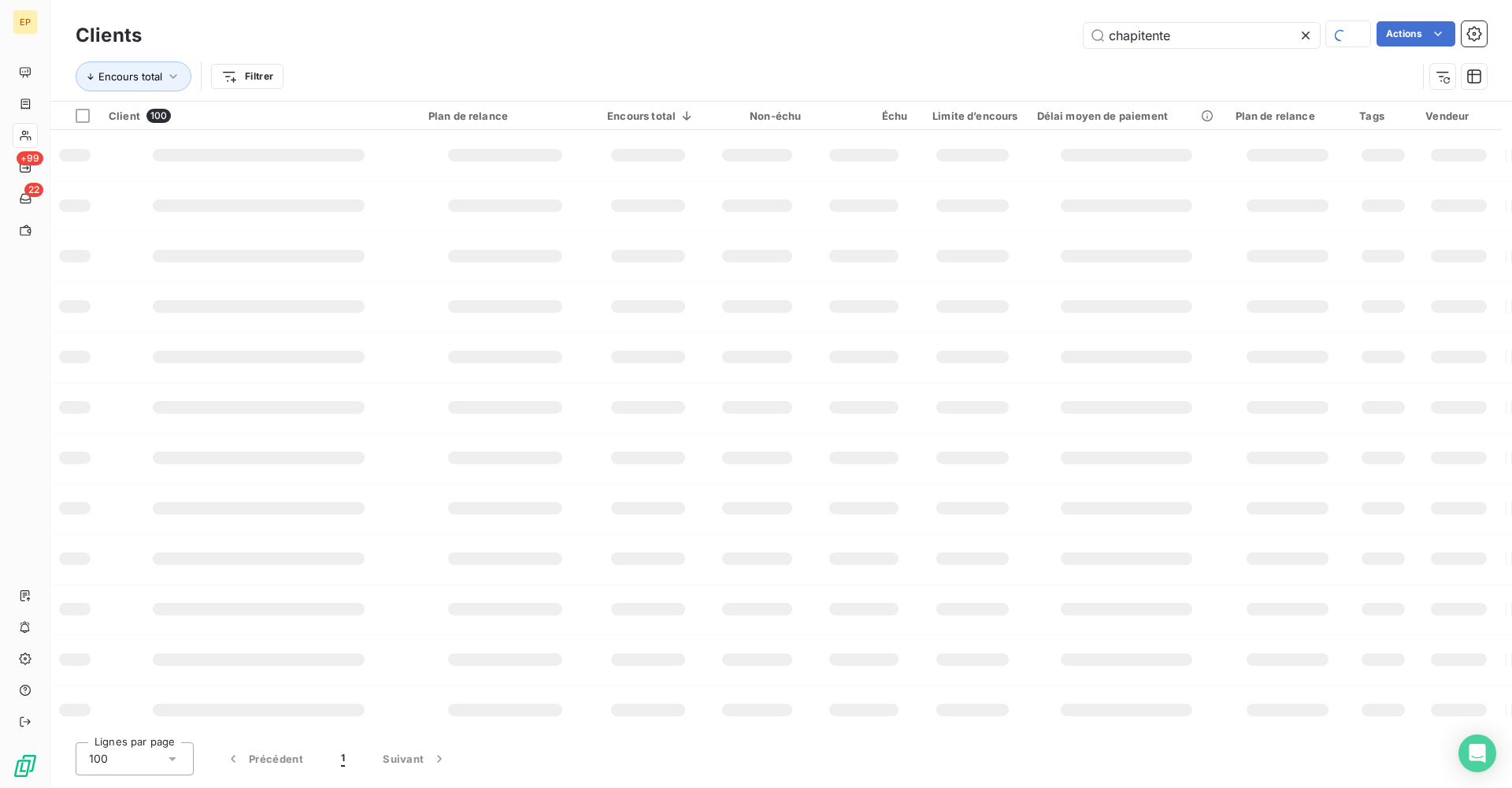 type 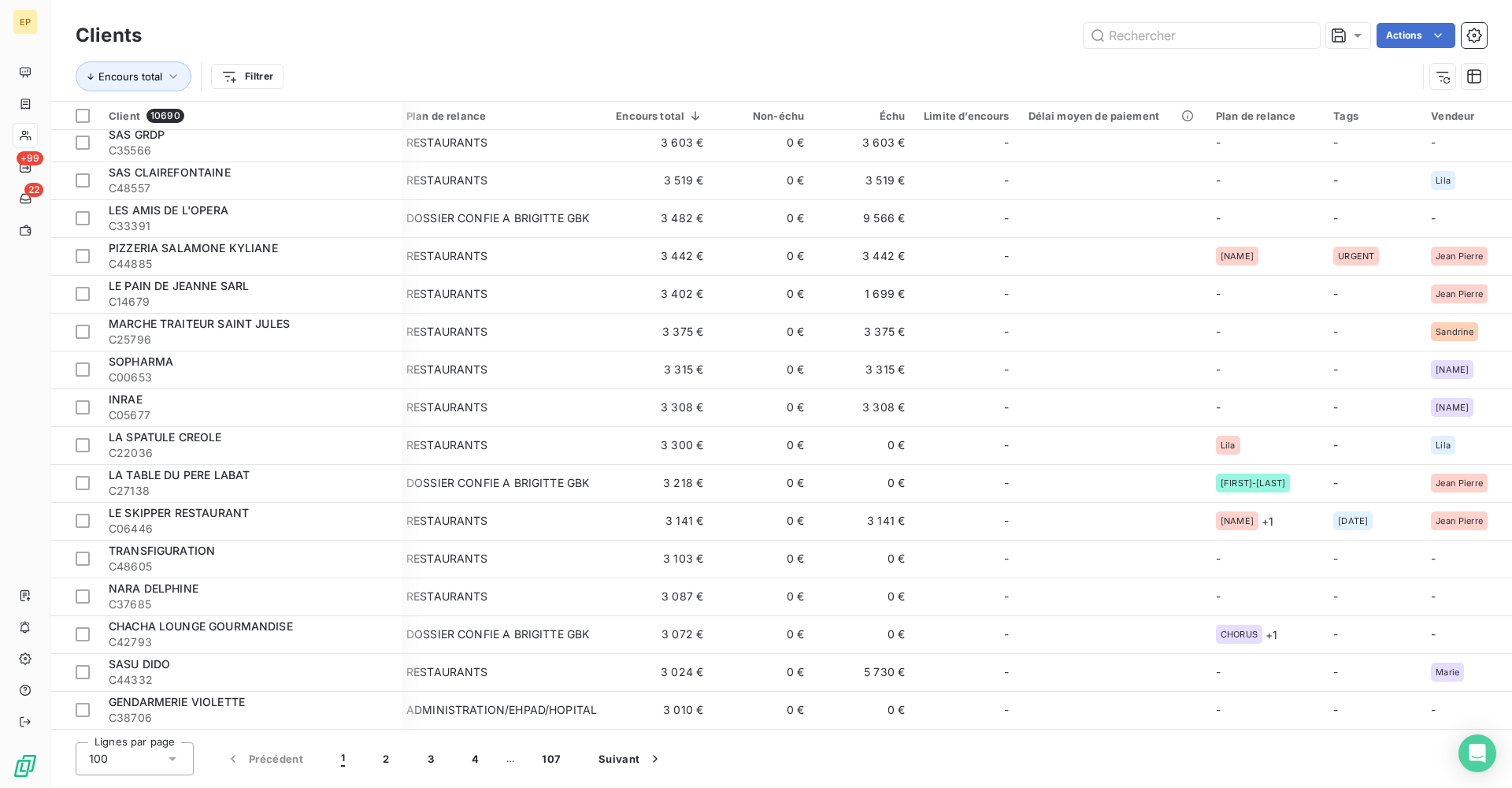 scroll, scrollTop: 3188, scrollLeft: 9, axis: both 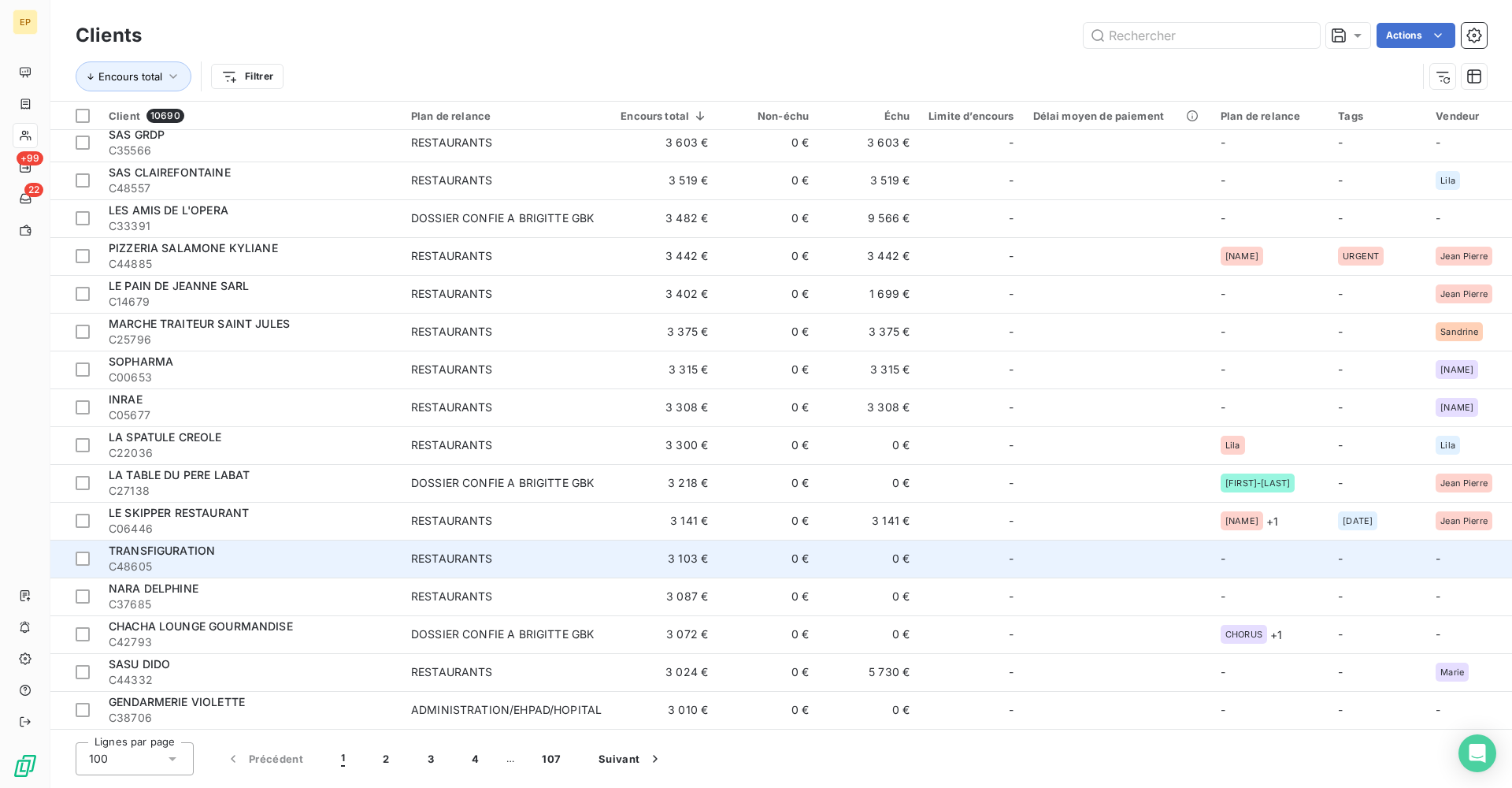 click on "C48605" at bounding box center [250, 567] 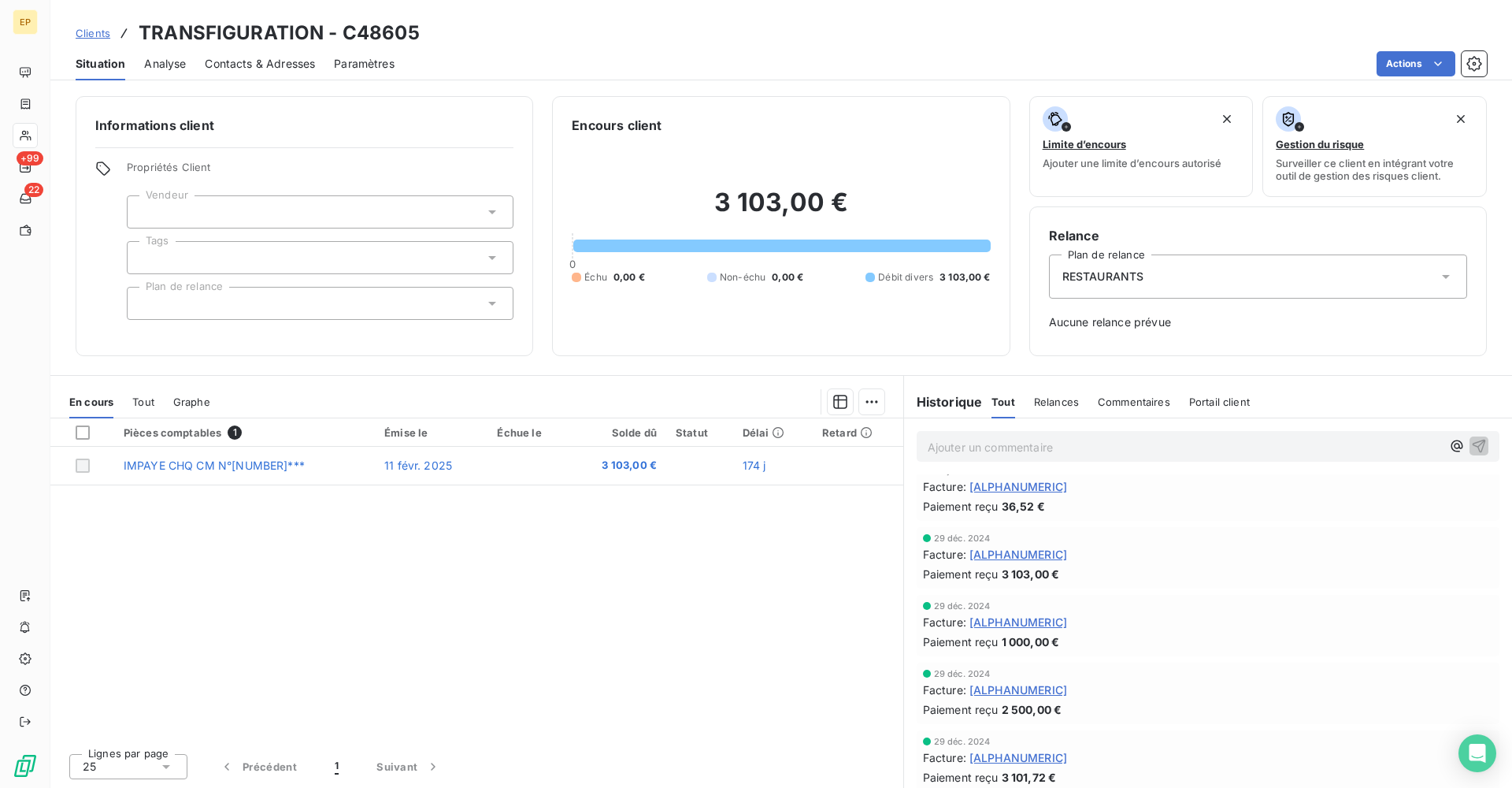 scroll, scrollTop: 149, scrollLeft: 0, axis: vertical 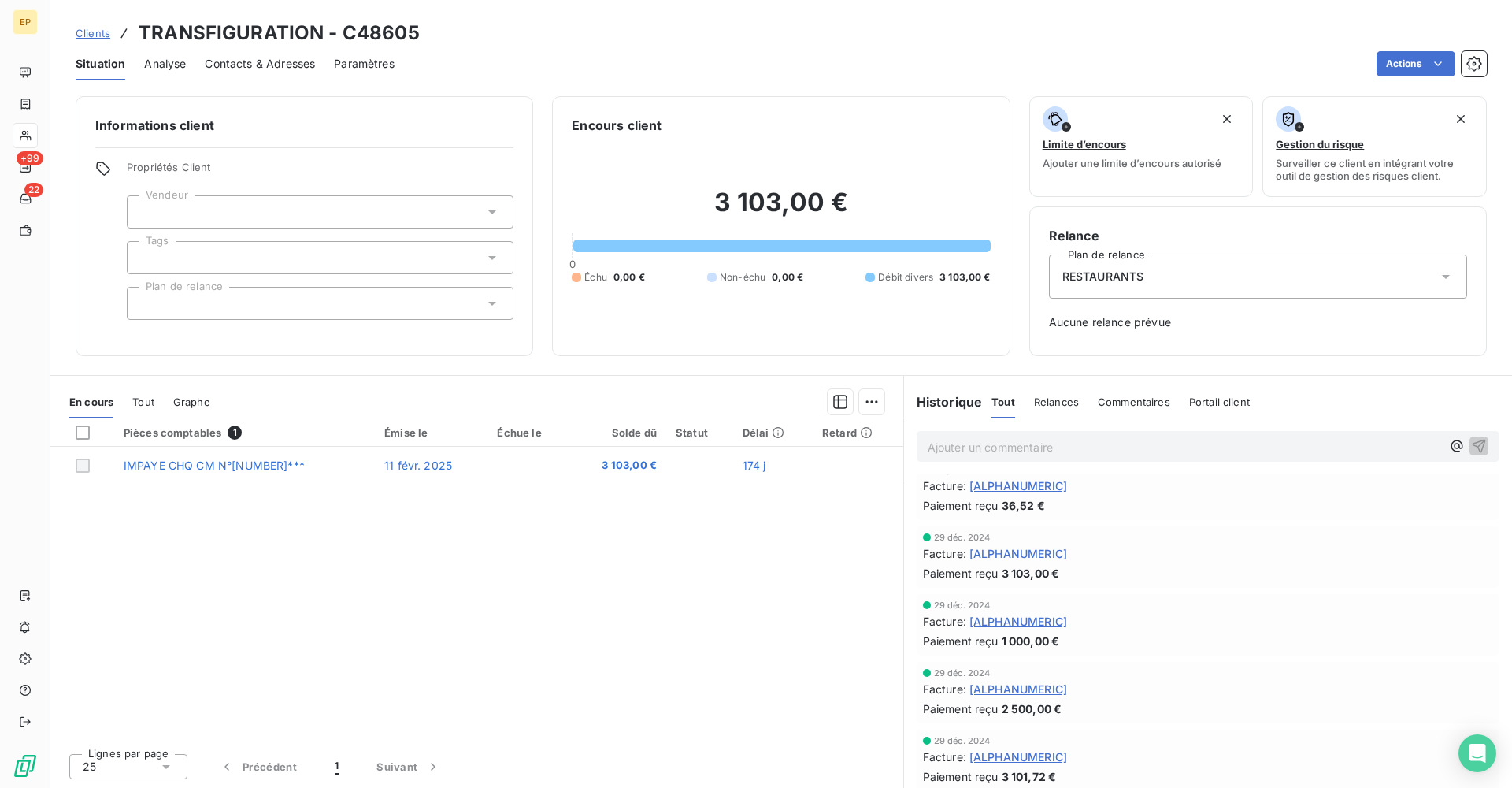 click on "[ALPHANUMERIC]" at bounding box center [1018, 553] 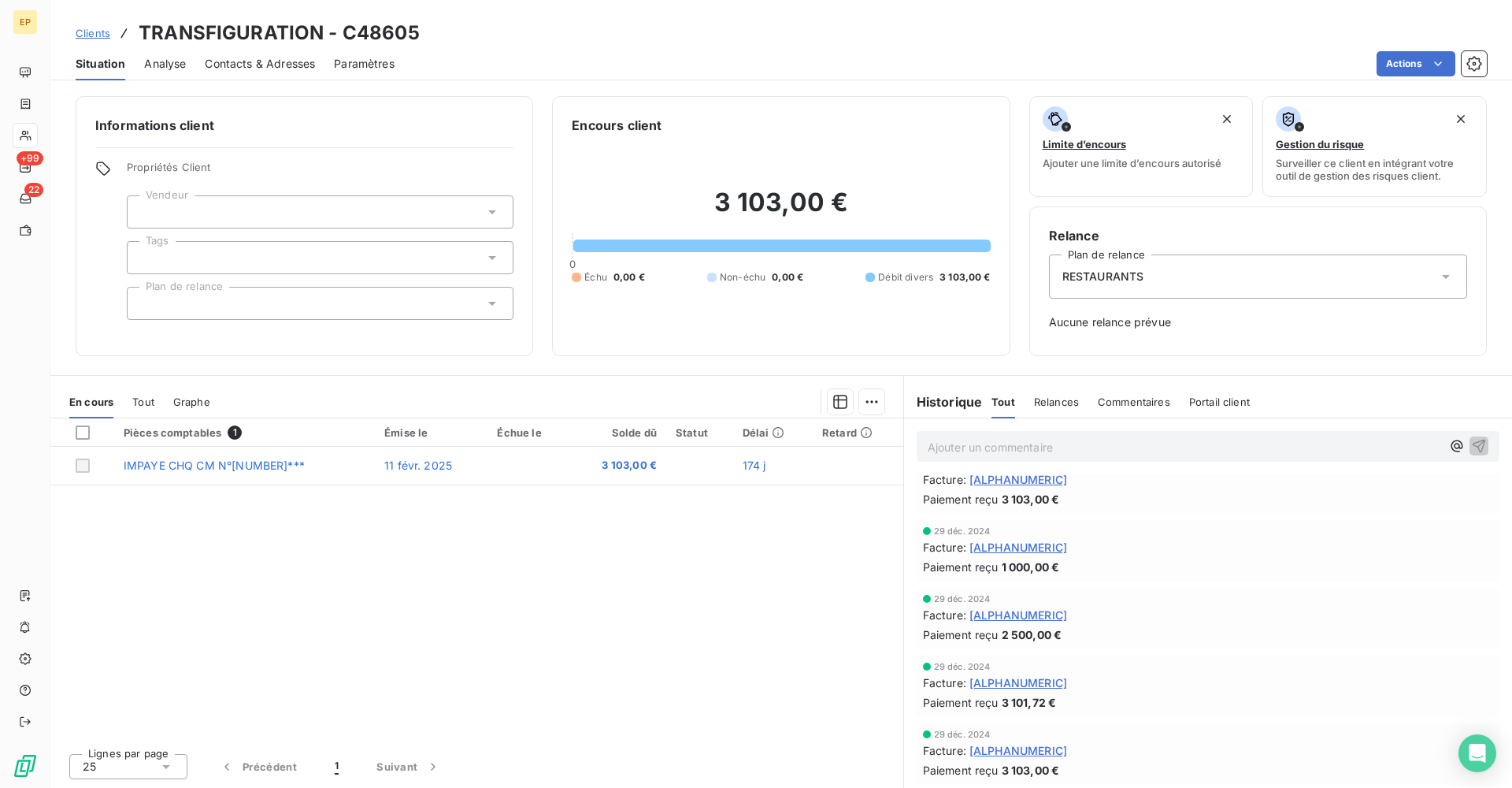 scroll, scrollTop: 220, scrollLeft: 0, axis: vertical 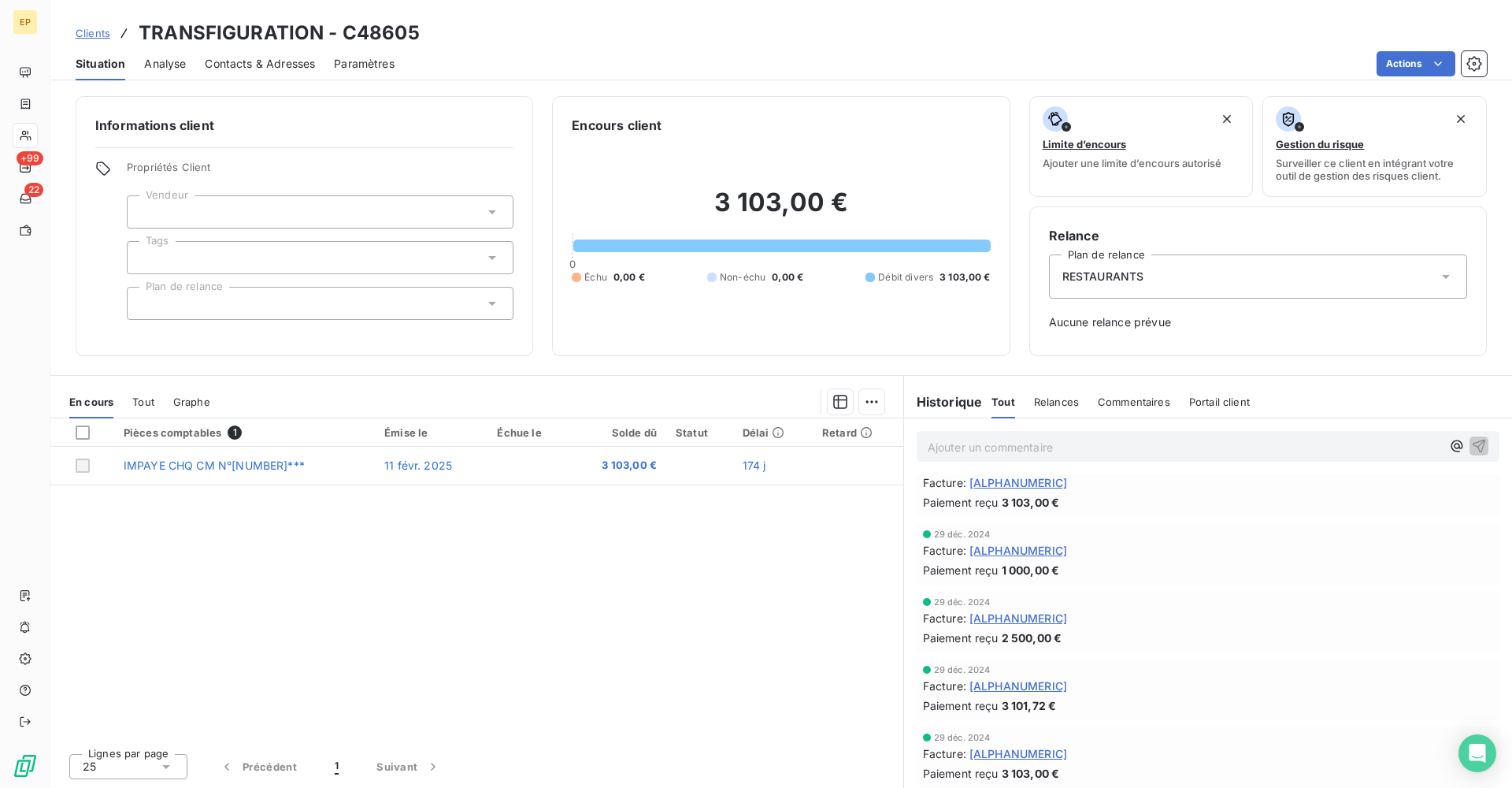 click on "[ALPHANUMERIC]" at bounding box center (1018, 618) 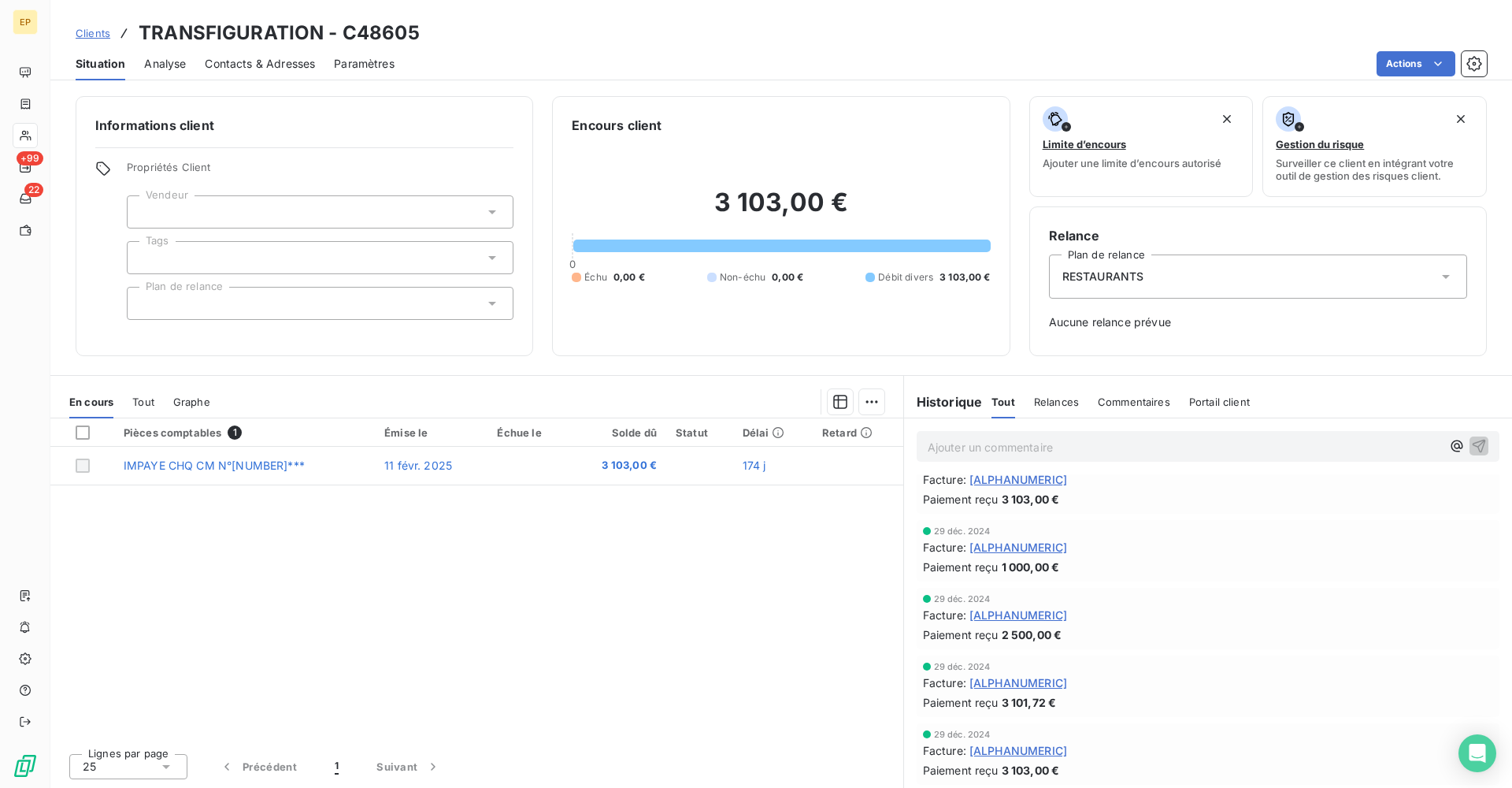 scroll, scrollTop: 220, scrollLeft: 0, axis: vertical 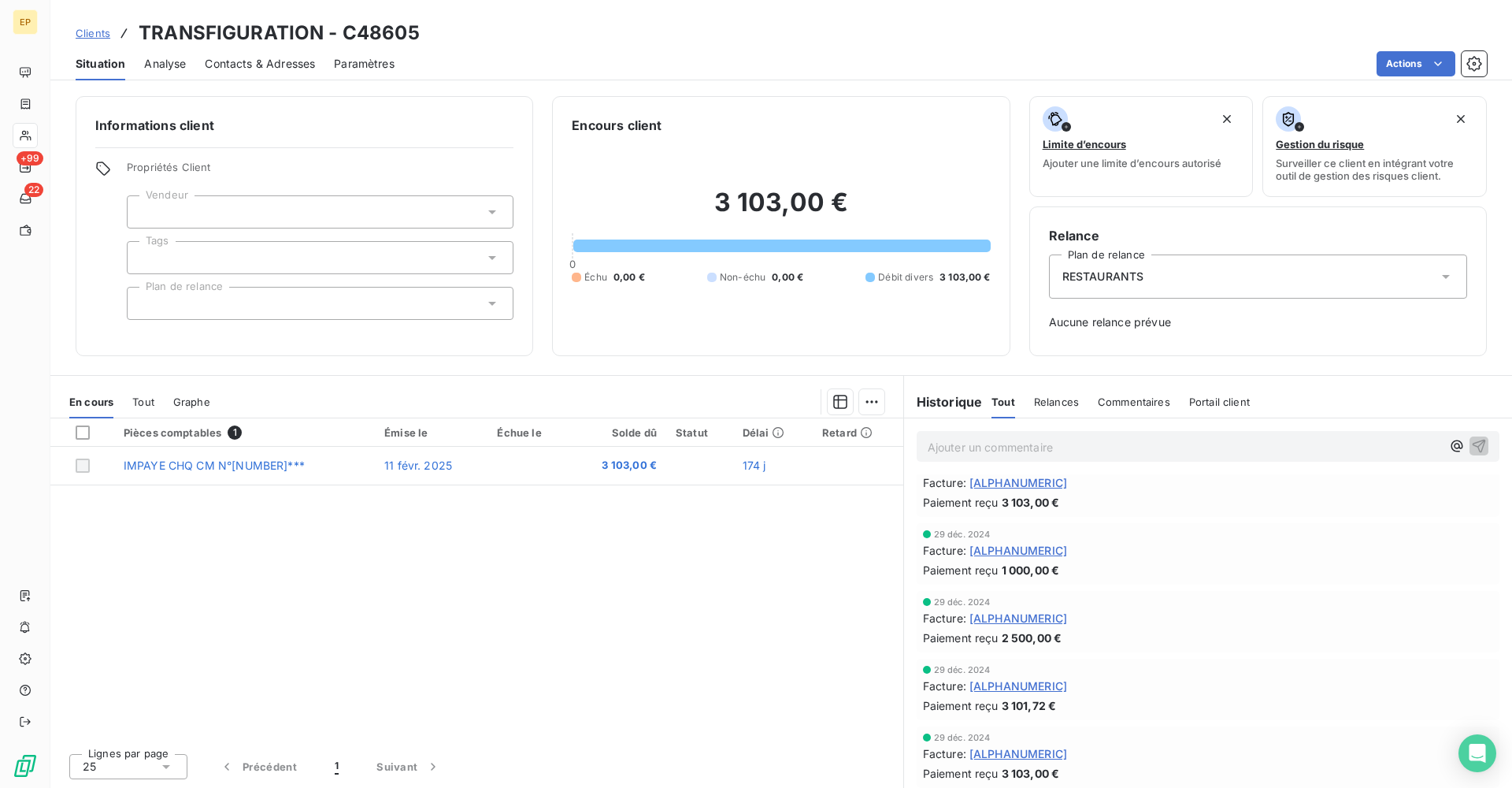 click on "[ALPHANUMERIC]" at bounding box center (1018, 686) 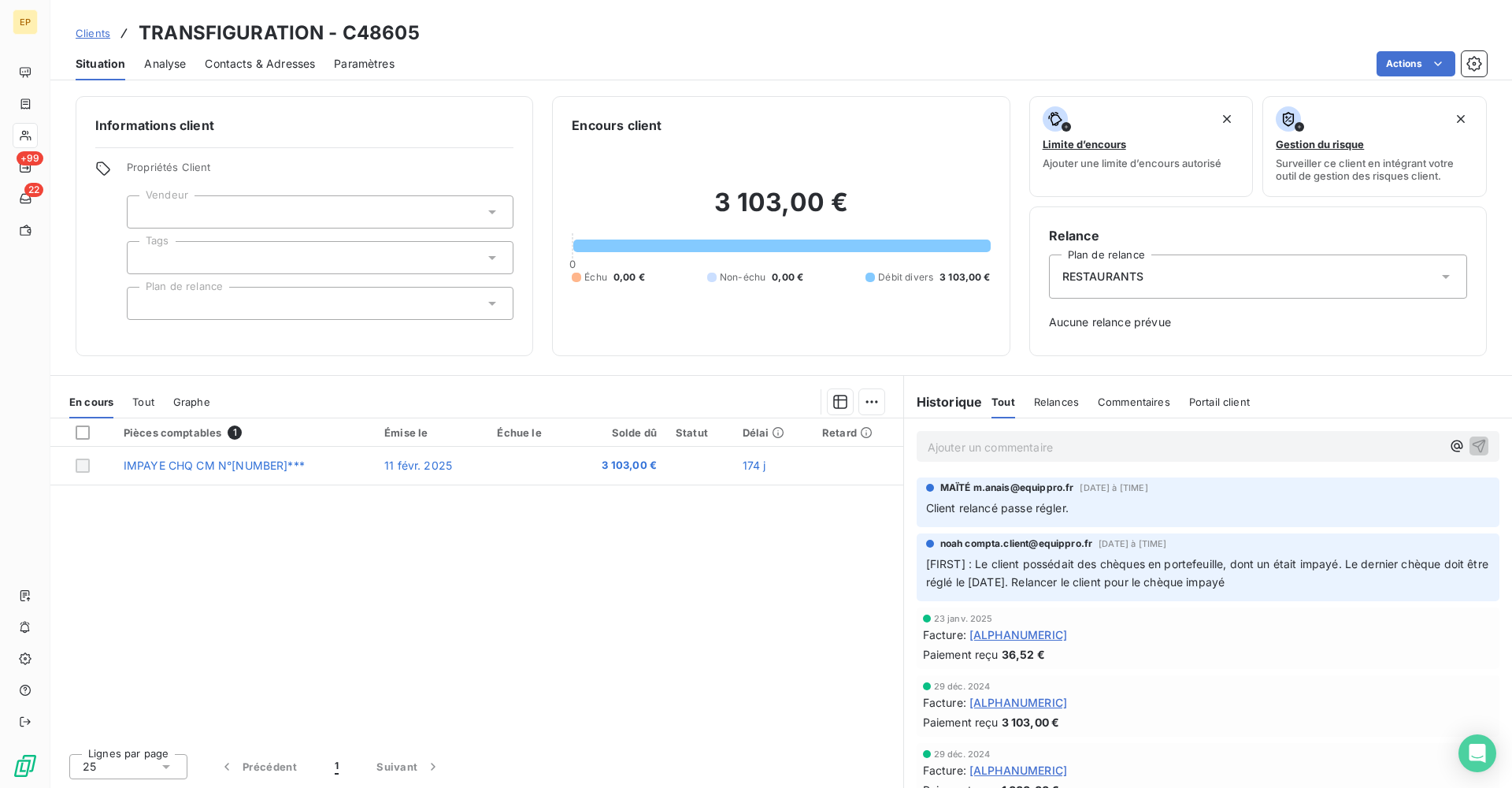click at bounding box center [320, 212] 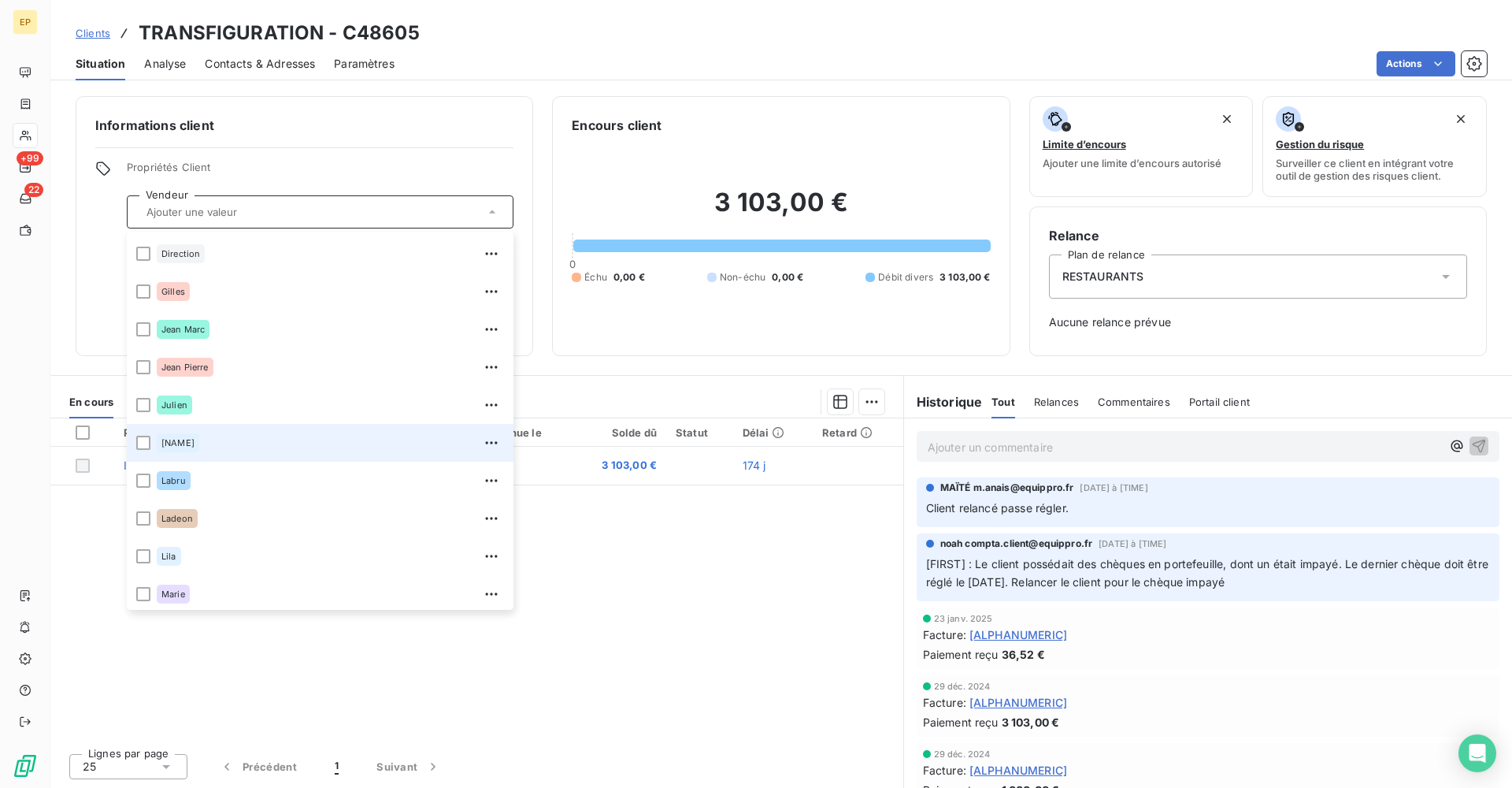 scroll, scrollTop: 128, scrollLeft: 0, axis: vertical 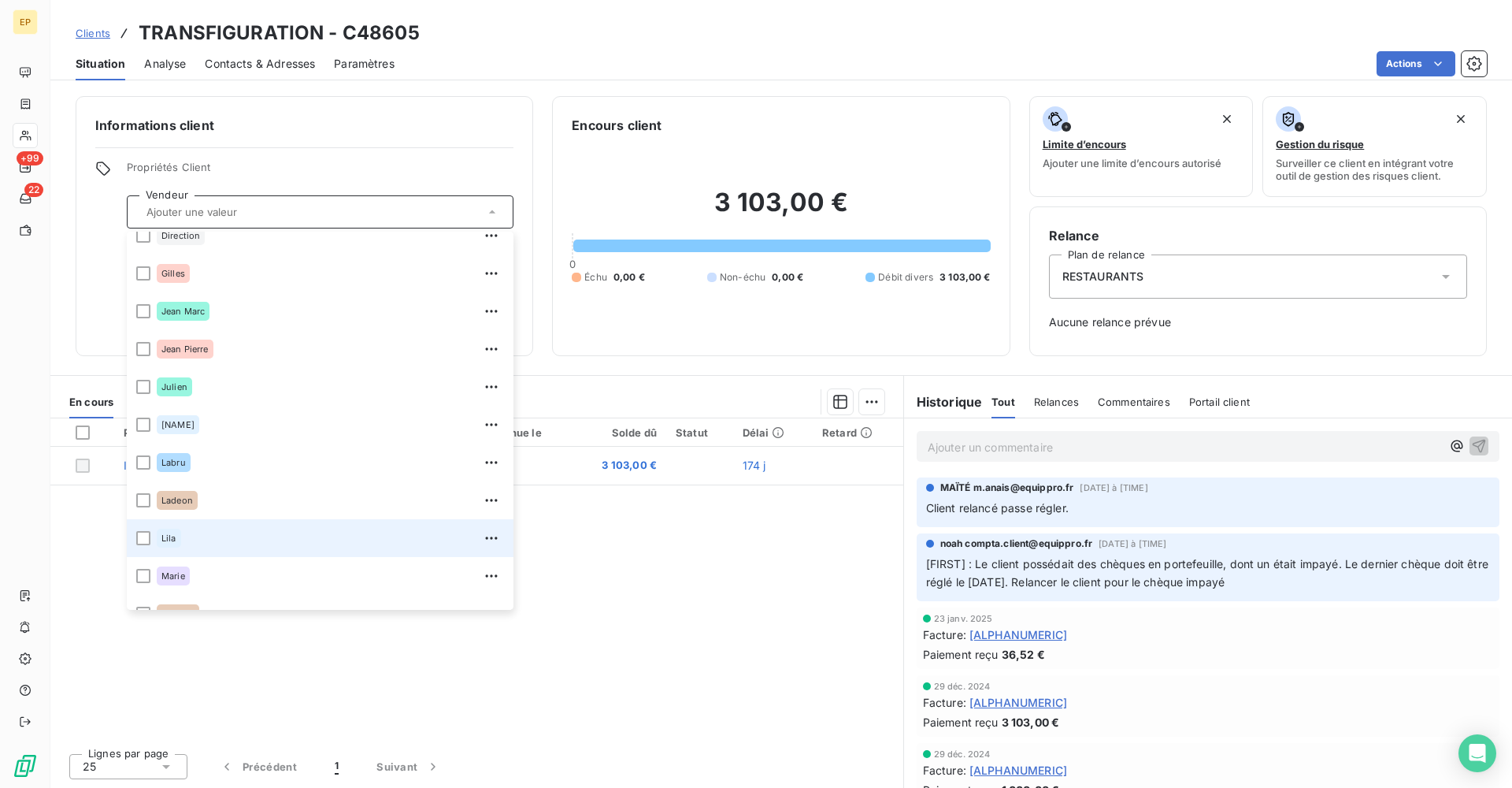 click on "Lila" at bounding box center (330, 538) 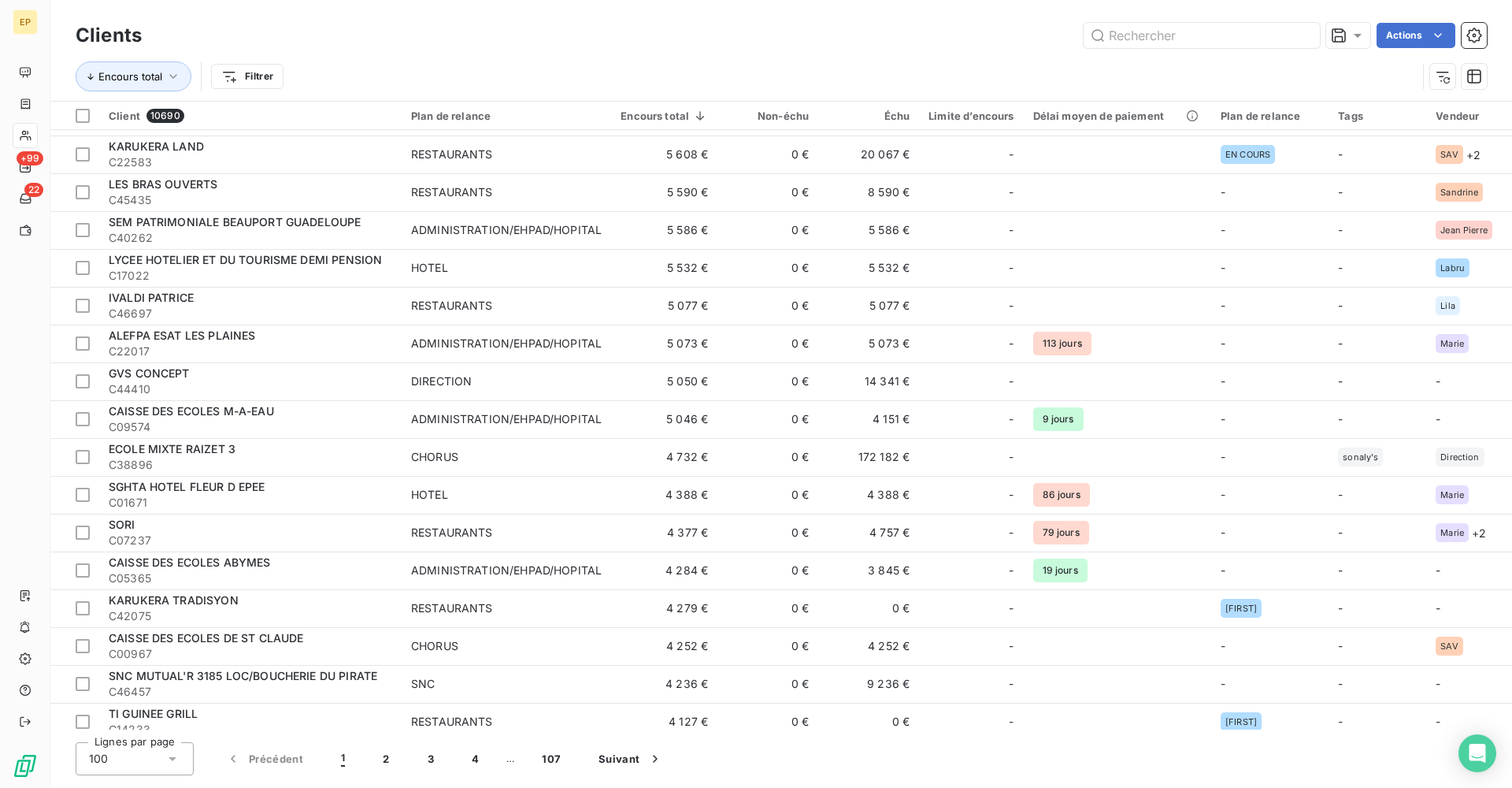 scroll, scrollTop: 2423, scrollLeft: 0, axis: vertical 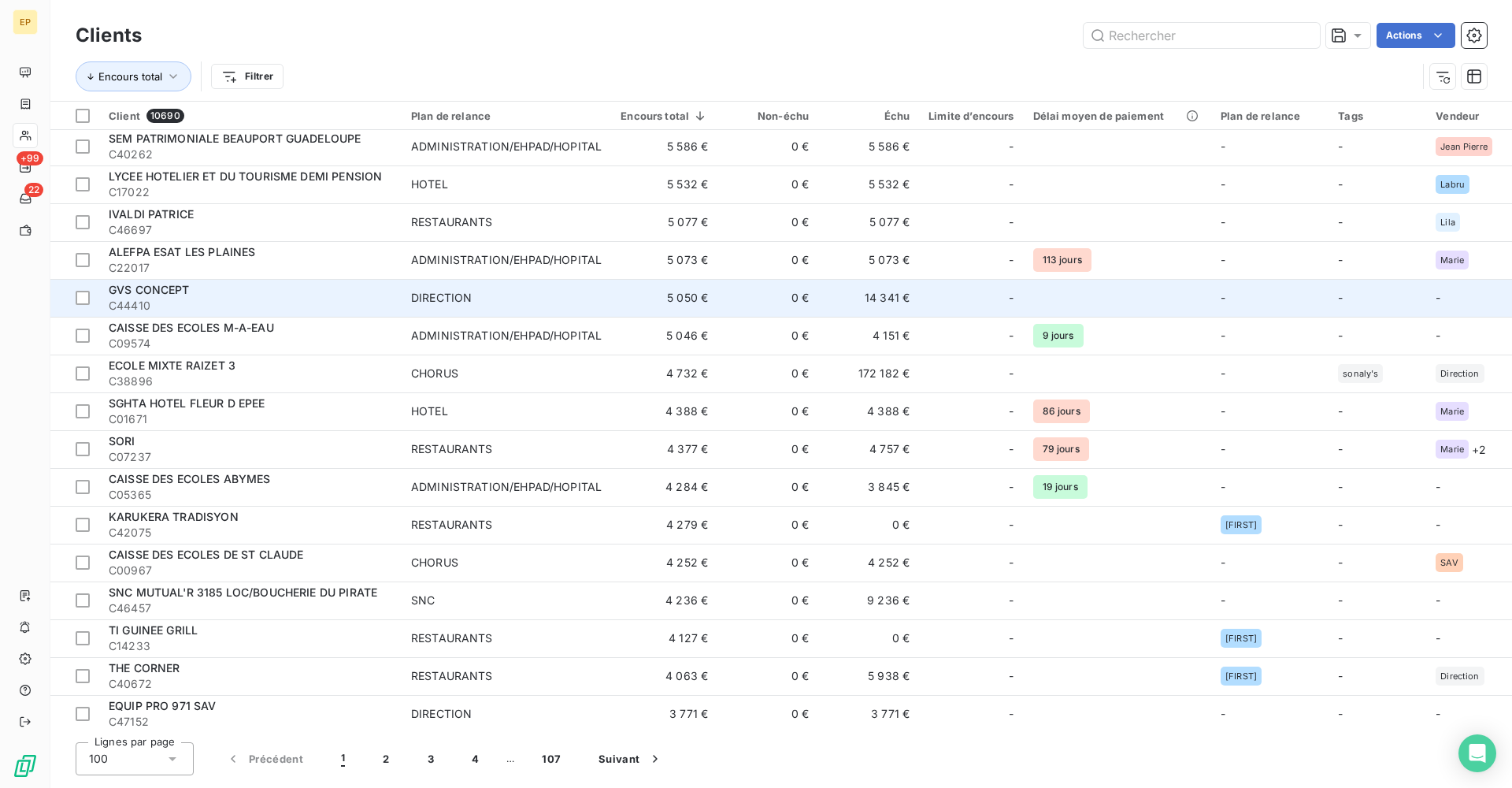 click on "C44410" at bounding box center [250, 306] 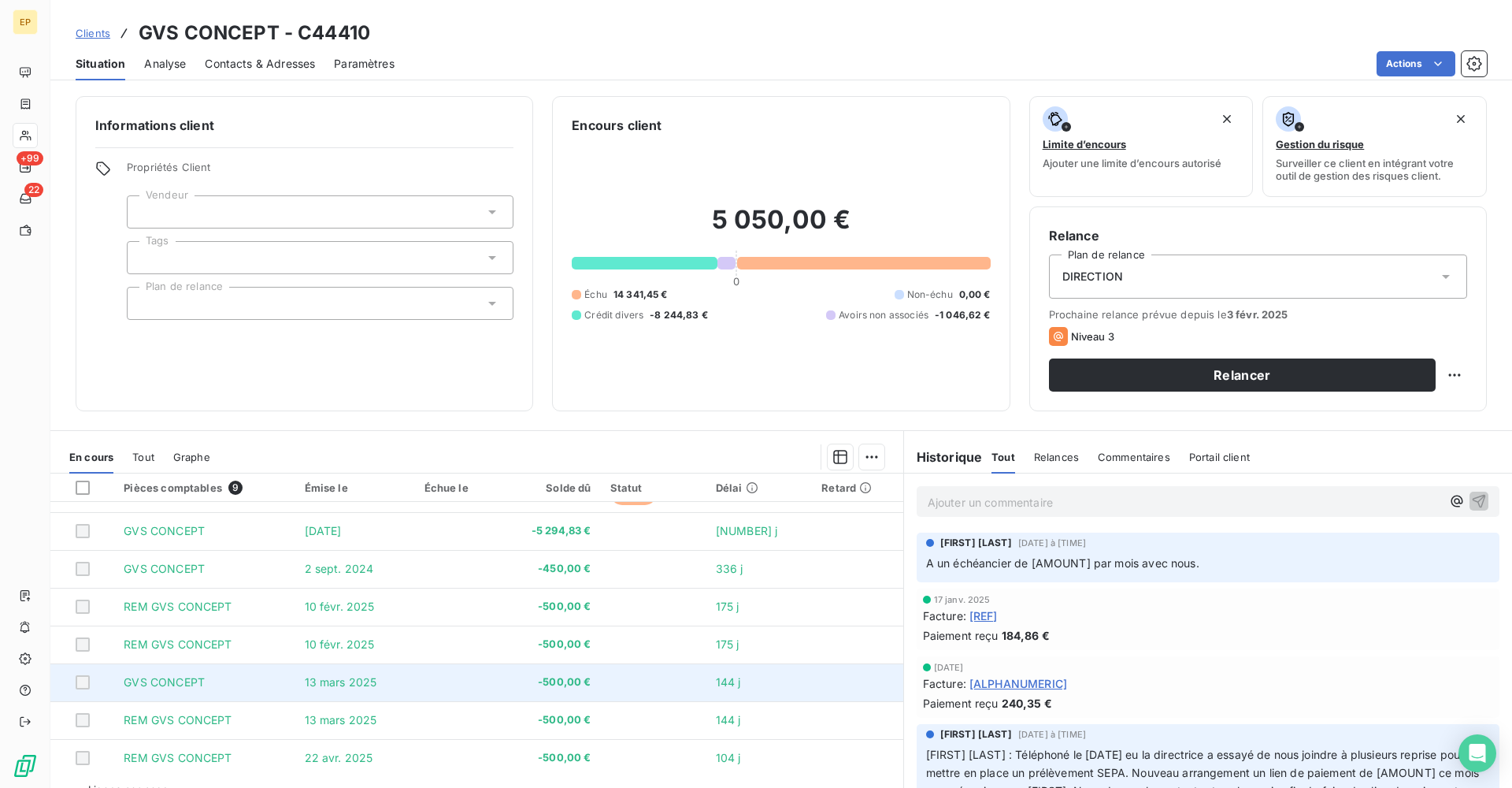 scroll, scrollTop: 65, scrollLeft: 0, axis: vertical 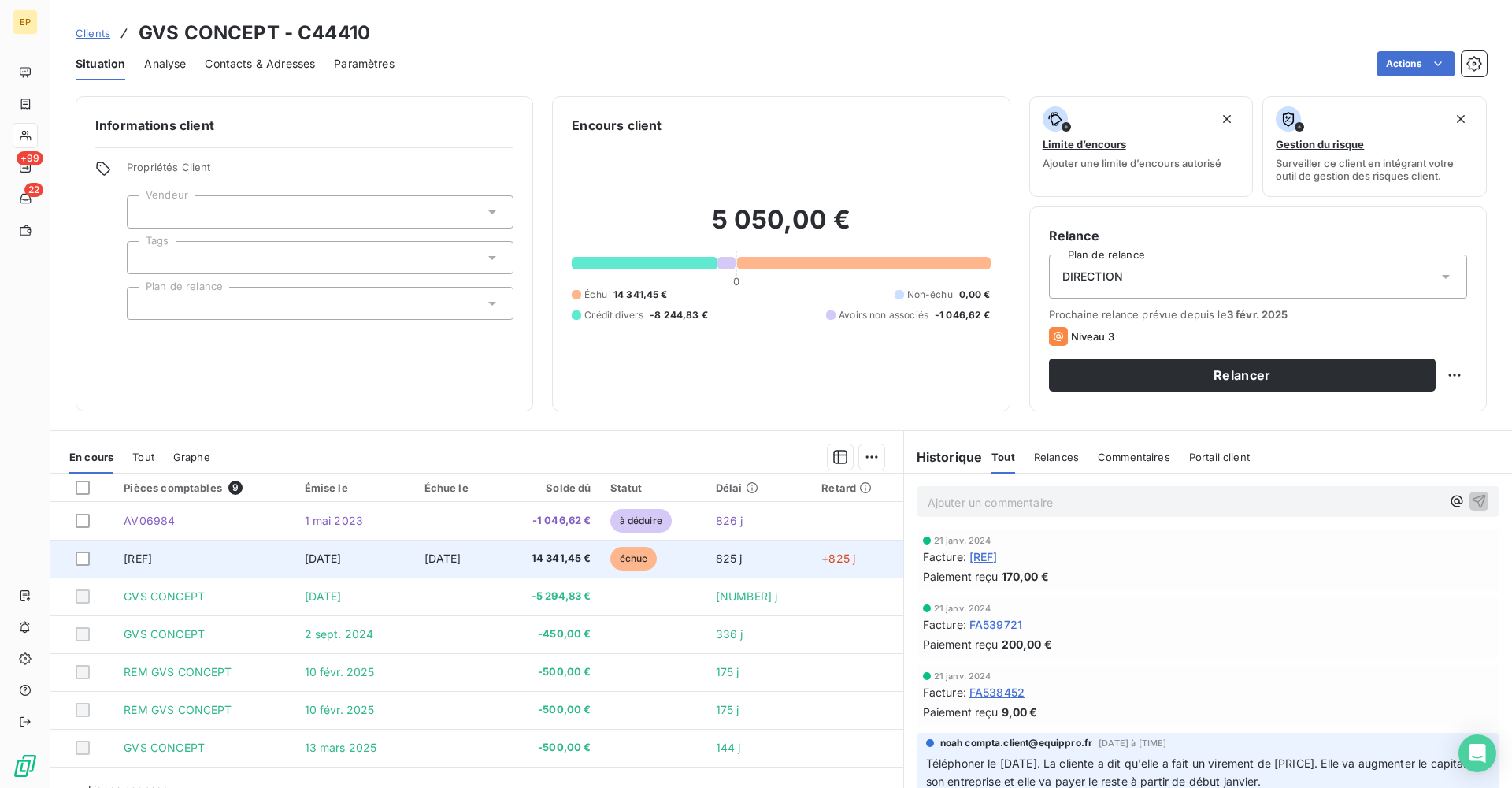 click on "[REF]" at bounding box center [138, 558] 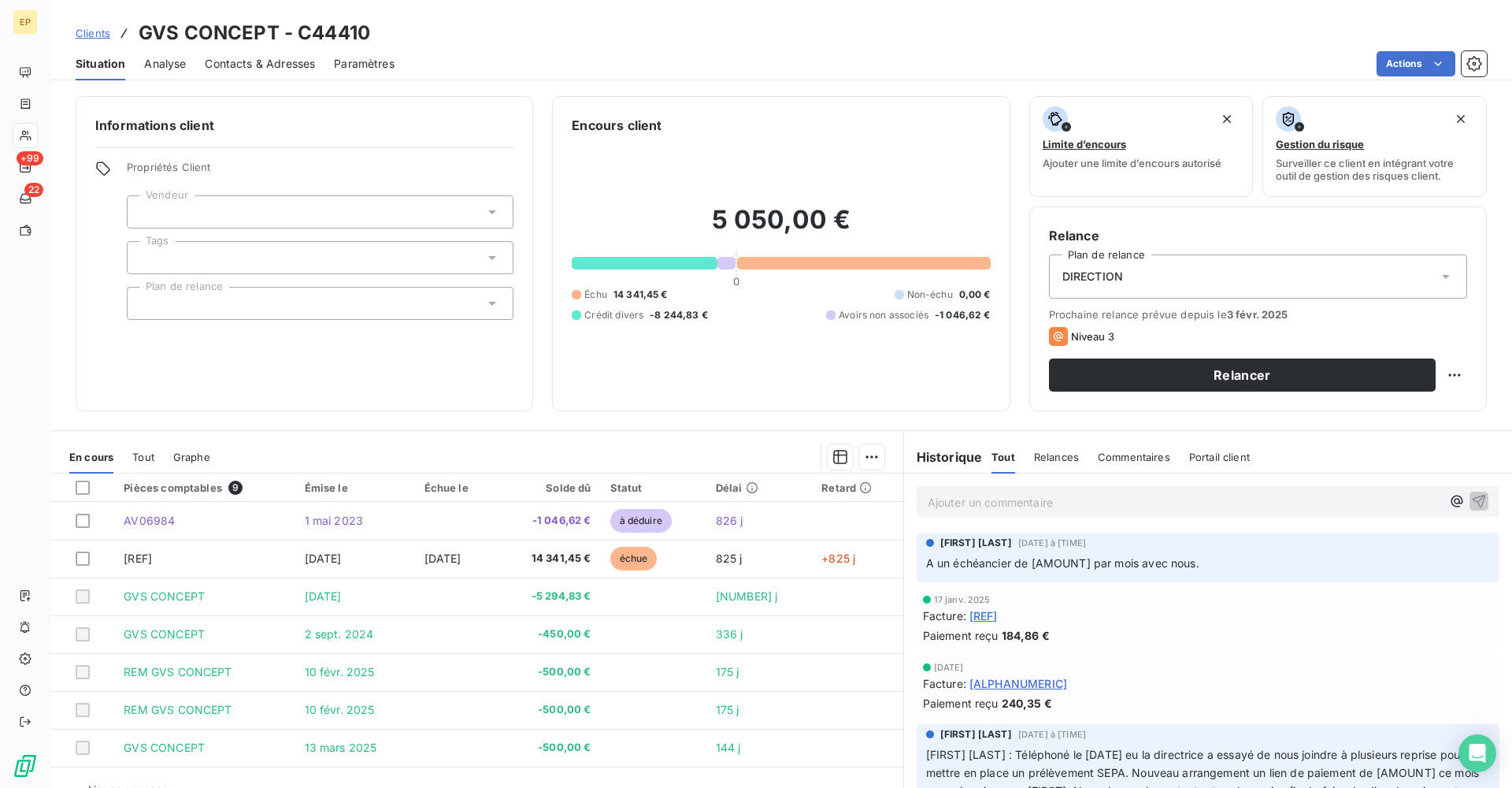 click at bounding box center [320, 212] 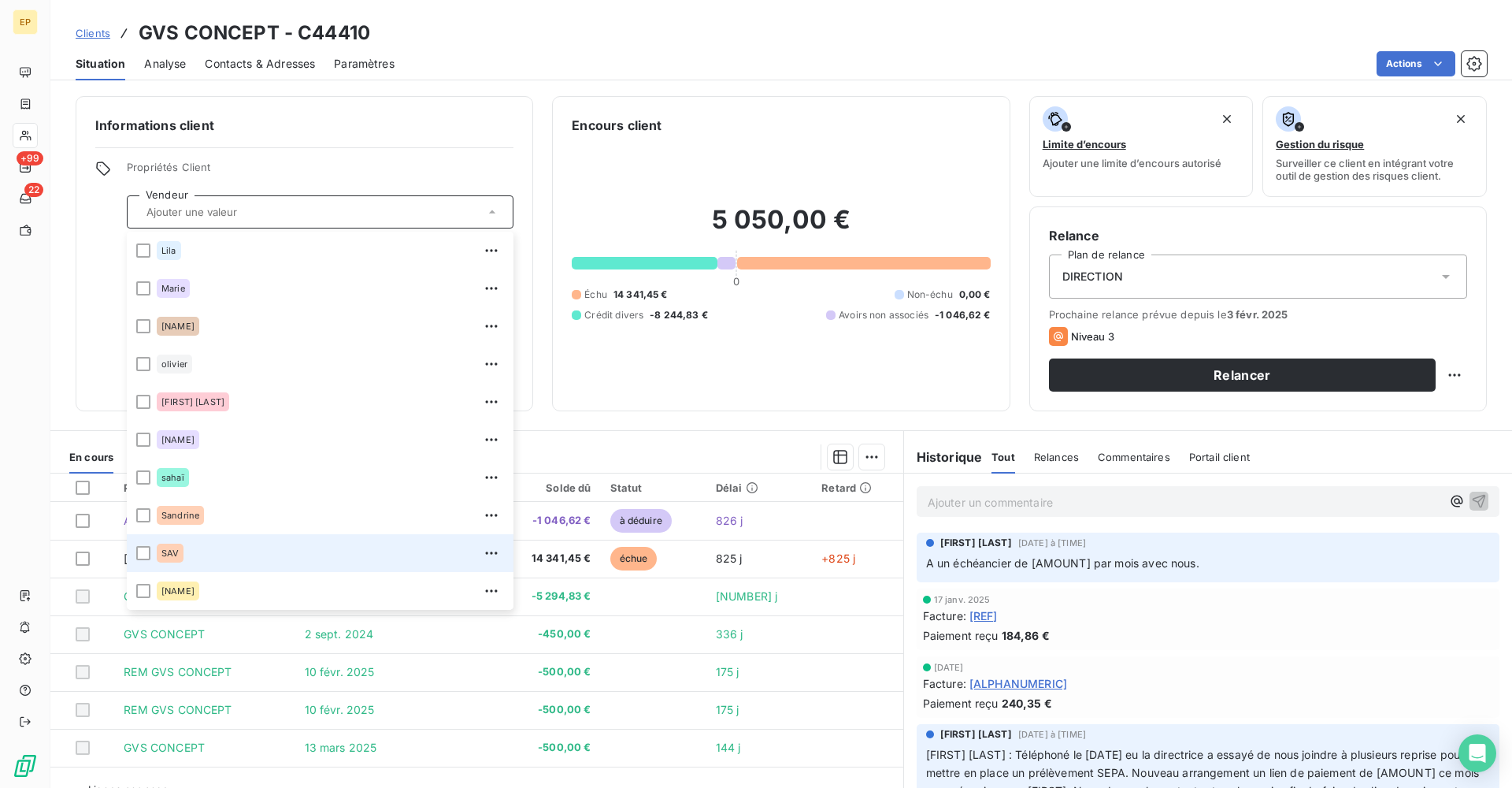 scroll, scrollTop: 416, scrollLeft: 0, axis: vertical 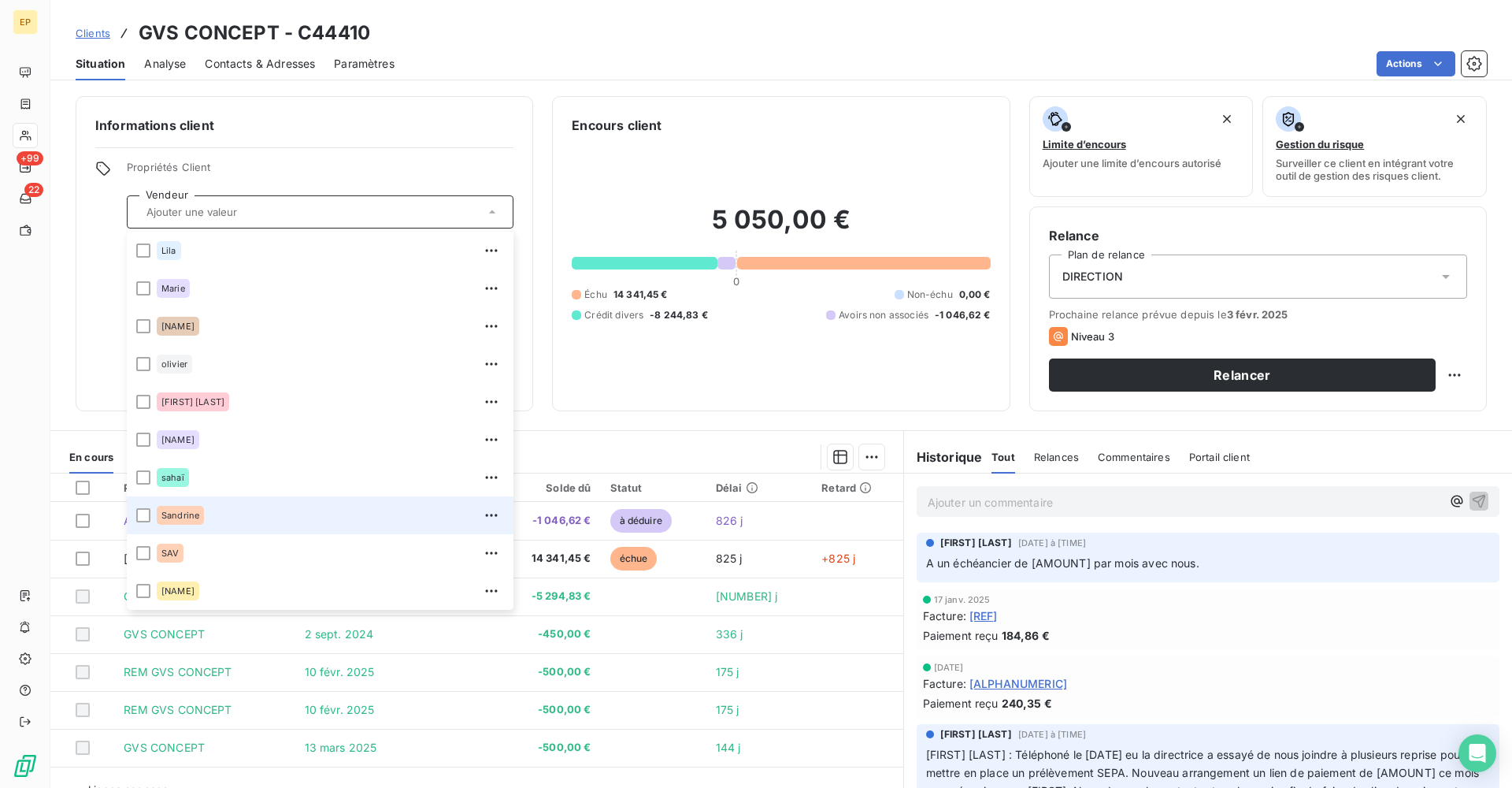 click on "Sandrine" at bounding box center [180, 515] 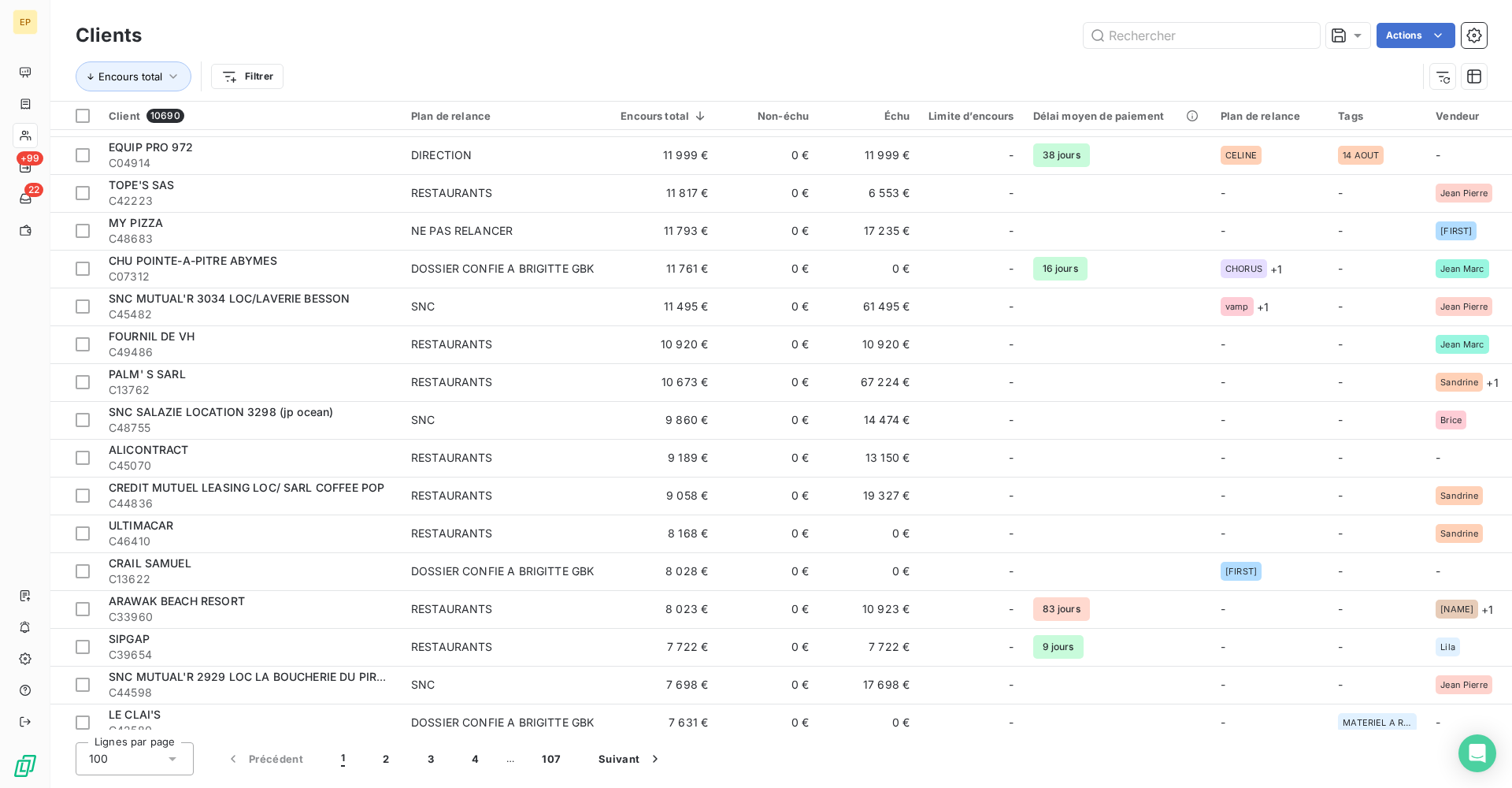 scroll, scrollTop: 1344, scrollLeft: 0, axis: vertical 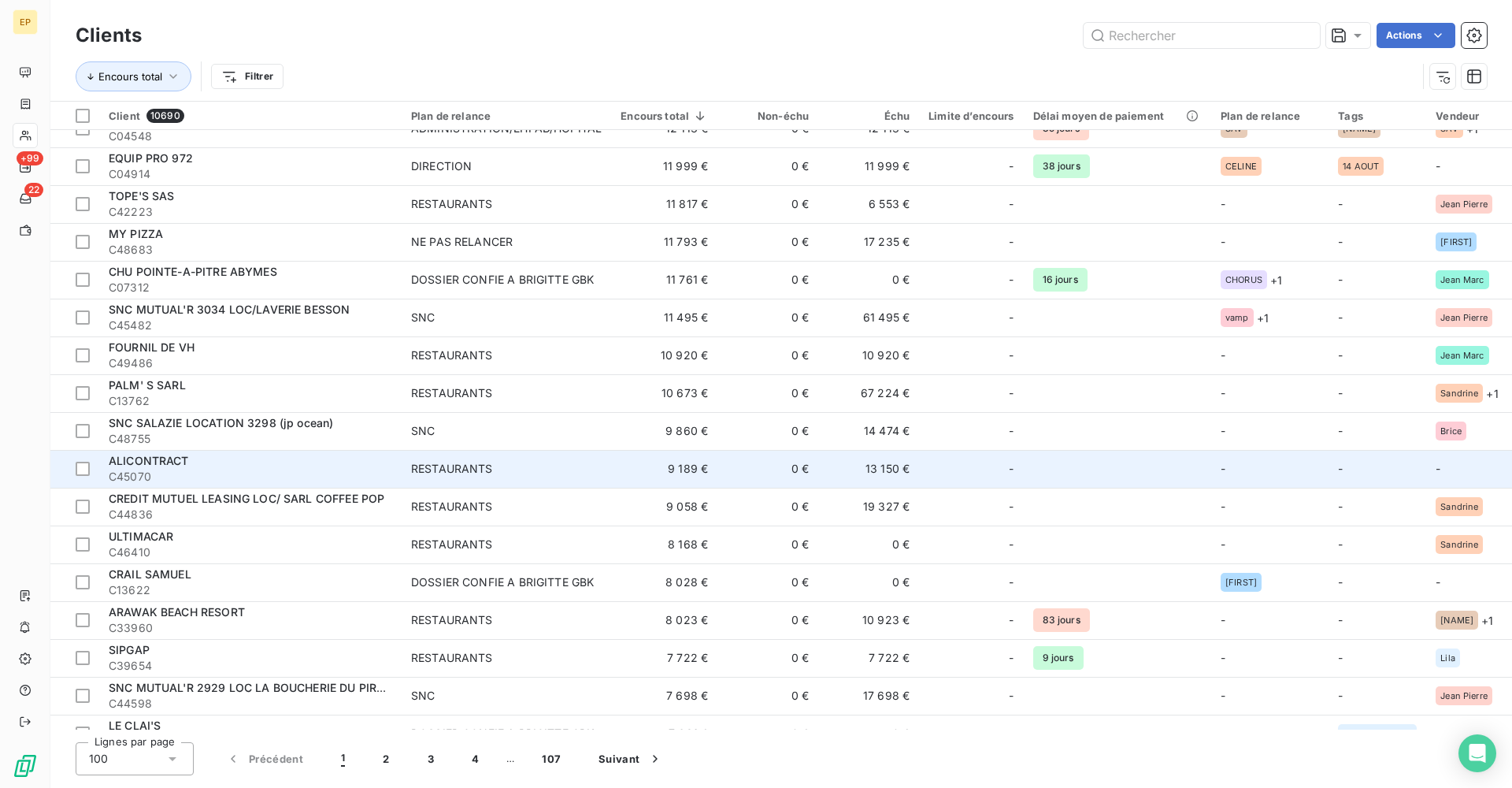 click on "C45070" at bounding box center [250, 477] 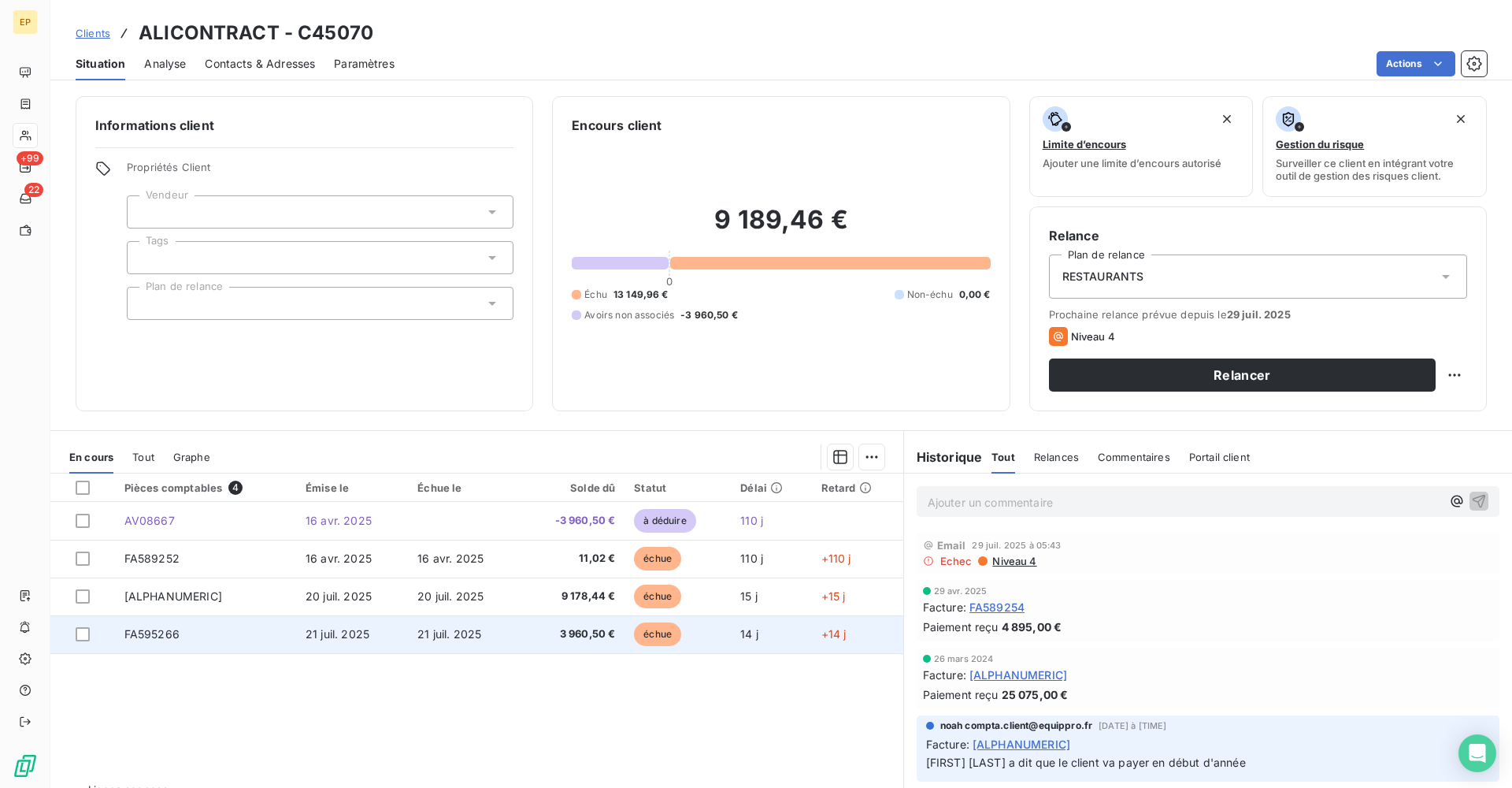 click on "FA595266" at bounding box center [152, 634] 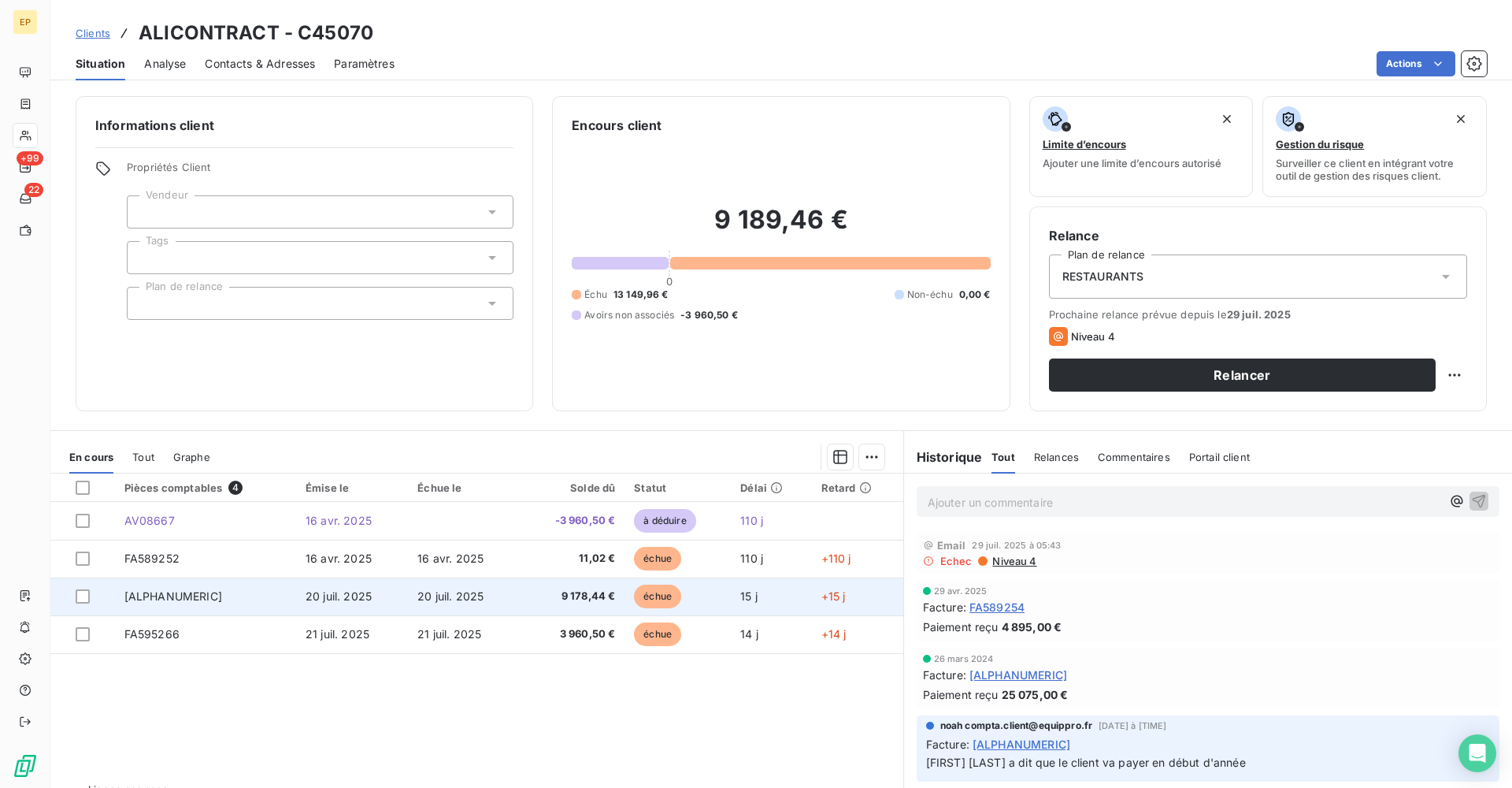 click on "[ALPHANUMERIC]" at bounding box center [173, 596] 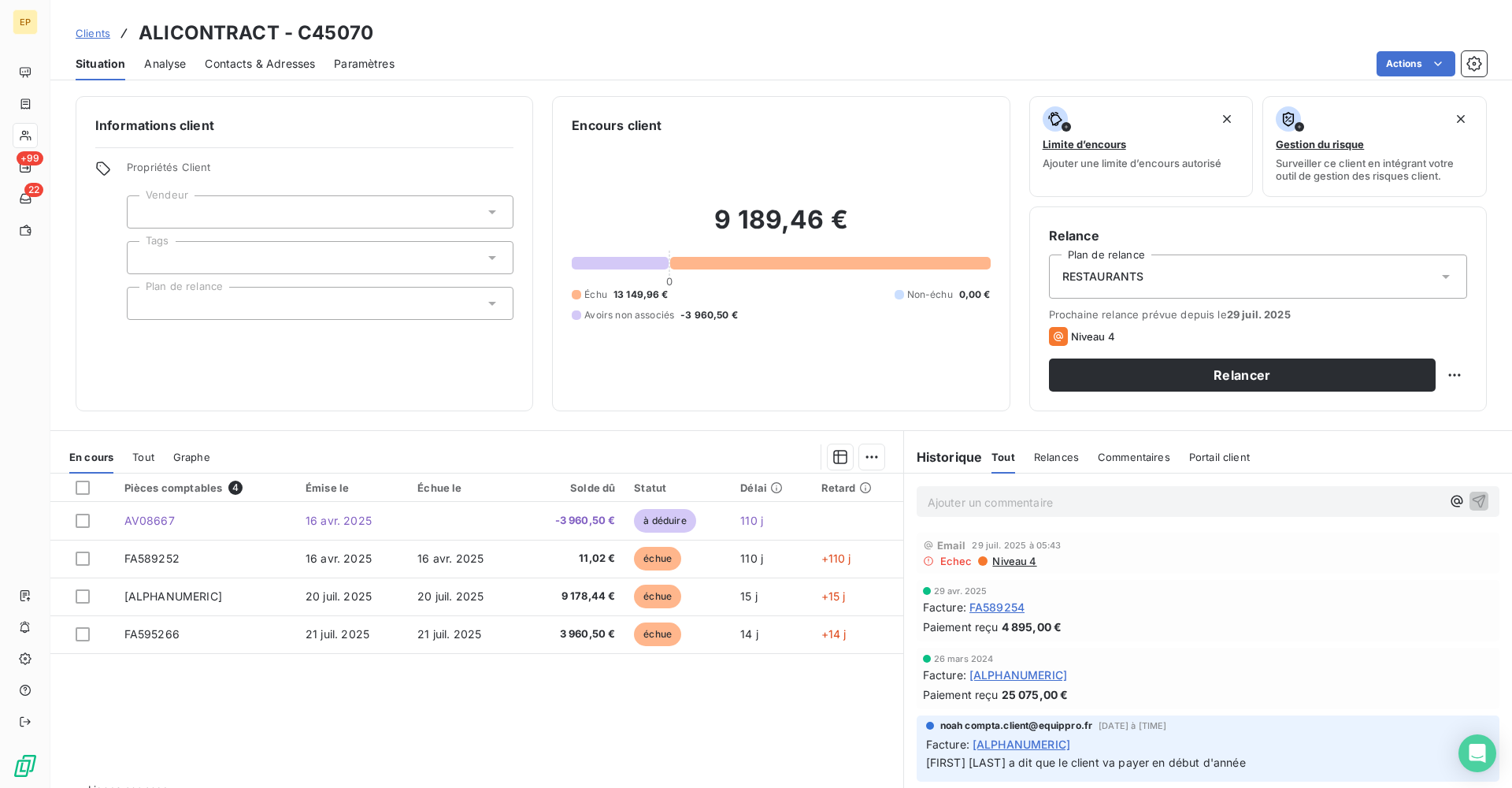click at bounding box center [320, 212] 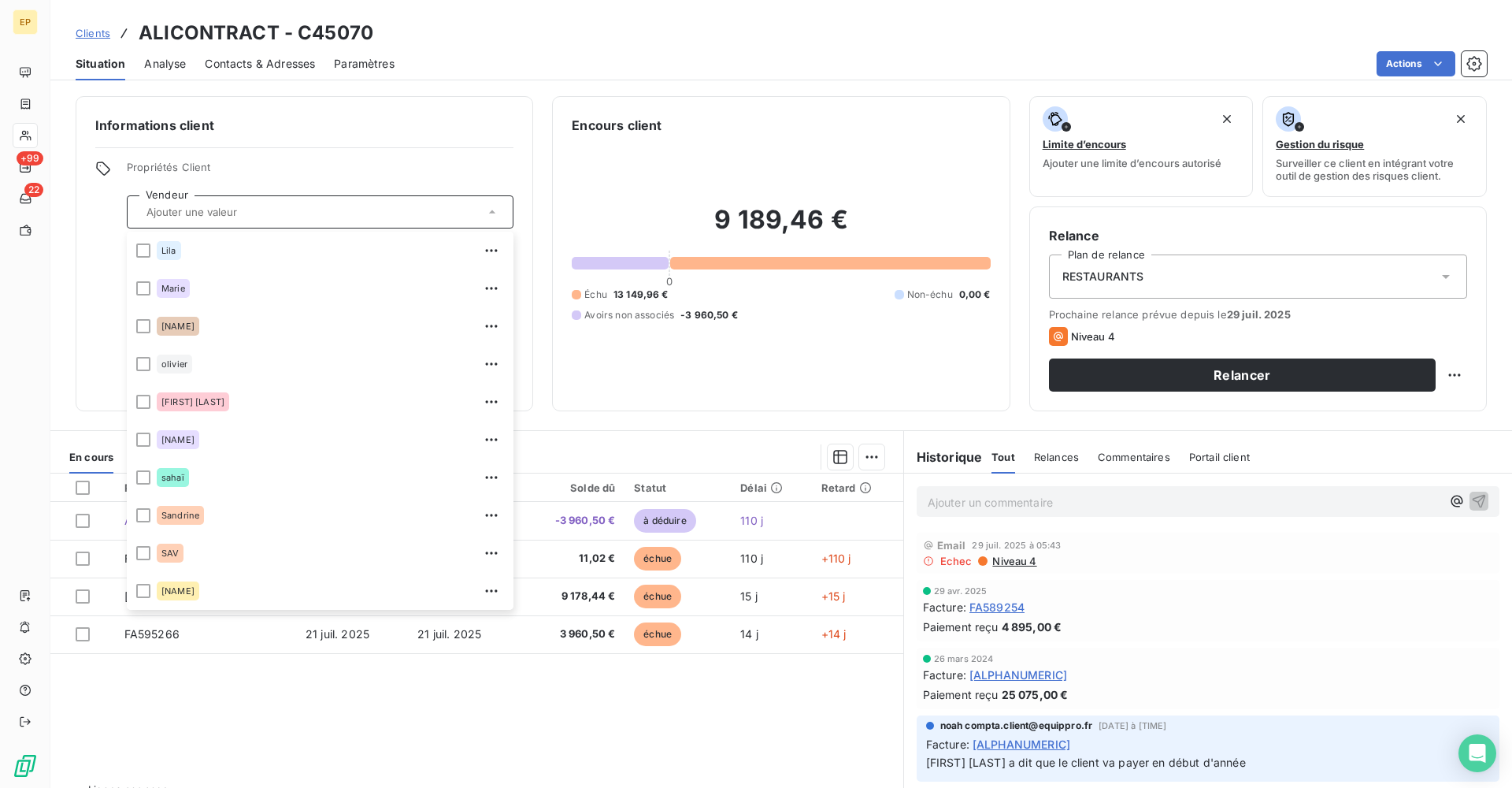 scroll, scrollTop: 416, scrollLeft: 0, axis: vertical 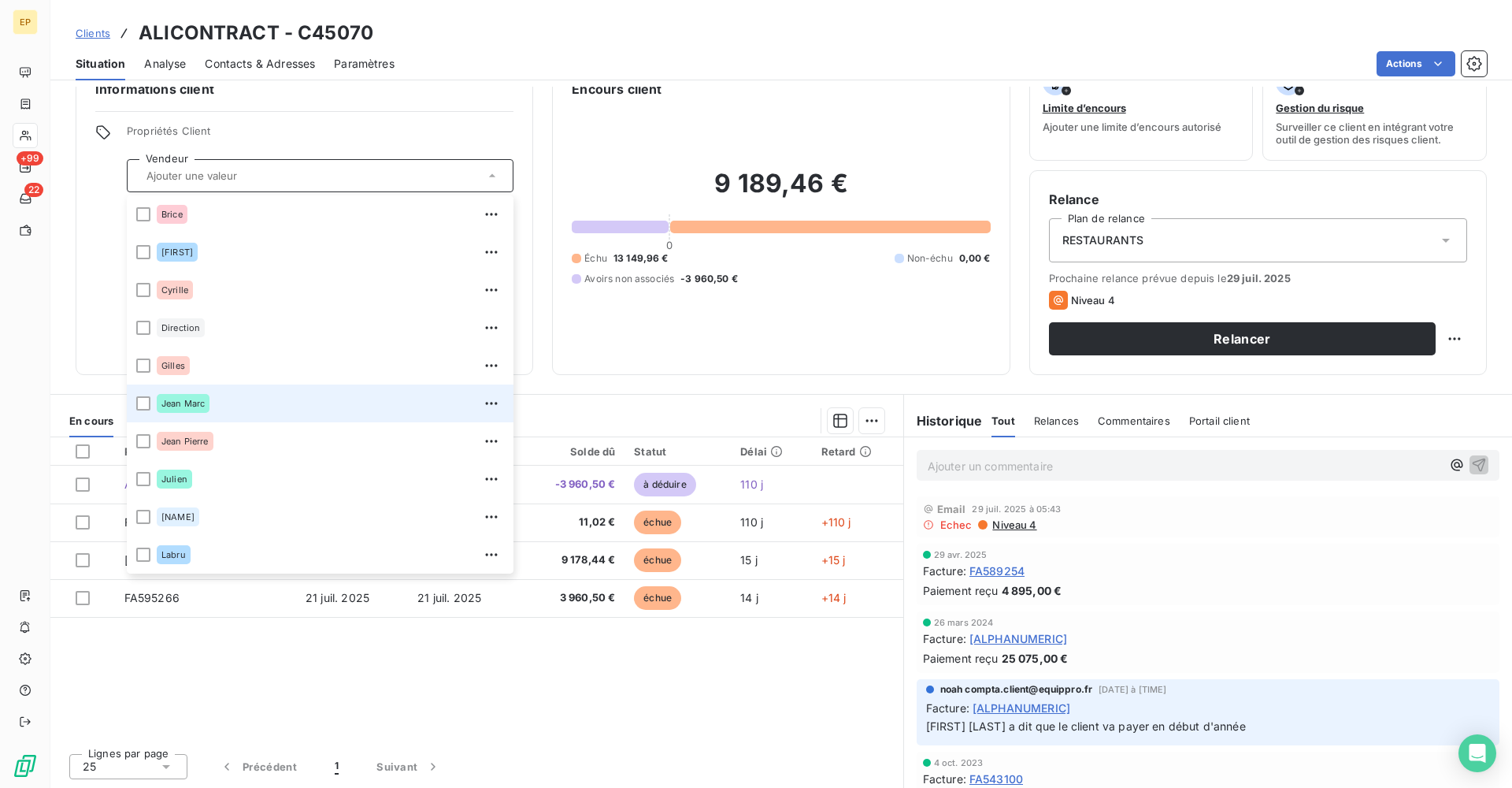 click on "Jean Marc" at bounding box center (320, 403) 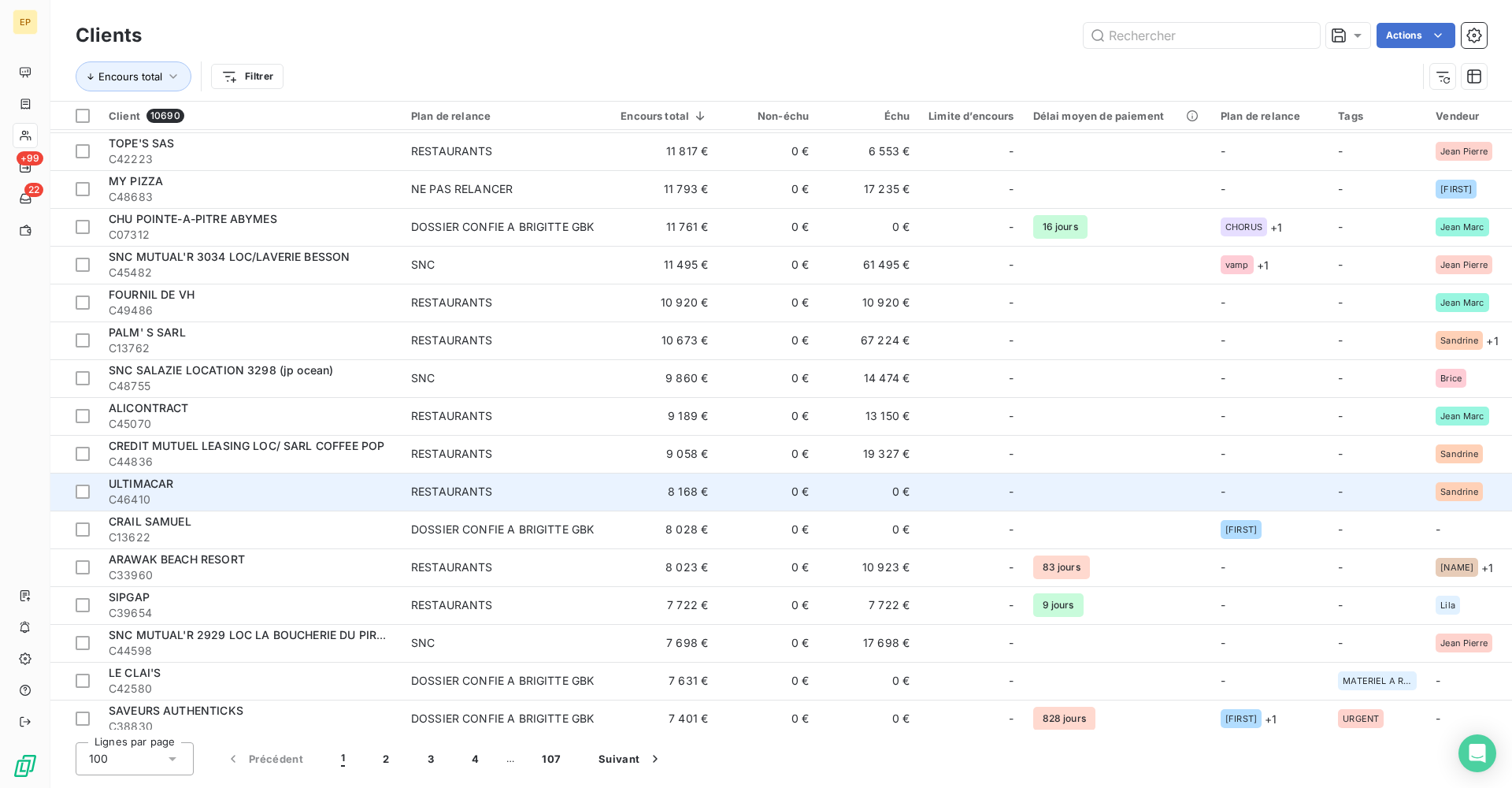 scroll, scrollTop: 1399, scrollLeft: 0, axis: vertical 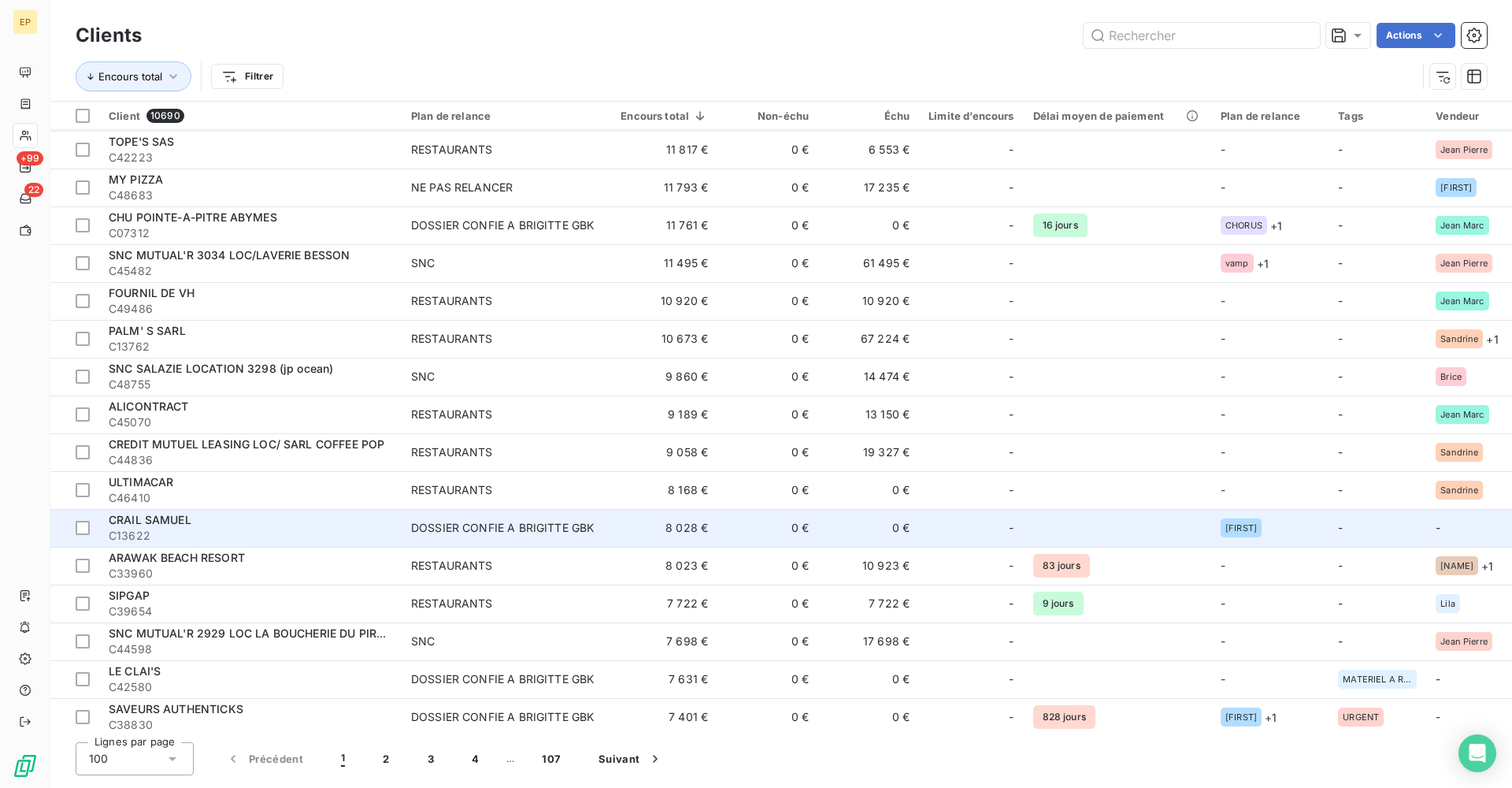 click on "[FIRST] [LAST] C13622" at bounding box center (250, 528) 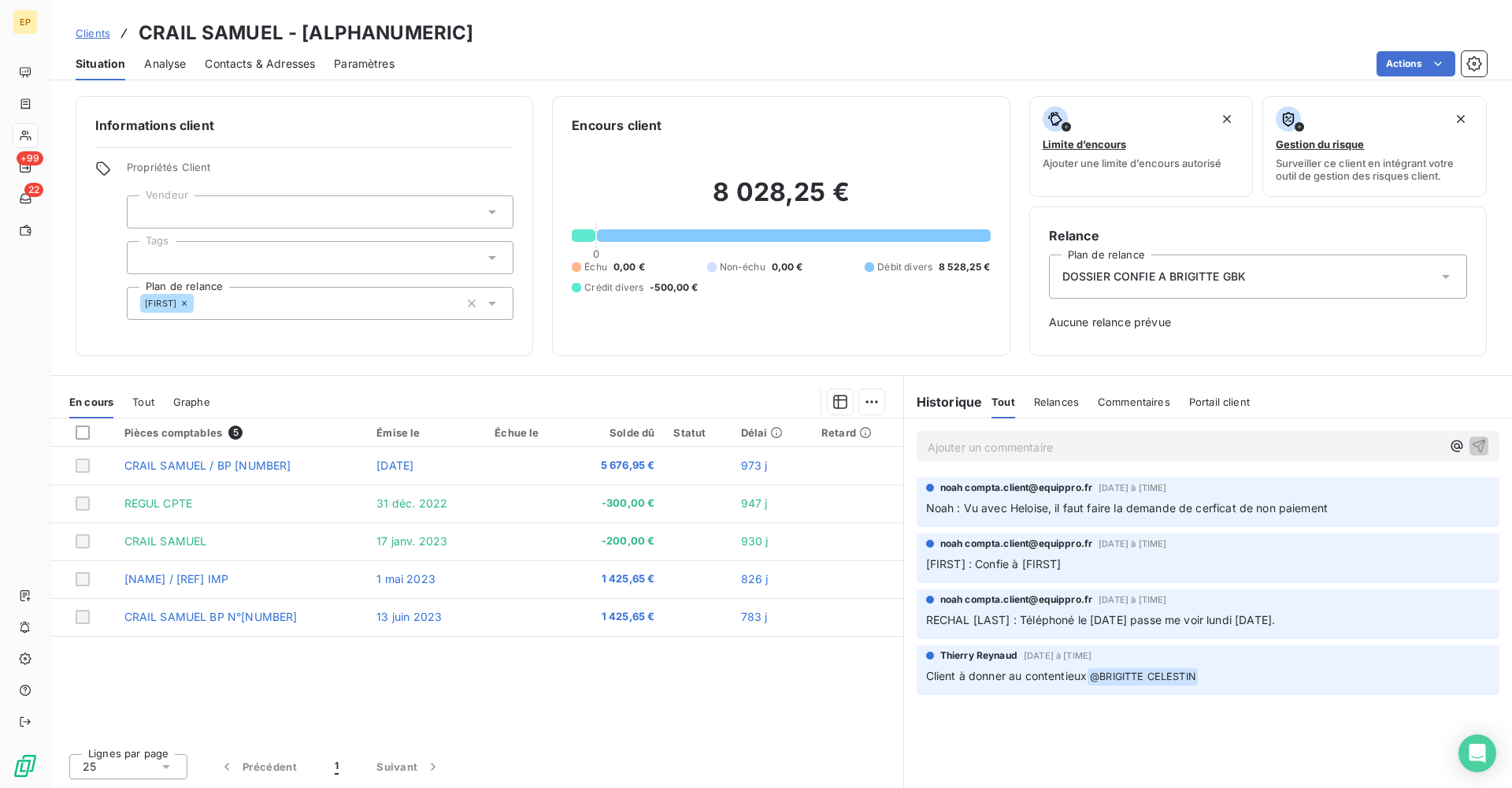 scroll, scrollTop: 0, scrollLeft: 0, axis: both 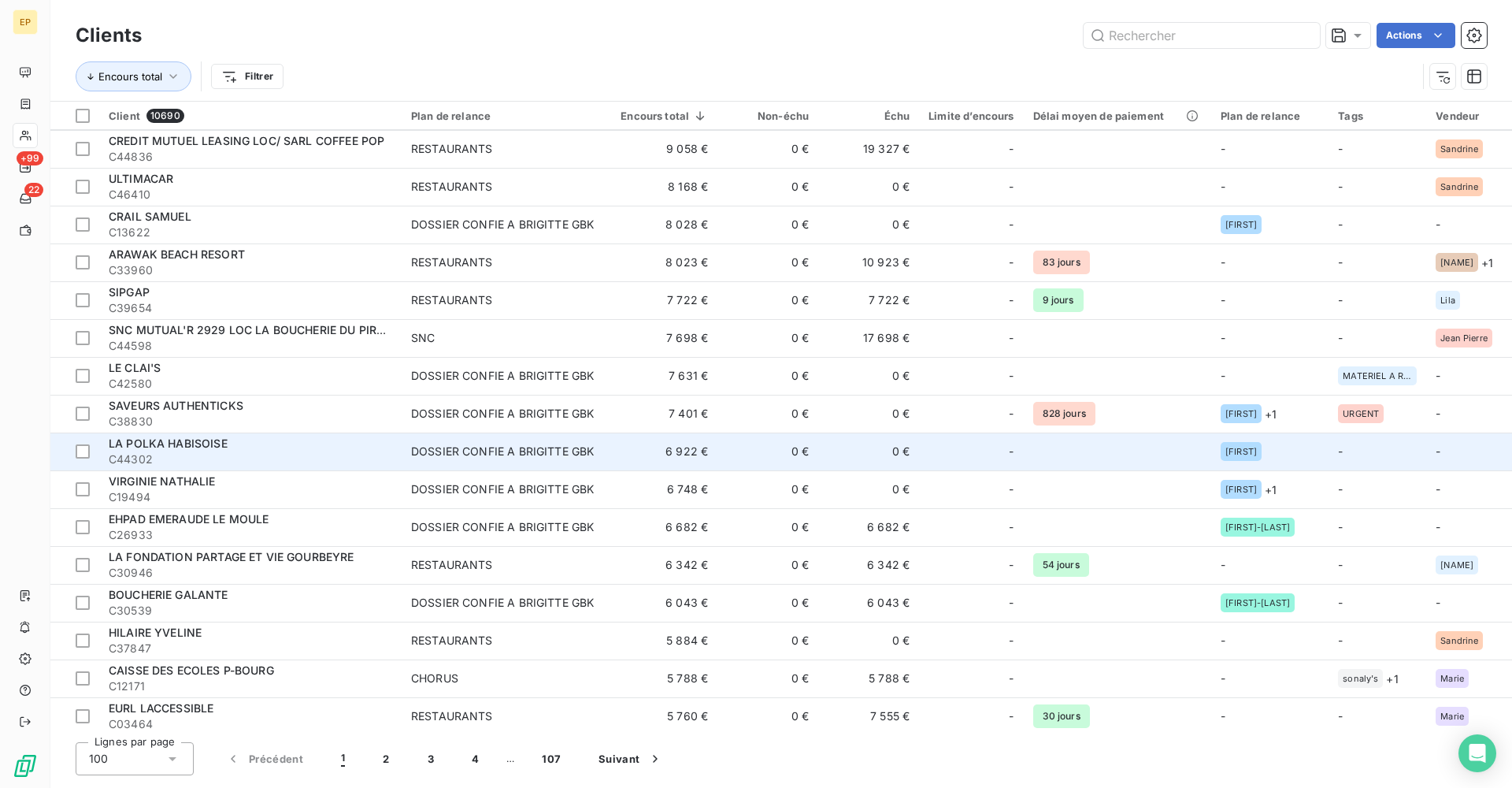 click on "LA POLKA HABISOISE" at bounding box center (168, 443) 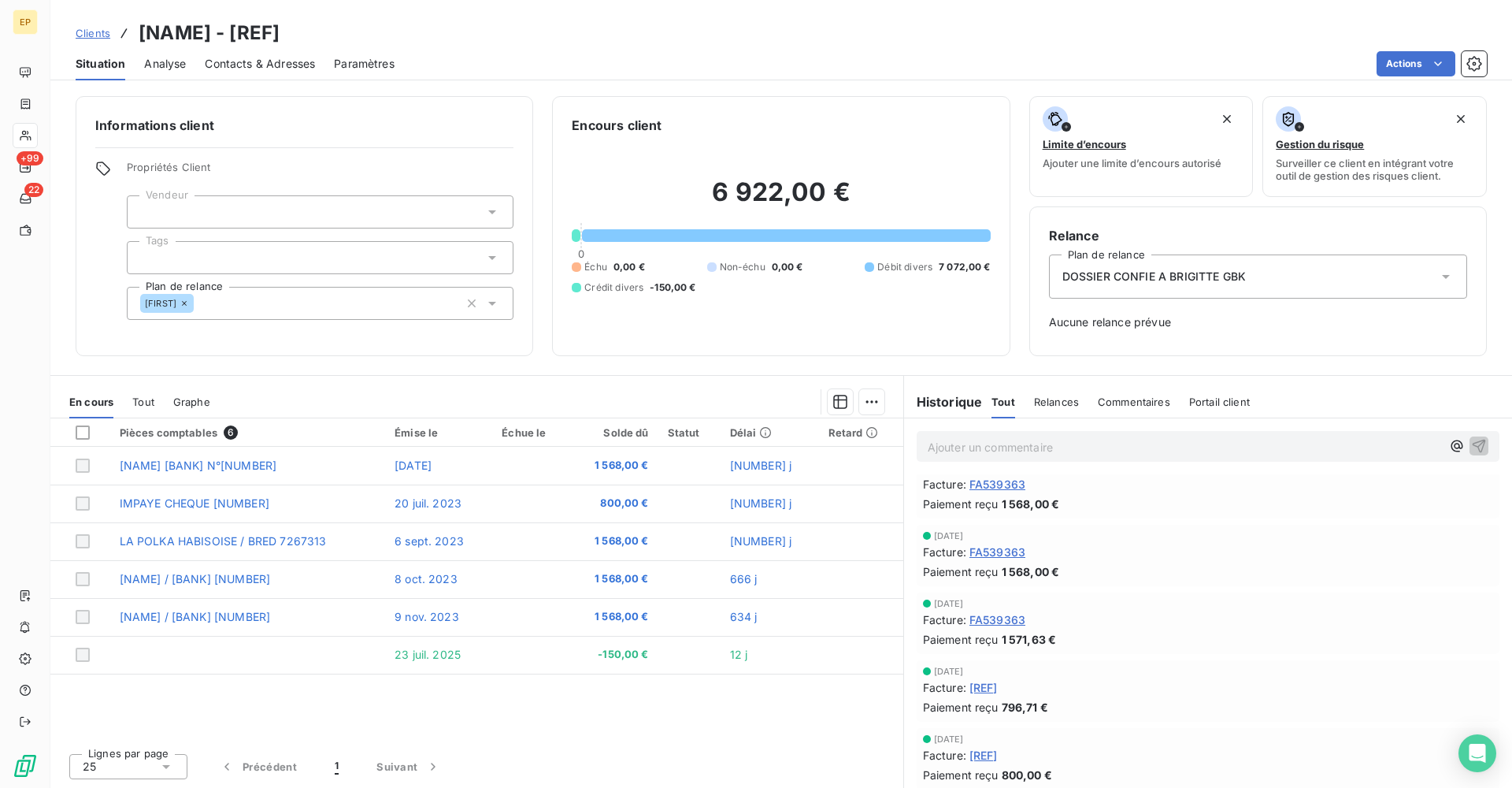 scroll, scrollTop: 286, scrollLeft: 0, axis: vertical 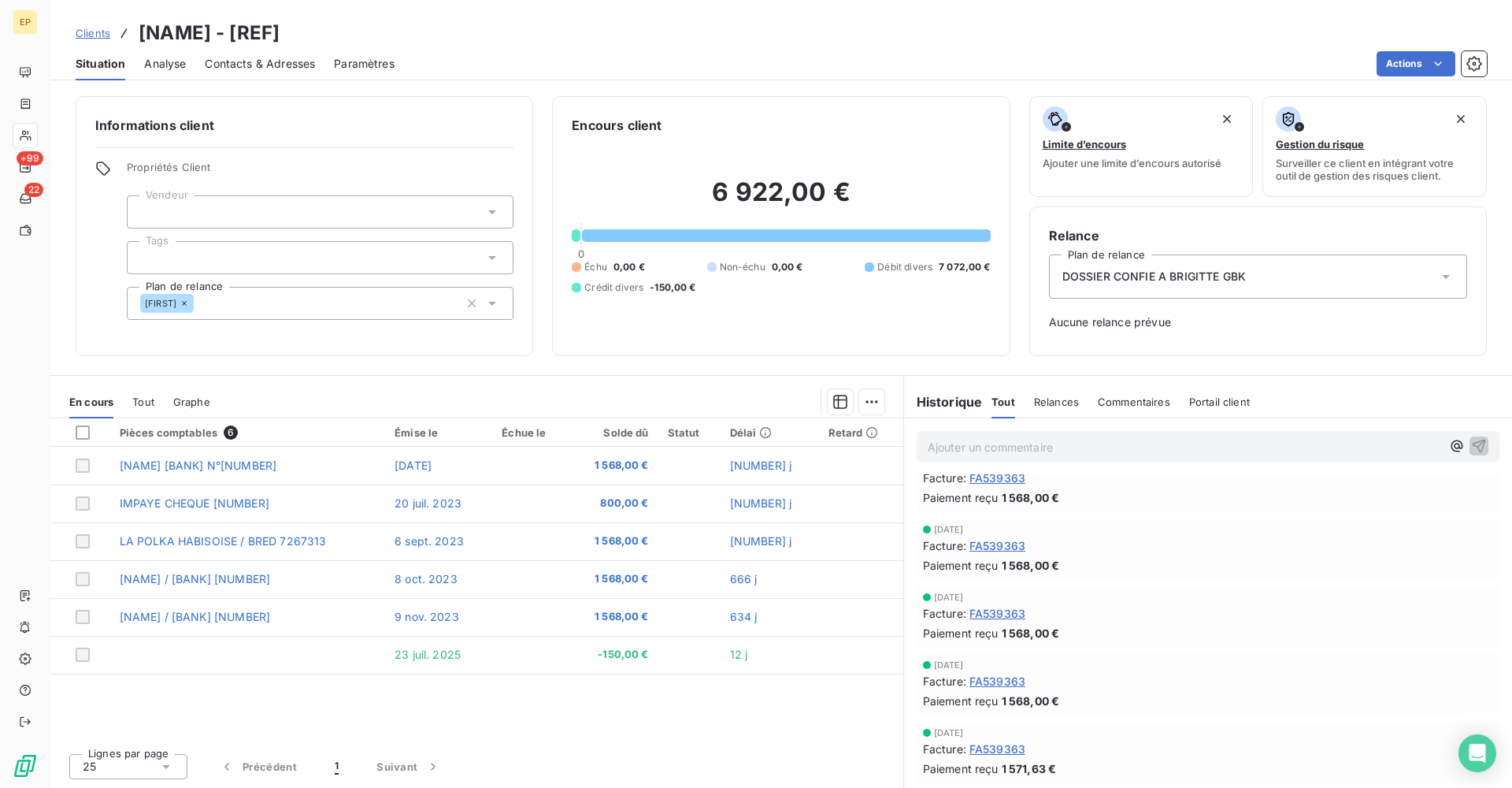 click on "FA539363" at bounding box center (997, 545) 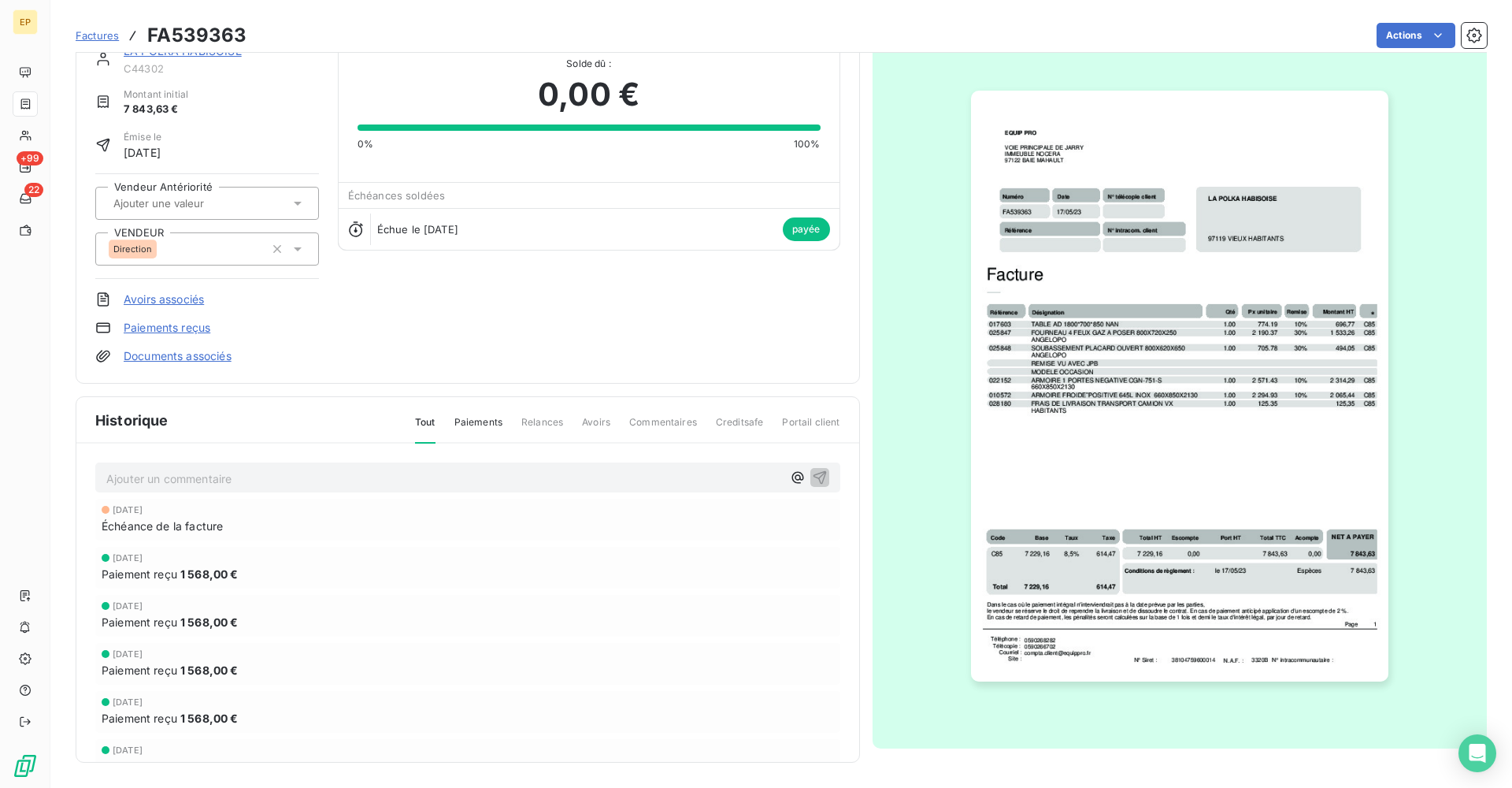 scroll, scrollTop: 38, scrollLeft: 0, axis: vertical 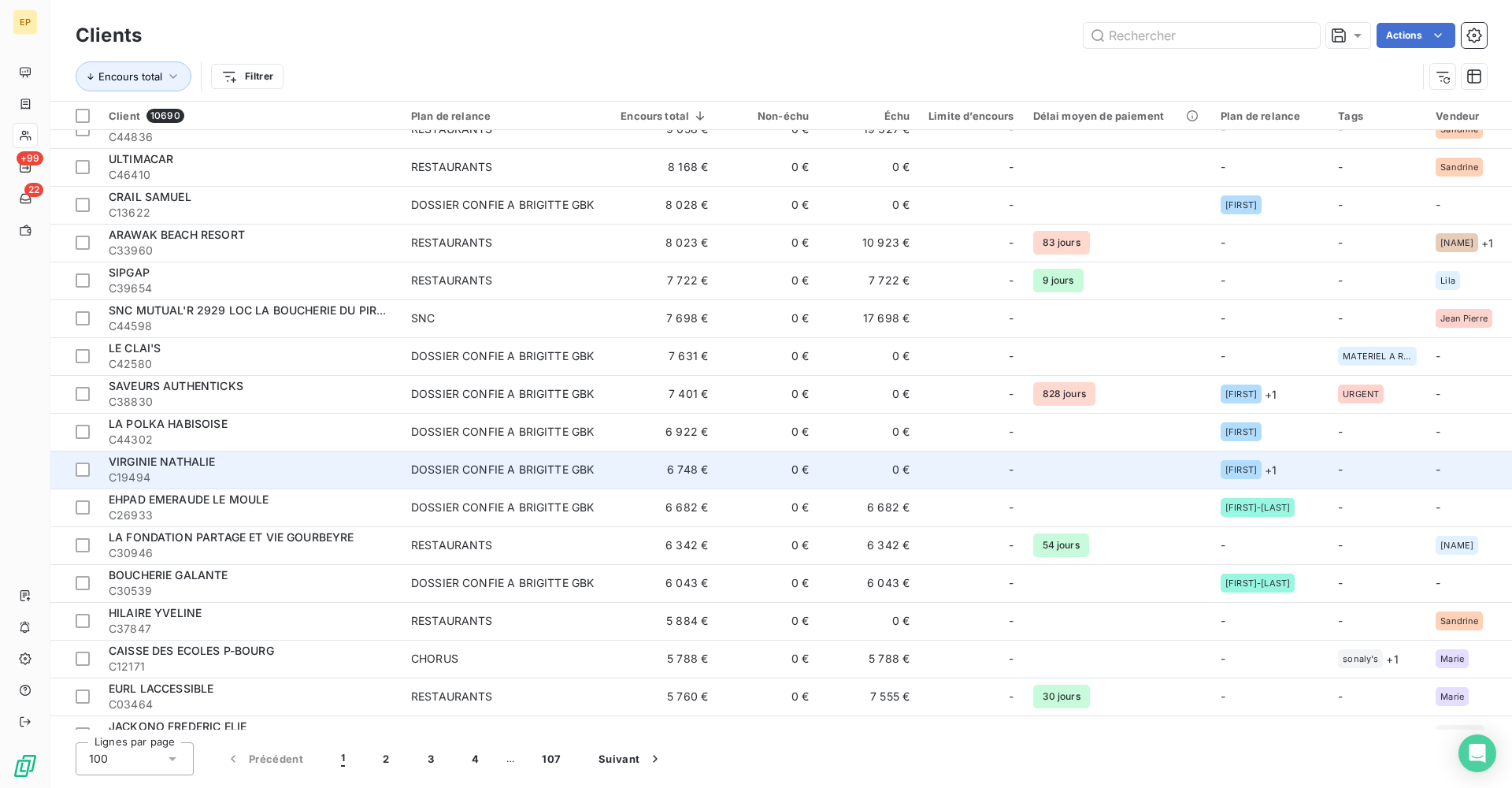click on "VIRGINIE NATHALIE" at bounding box center [162, 461] 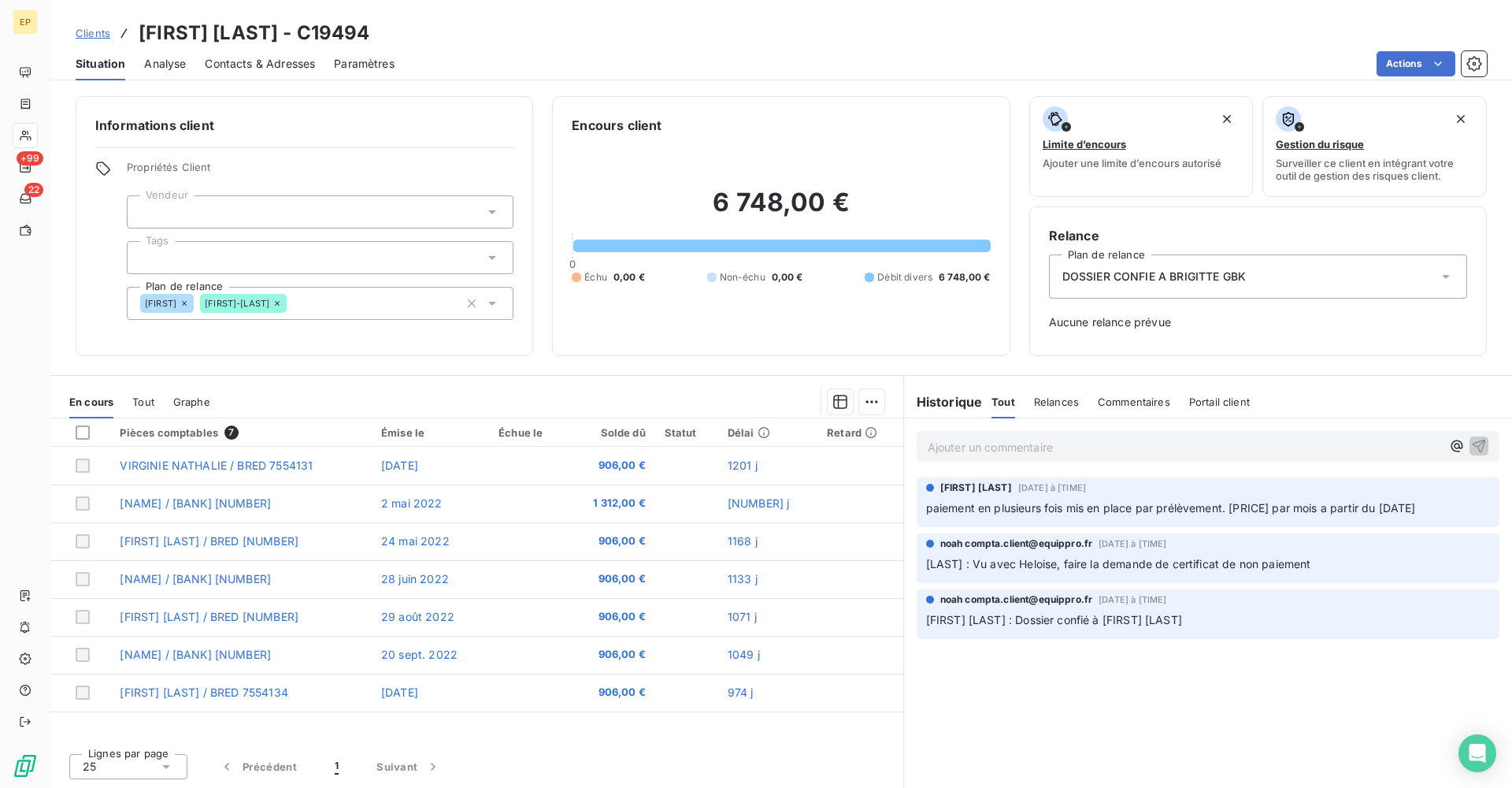 scroll, scrollTop: 0, scrollLeft: 0, axis: both 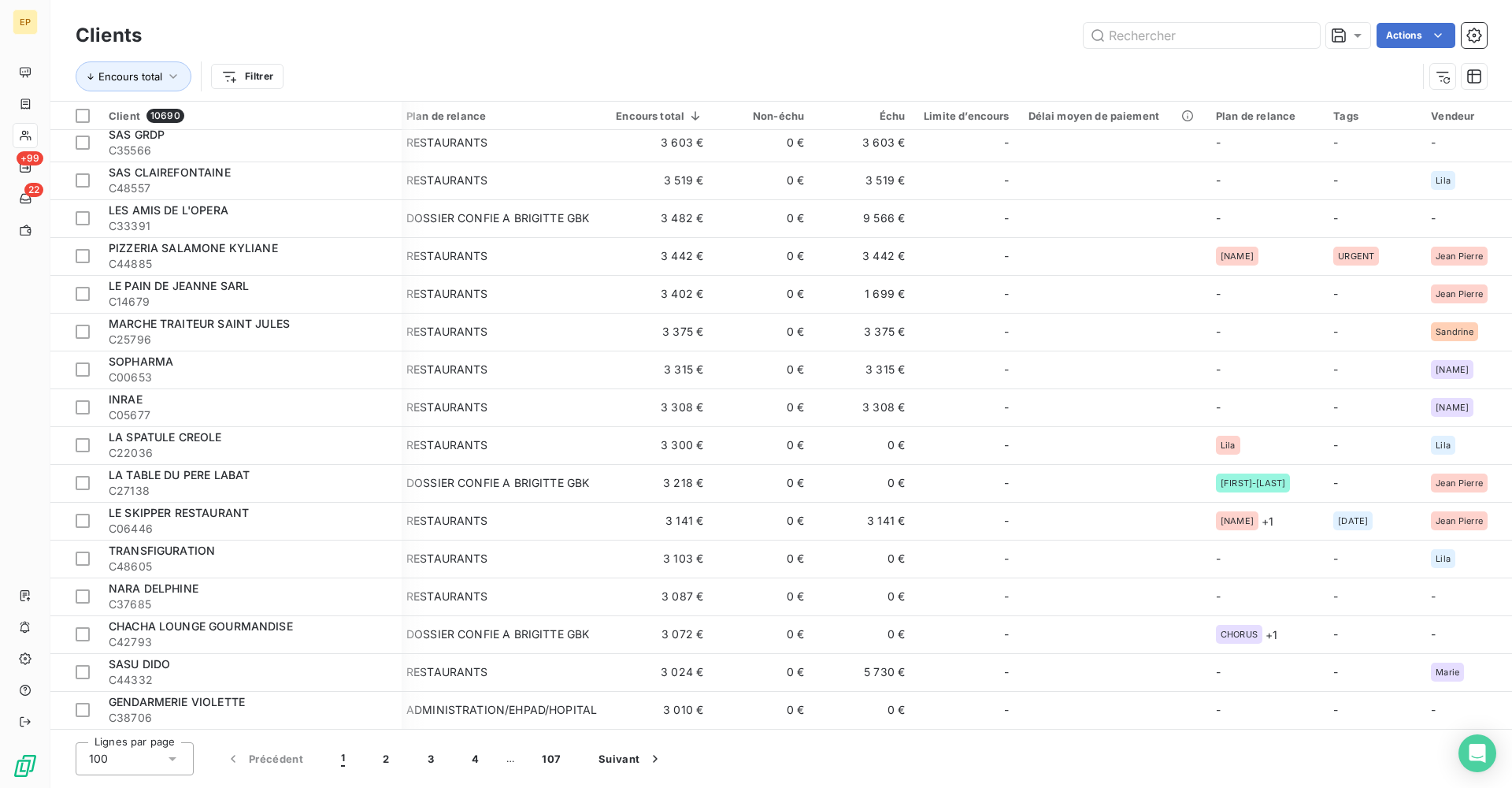 click 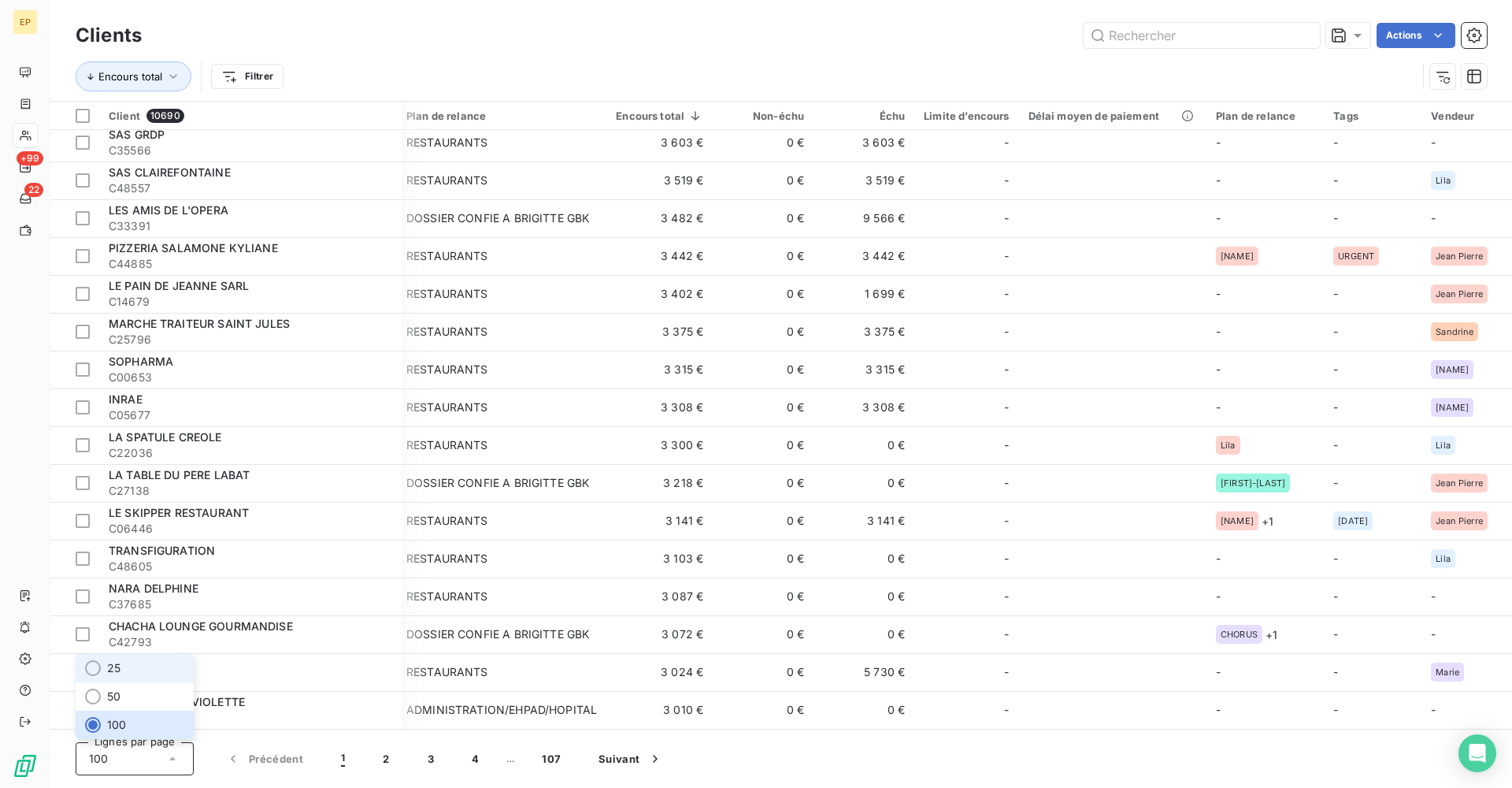 click on "25" at bounding box center (135, 668) 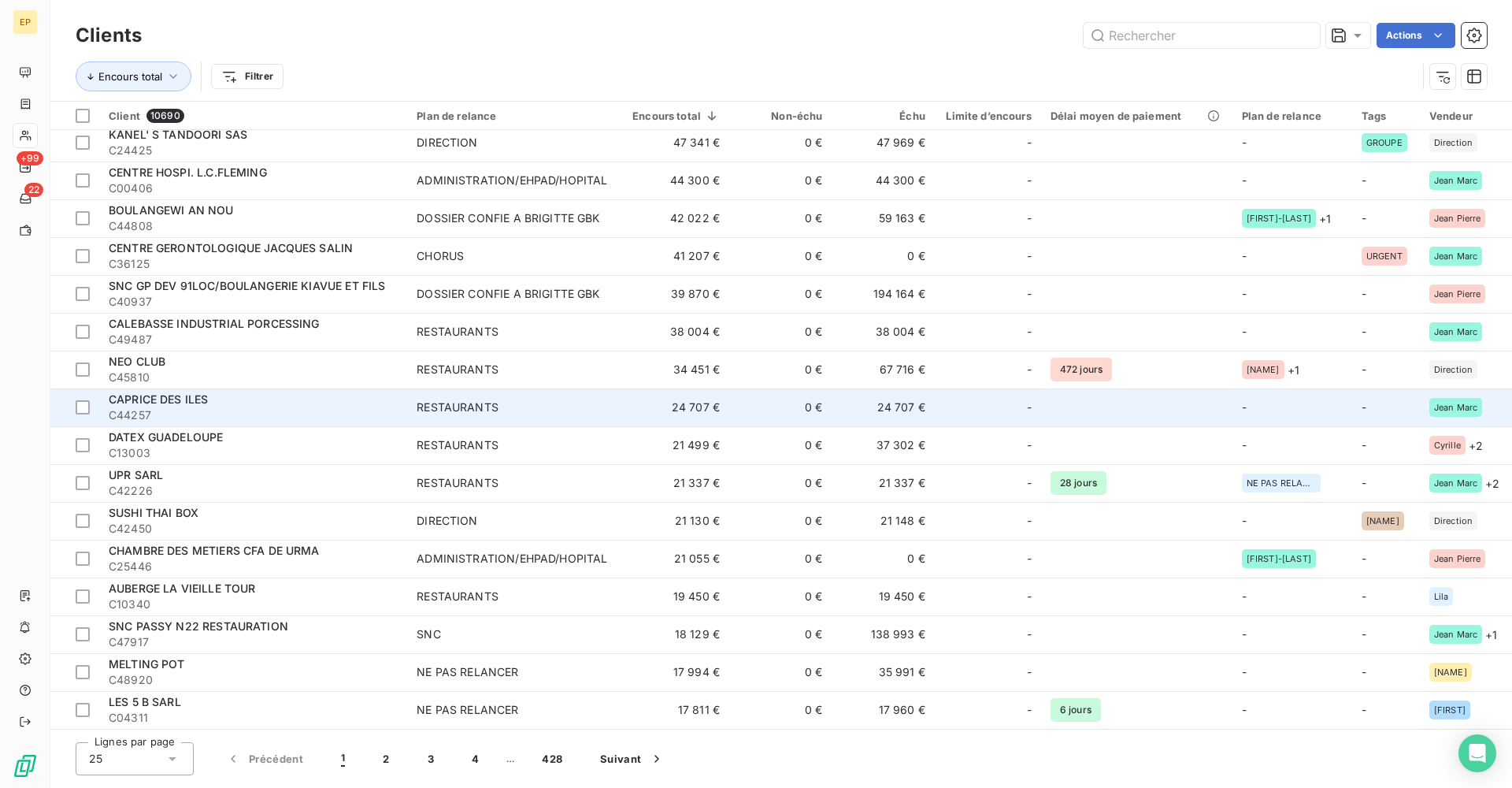 scroll, scrollTop: 345, scrollLeft: 0, axis: vertical 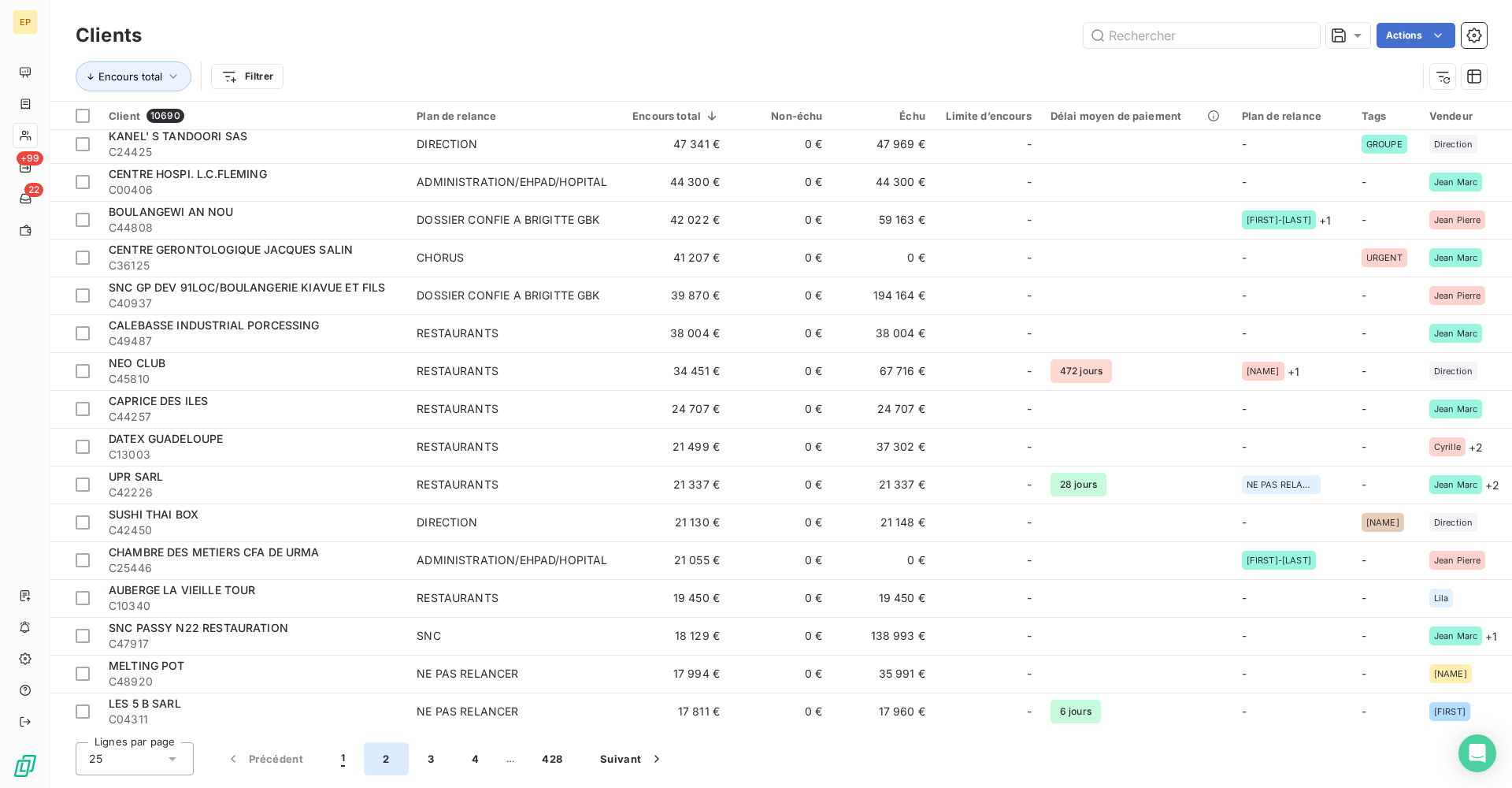 click on "2" at bounding box center [386, 759] 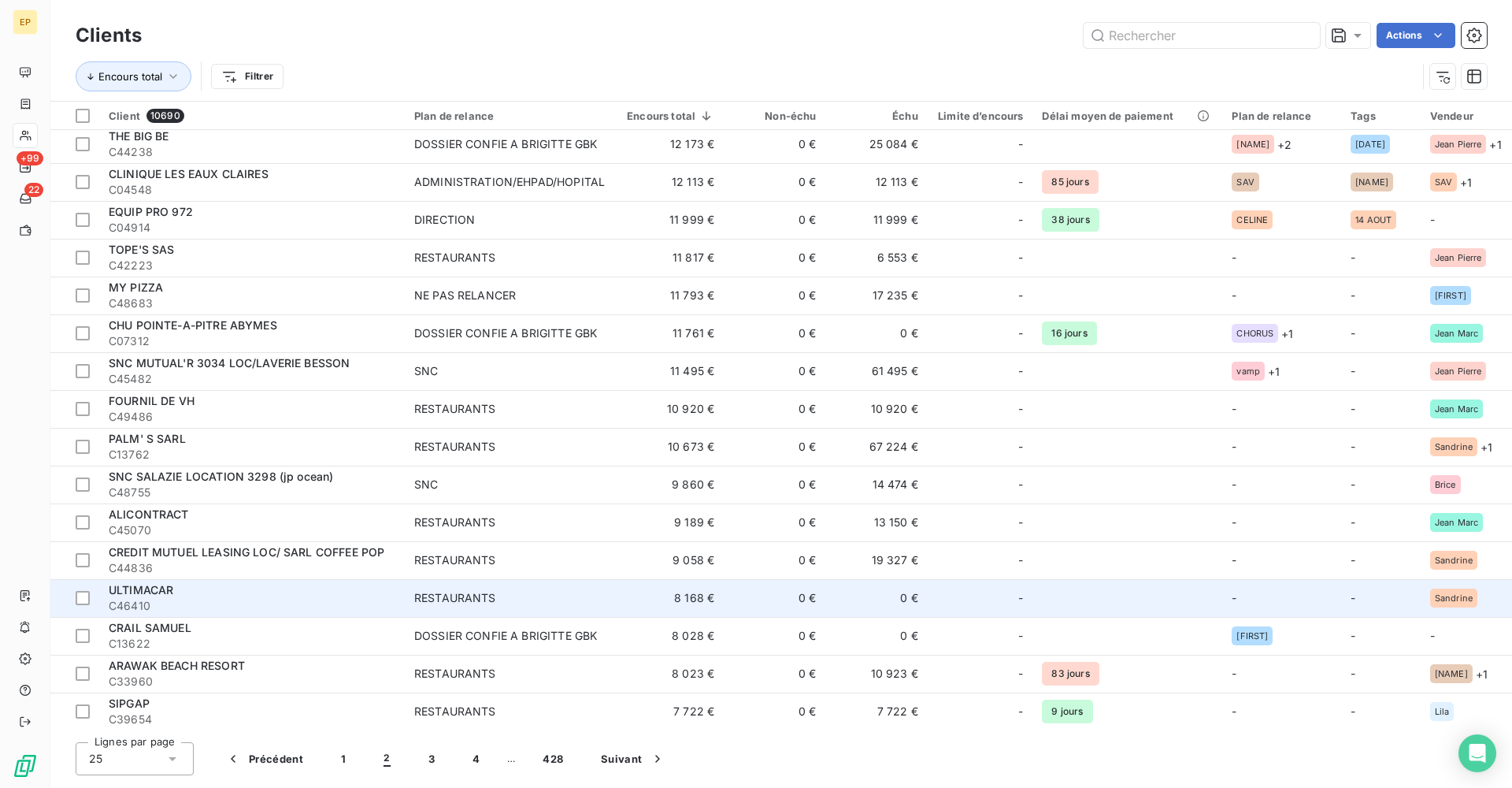 scroll, scrollTop: 0, scrollLeft: 0, axis: both 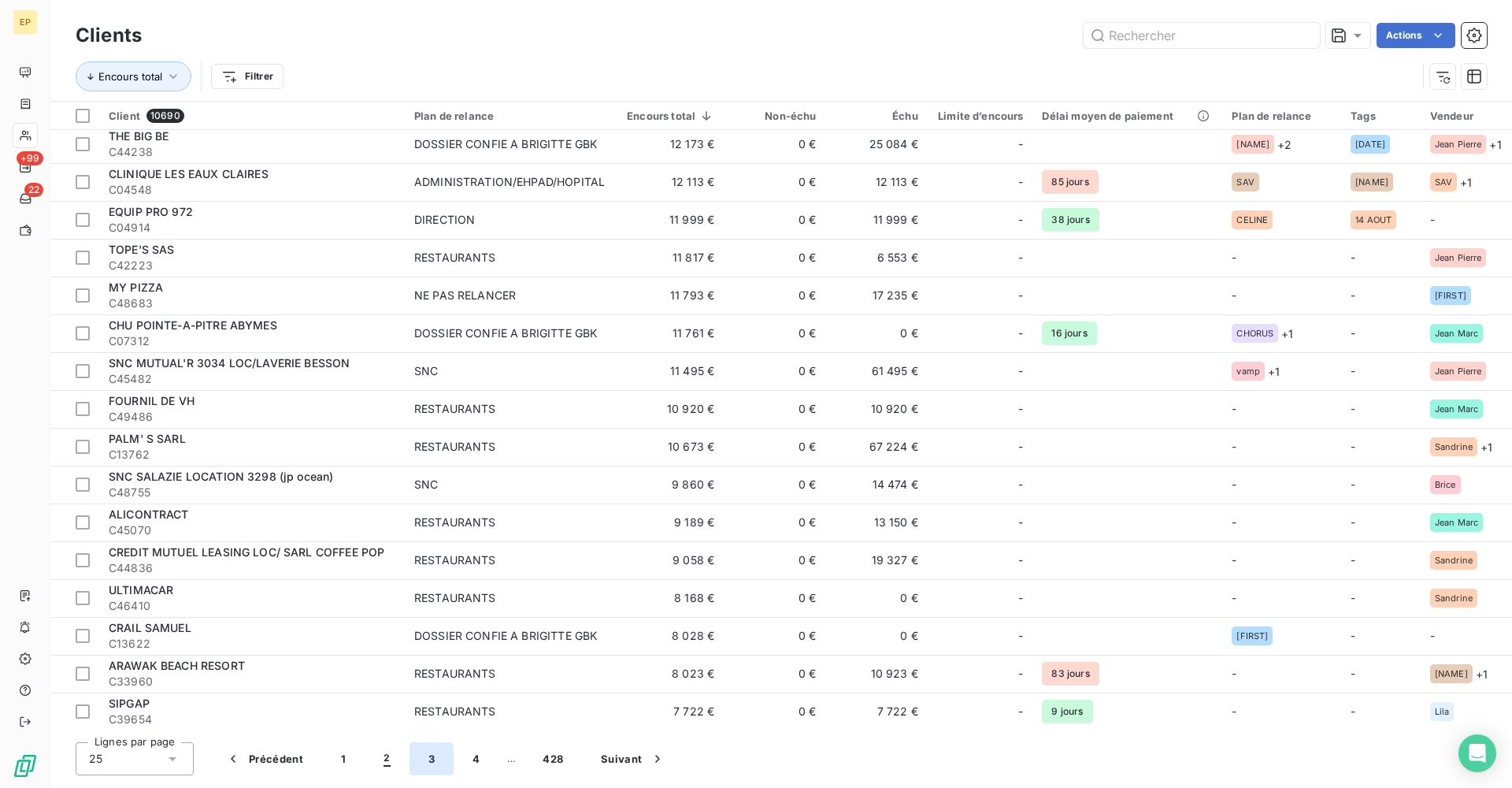 click on "3" at bounding box center (432, 759) 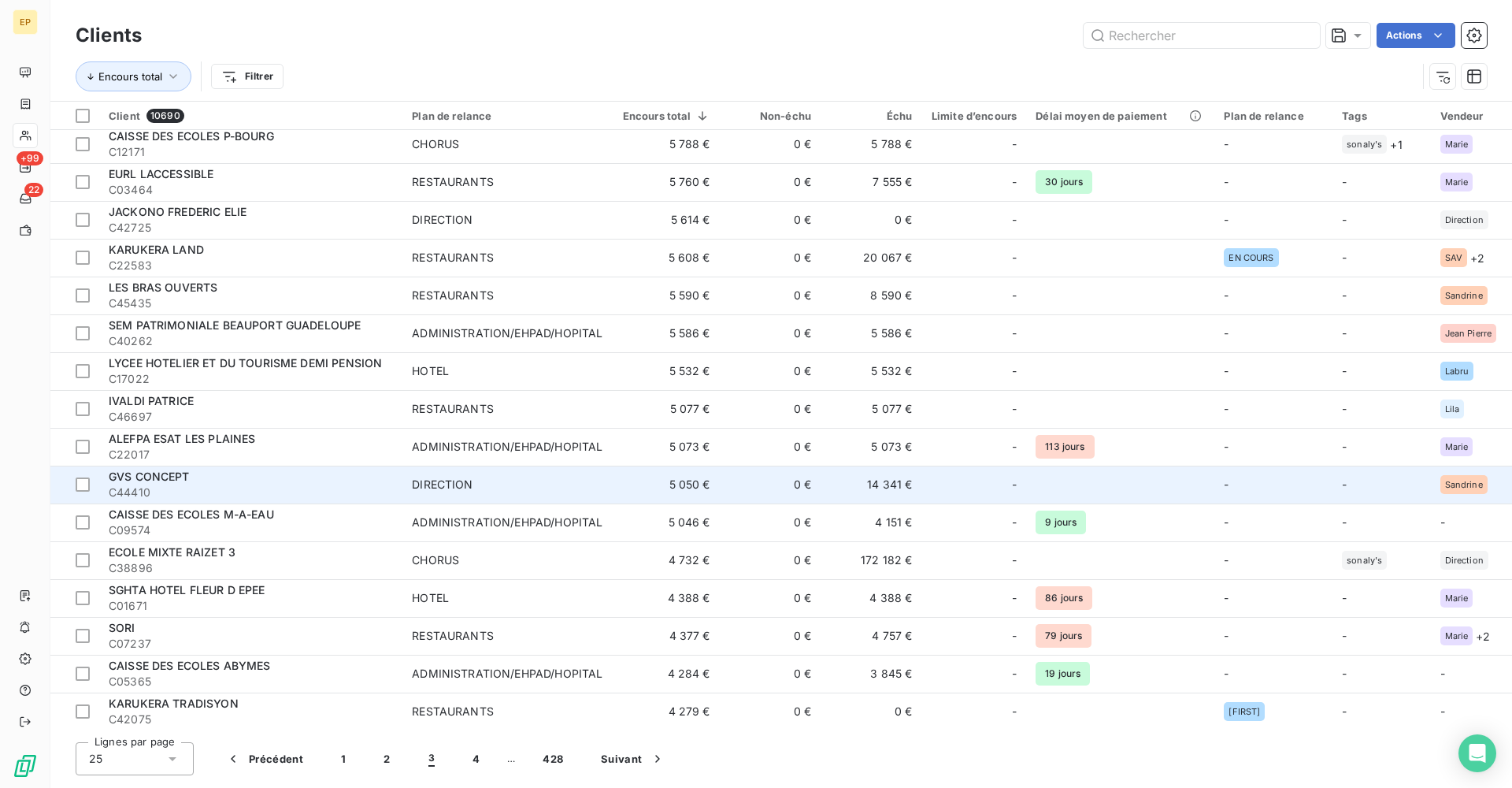 scroll, scrollTop: 0, scrollLeft: 0, axis: both 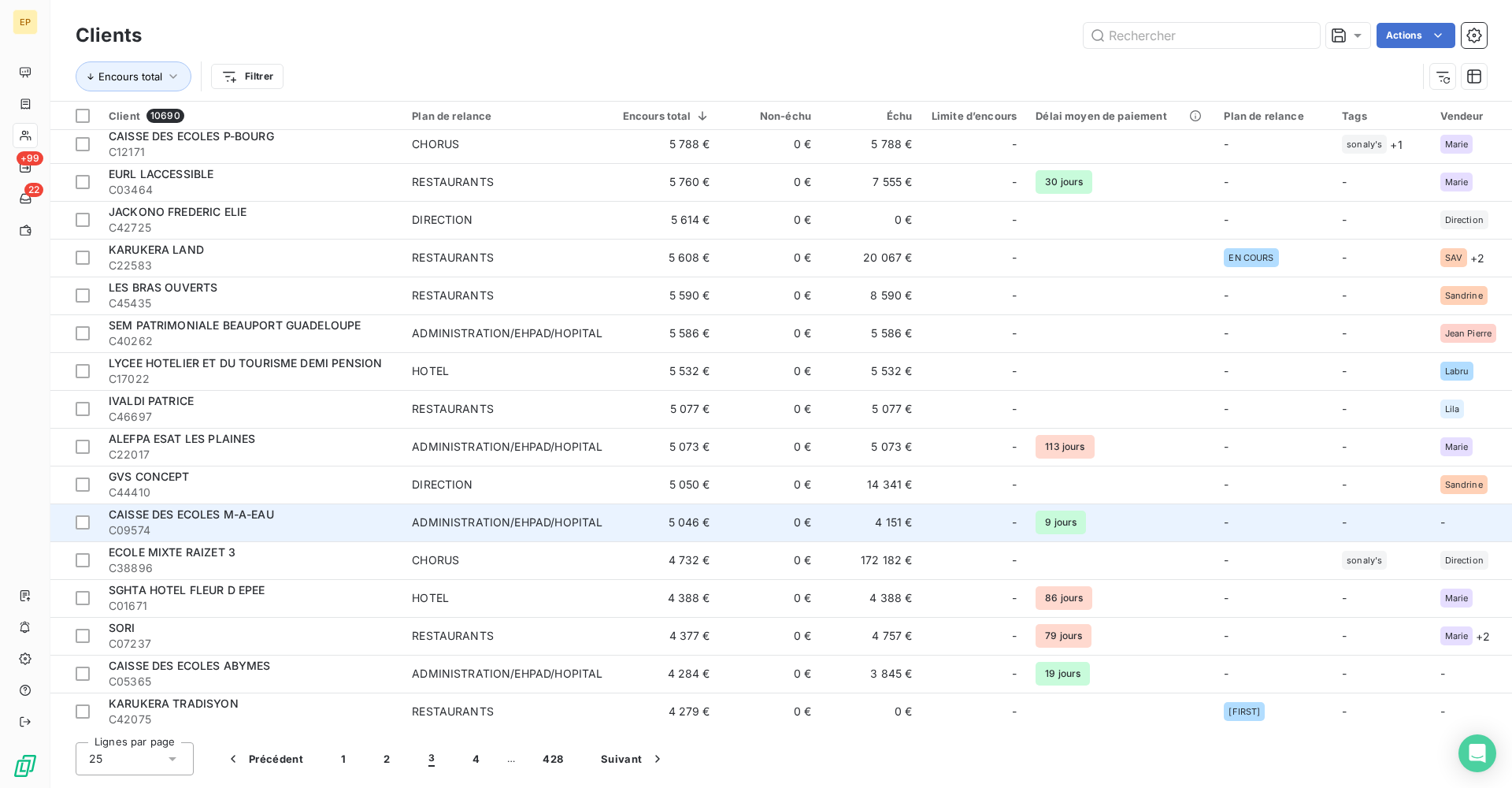 click on "ADMINISTRATION/EHPAD/HOPITAL" at bounding box center (507, 522) 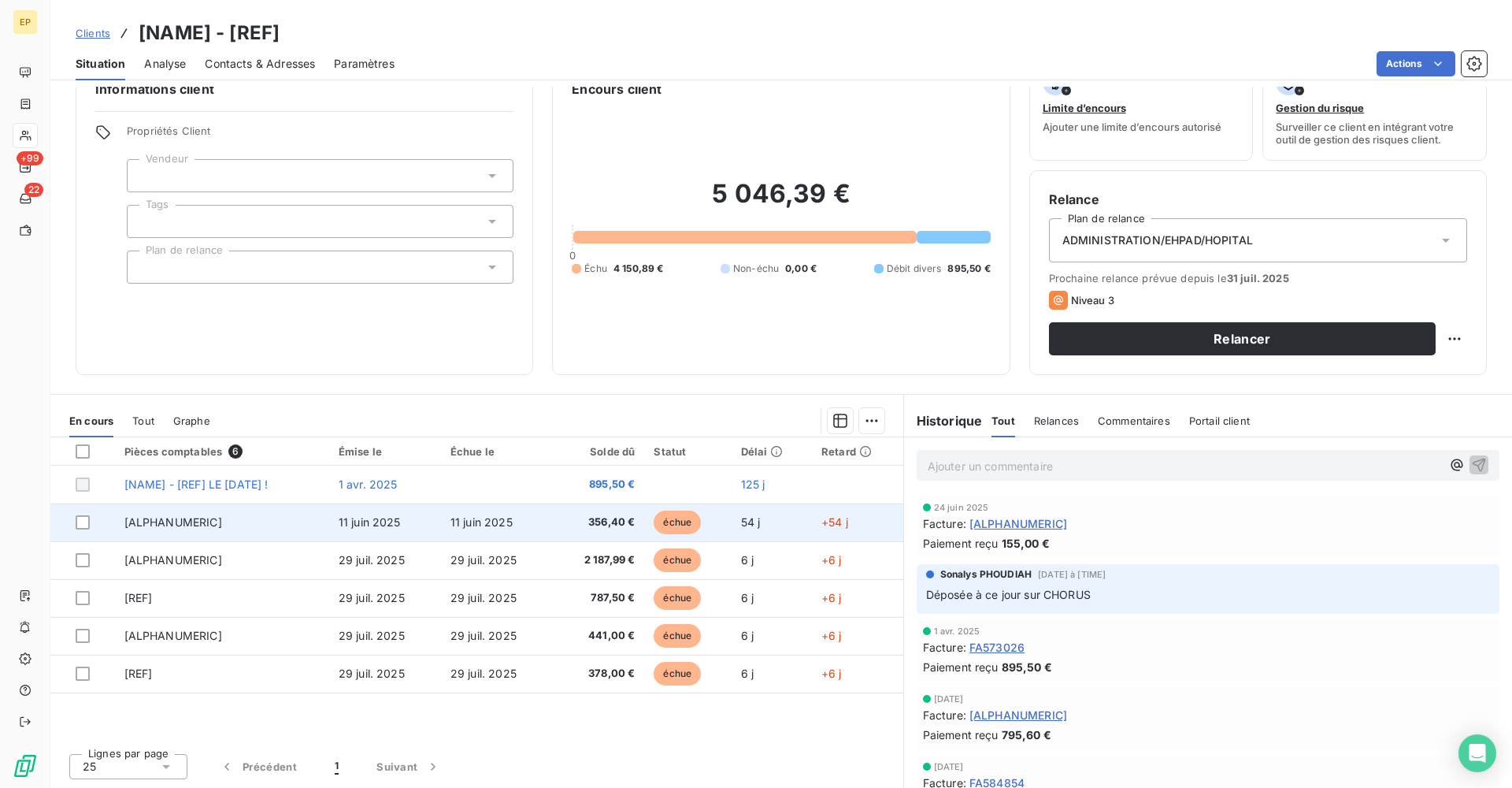 scroll, scrollTop: 36, scrollLeft: 0, axis: vertical 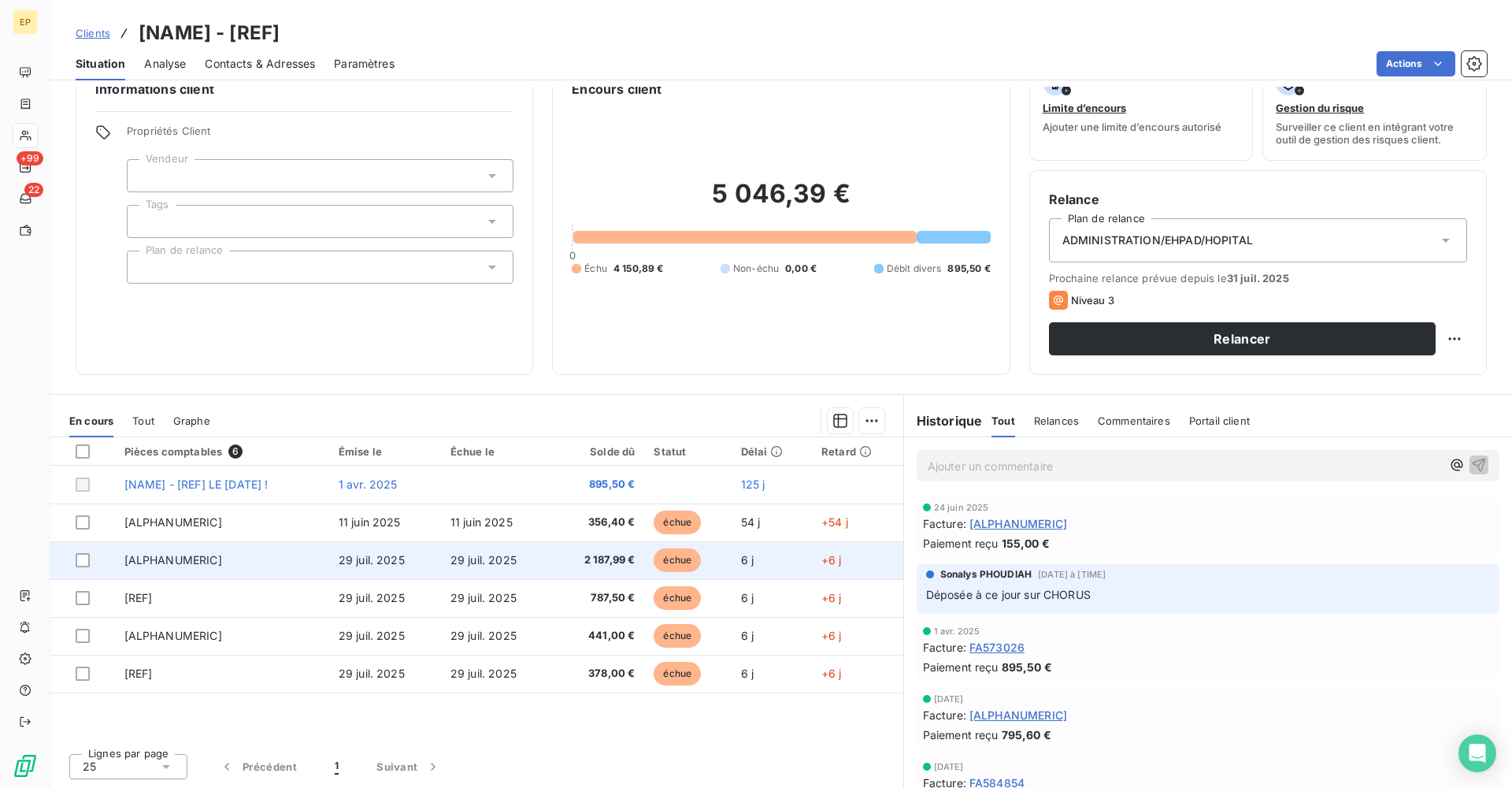 click on "[ALPHANUMERIC]" at bounding box center [173, 559] 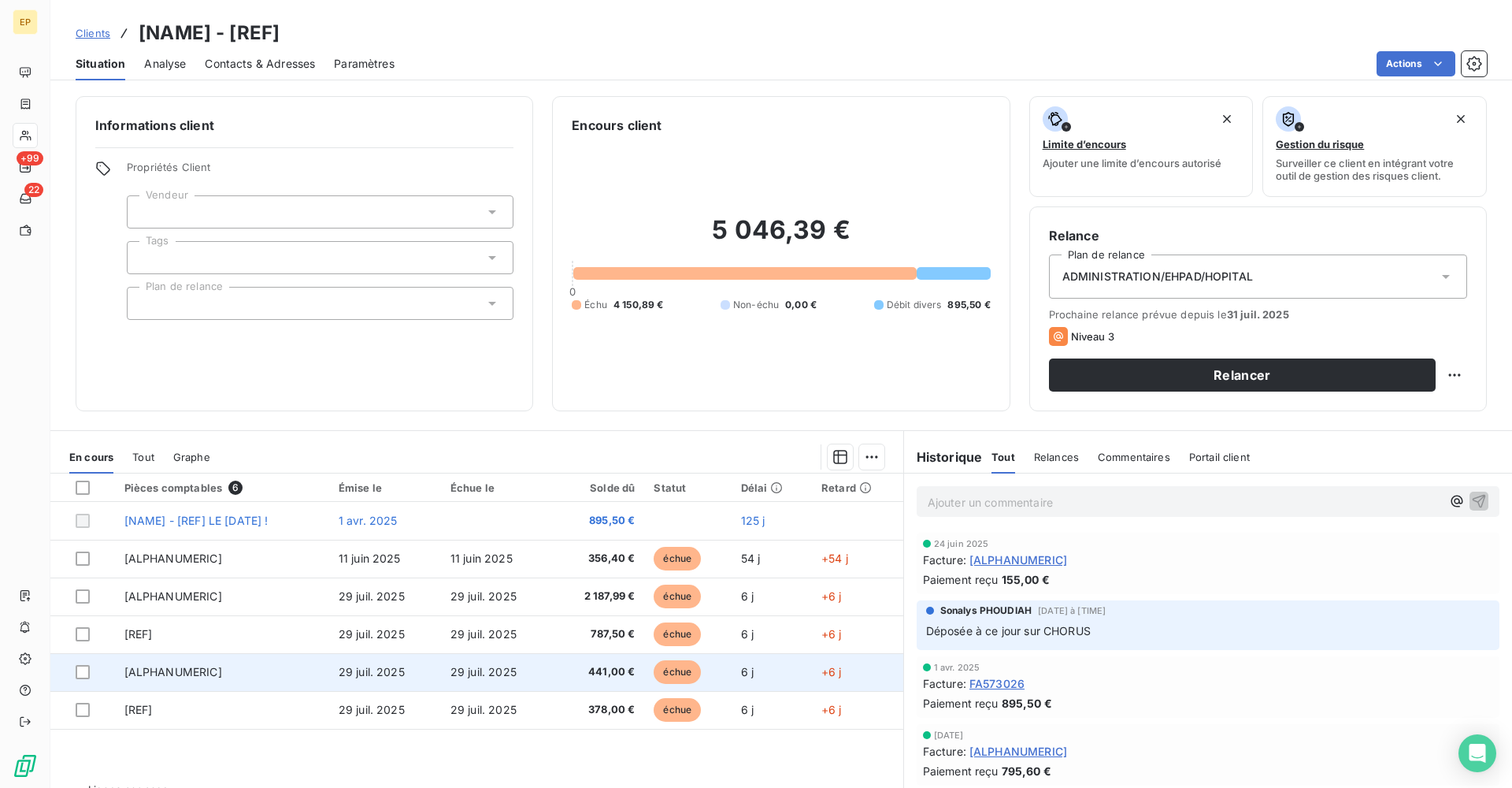 click on "[ALPHANUMERIC]" at bounding box center (222, 672) 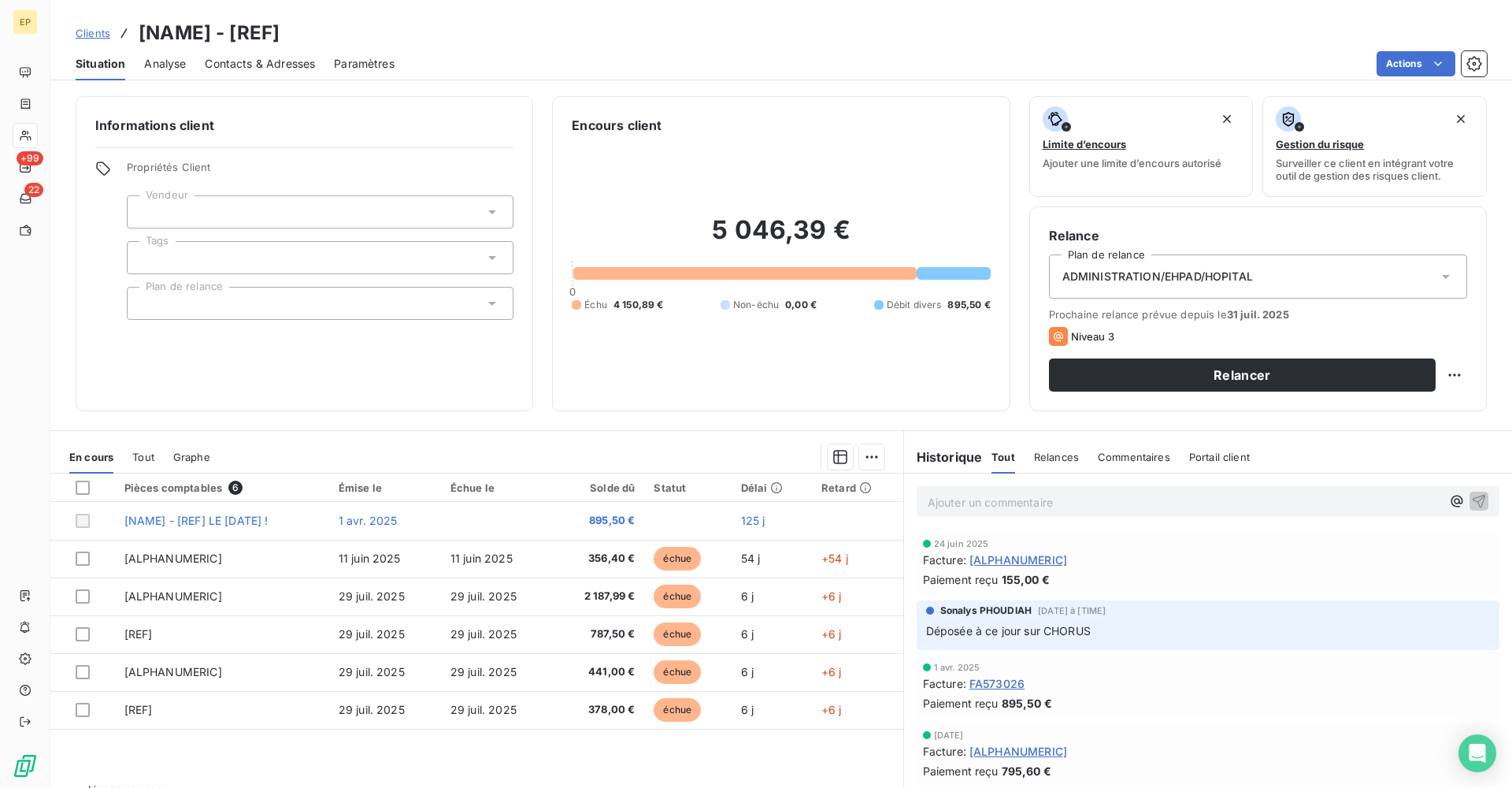scroll, scrollTop: 0, scrollLeft: 0, axis: both 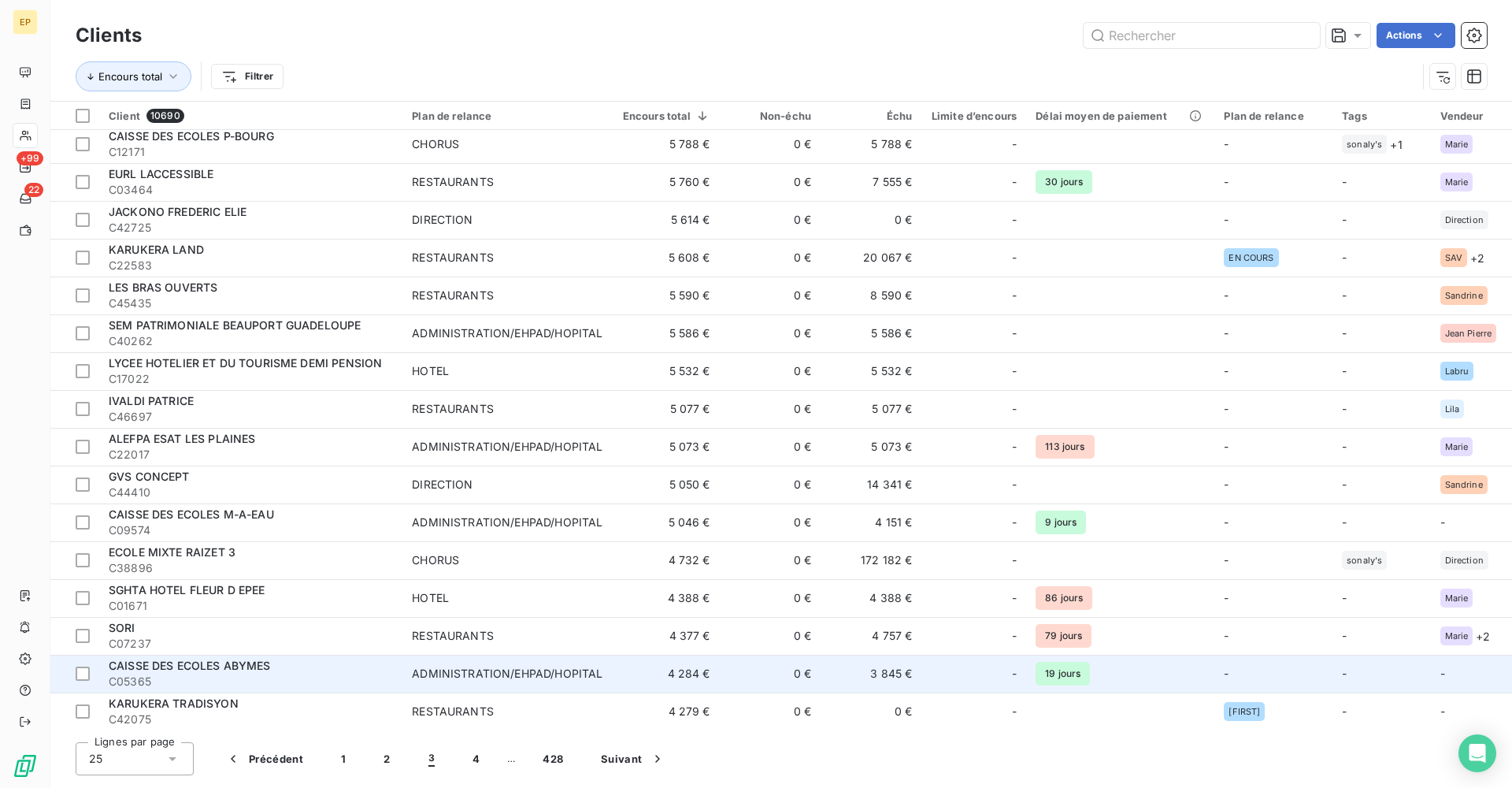 click on "CAISSE DES ECOLES ABYMES" at bounding box center (190, 665) 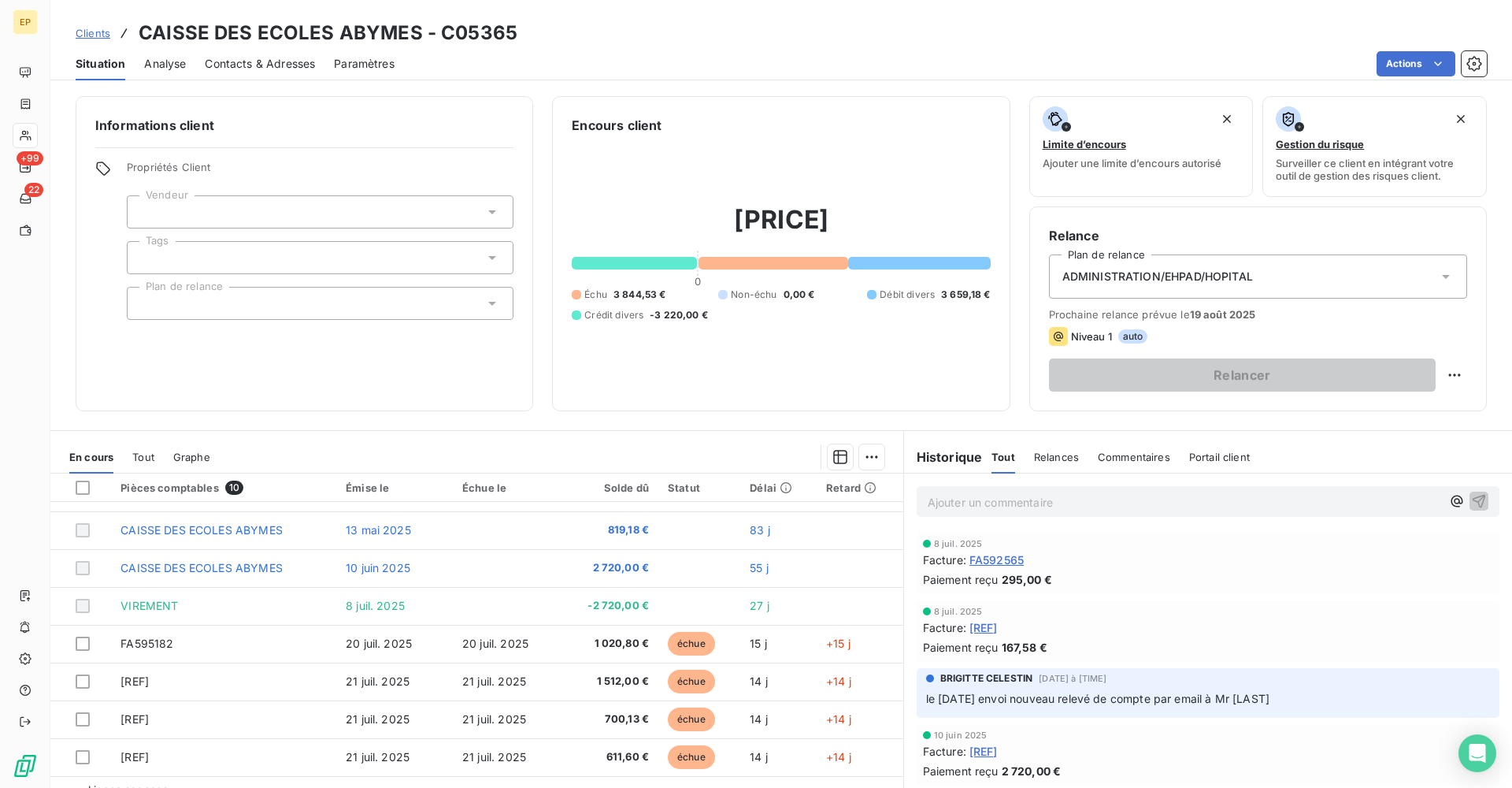 scroll, scrollTop: 102, scrollLeft: 0, axis: vertical 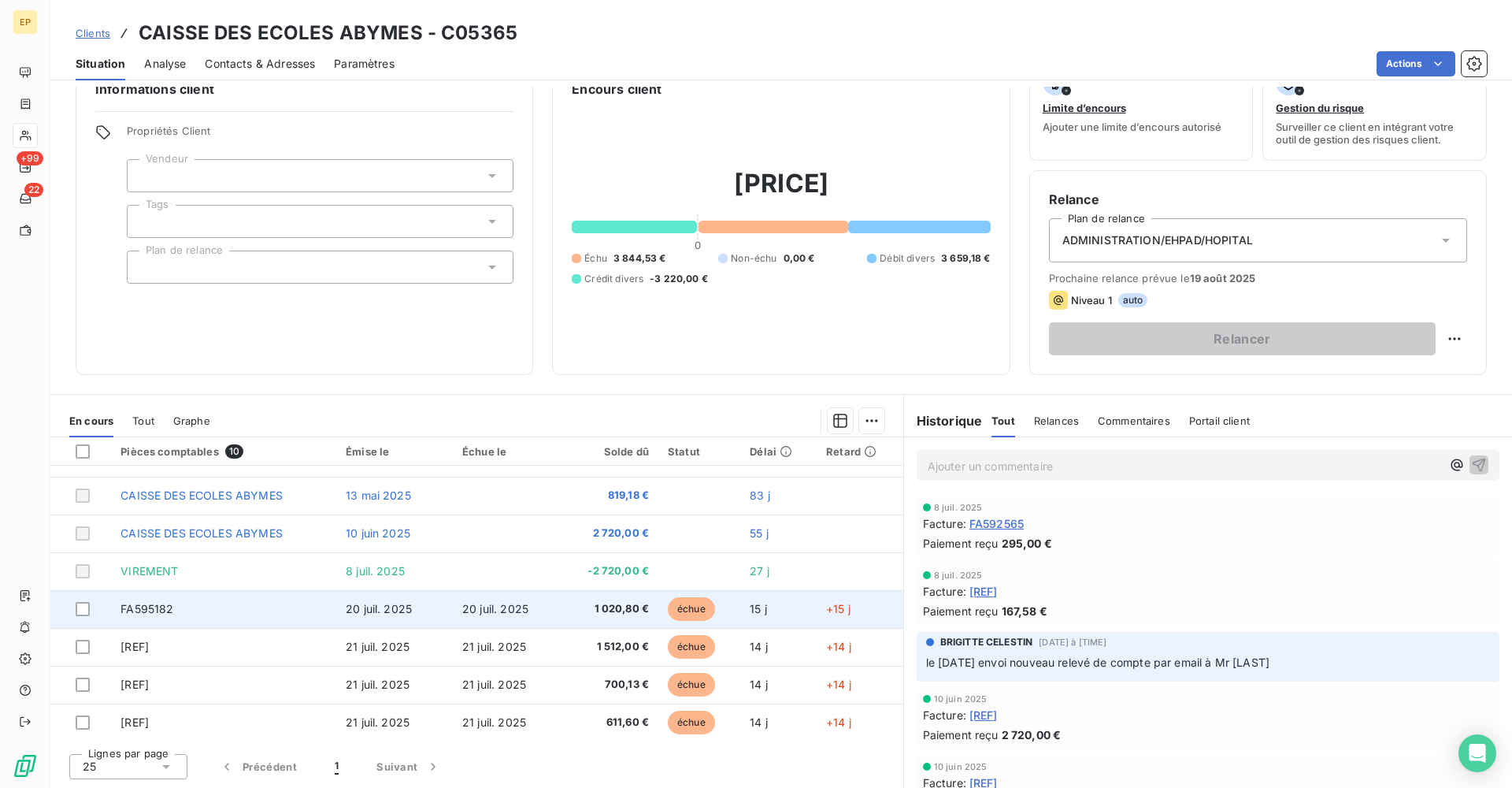 click on "FA595182" at bounding box center [146, 608] 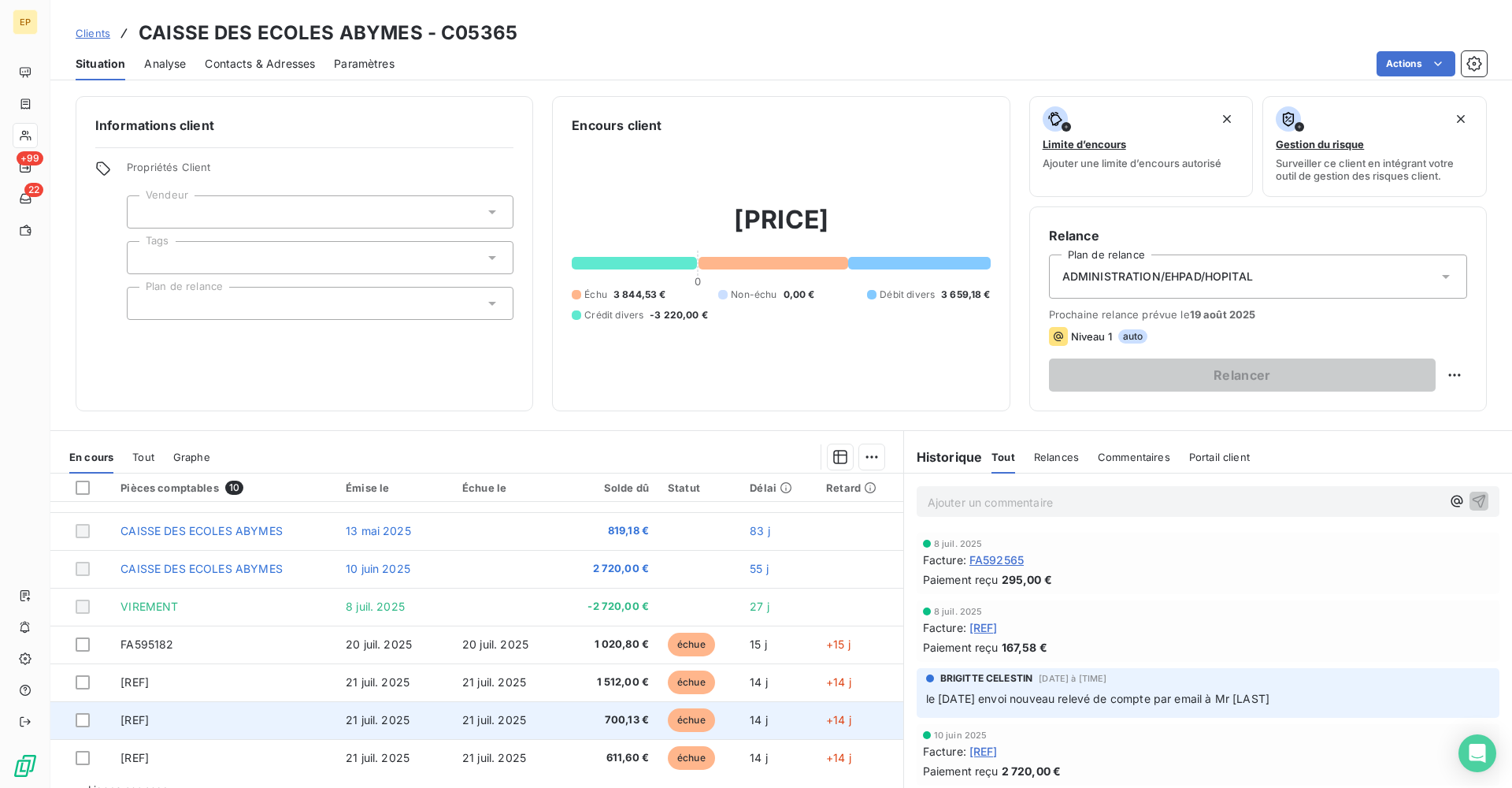 scroll, scrollTop: 102, scrollLeft: 0, axis: vertical 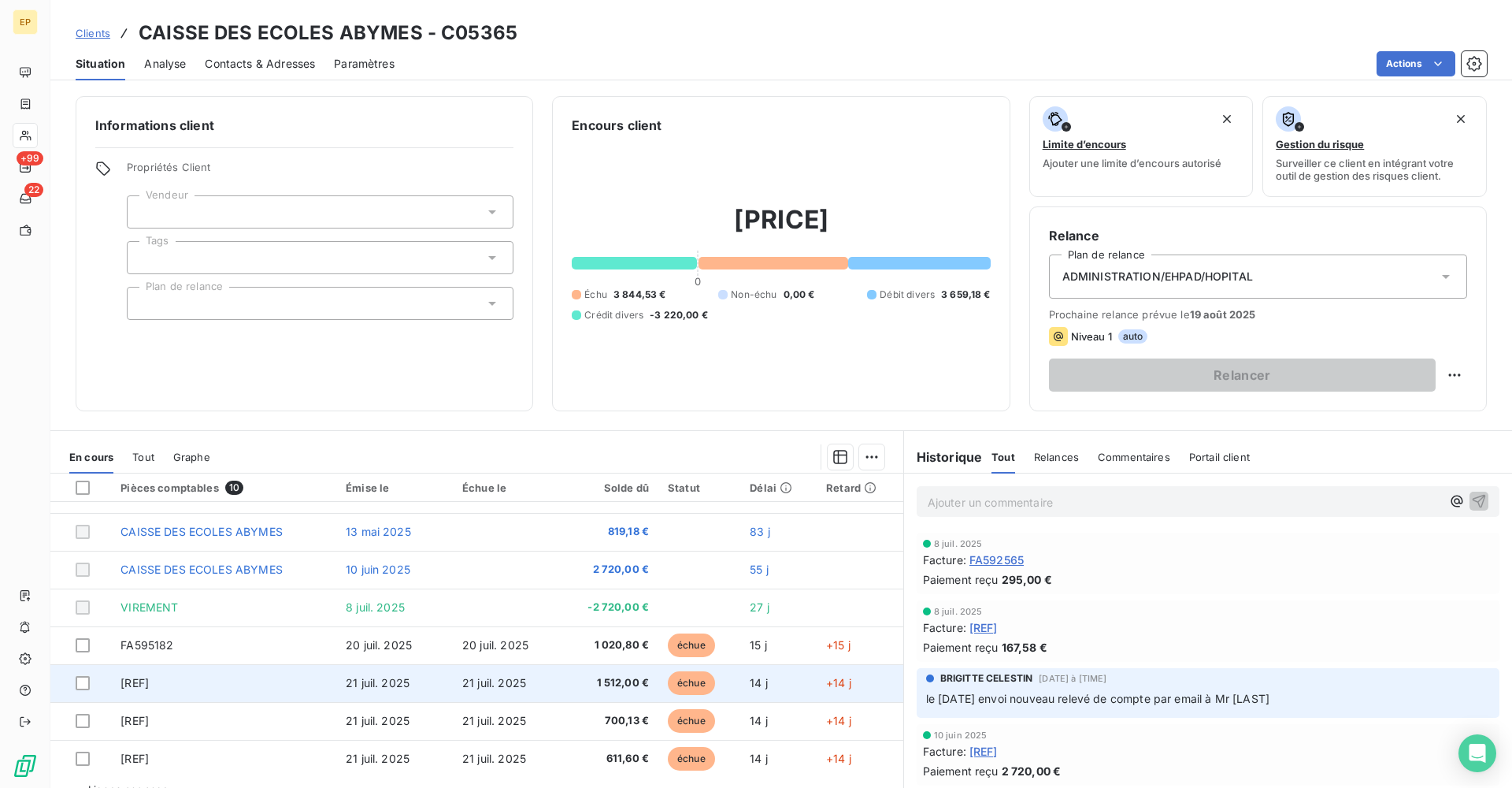 click on "[REF]" at bounding box center (135, 682) 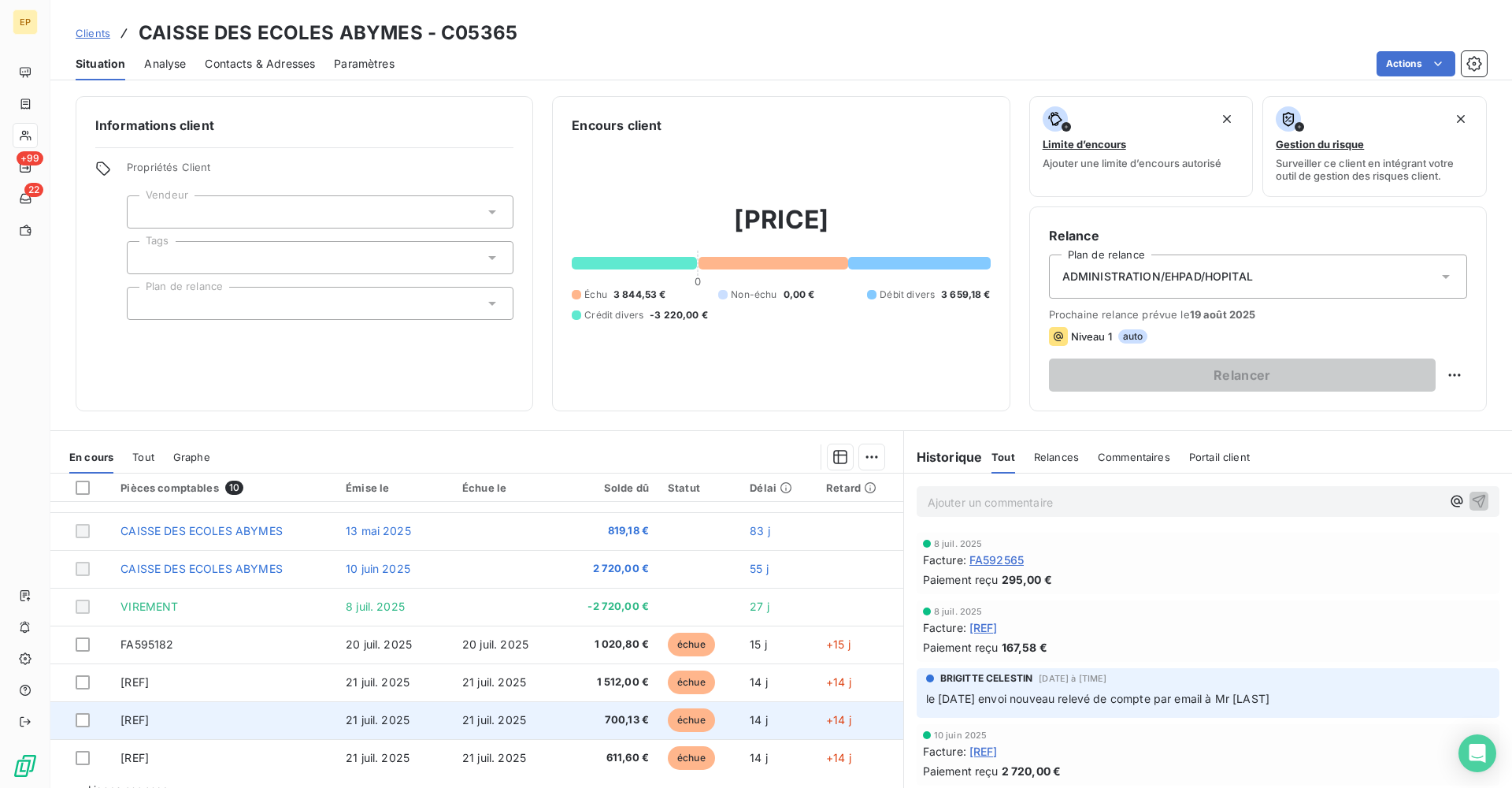 scroll, scrollTop: 102, scrollLeft: 0, axis: vertical 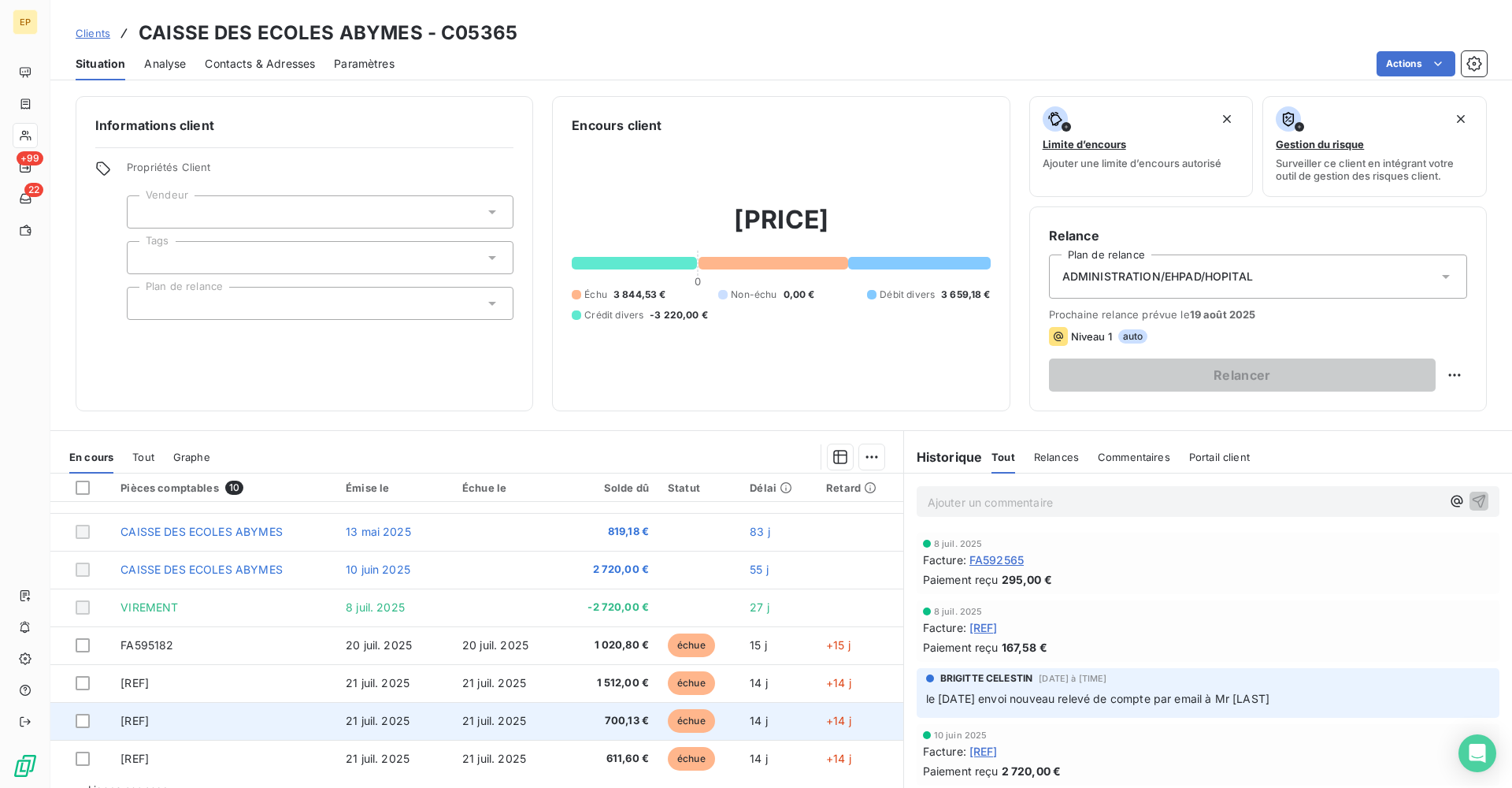 click on "[REF]" at bounding box center [135, 720] 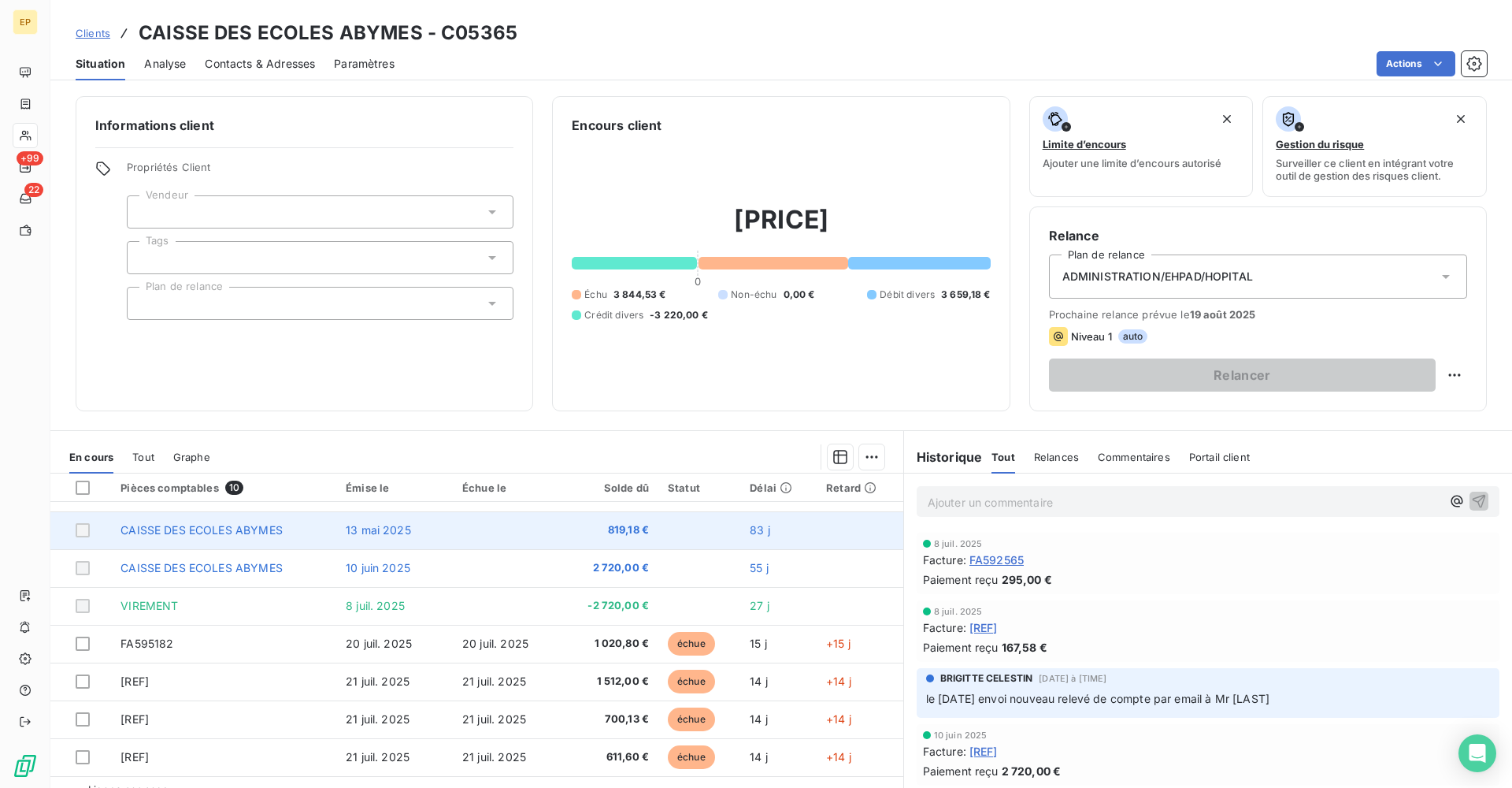 scroll, scrollTop: 102, scrollLeft: 0, axis: vertical 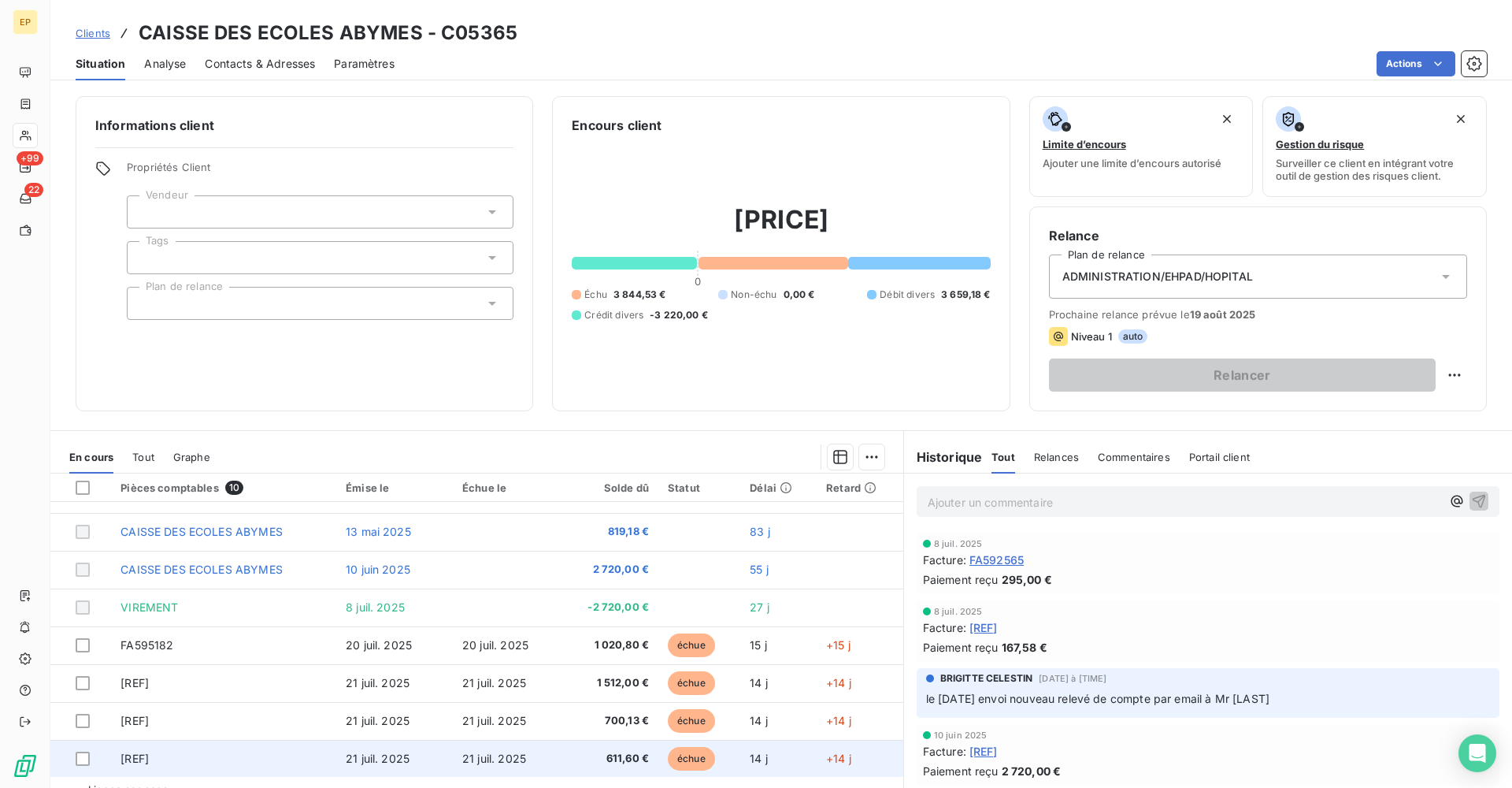 click on "[REF]" at bounding box center [135, 758] 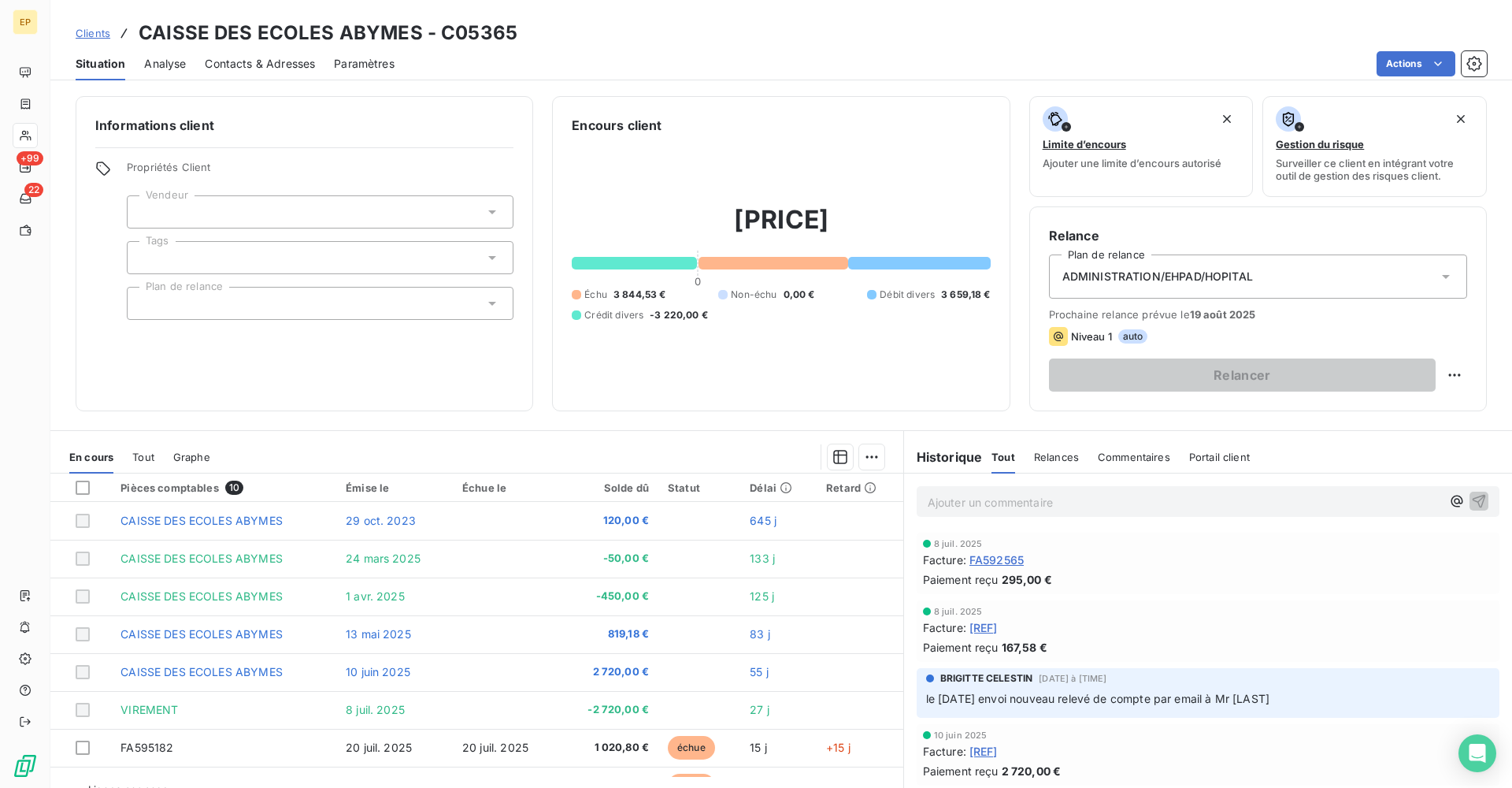 click at bounding box center [320, 212] 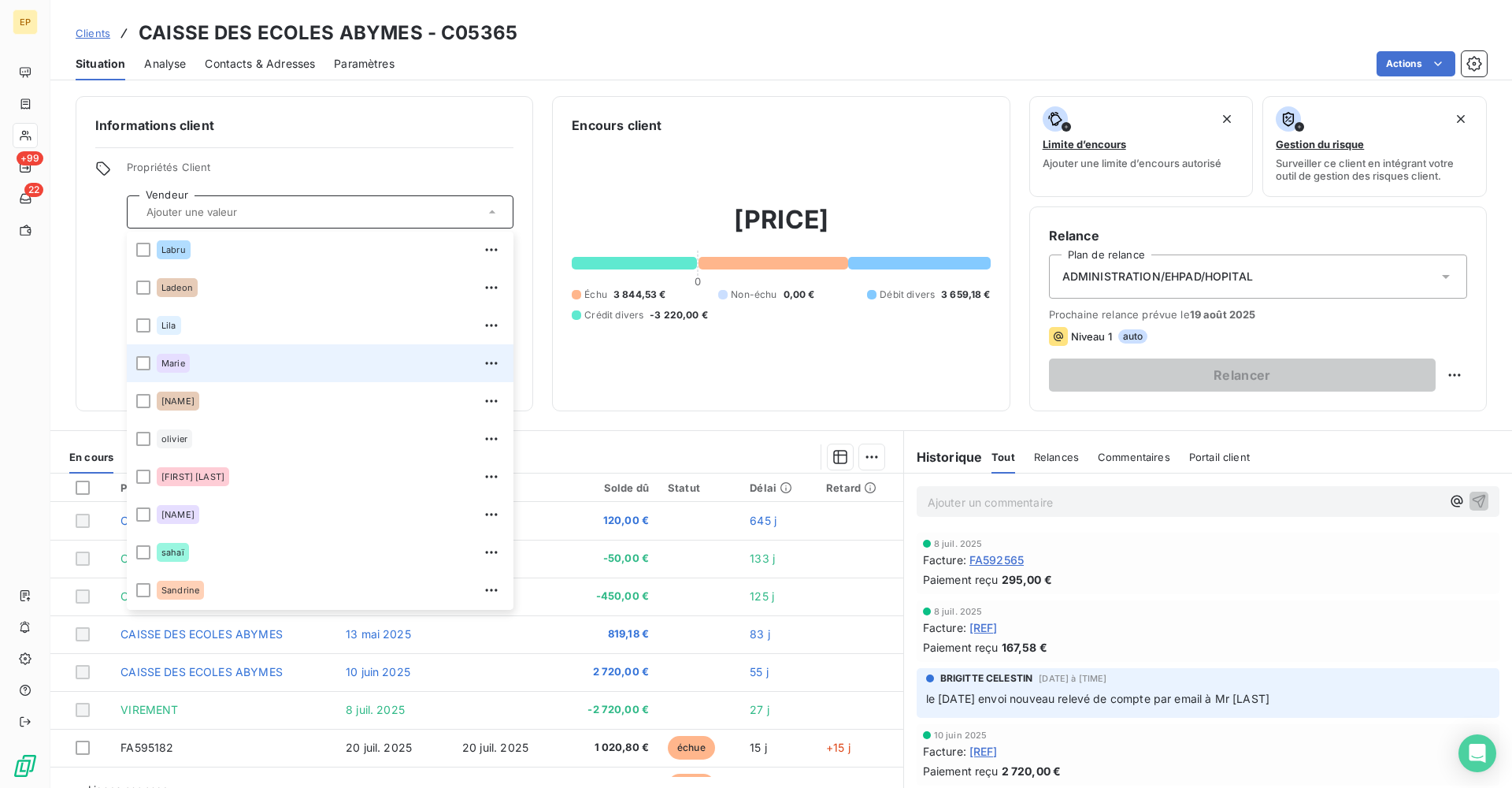 scroll, scrollTop: 340, scrollLeft: 0, axis: vertical 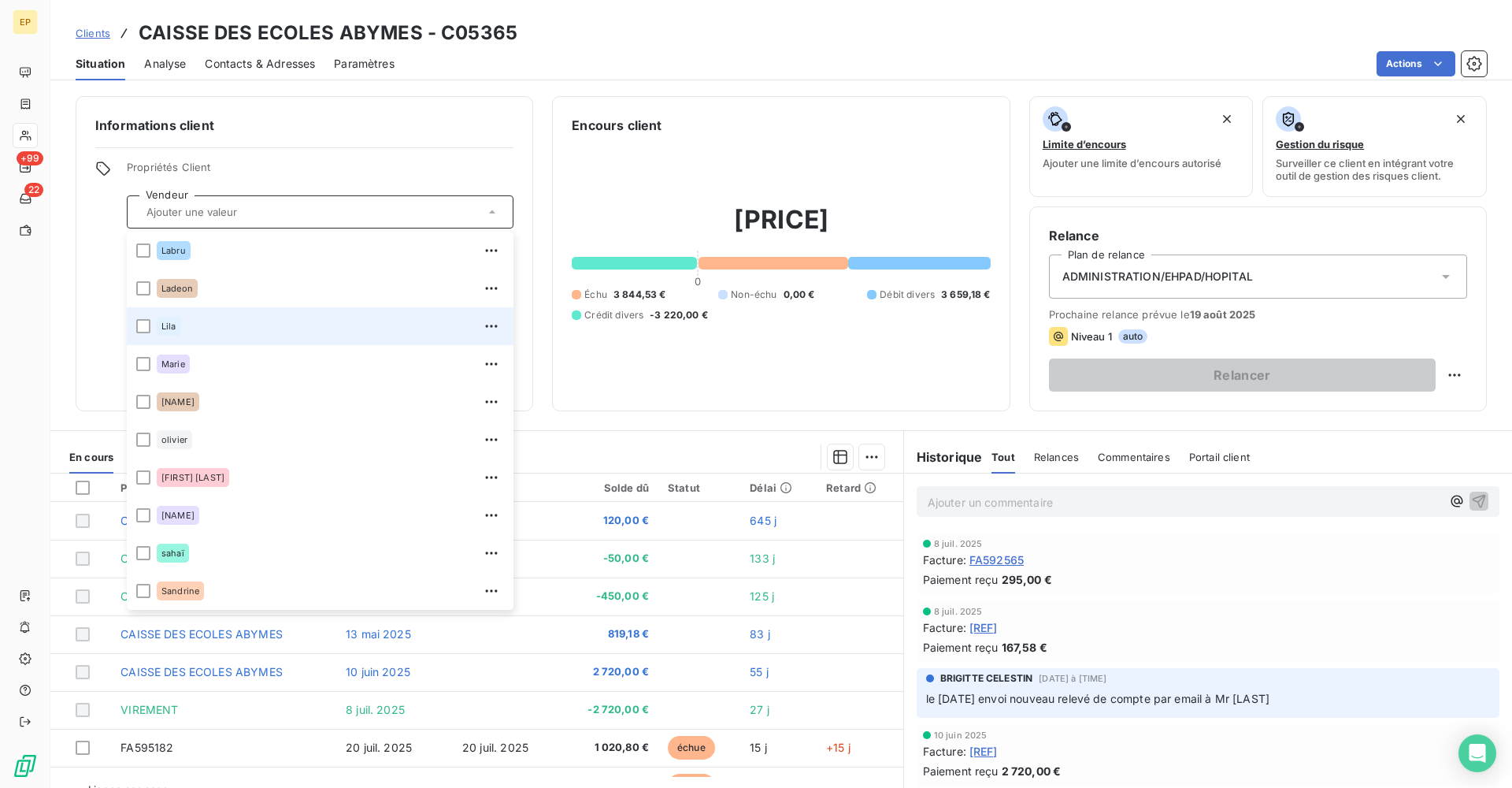 click on "Lila" at bounding box center [330, 326] 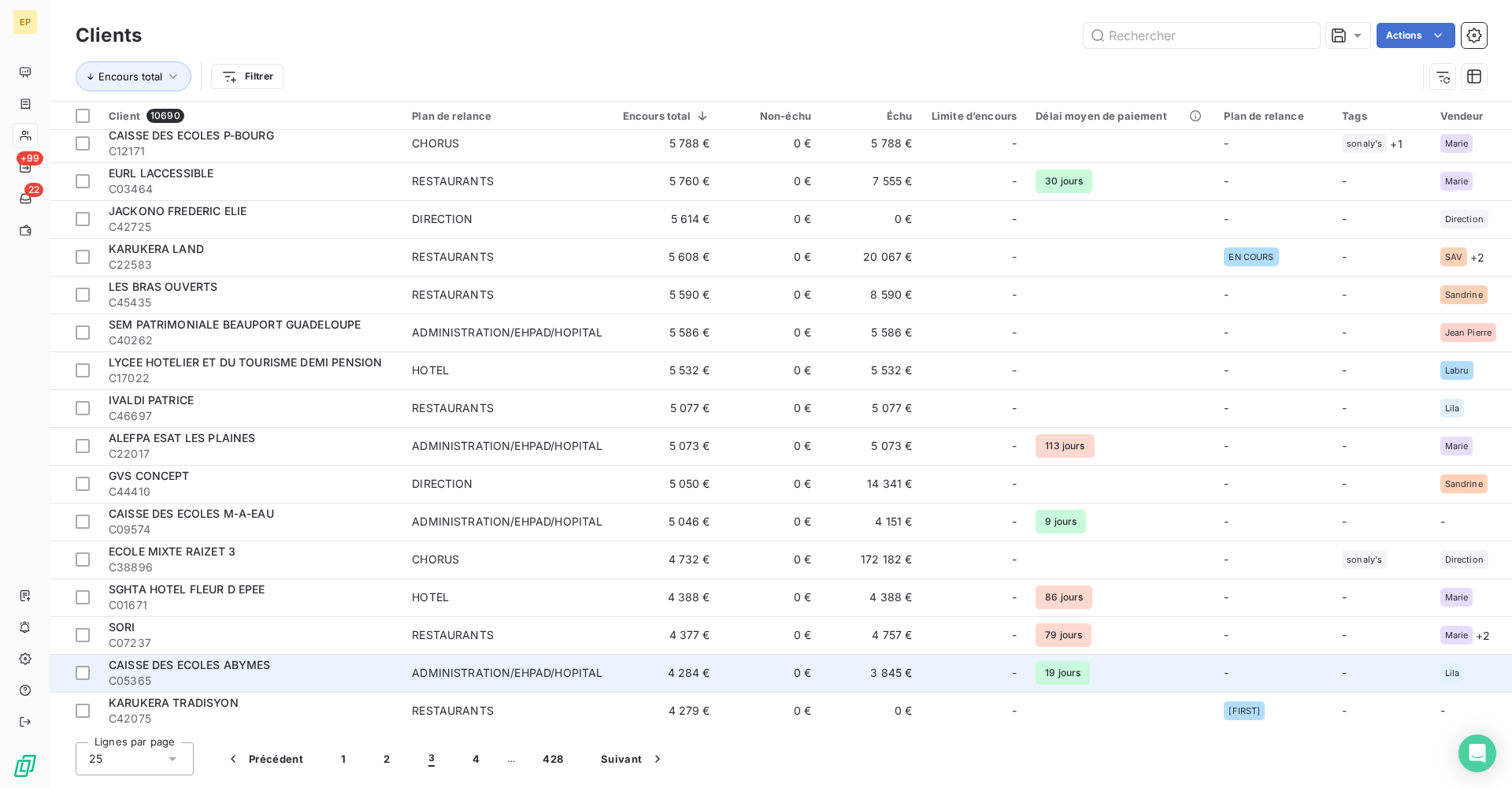 scroll, scrollTop: 345, scrollLeft: 0, axis: vertical 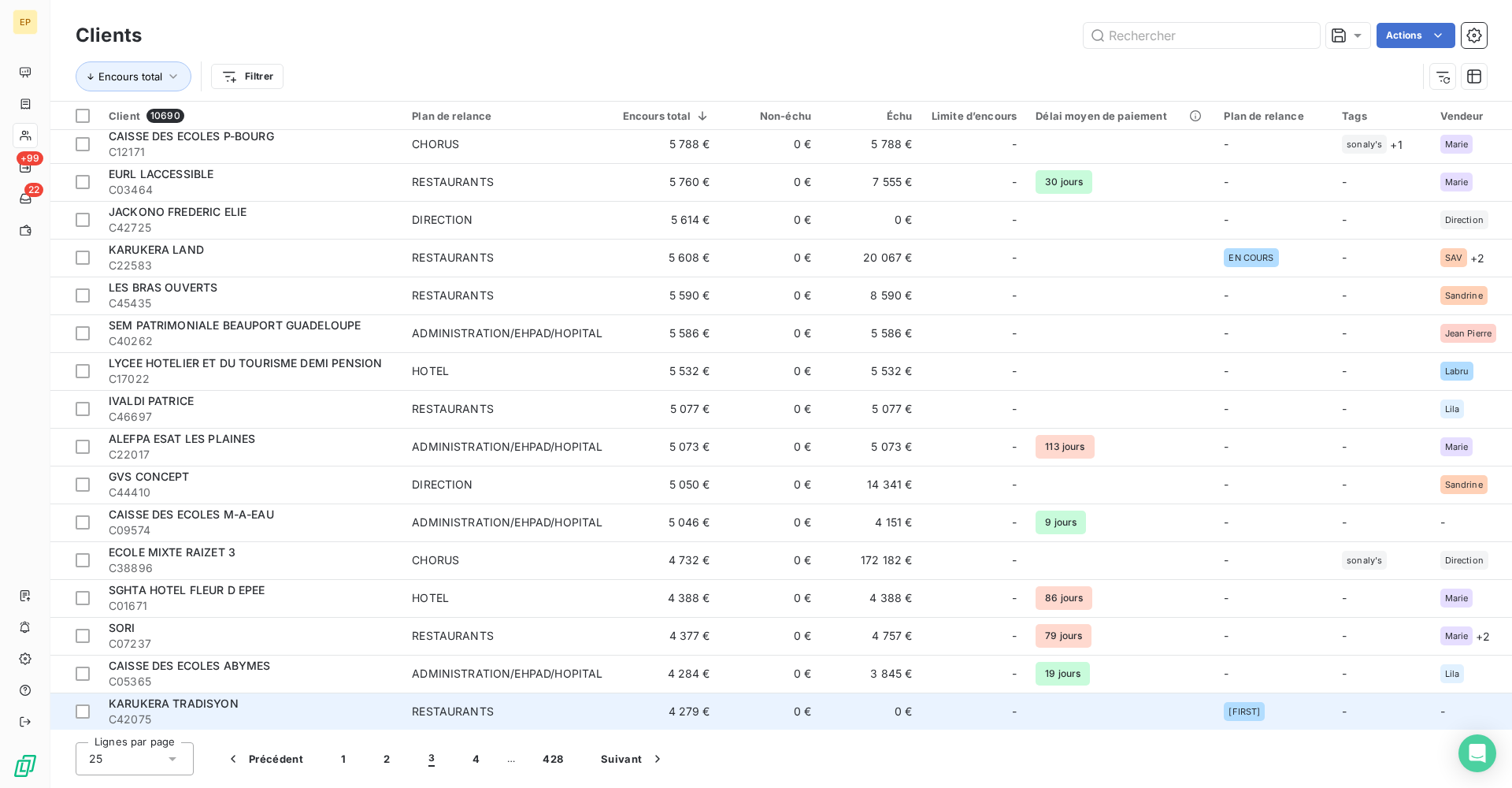 click on "KARUKERA TRADISYON" at bounding box center (173, 703) 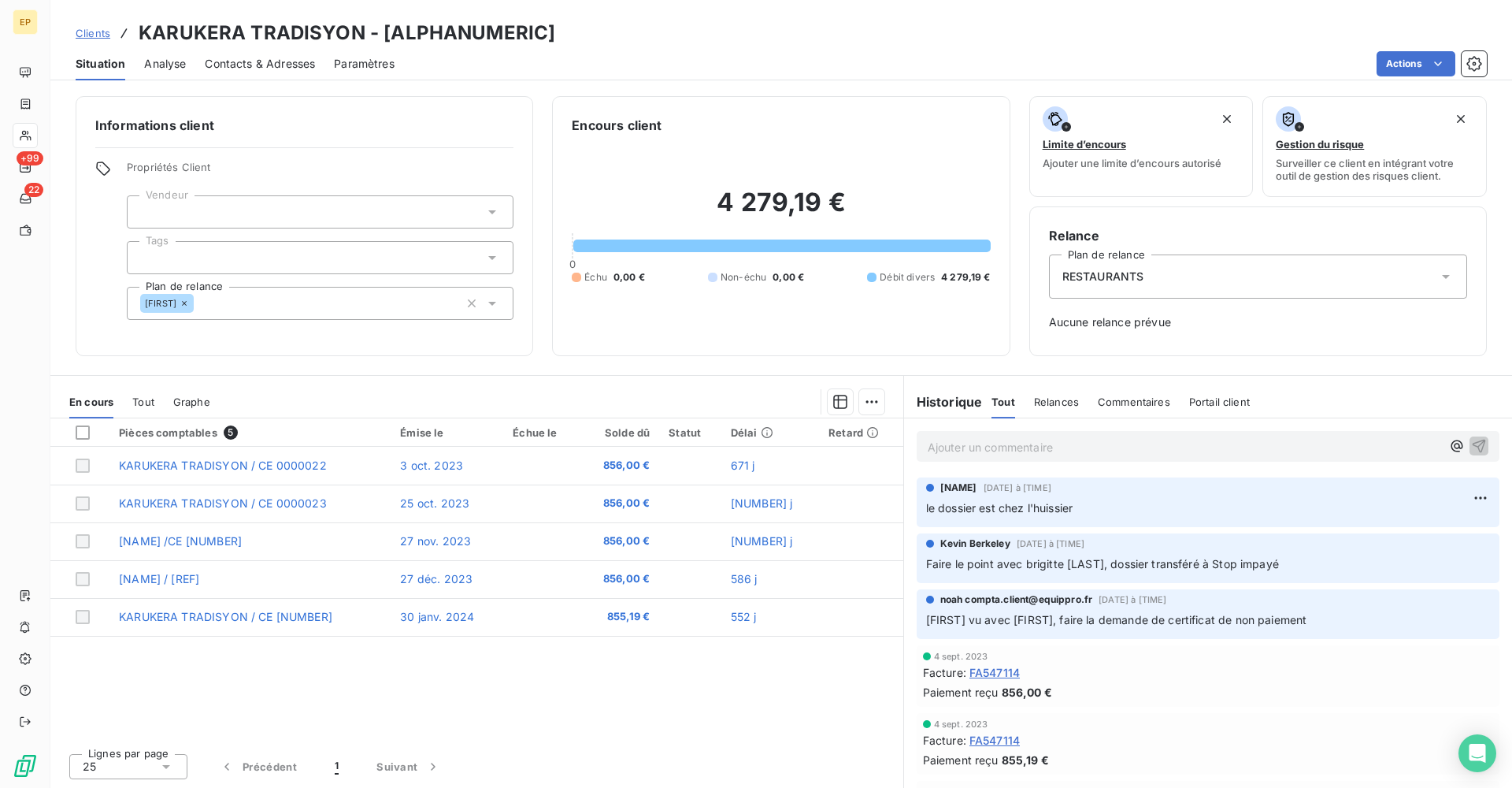 scroll, scrollTop: 0, scrollLeft: 0, axis: both 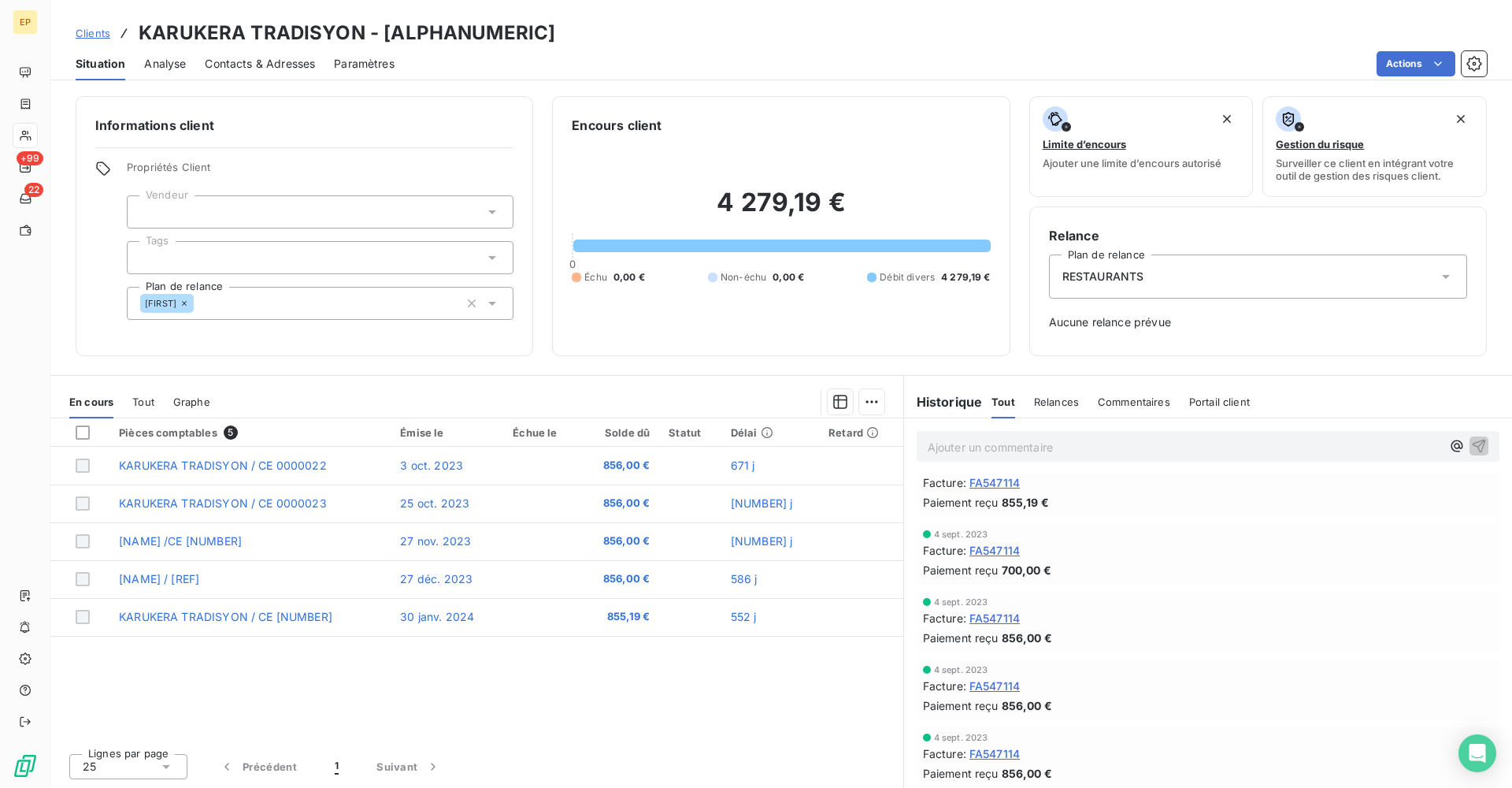 click on "FA547114" at bounding box center [995, 753] 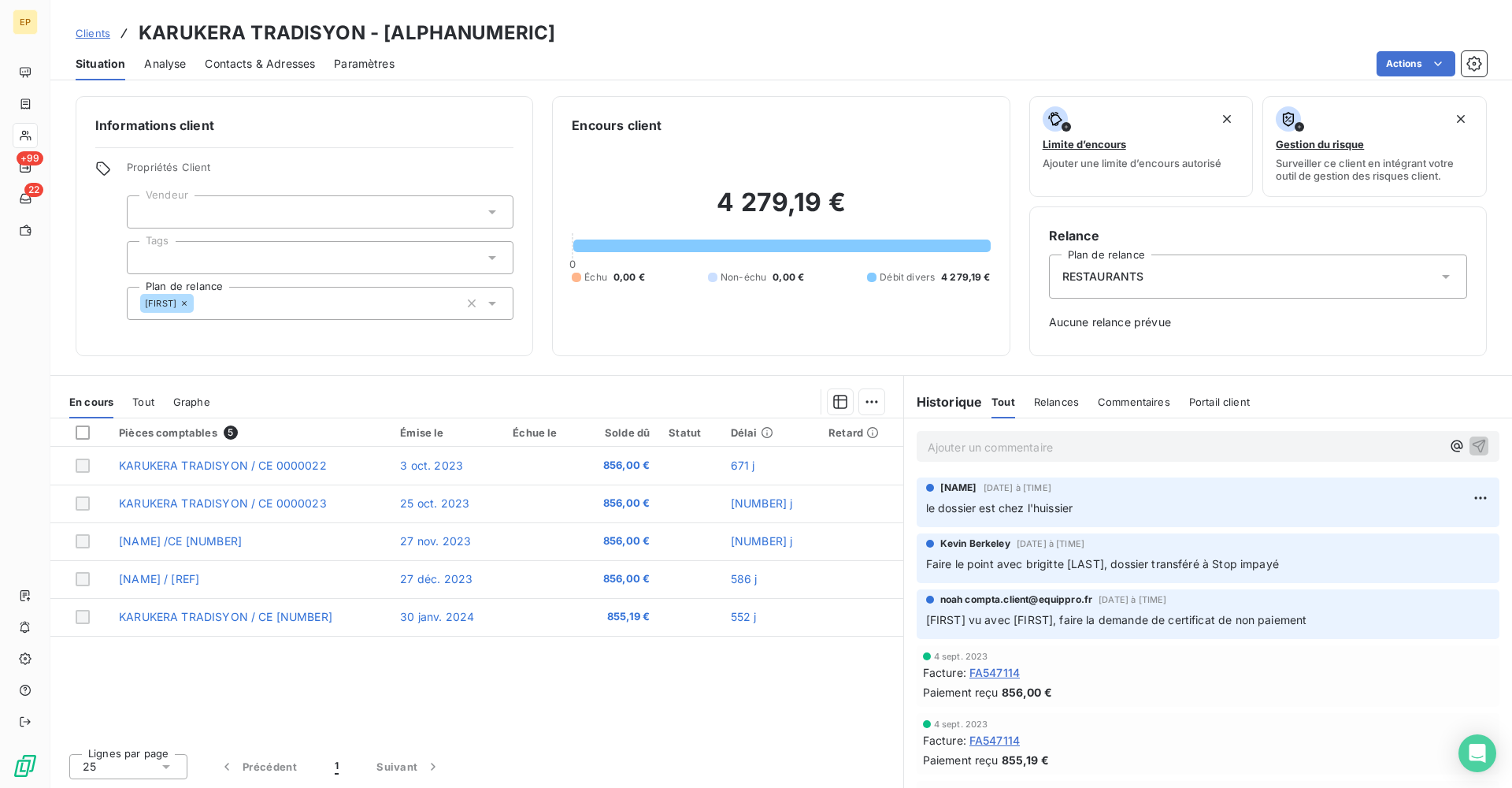 click on "FA547114" at bounding box center (995, 672) 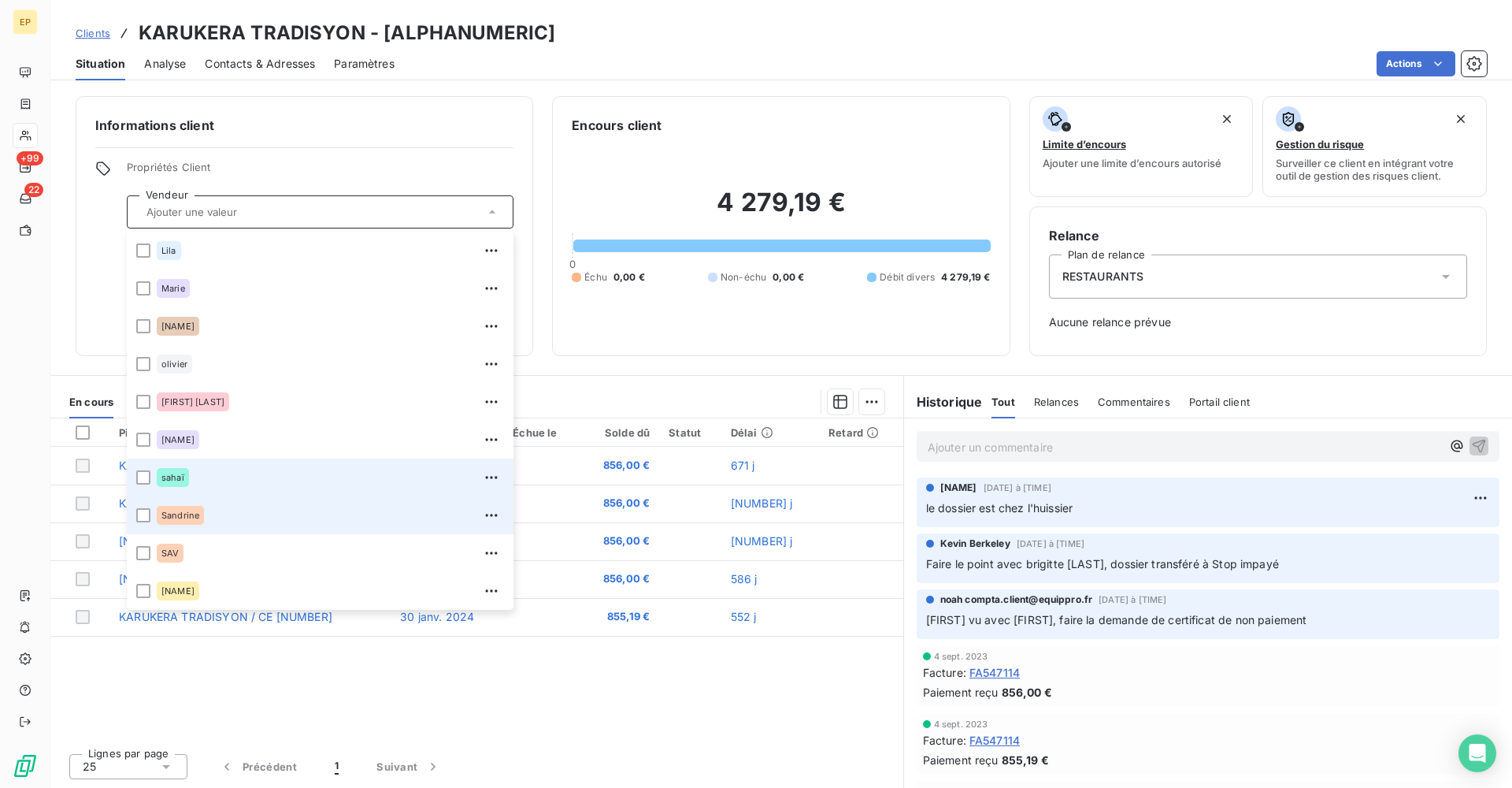 scroll, scrollTop: 416, scrollLeft: 0, axis: vertical 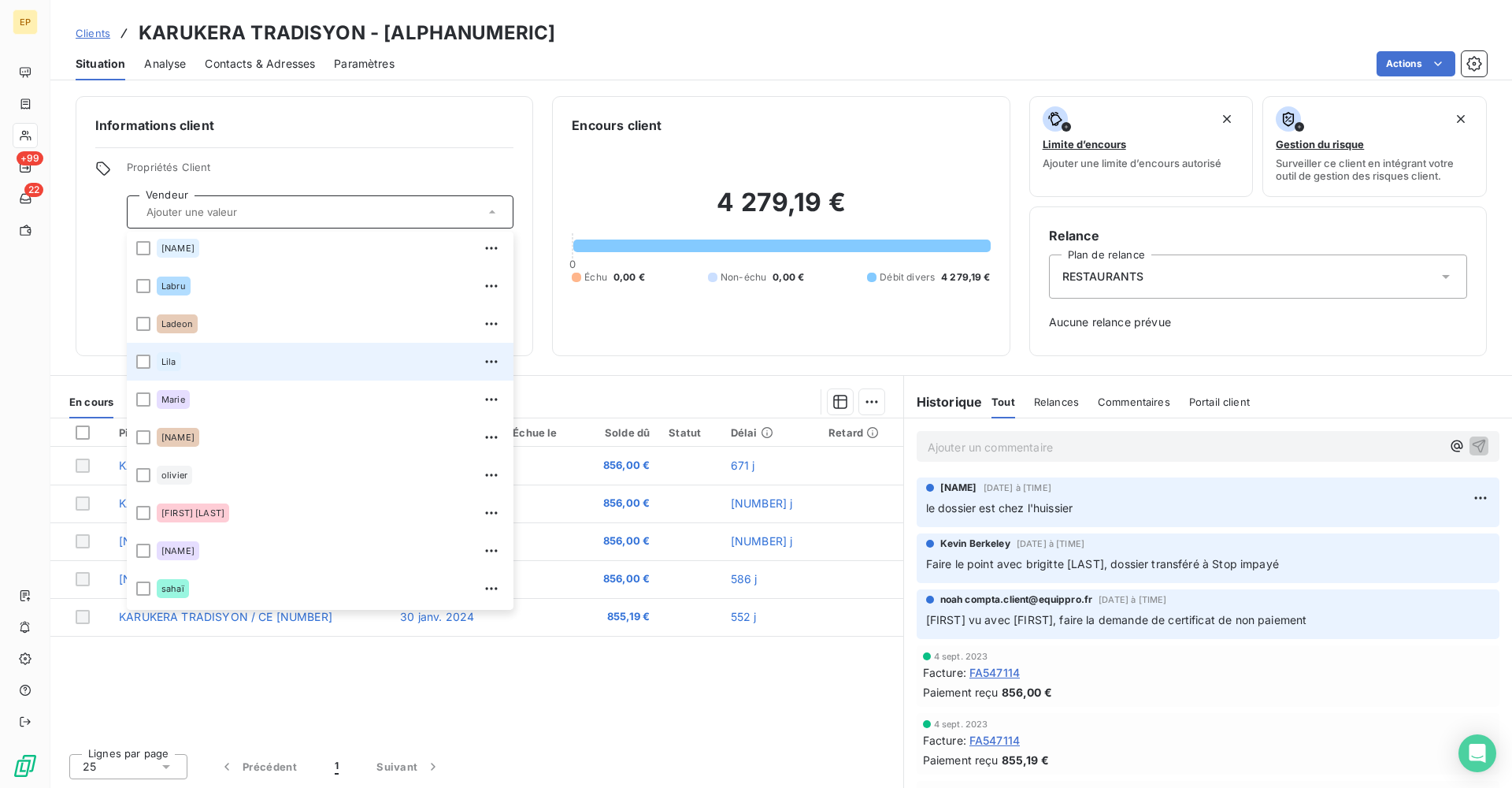 click on "Lila" at bounding box center (330, 362) 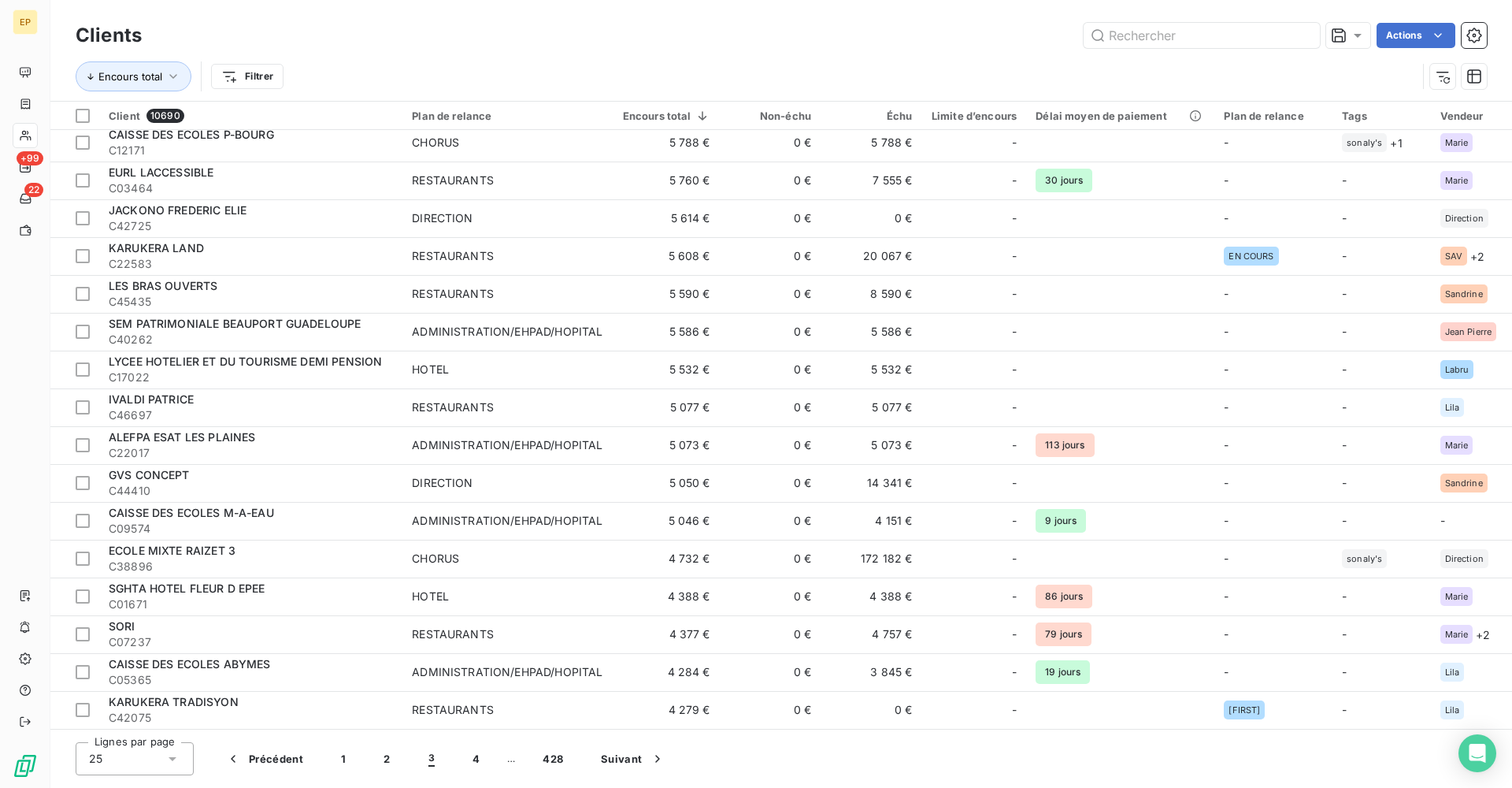 scroll, scrollTop: 345, scrollLeft: 0, axis: vertical 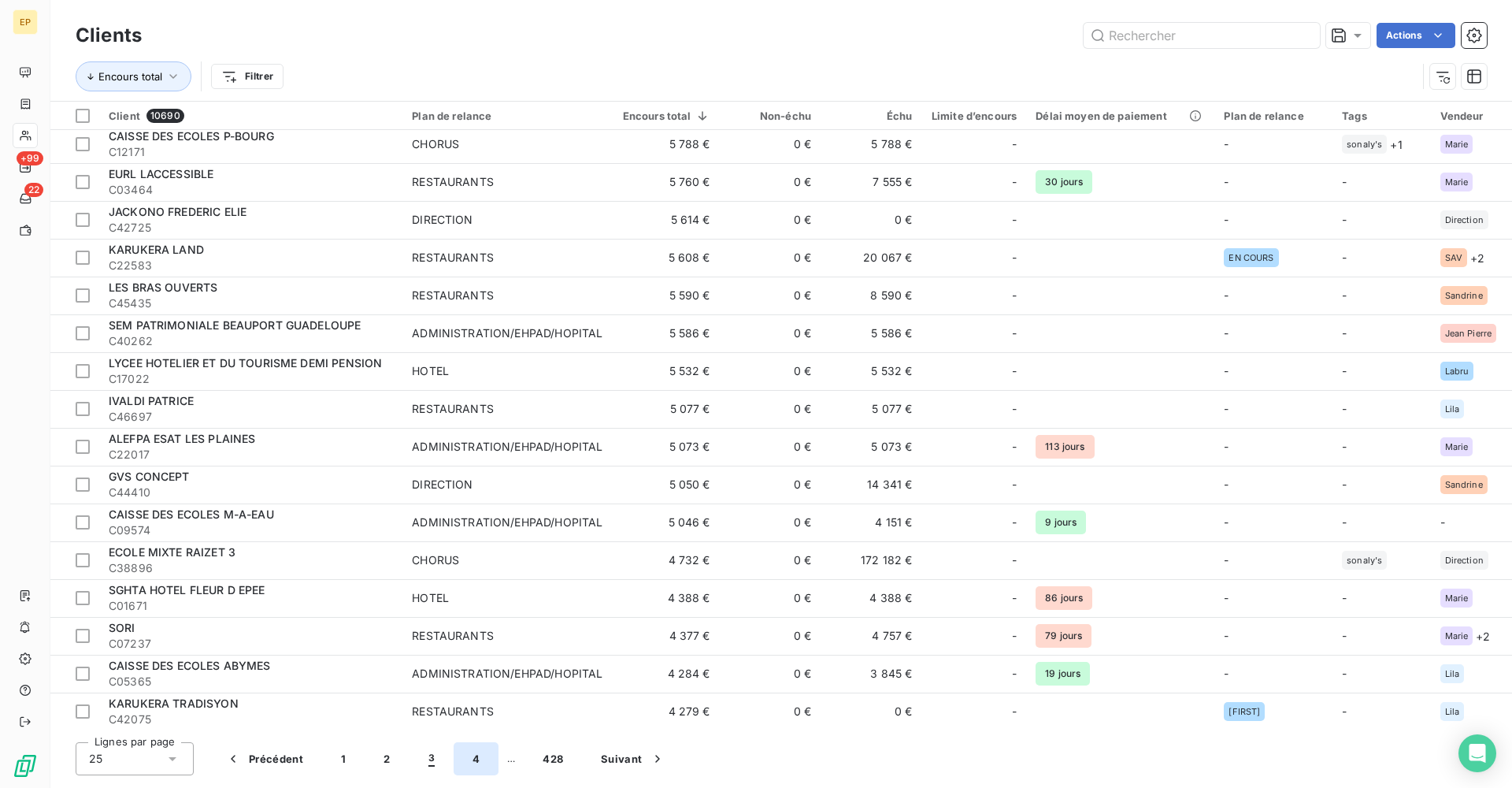 click on "4" at bounding box center (476, 759) 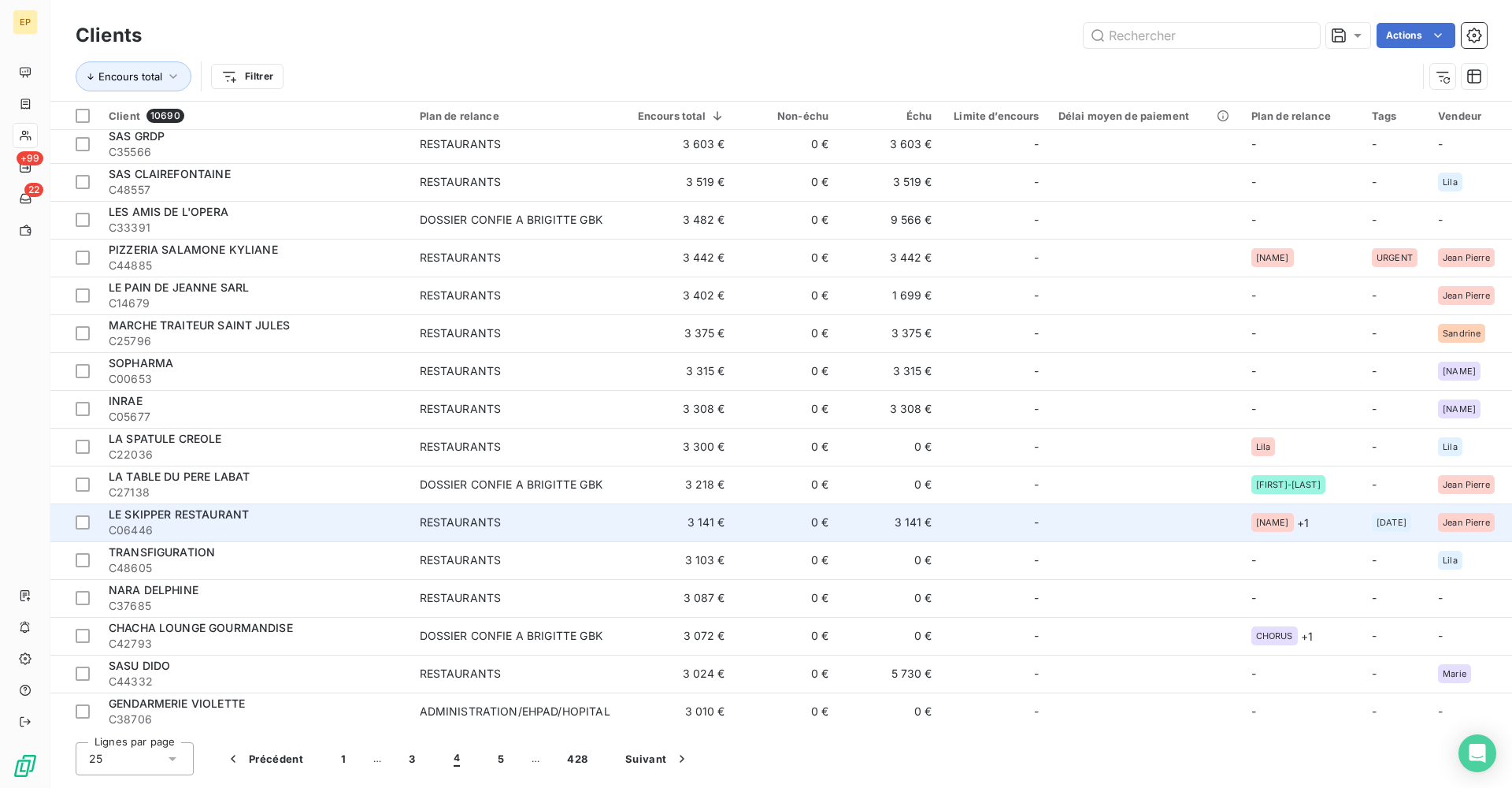 scroll, scrollTop: 0, scrollLeft: 0, axis: both 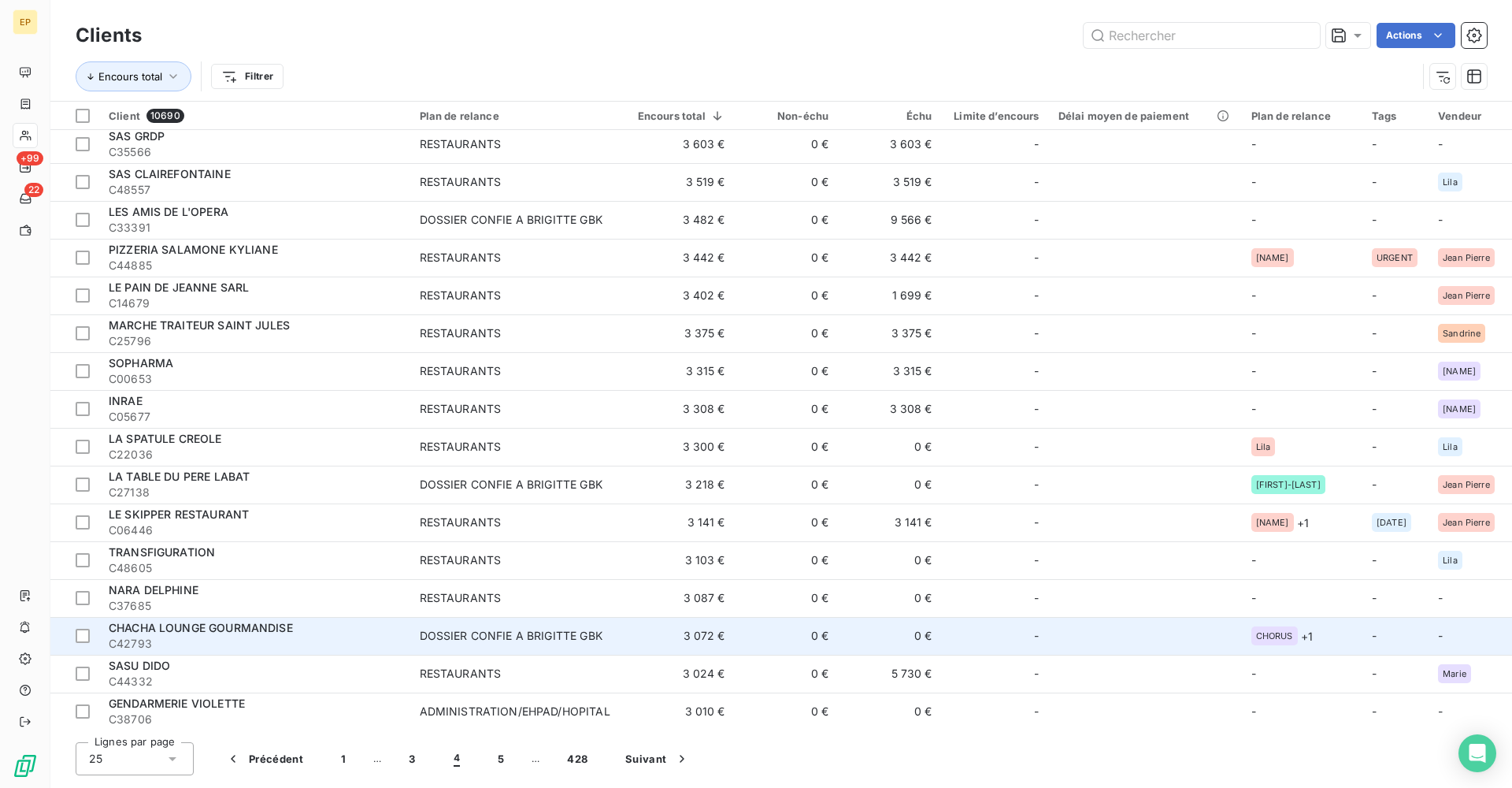 click on "C42793" at bounding box center [254, 644] 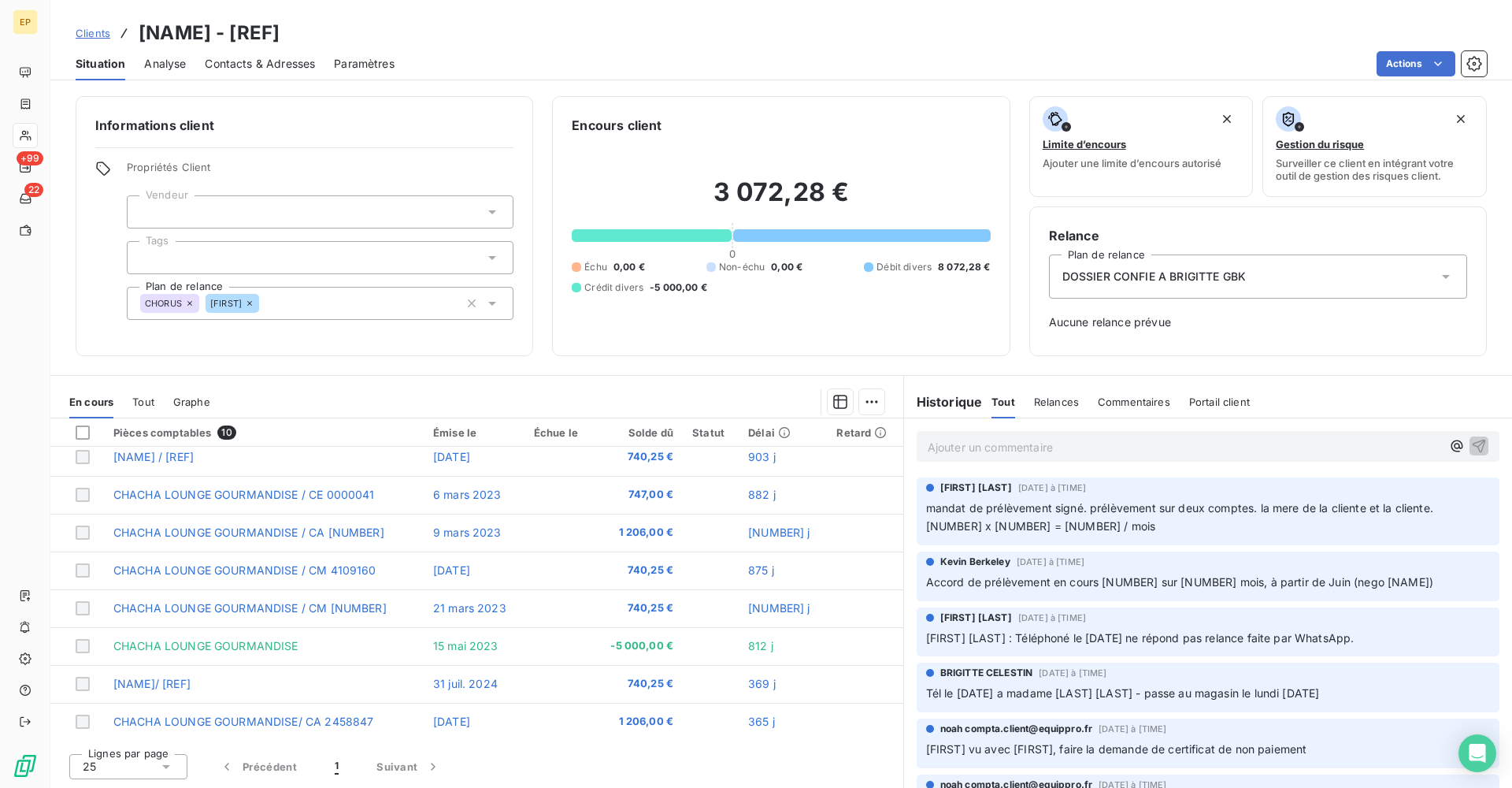 scroll, scrollTop: 84, scrollLeft: 0, axis: vertical 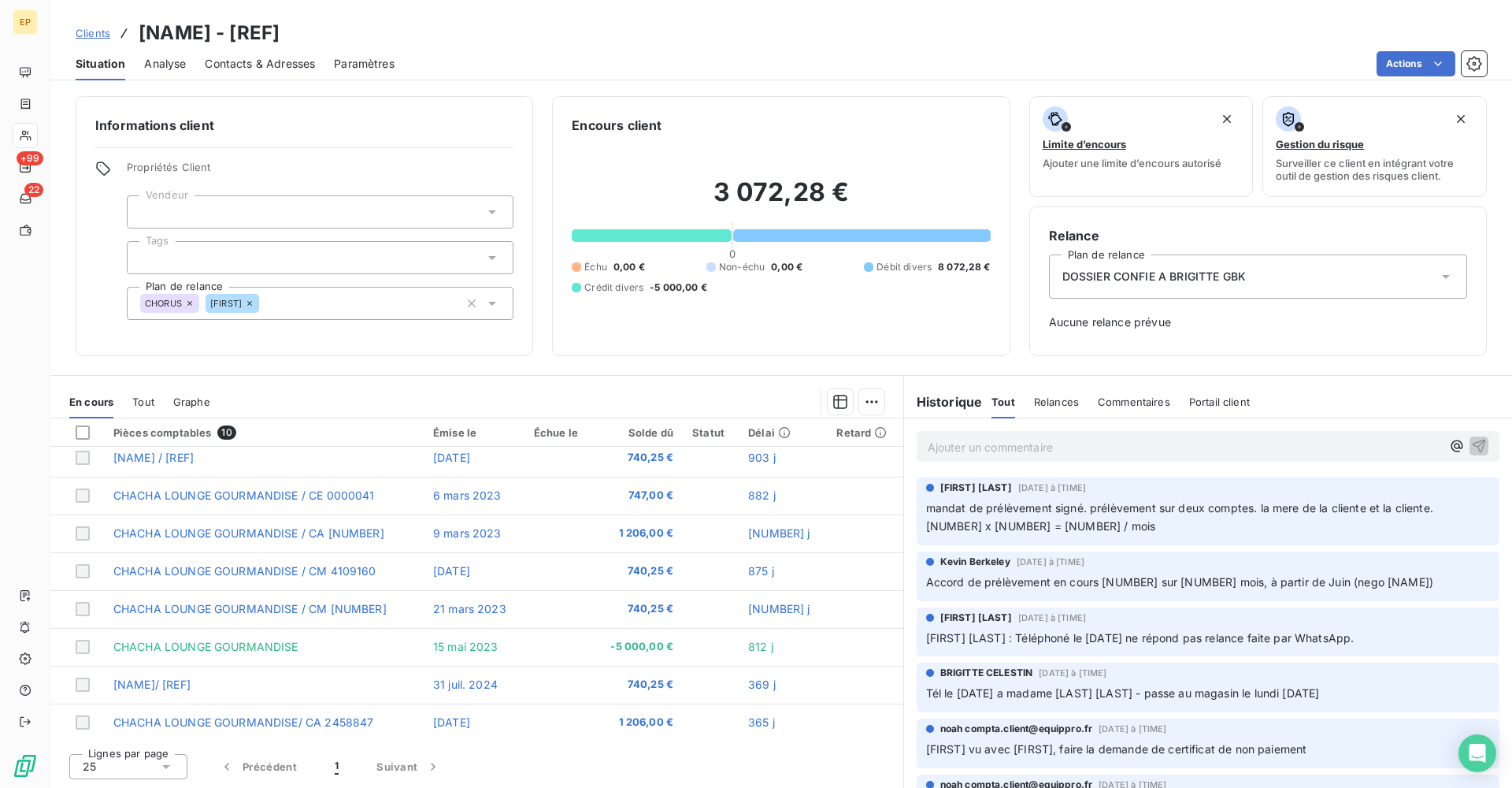 click 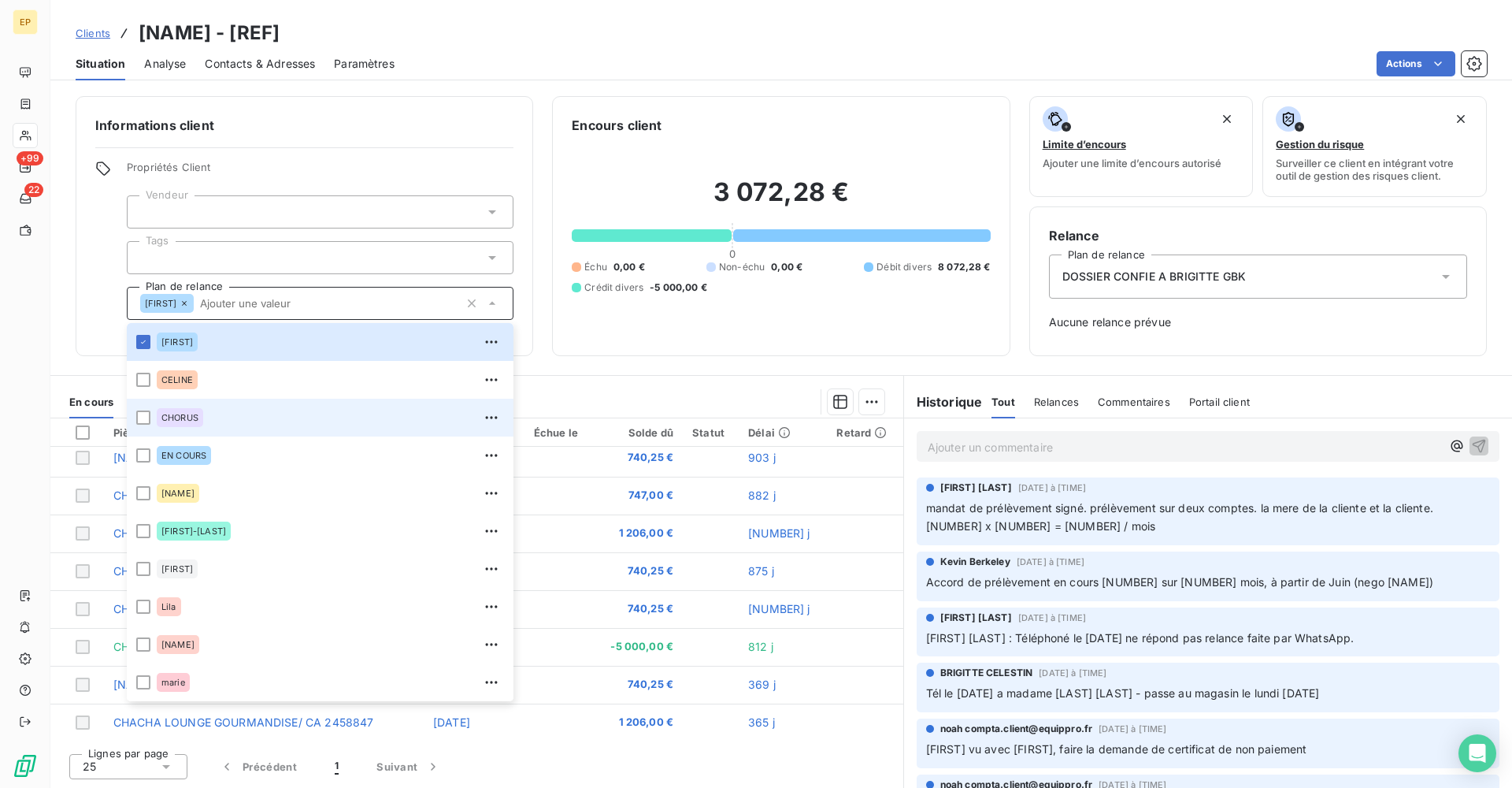 click on "CHORUS" at bounding box center [320, 418] 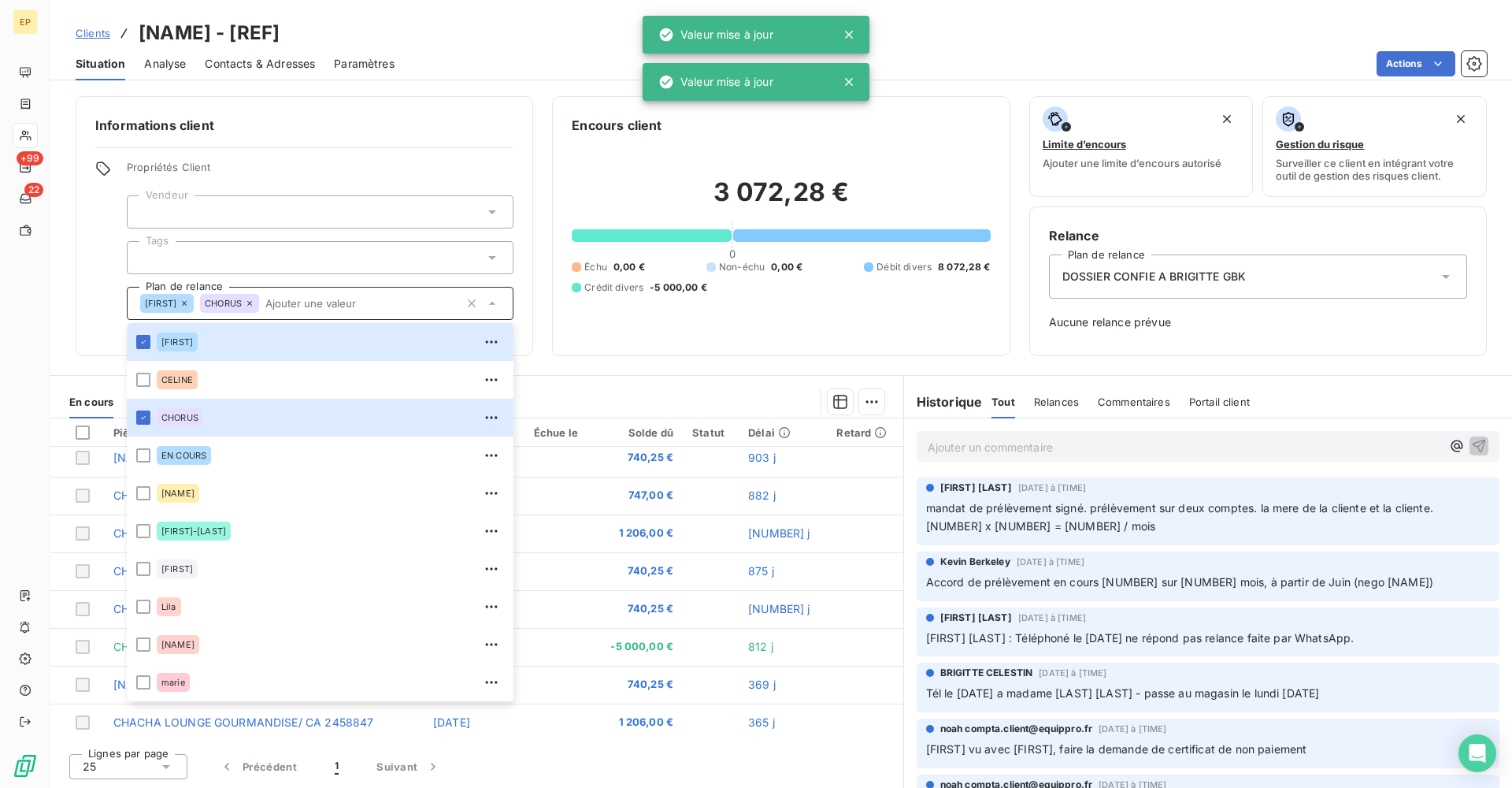 click 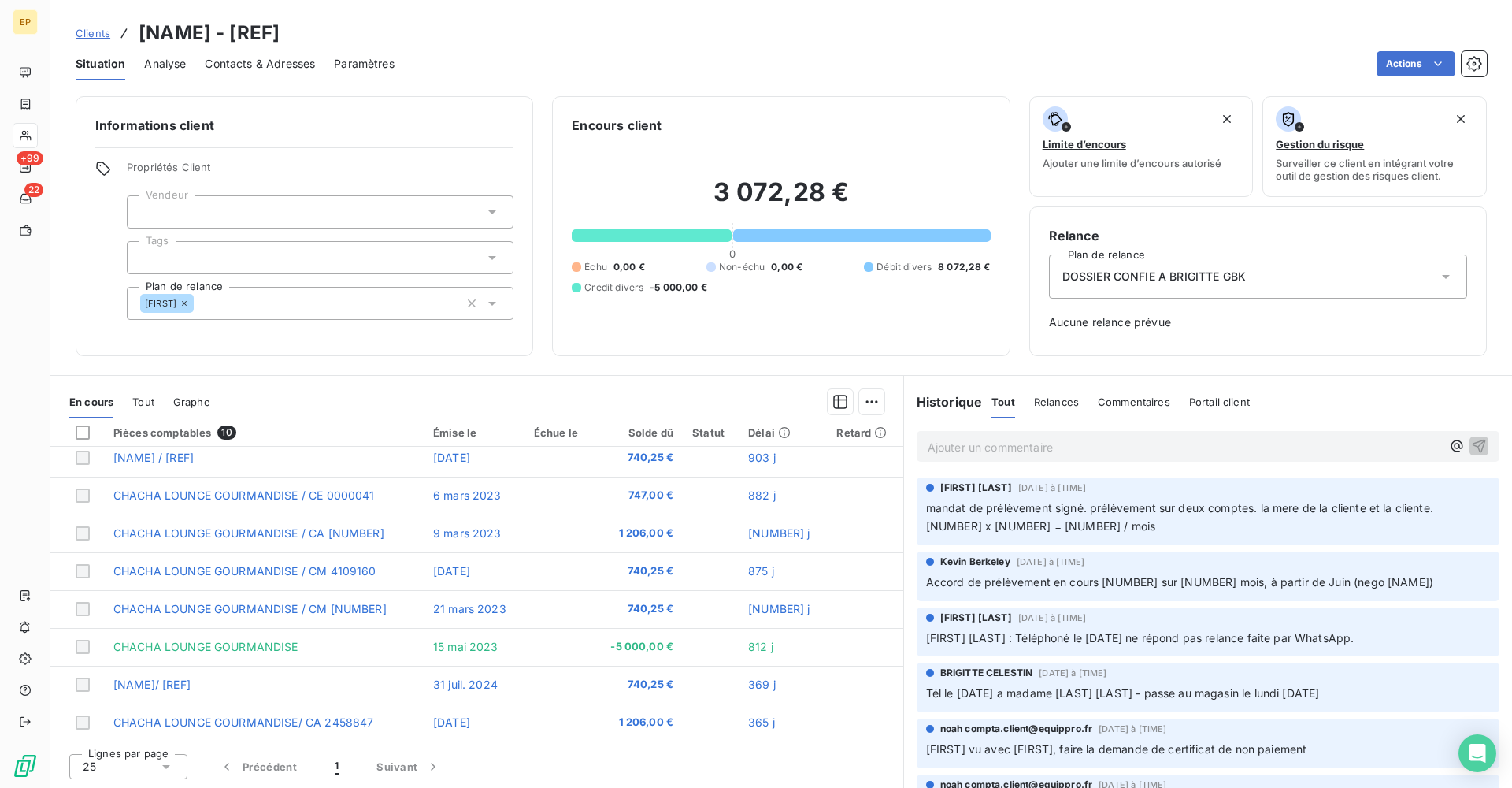 scroll, scrollTop: 0, scrollLeft: 0, axis: both 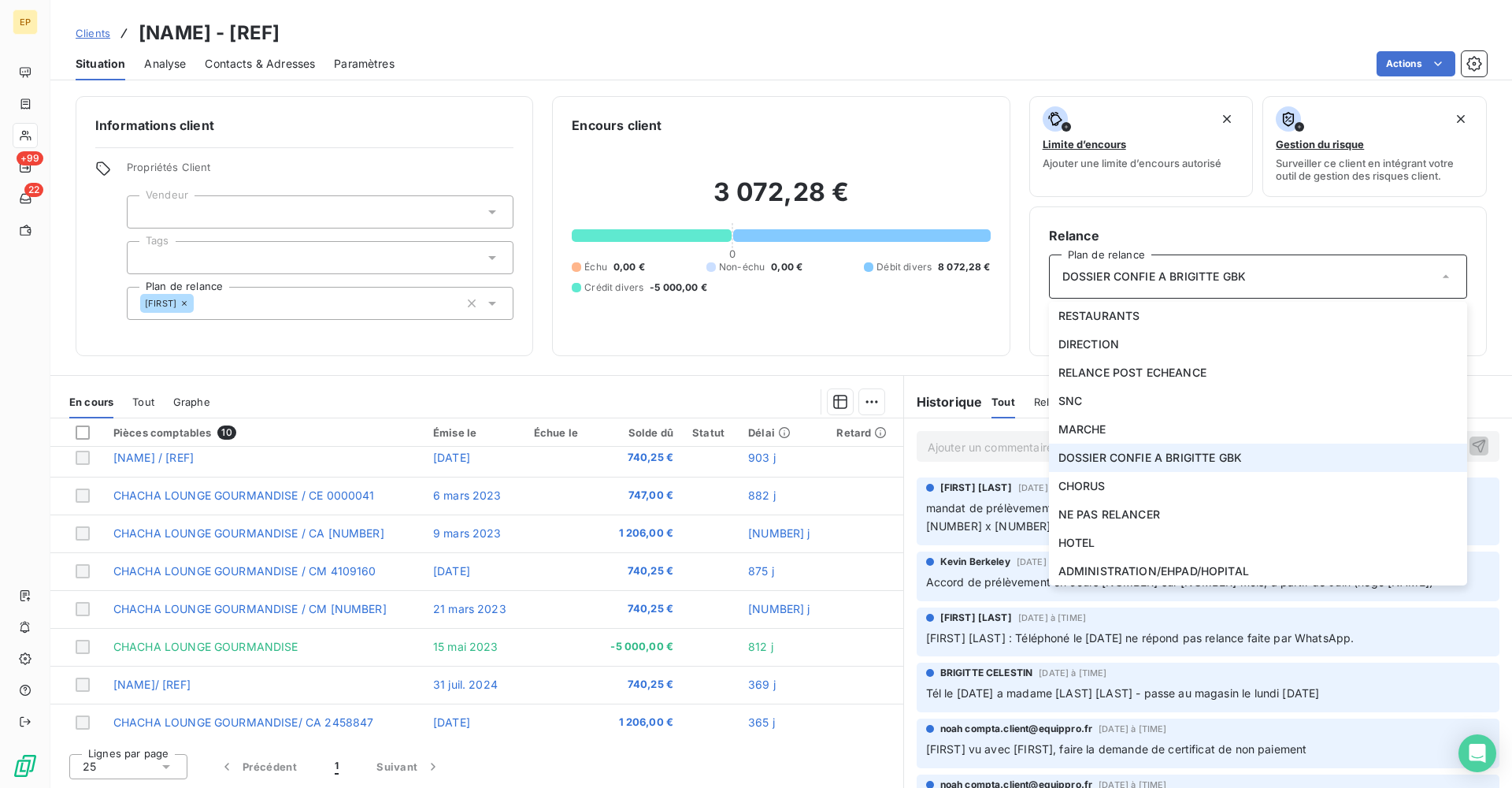 click on "Relance" at bounding box center [1258, 236] 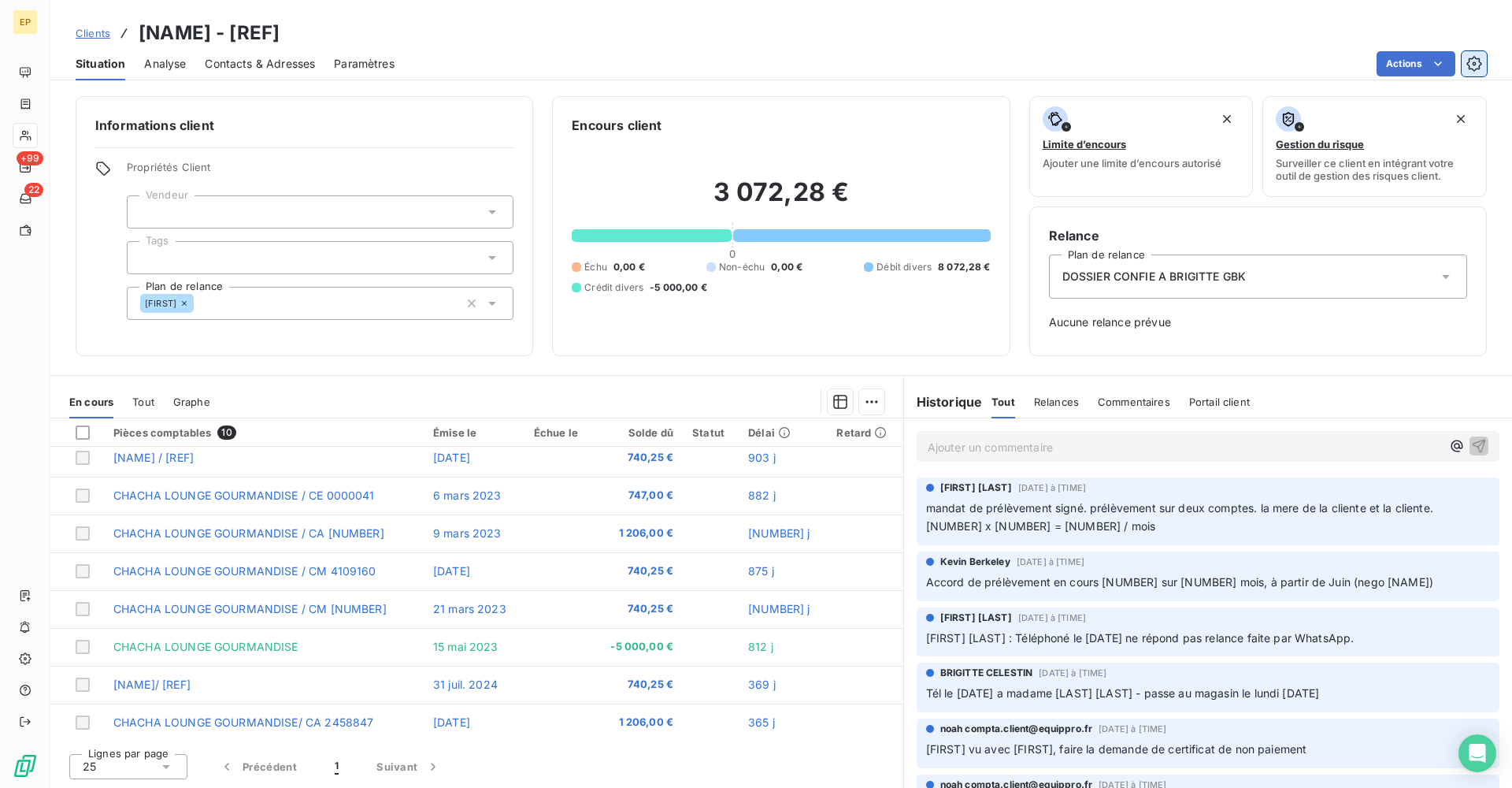 click 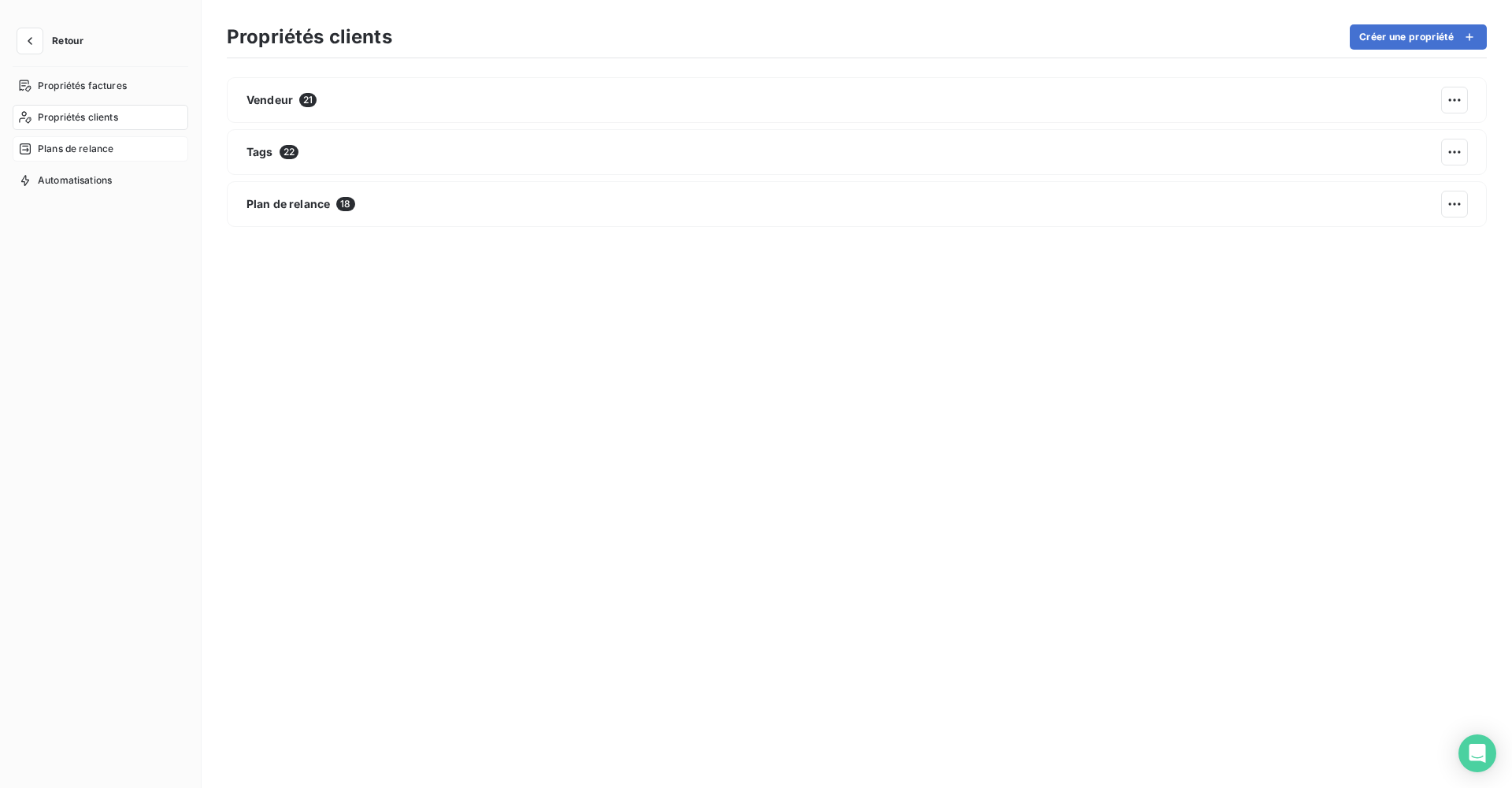 click on "Plans de relance" at bounding box center [76, 149] 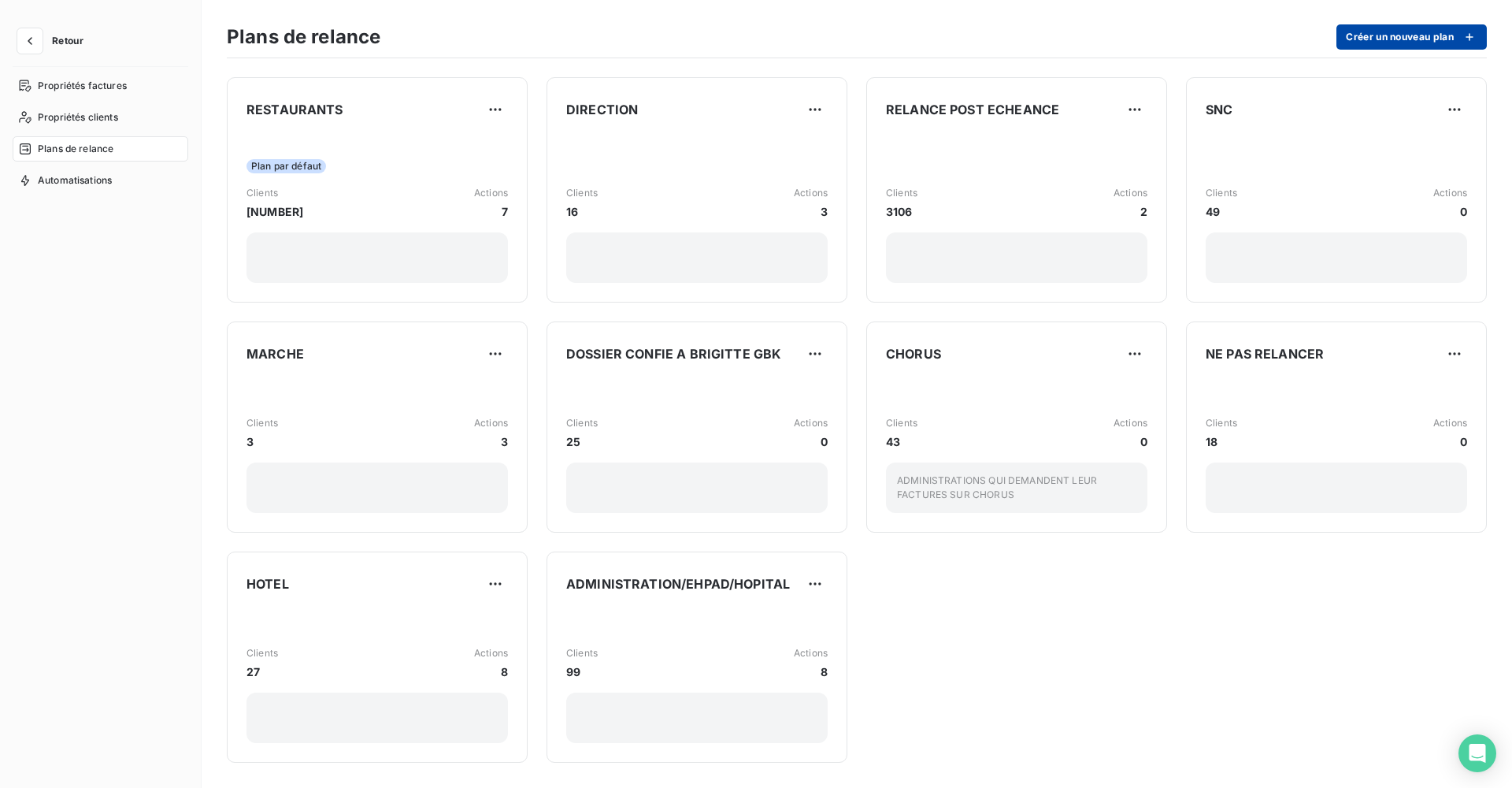 click on "Créer un nouveau plan" at bounding box center (1411, 37) 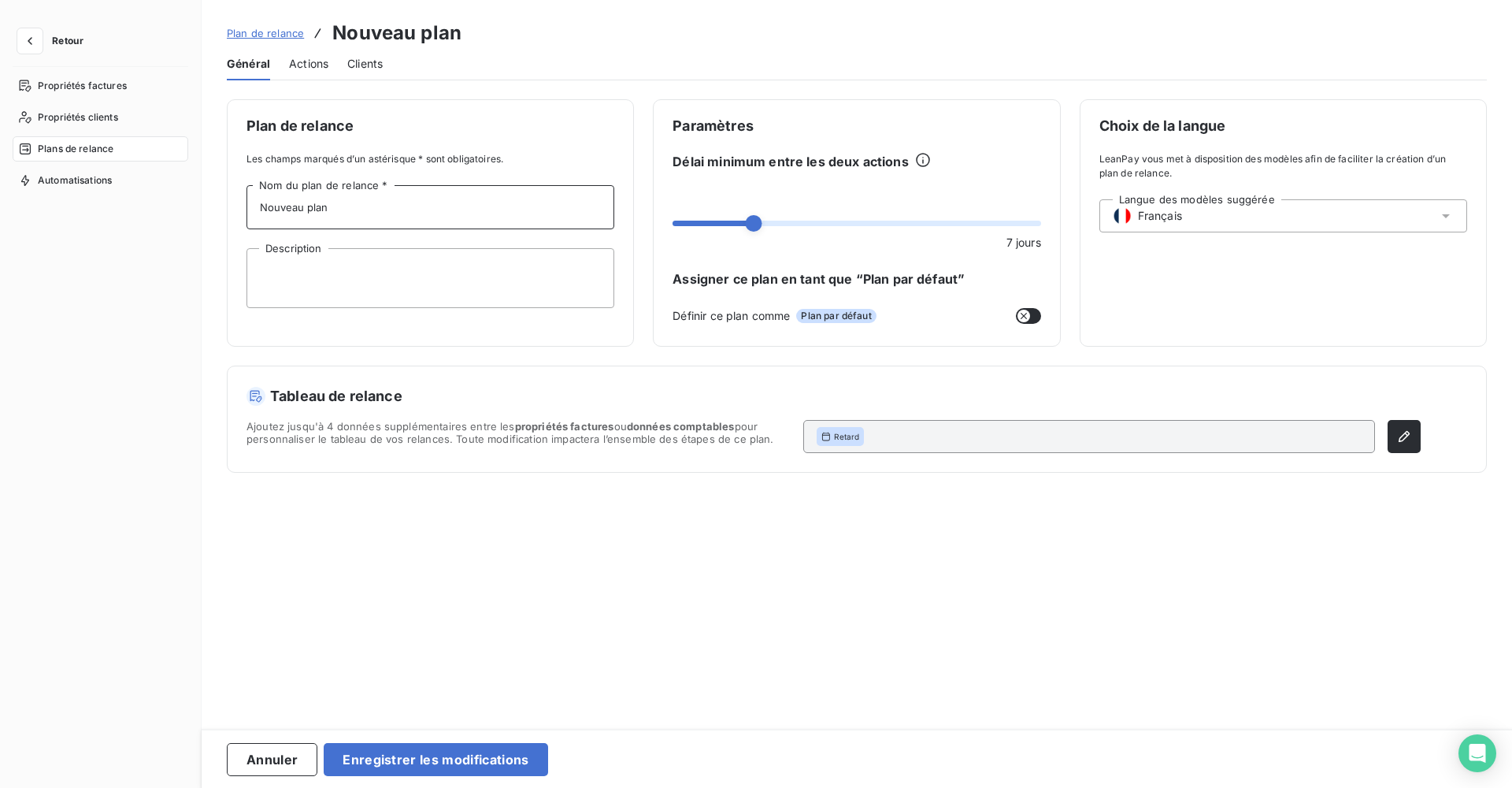 click on "Nouveau plan" at bounding box center [430, 207] 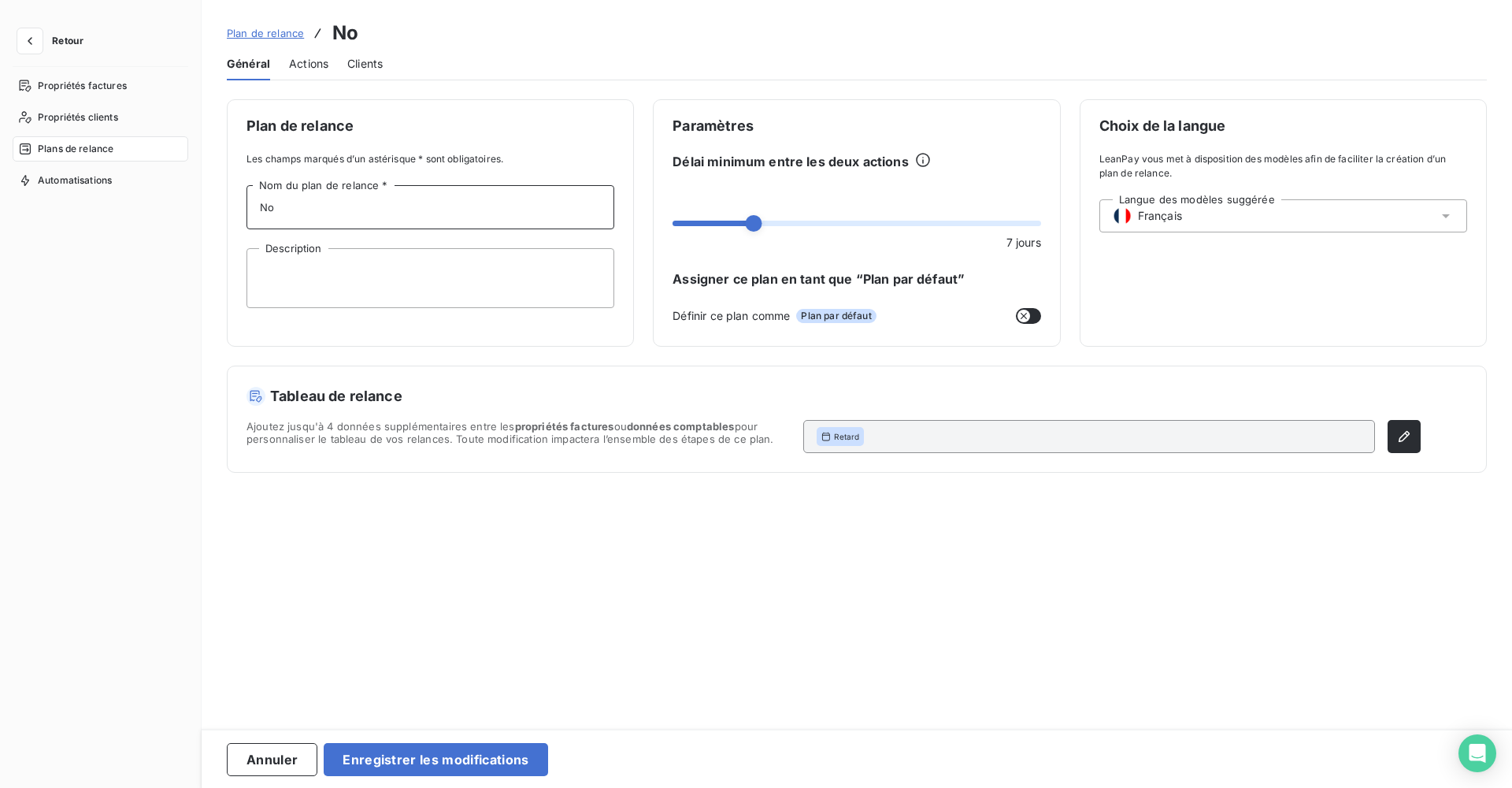 type on "N" 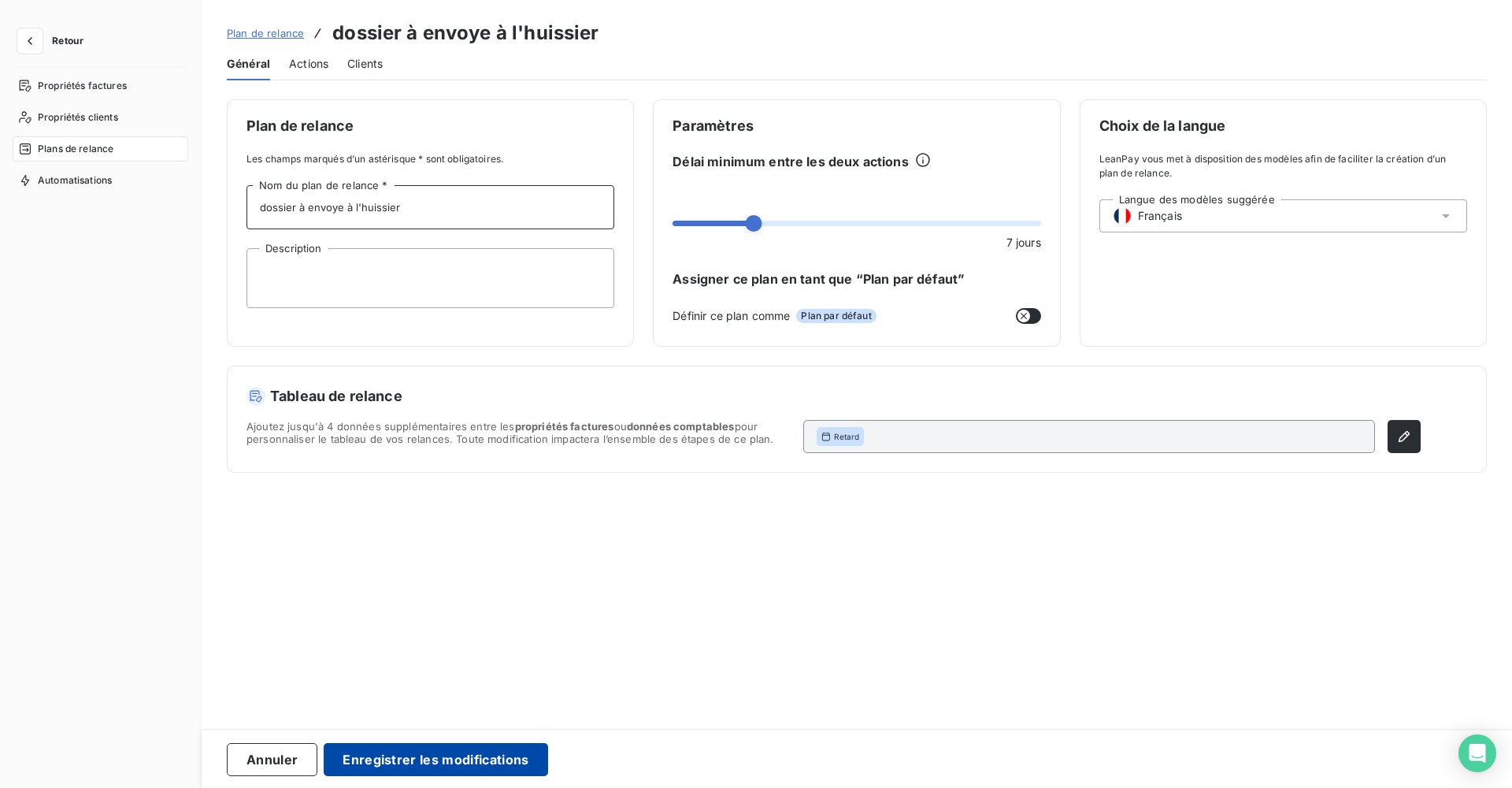 type on "dossier à envoye à l'huissier" 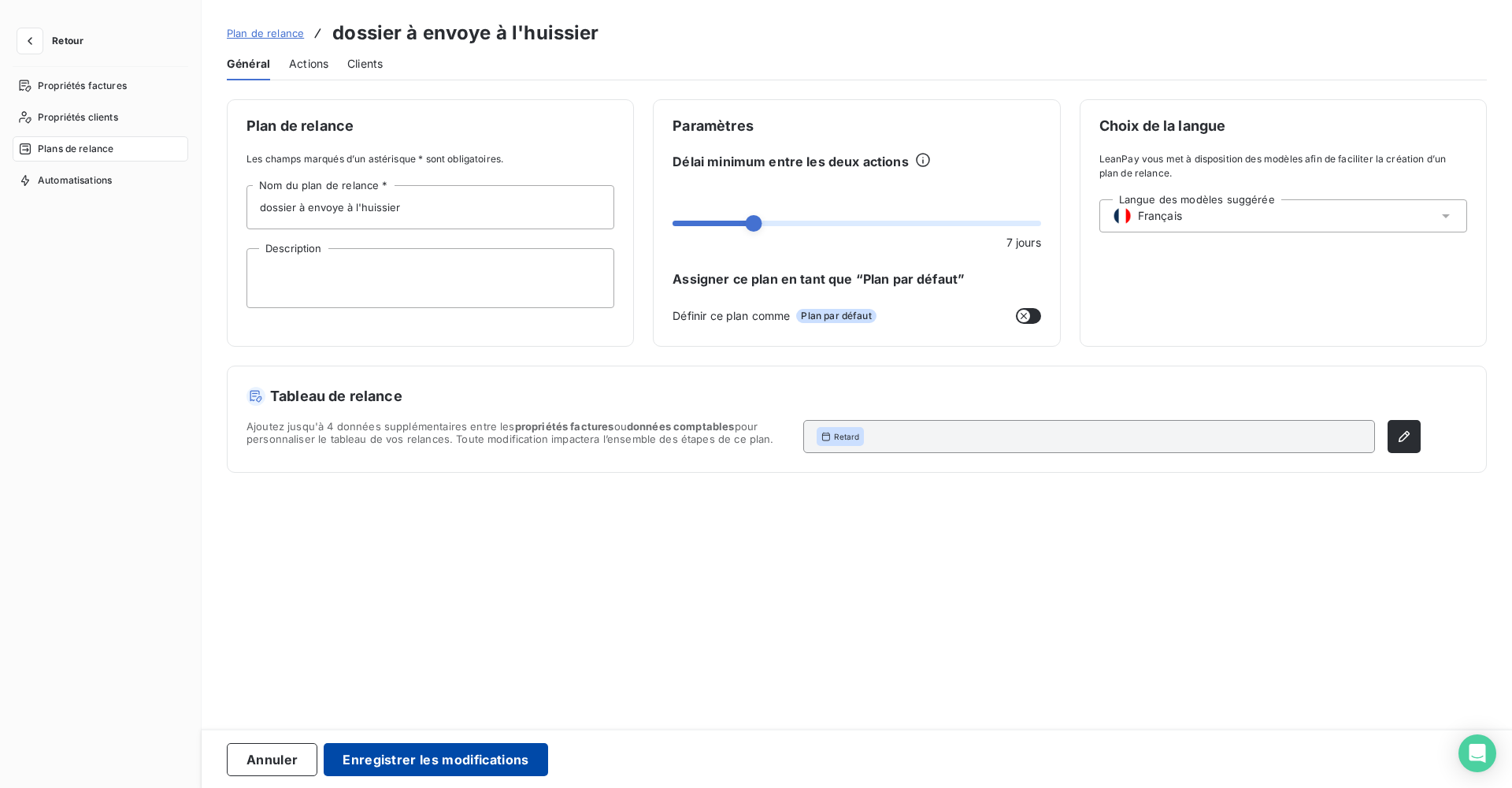 click on "Enregistrer les modifications" at bounding box center [435, 760] 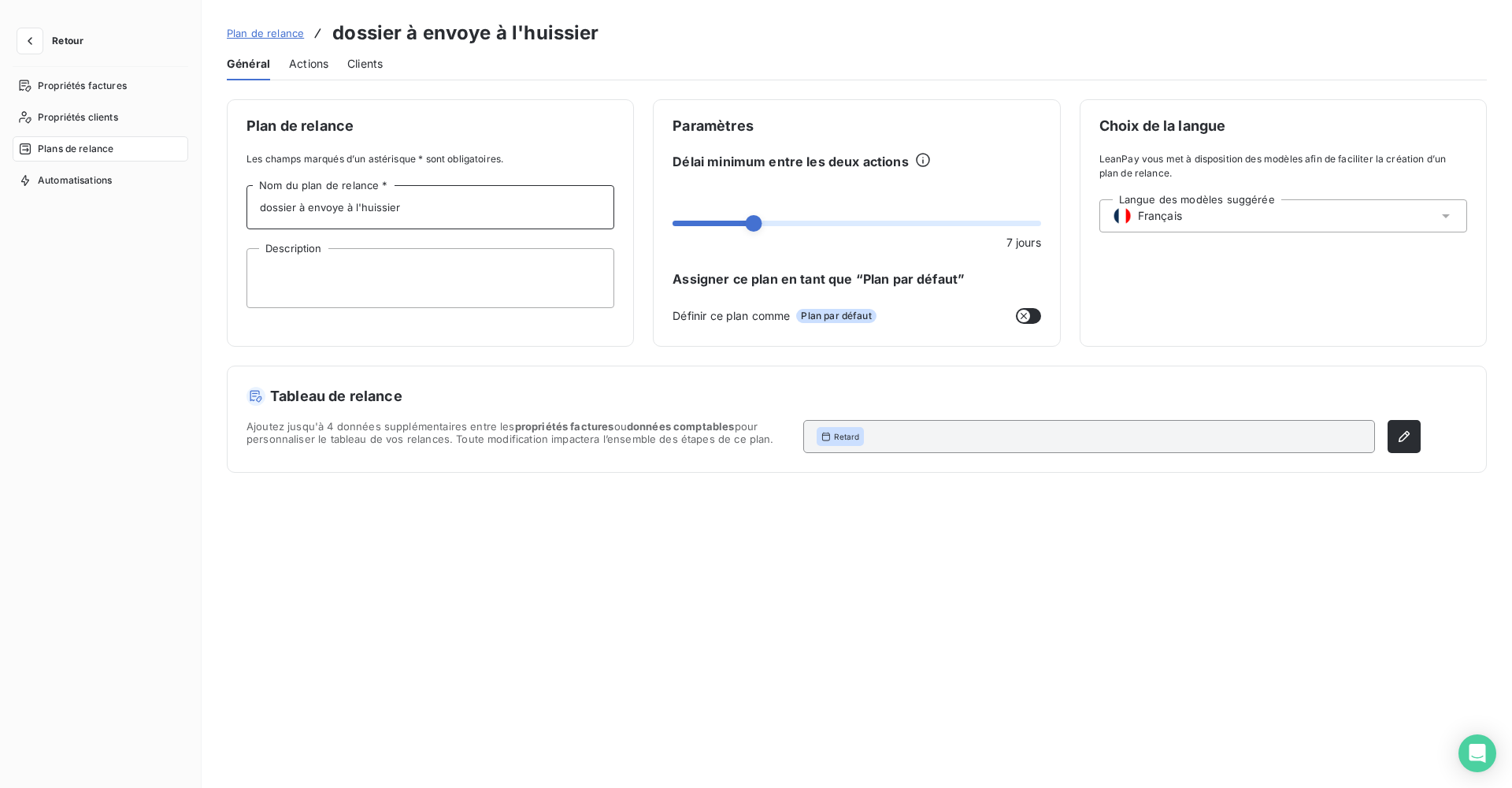 click on "dossier à envoye à l'huissier" at bounding box center (430, 207) 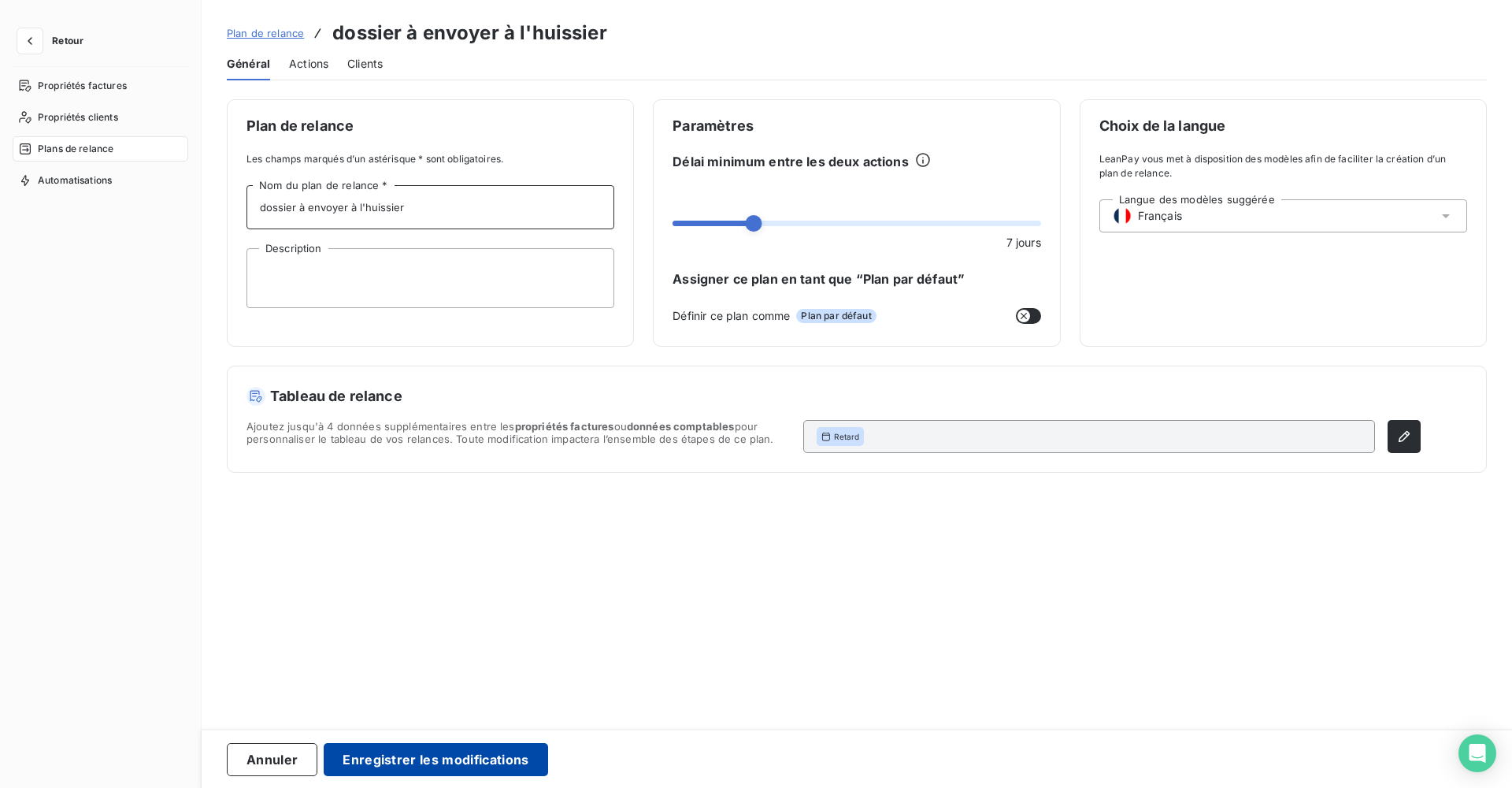type on "dossier à envoyer à l'huissier" 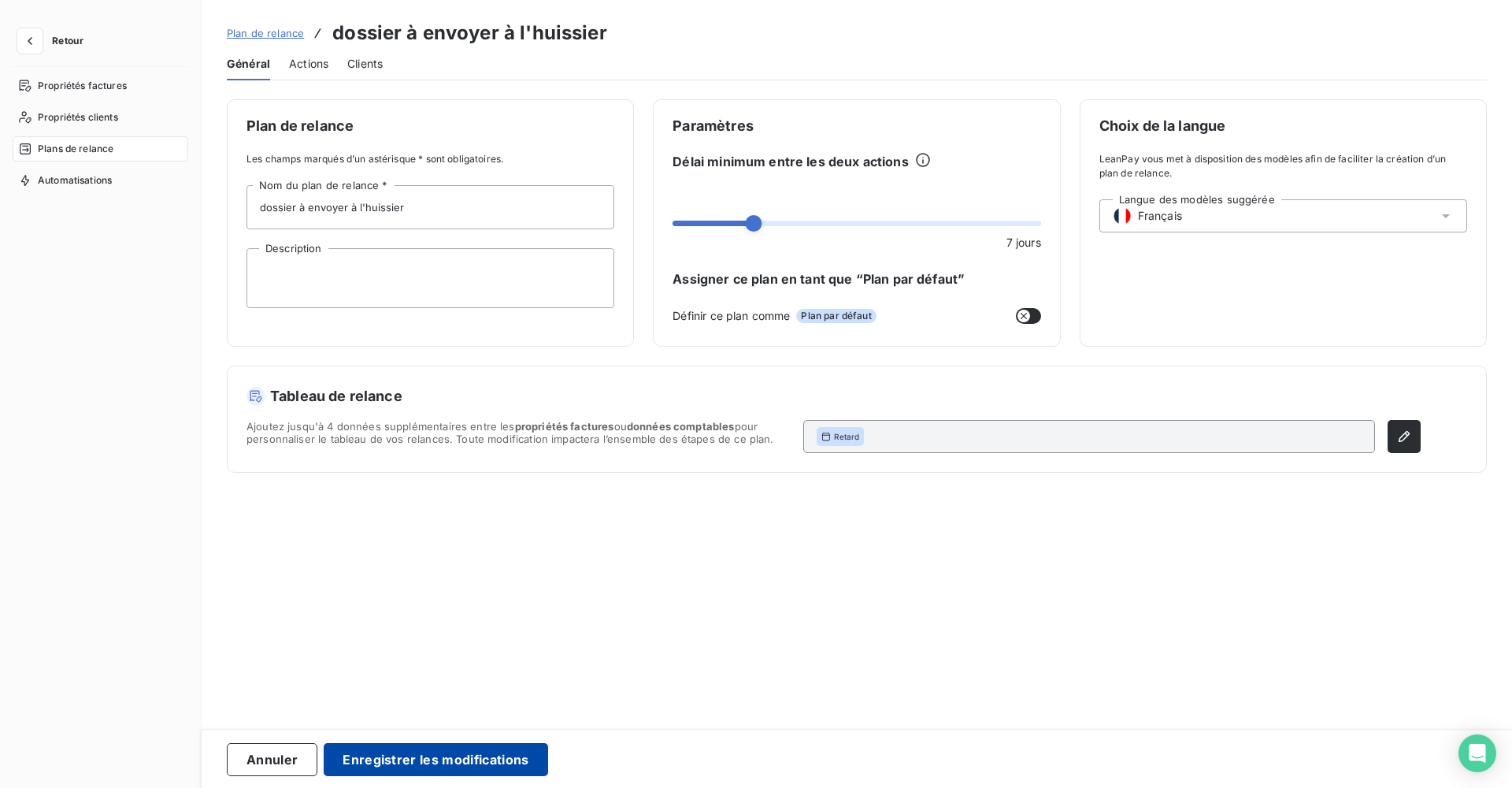 click on "Enregistrer les modifications" at bounding box center (435, 760) 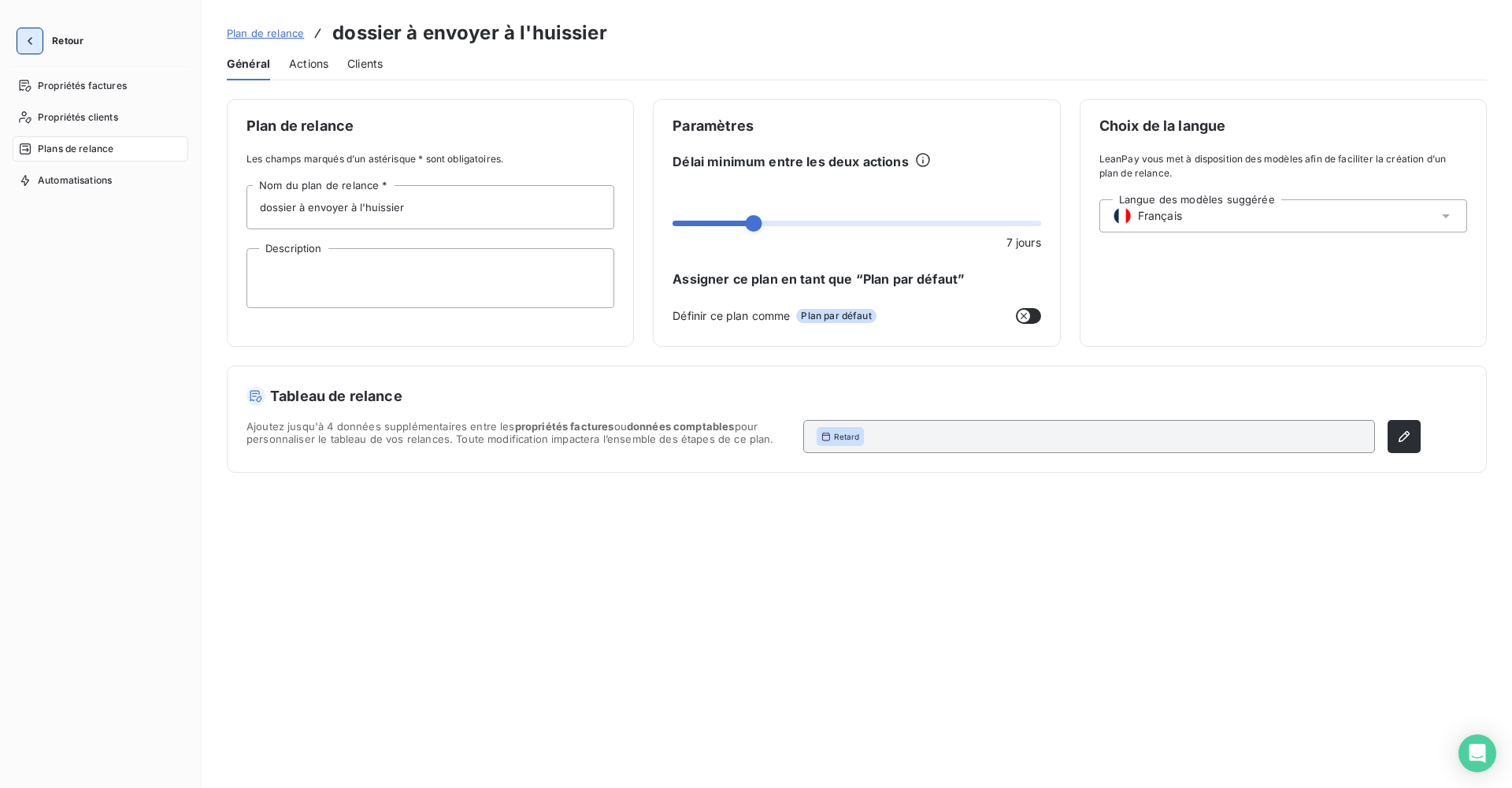 click at bounding box center (30, 41) 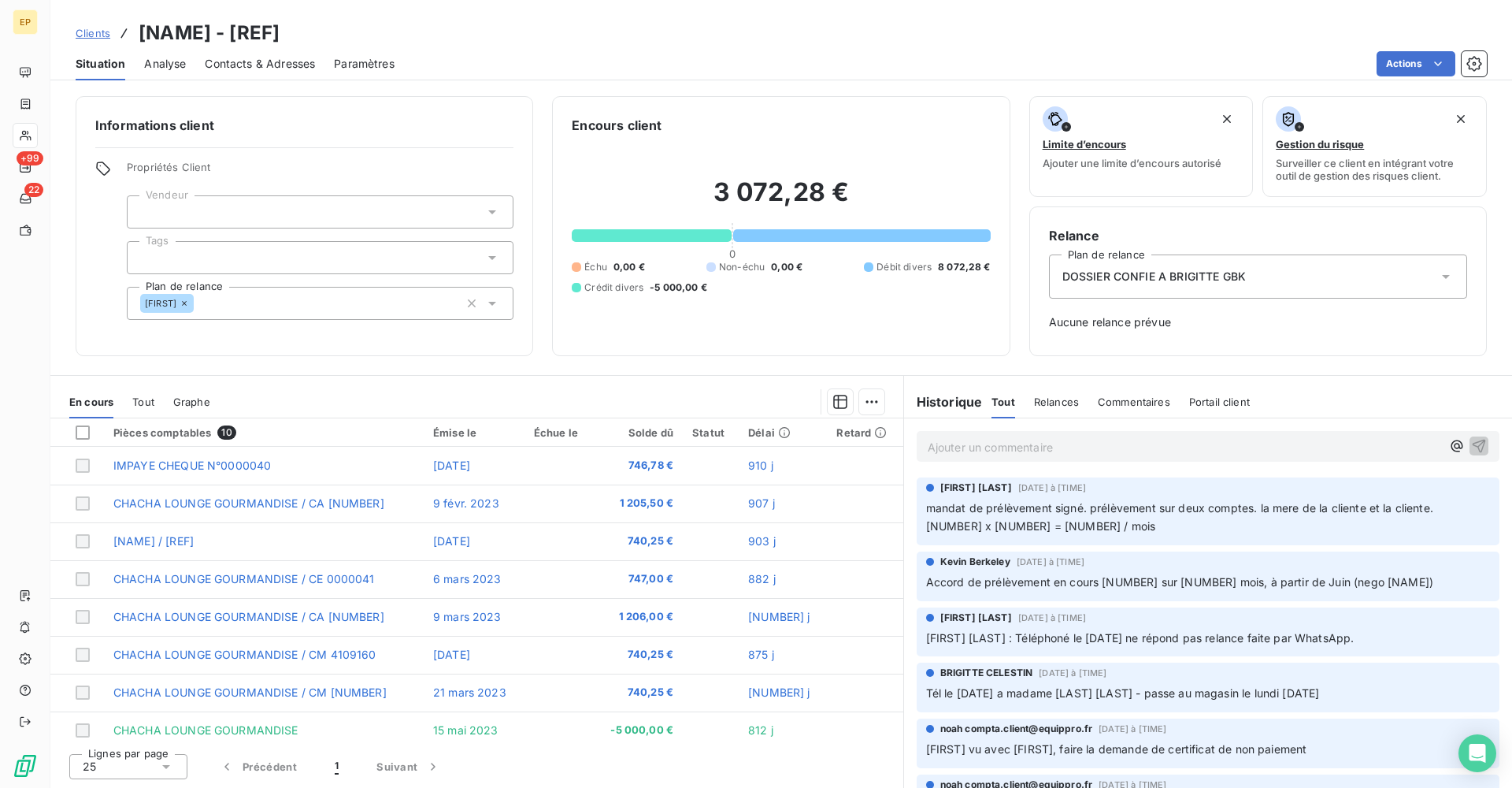 click on "DOSSIER CONFIE A BRIGITTE GBK" at bounding box center (1258, 277) 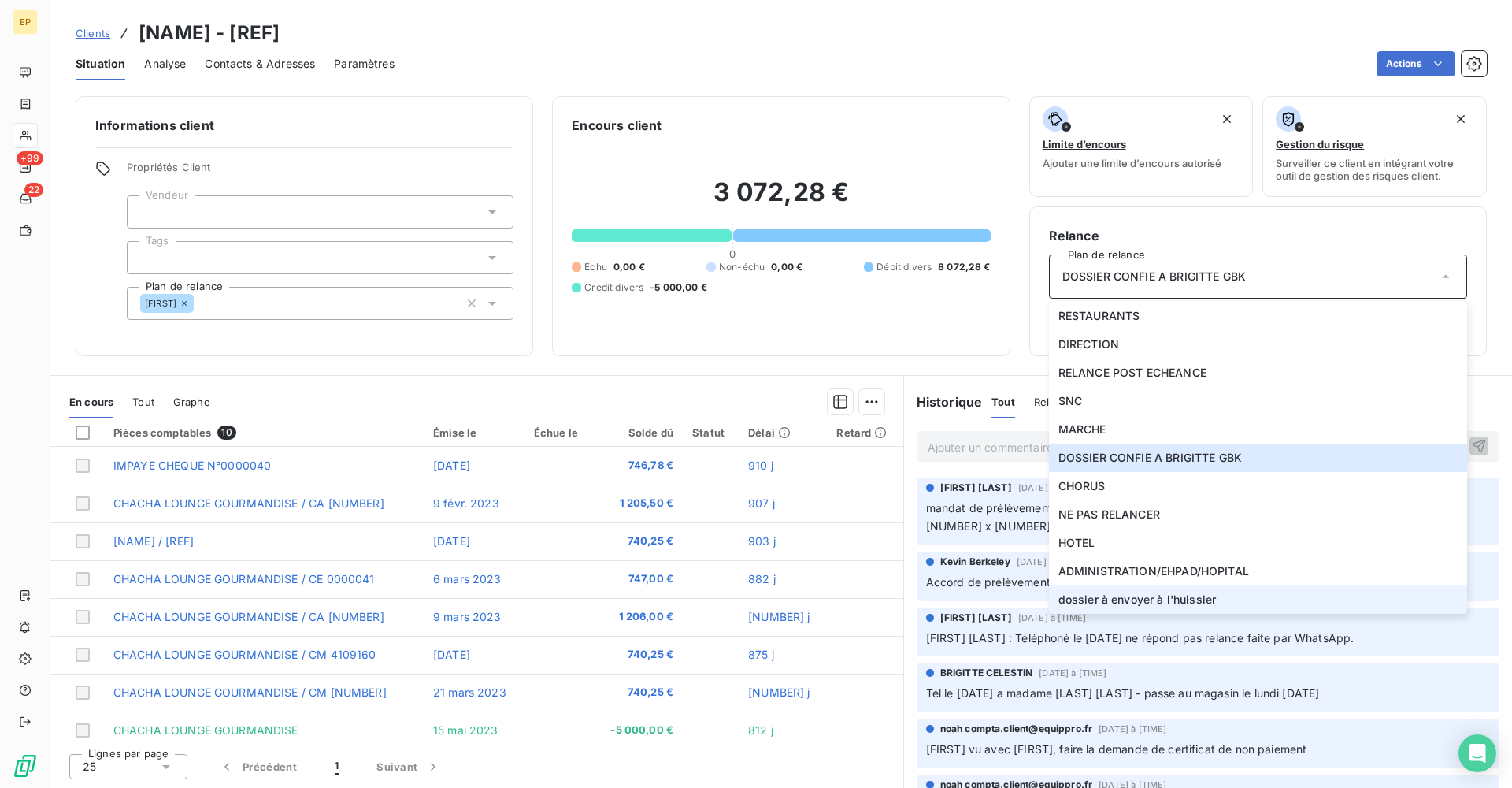 click on "dossier à envoyer à l'huissier" at bounding box center [1137, 600] 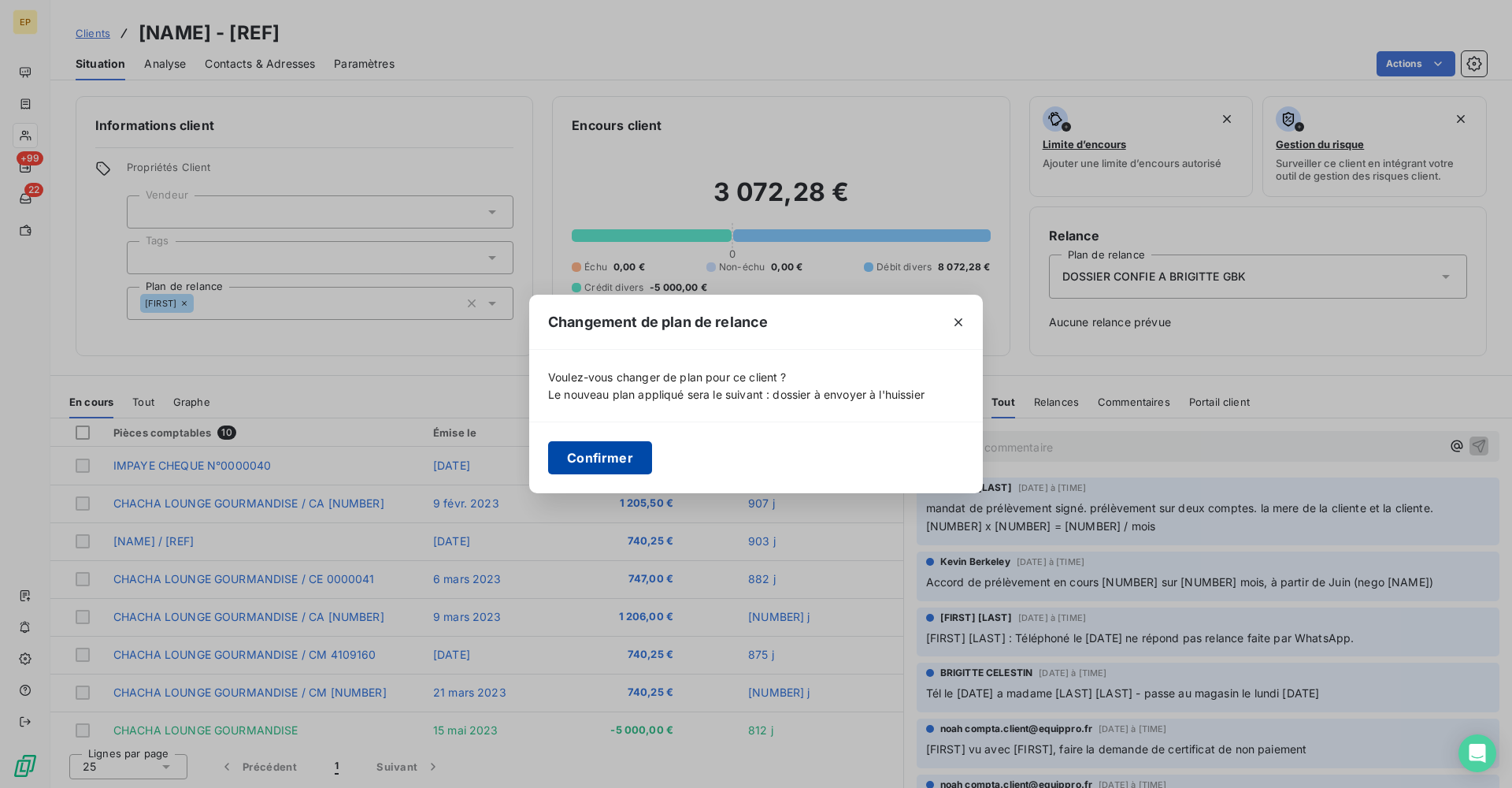 click on "Confirmer" at bounding box center [600, 458] 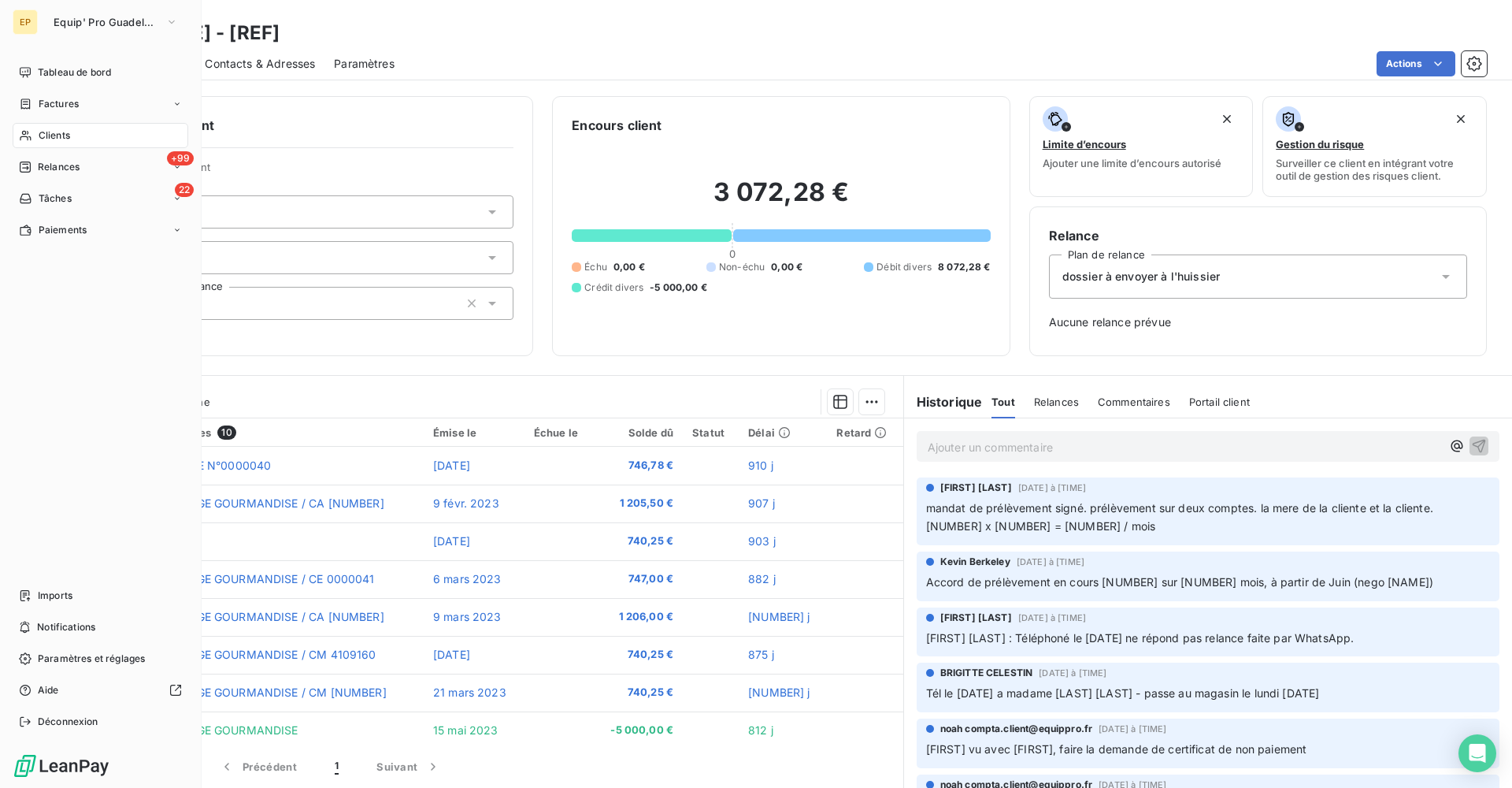 click 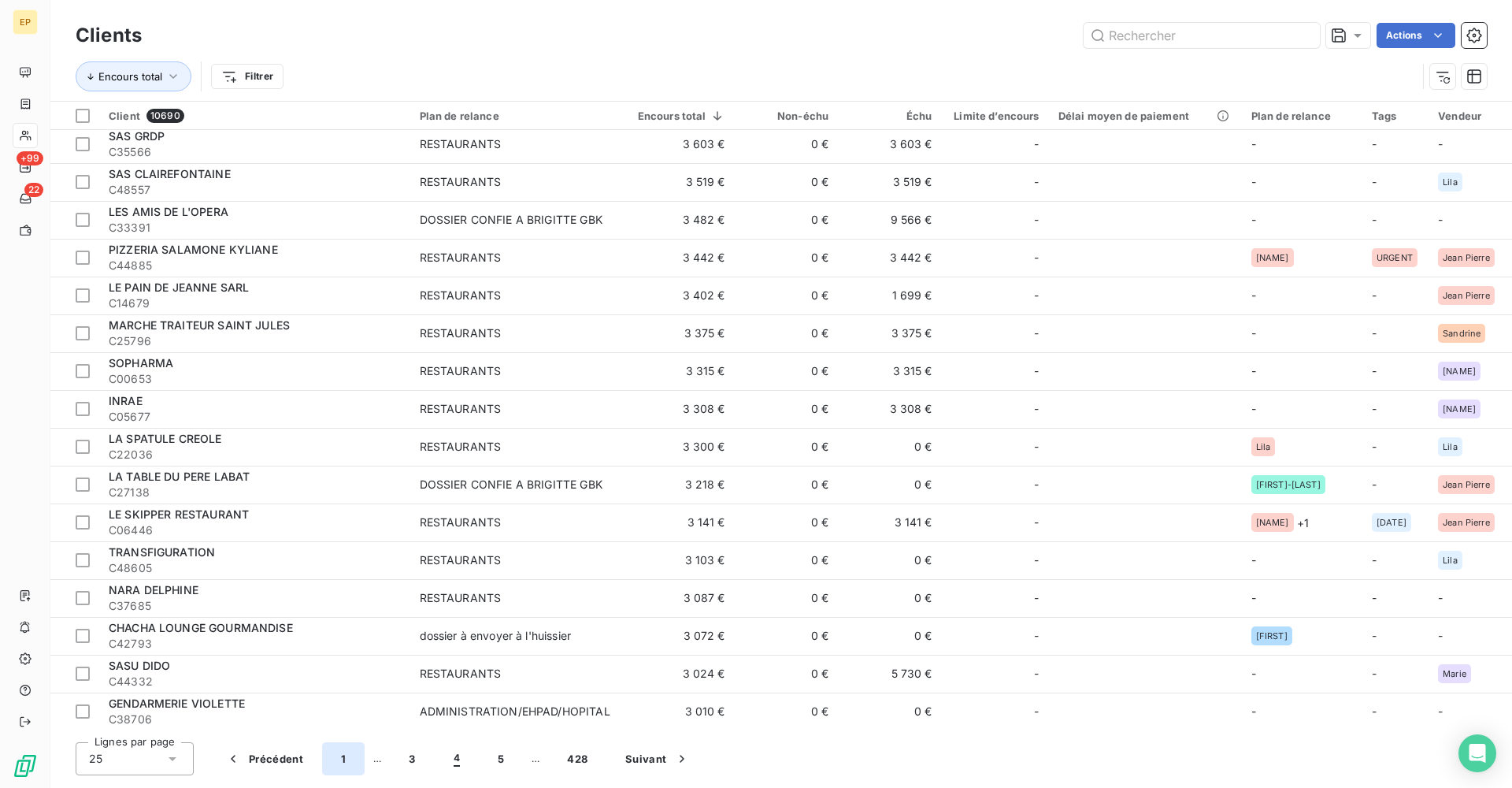 click on "1" at bounding box center (343, 759) 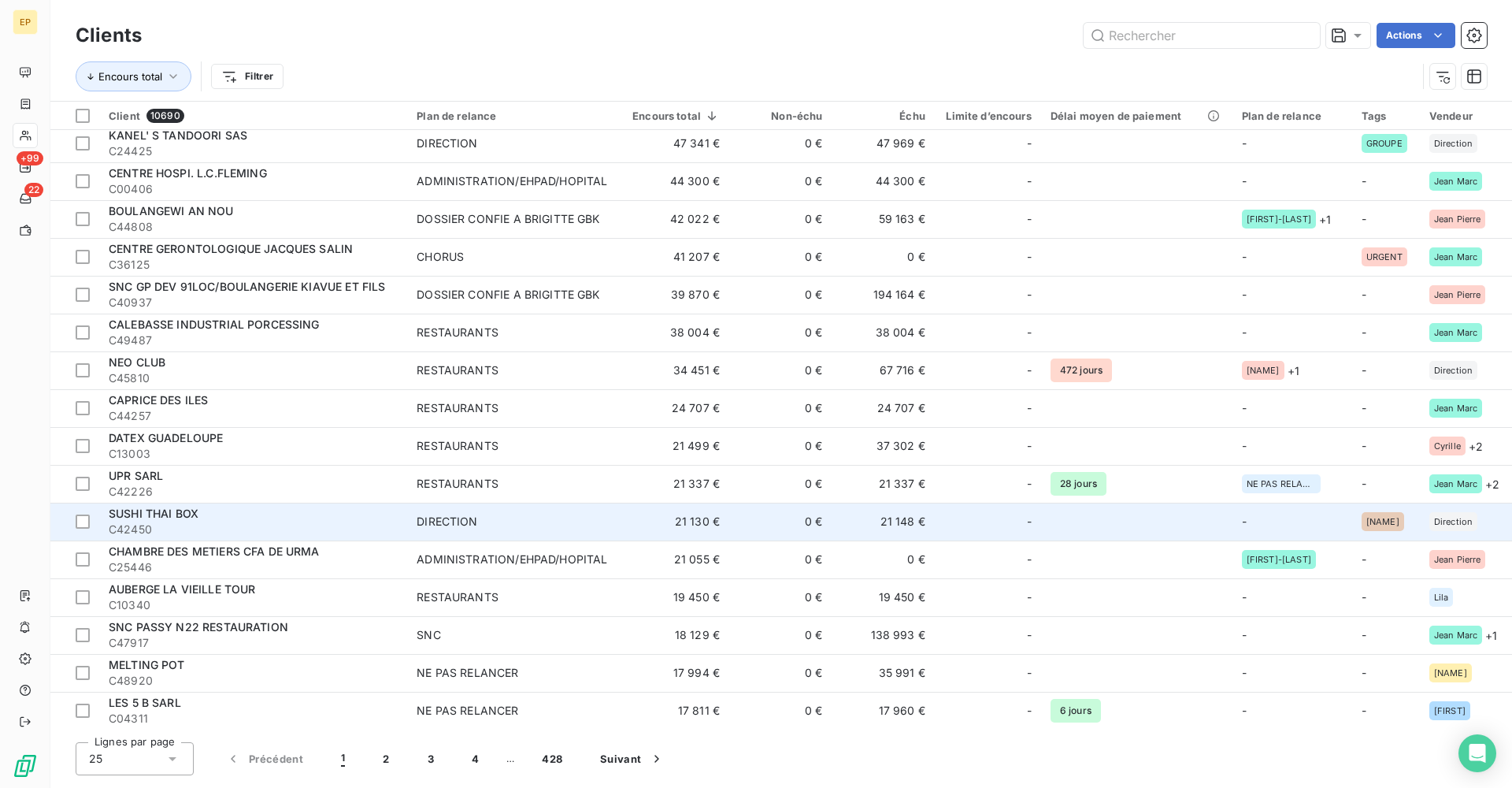 scroll, scrollTop: 345, scrollLeft: 0, axis: vertical 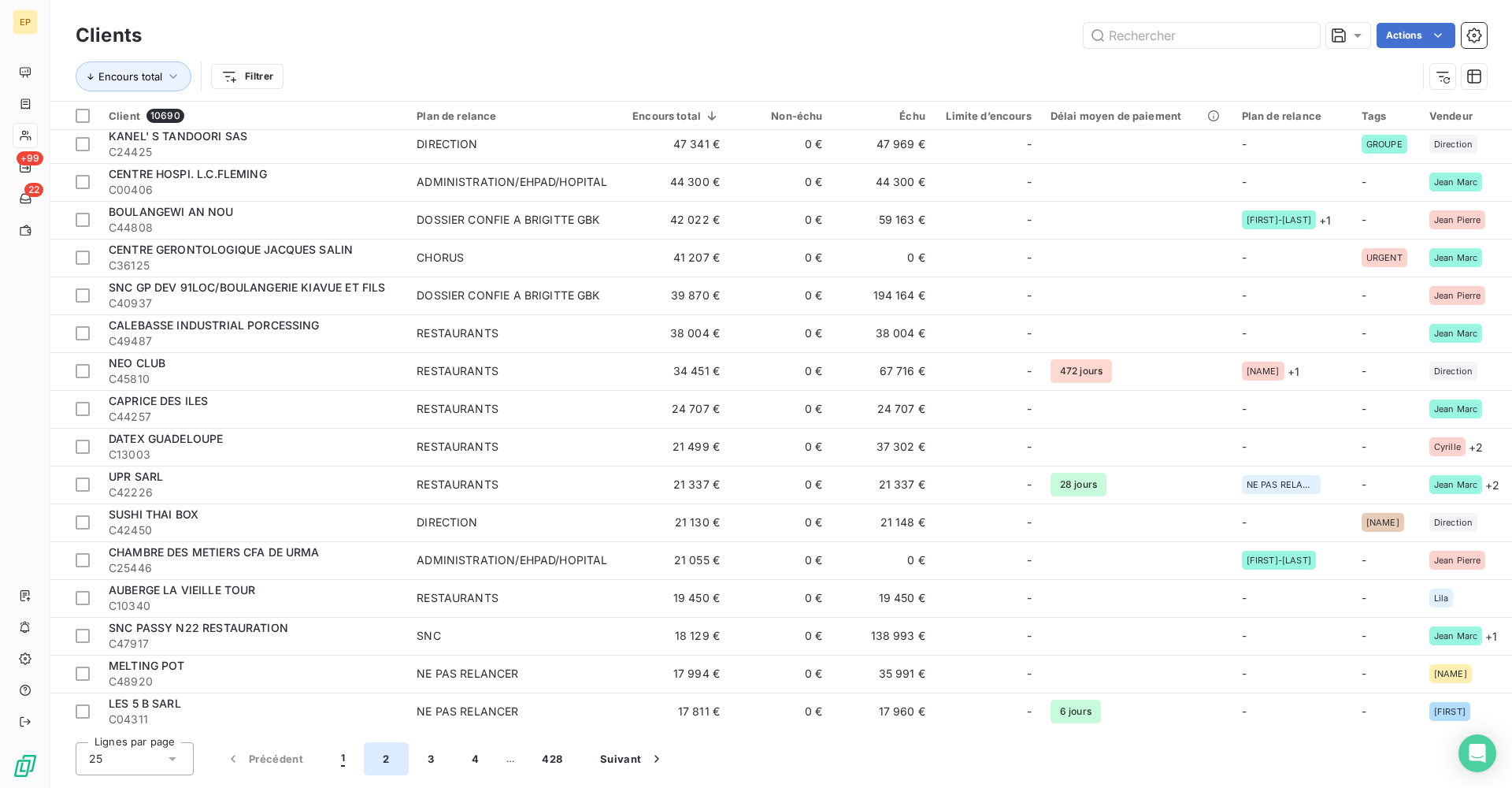 click on "2" at bounding box center [386, 759] 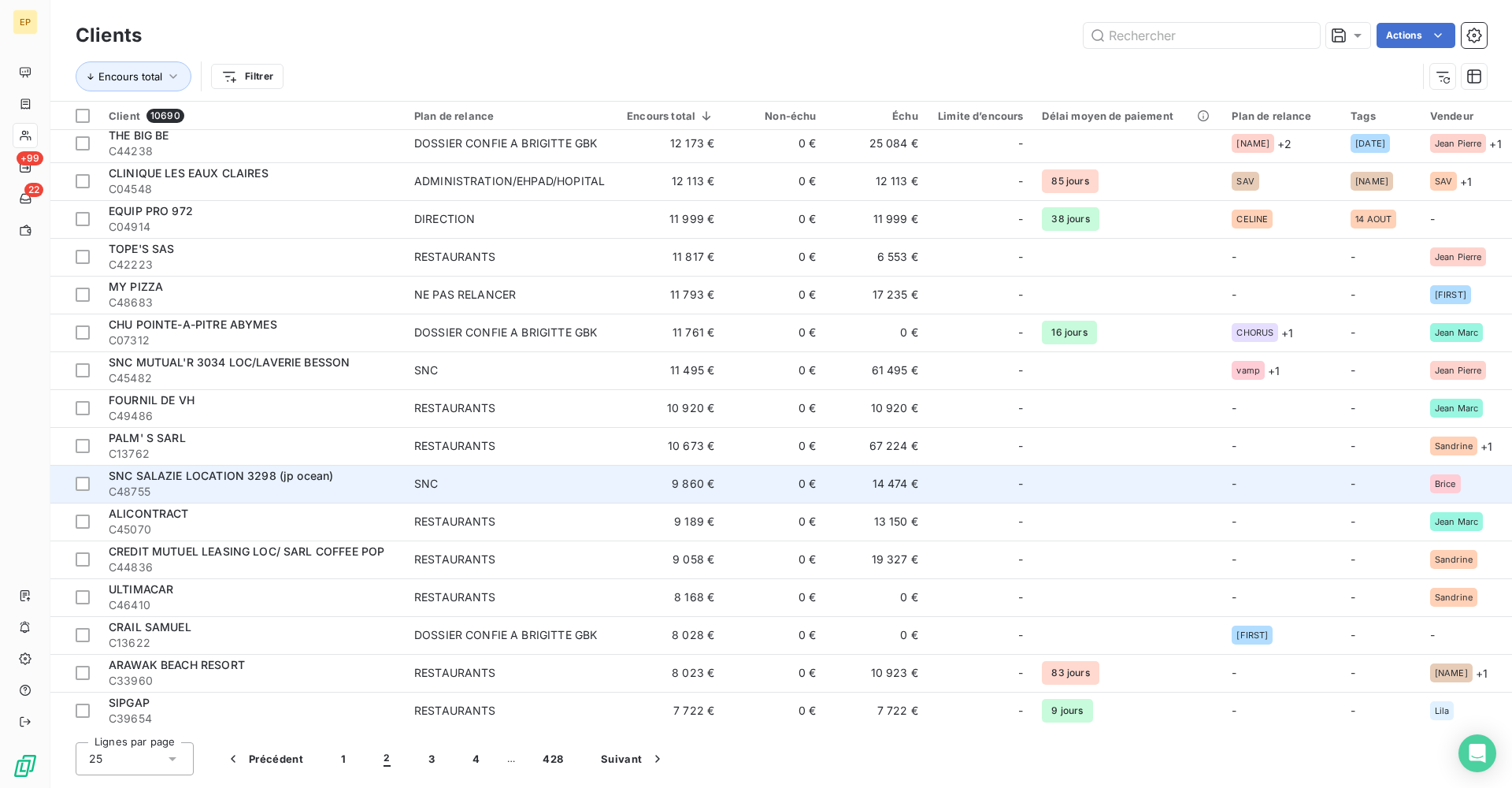 scroll, scrollTop: 345, scrollLeft: 0, axis: vertical 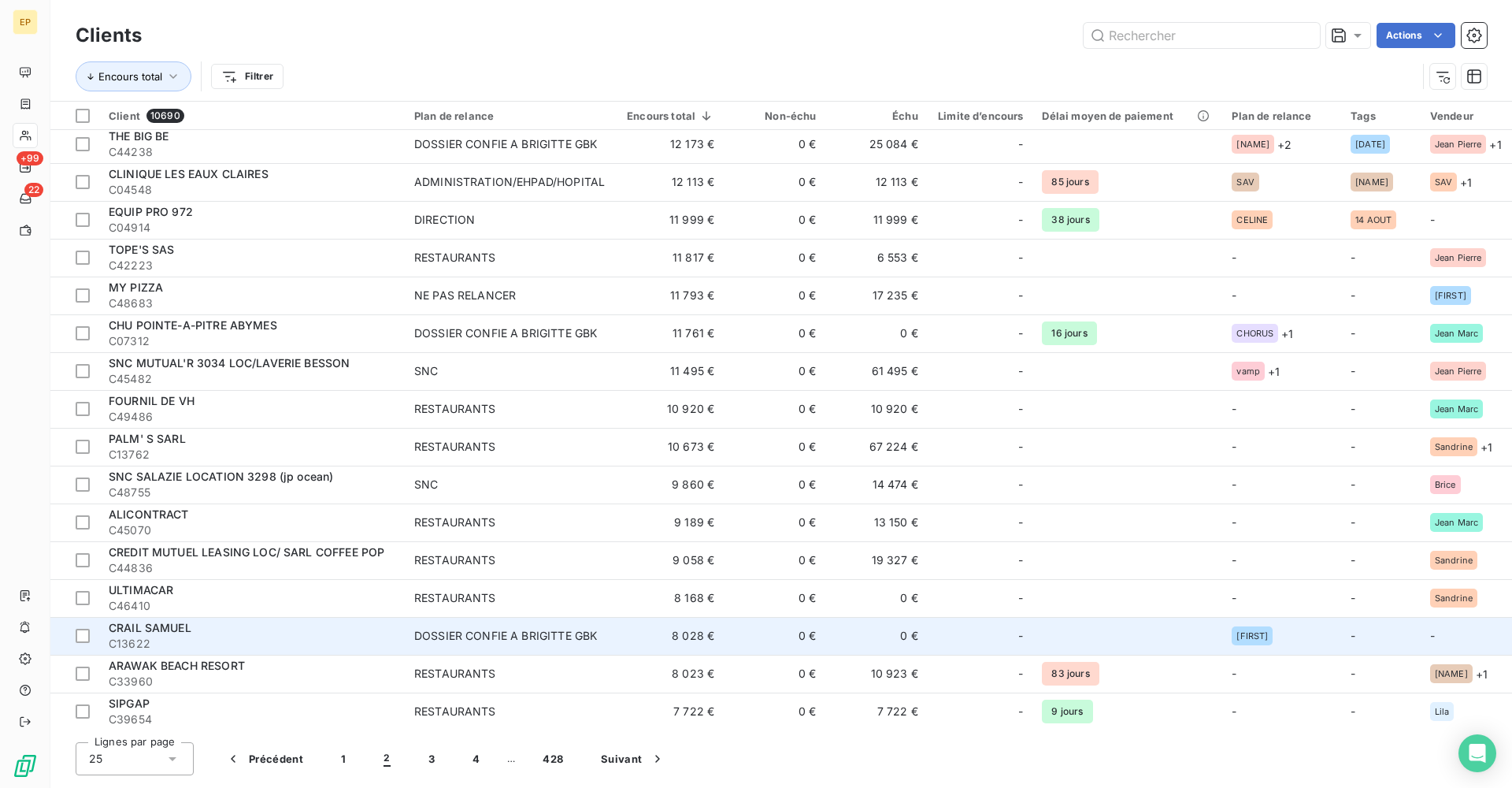 click on "[FIRST] [LAST] C13622" at bounding box center [252, 636] 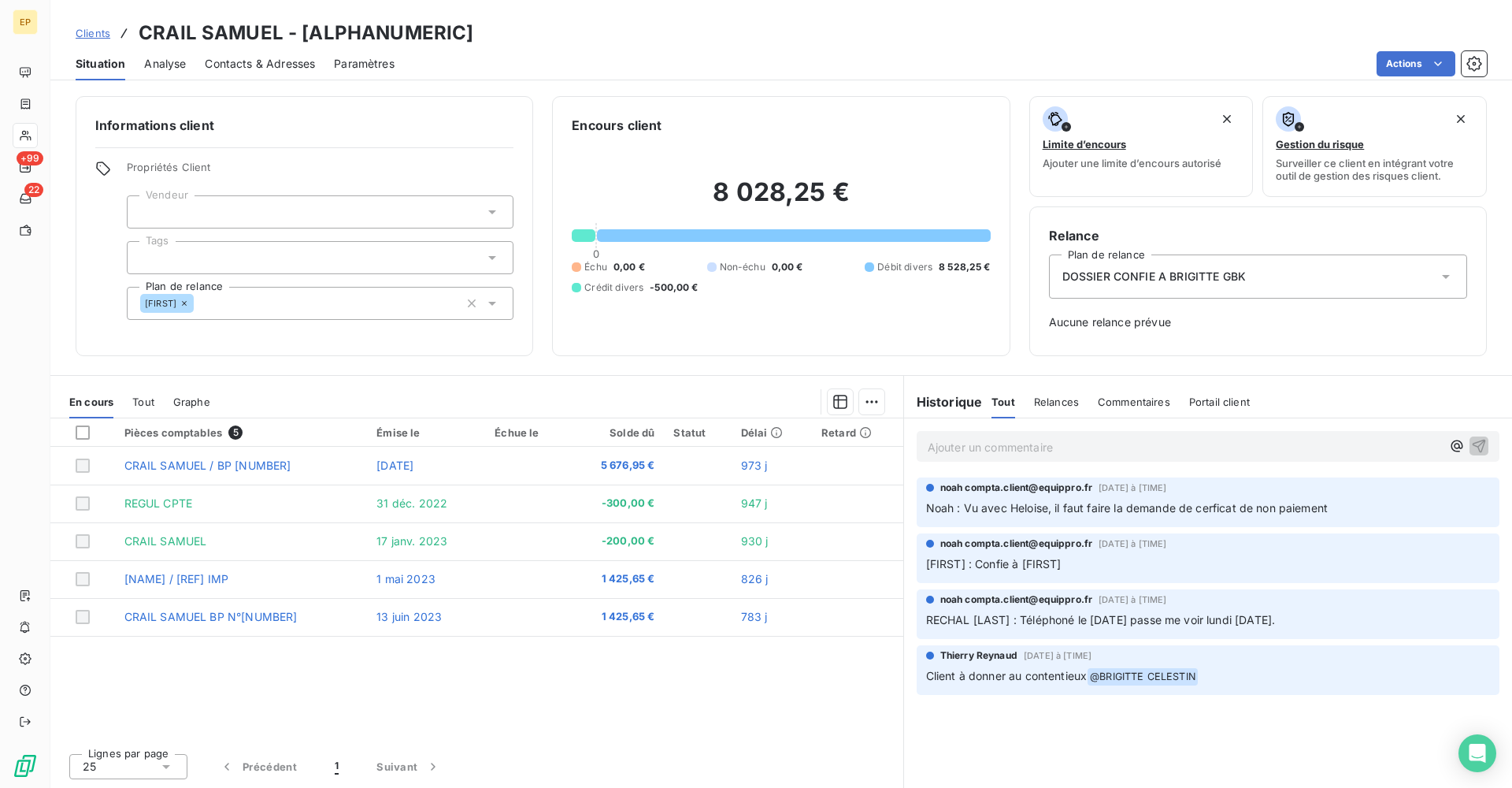 click on "DOSSIER CONFIE A BRIGITTE GBK" at bounding box center [1154, 277] 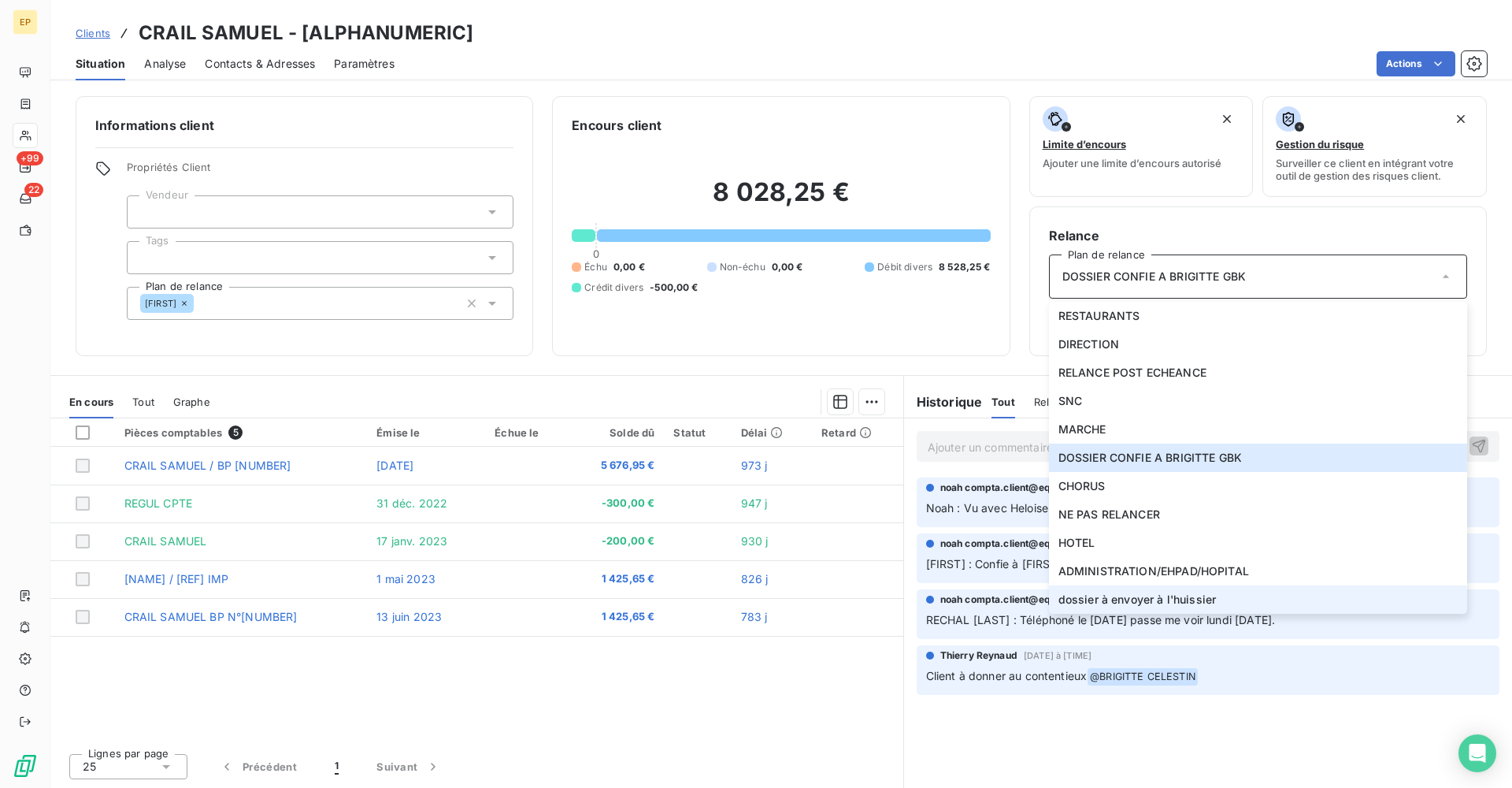 click on "dossier à envoyer à l'huissier" at bounding box center [1137, 600] 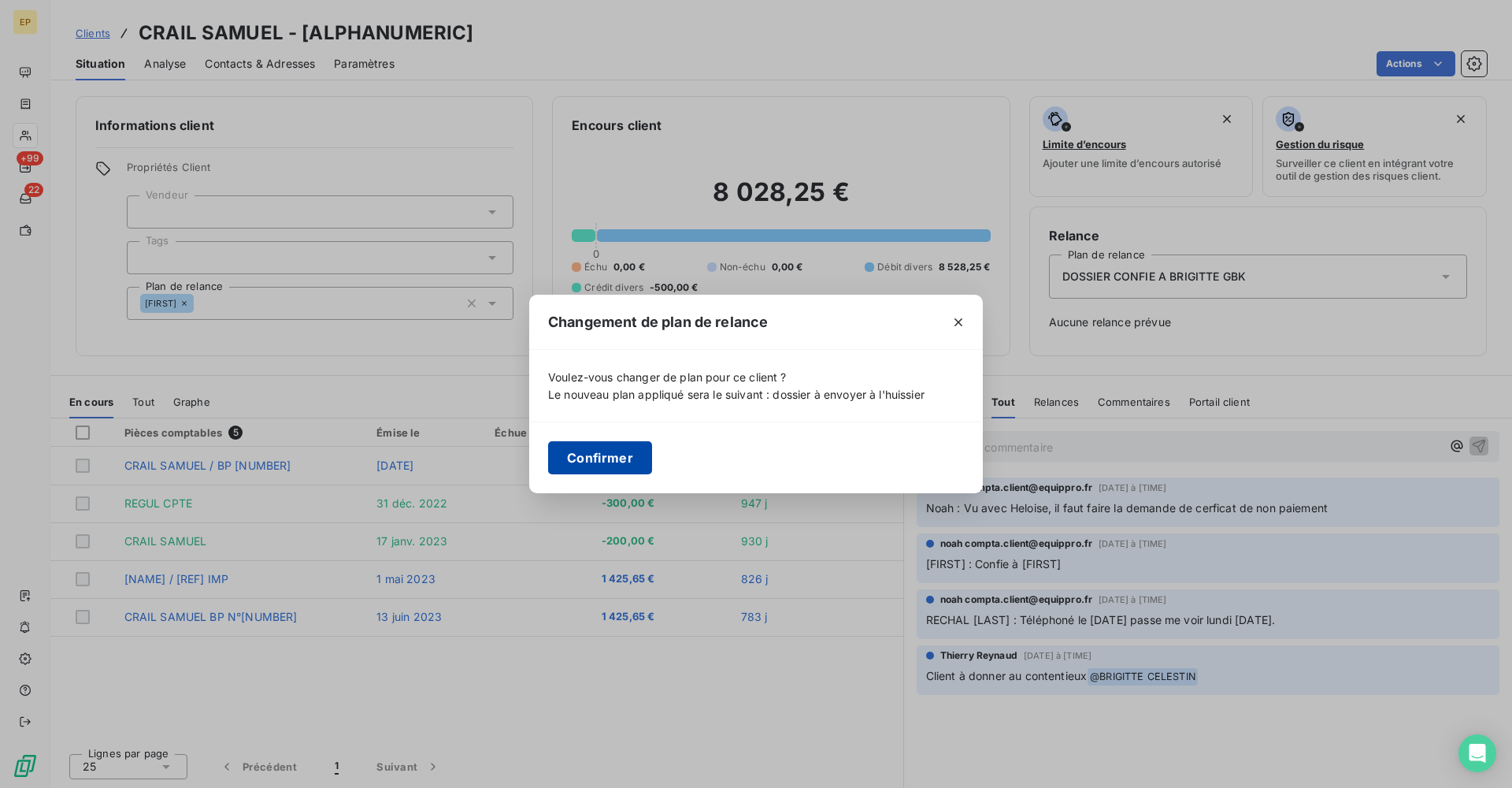 click on "Confirmer" at bounding box center [600, 458] 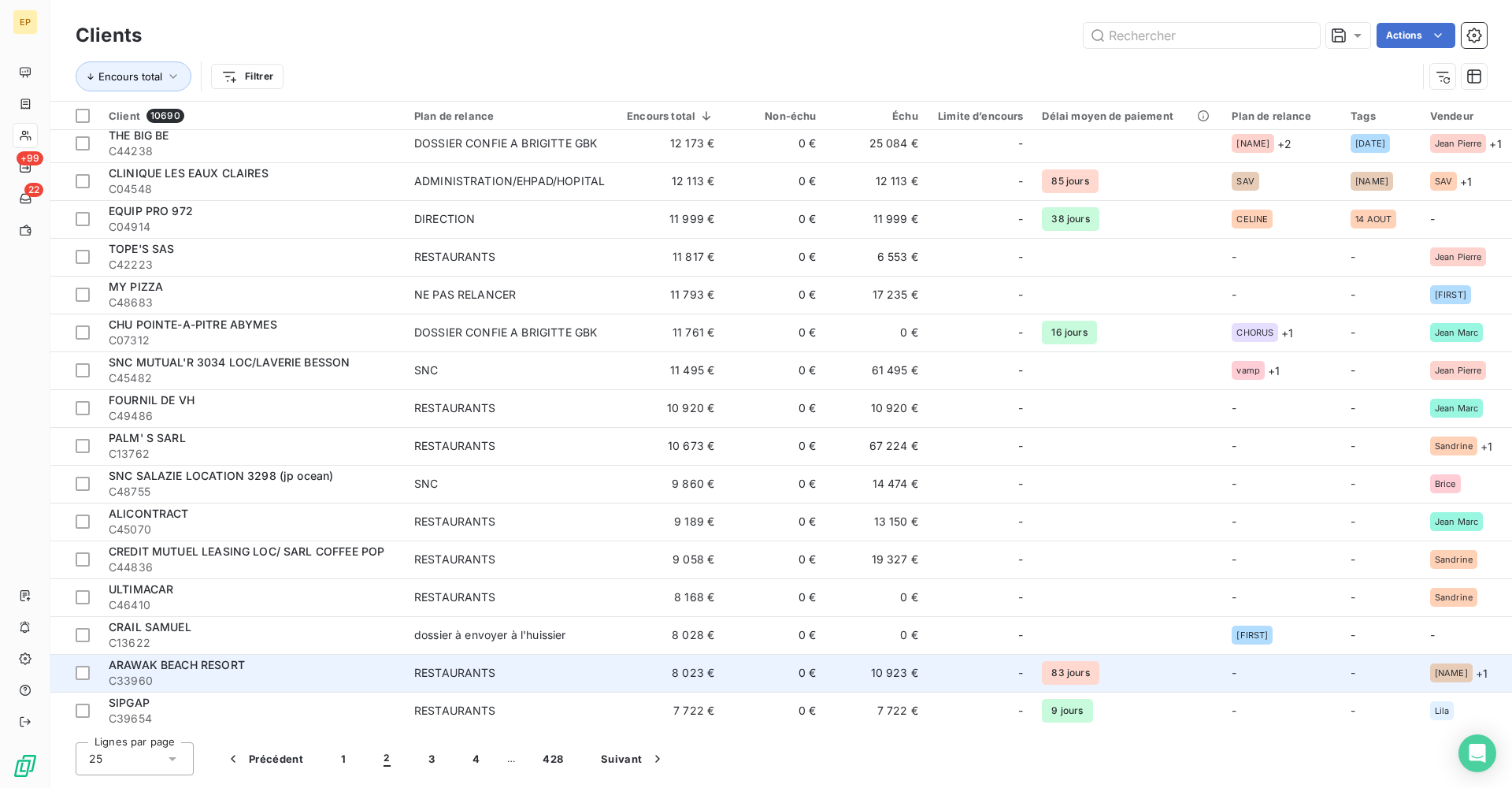 scroll, scrollTop: 345, scrollLeft: 0, axis: vertical 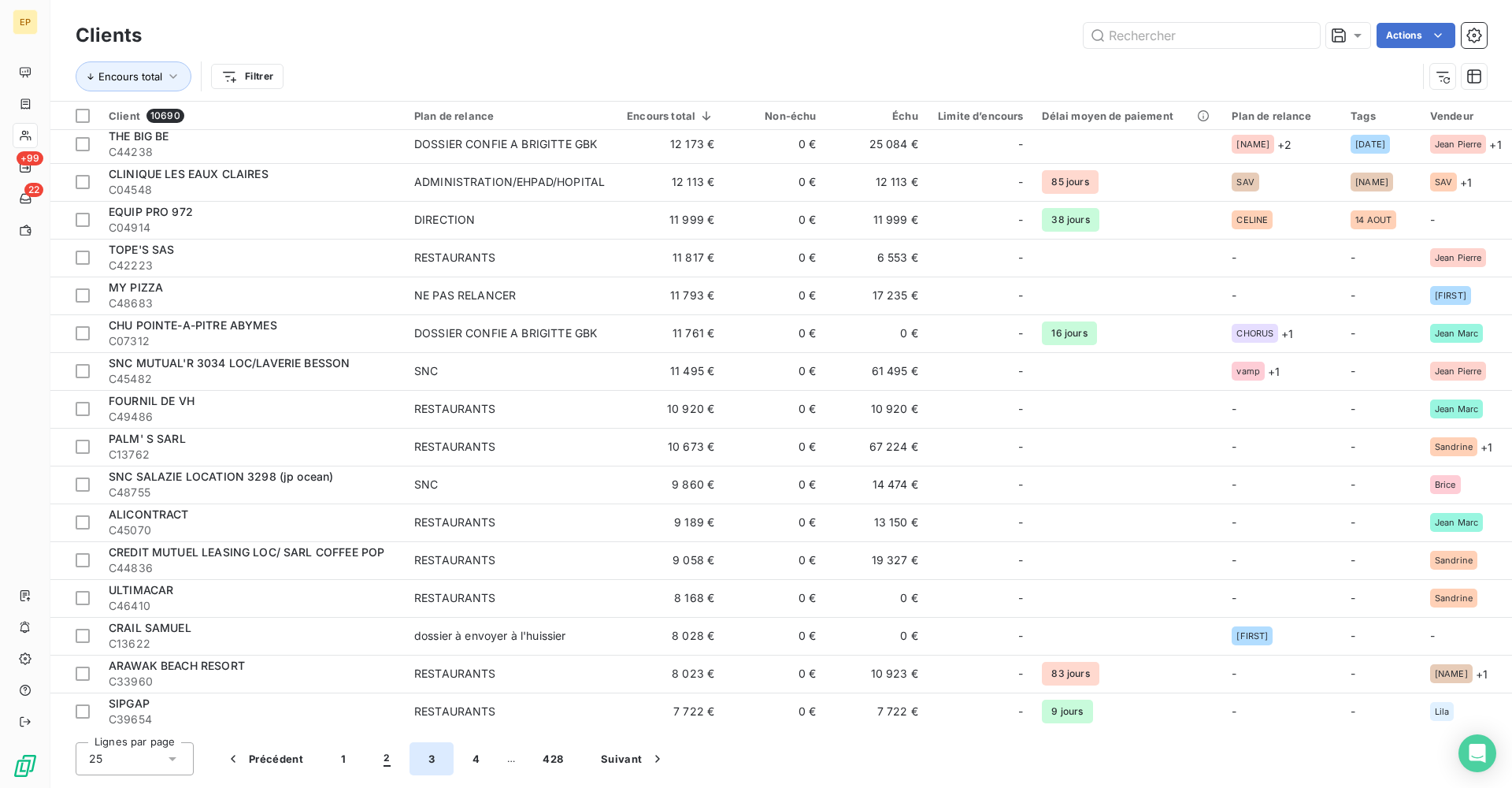 click on "3" at bounding box center (432, 759) 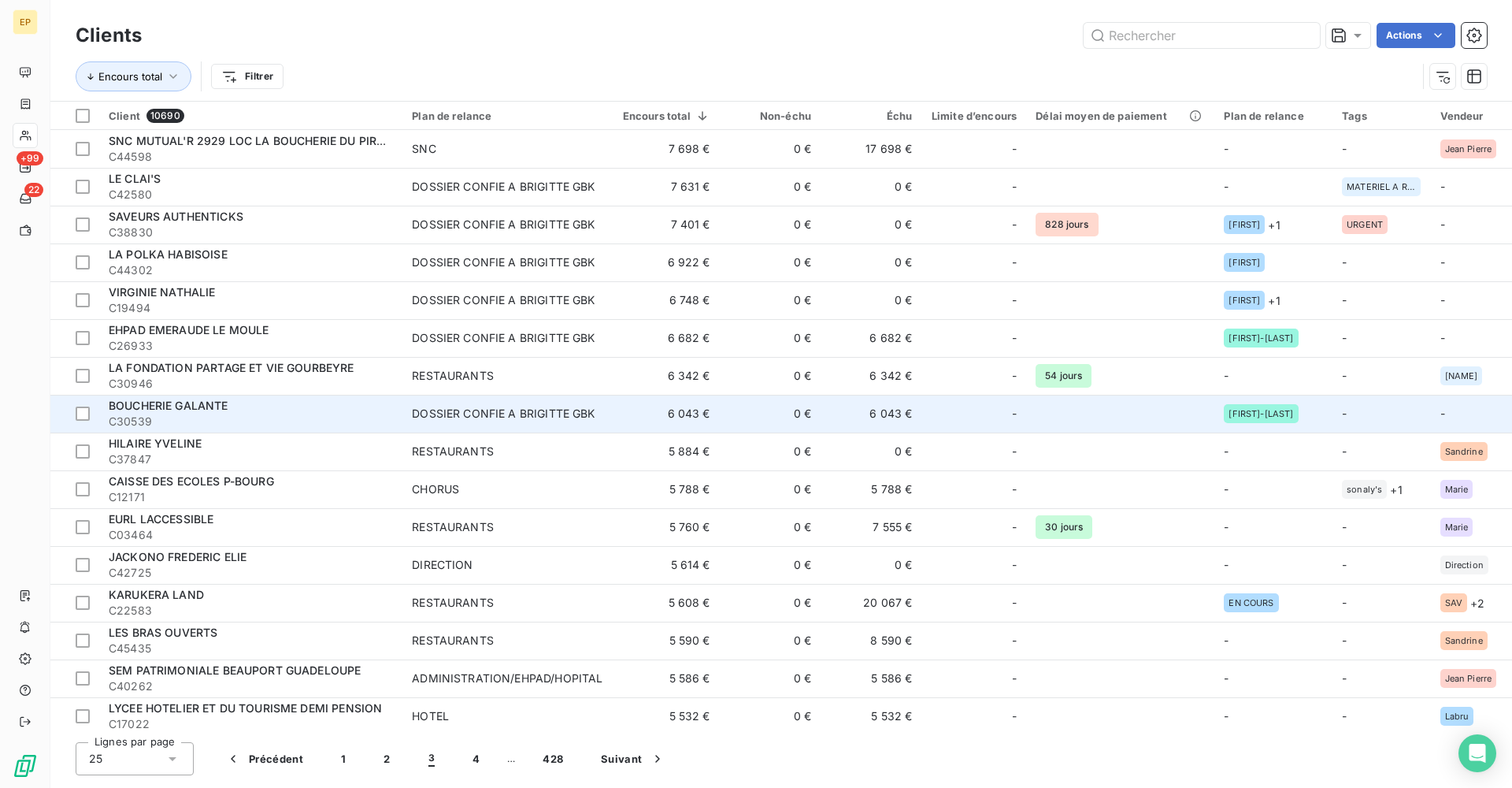 scroll, scrollTop: 0, scrollLeft: 0, axis: both 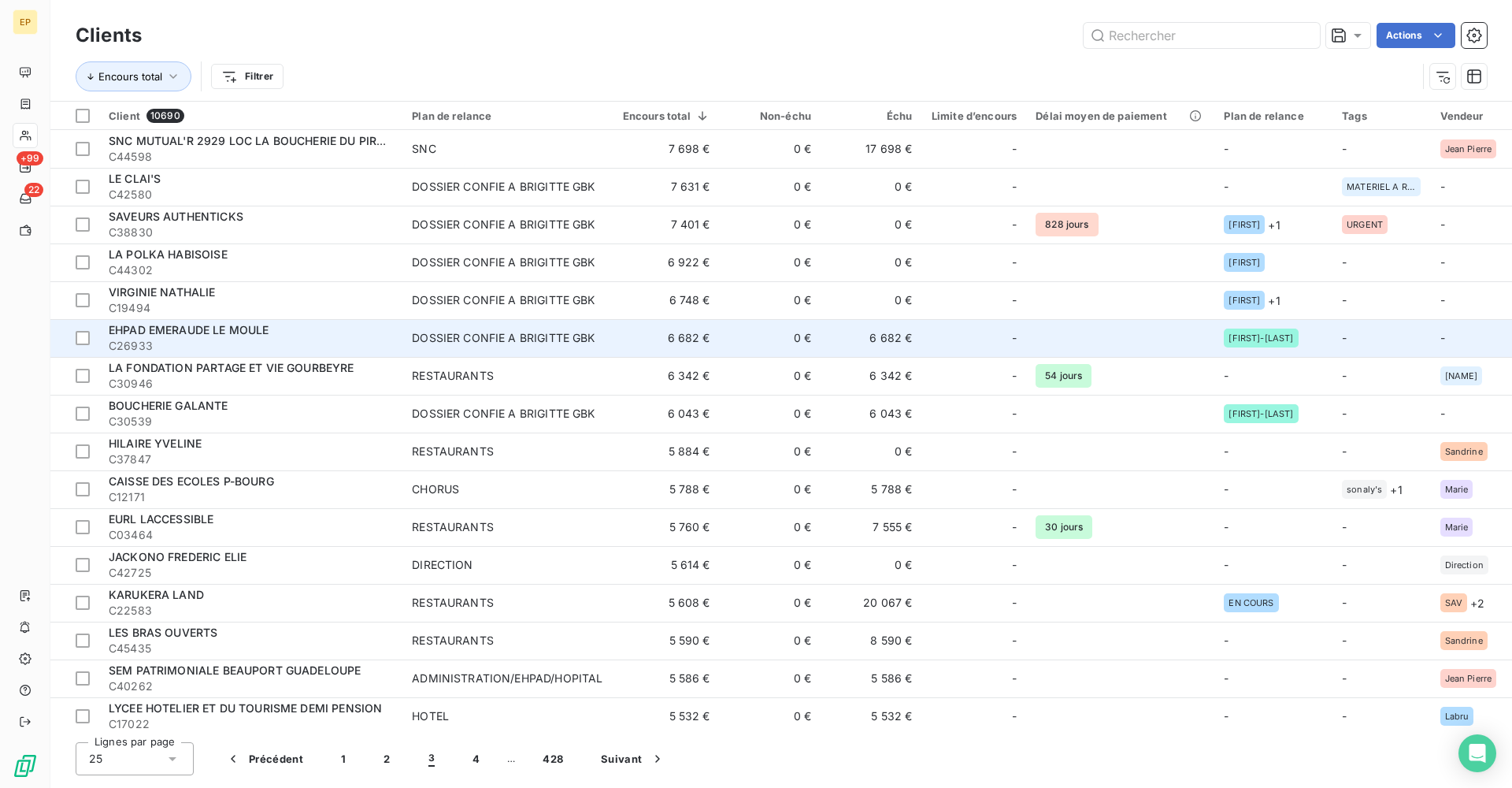 click on "DOSSIER CONFIE A BRIGITTE GBK" at bounding box center [503, 338] 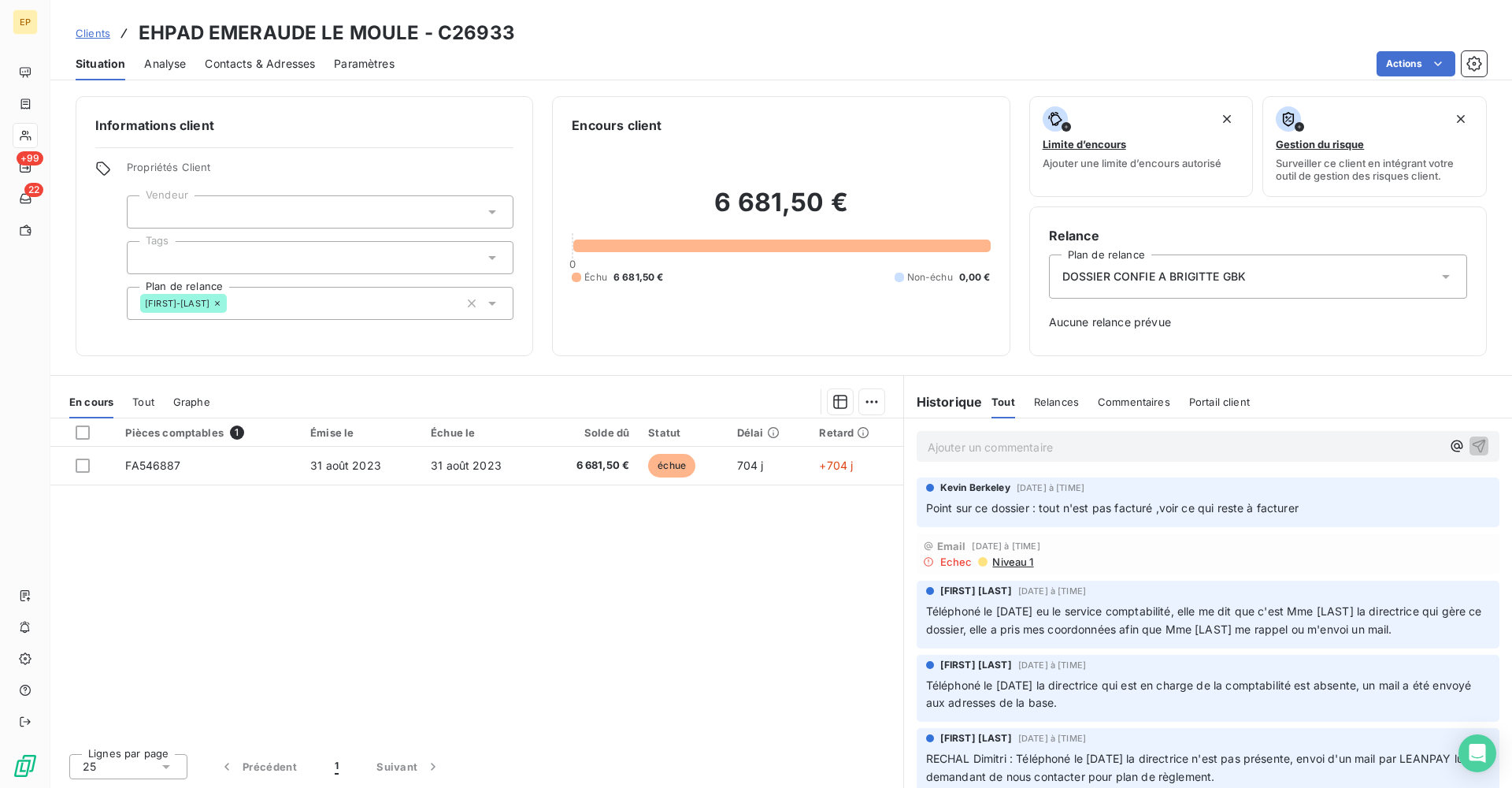 click on "[FIRST]-[LAST]" at bounding box center [320, 303] 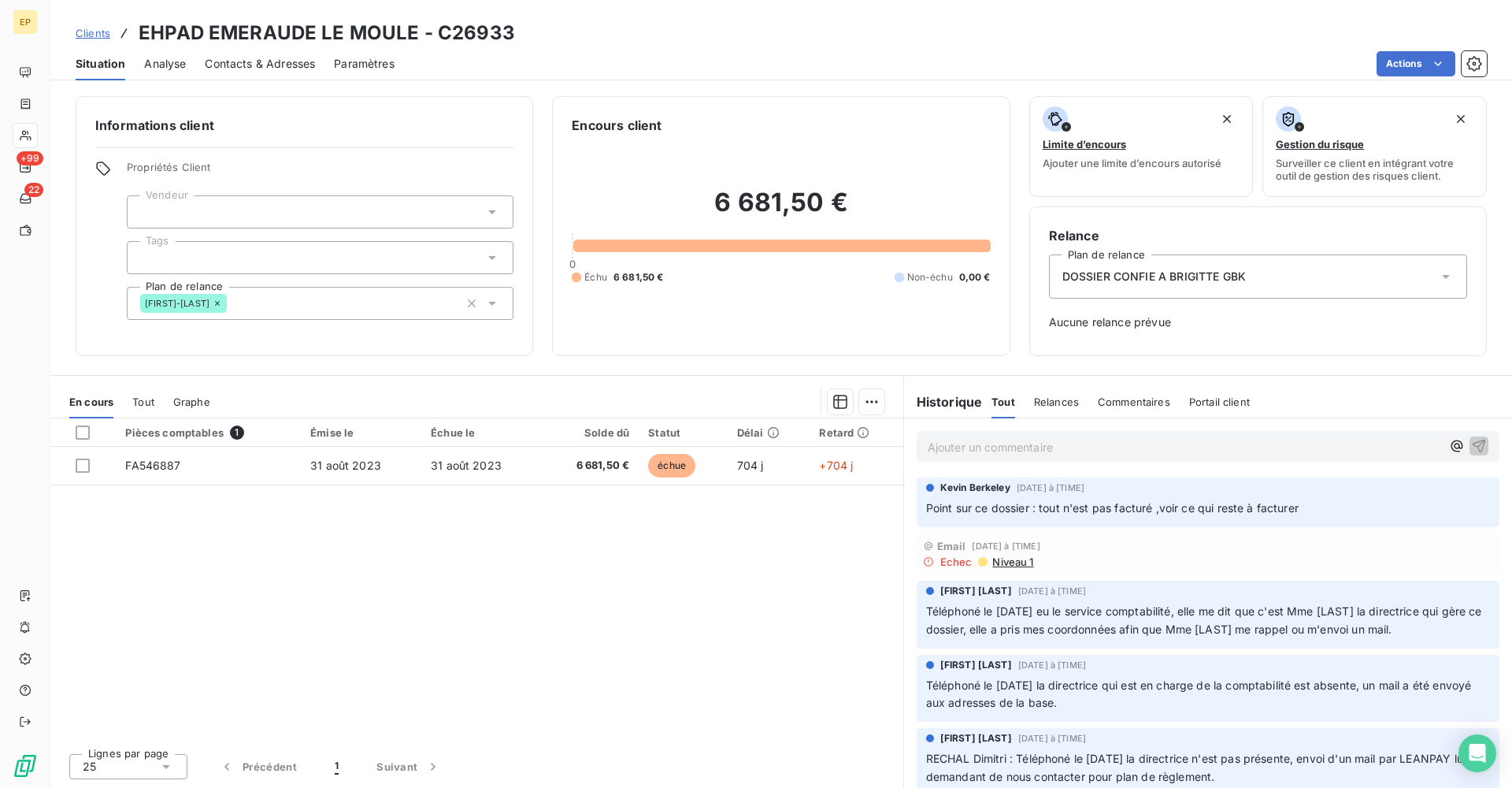 click on "DOSSIER CONFIE A BRIGITTE GBK" at bounding box center [1154, 277] 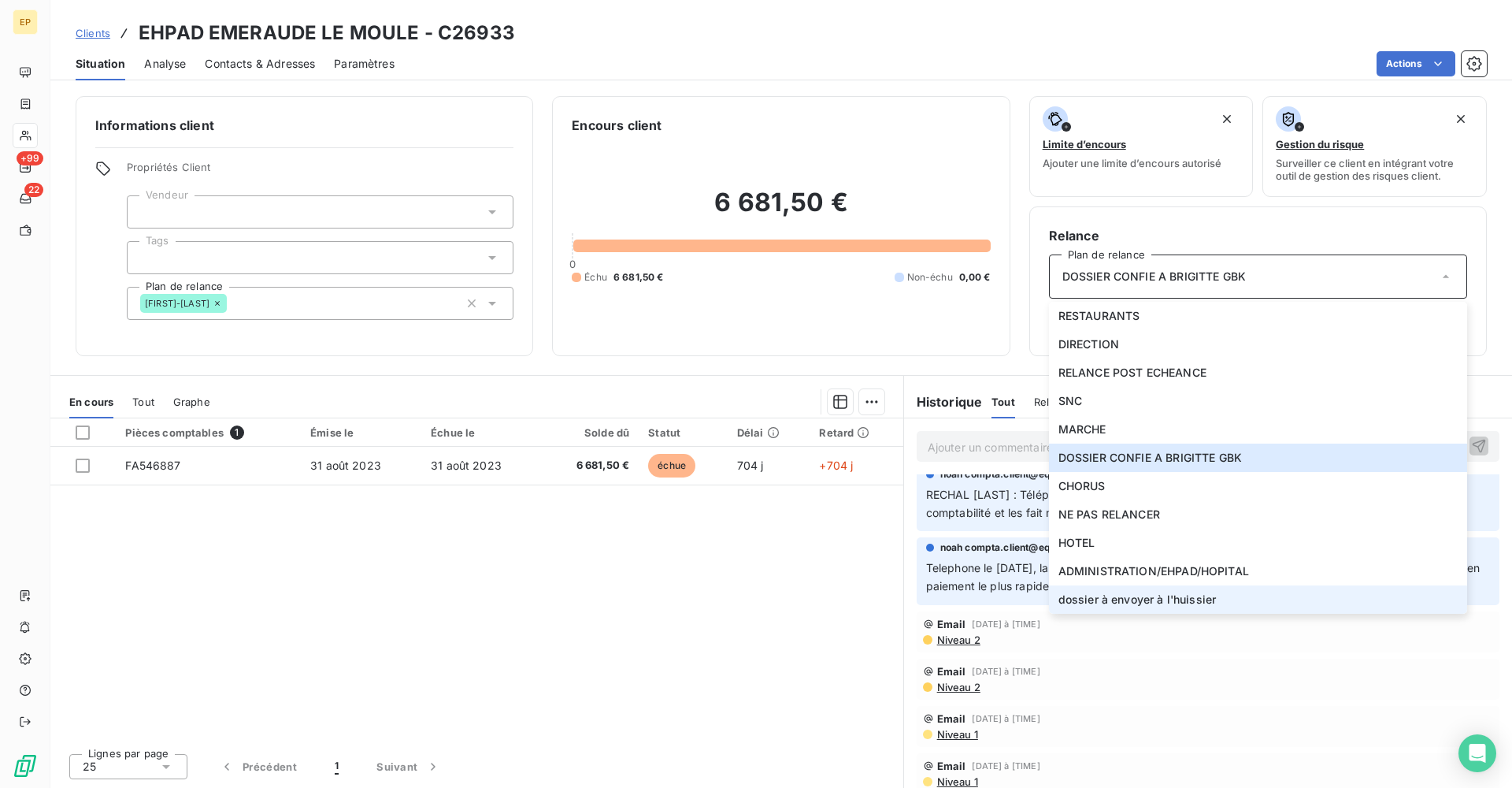 scroll, scrollTop: 517, scrollLeft: 0, axis: vertical 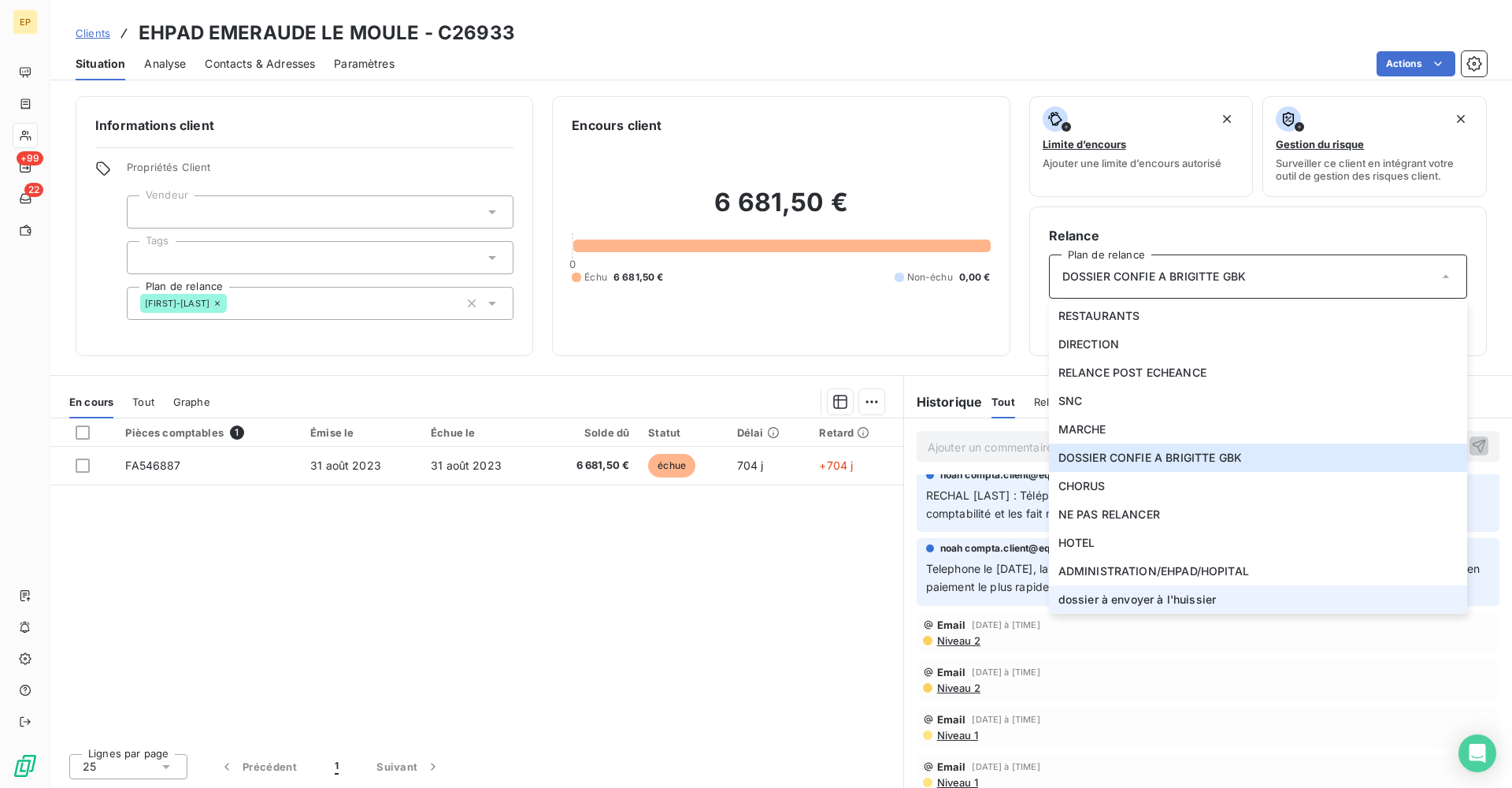 click on "dossier à envoyer à l'huissier" at bounding box center [1137, 600] 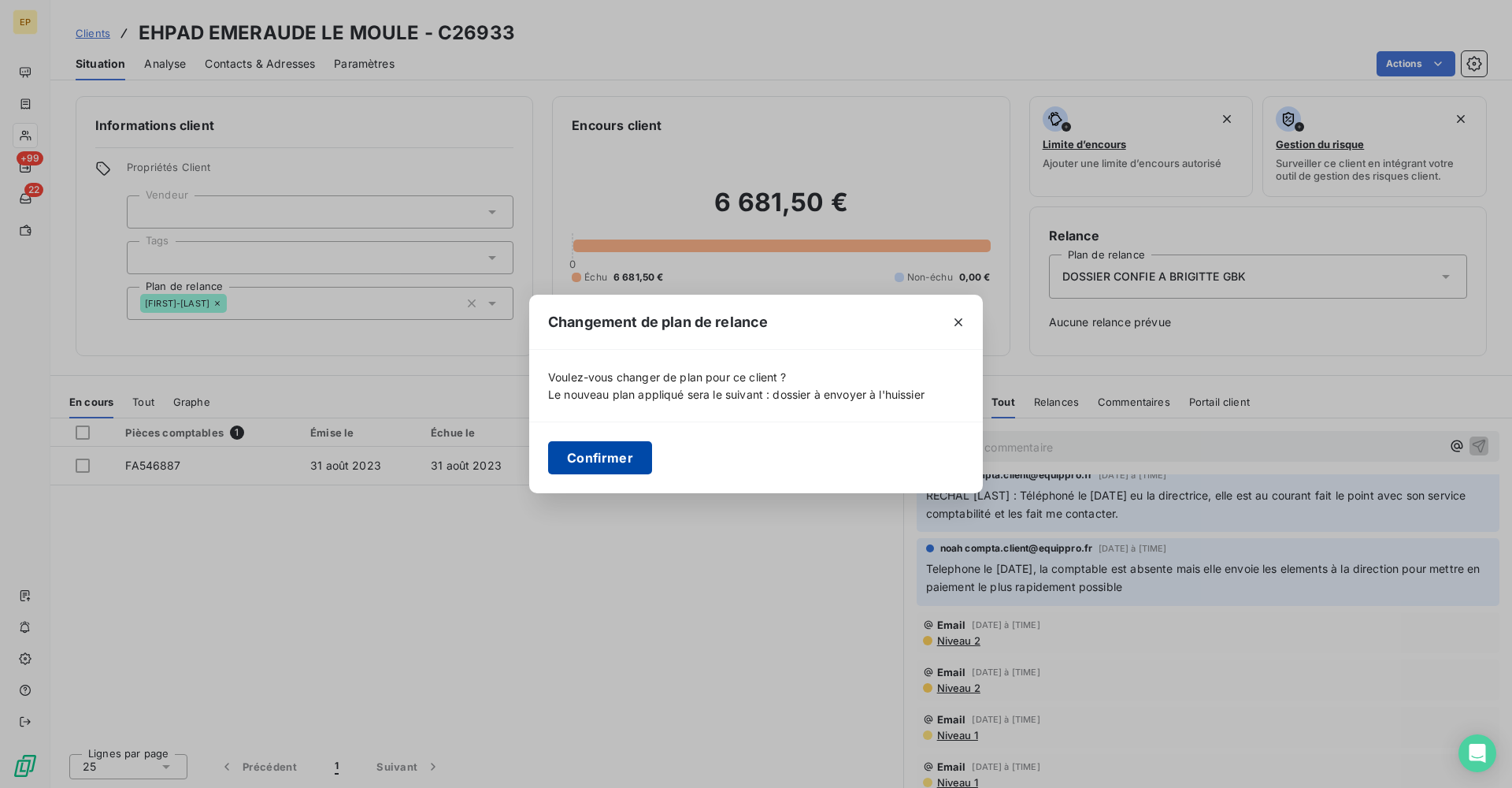 click on "Confirmer" at bounding box center (600, 458) 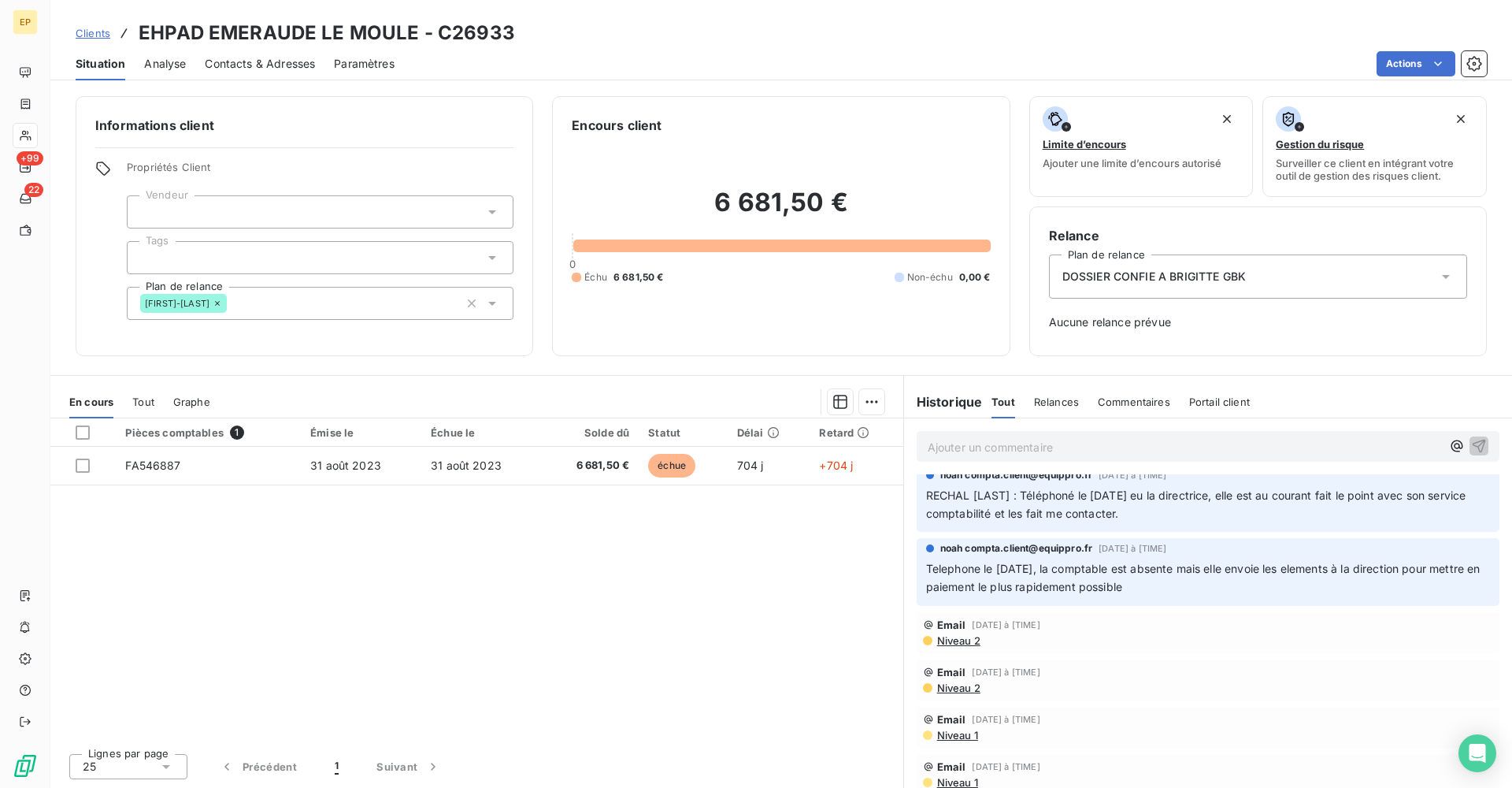 click at bounding box center (320, 212) 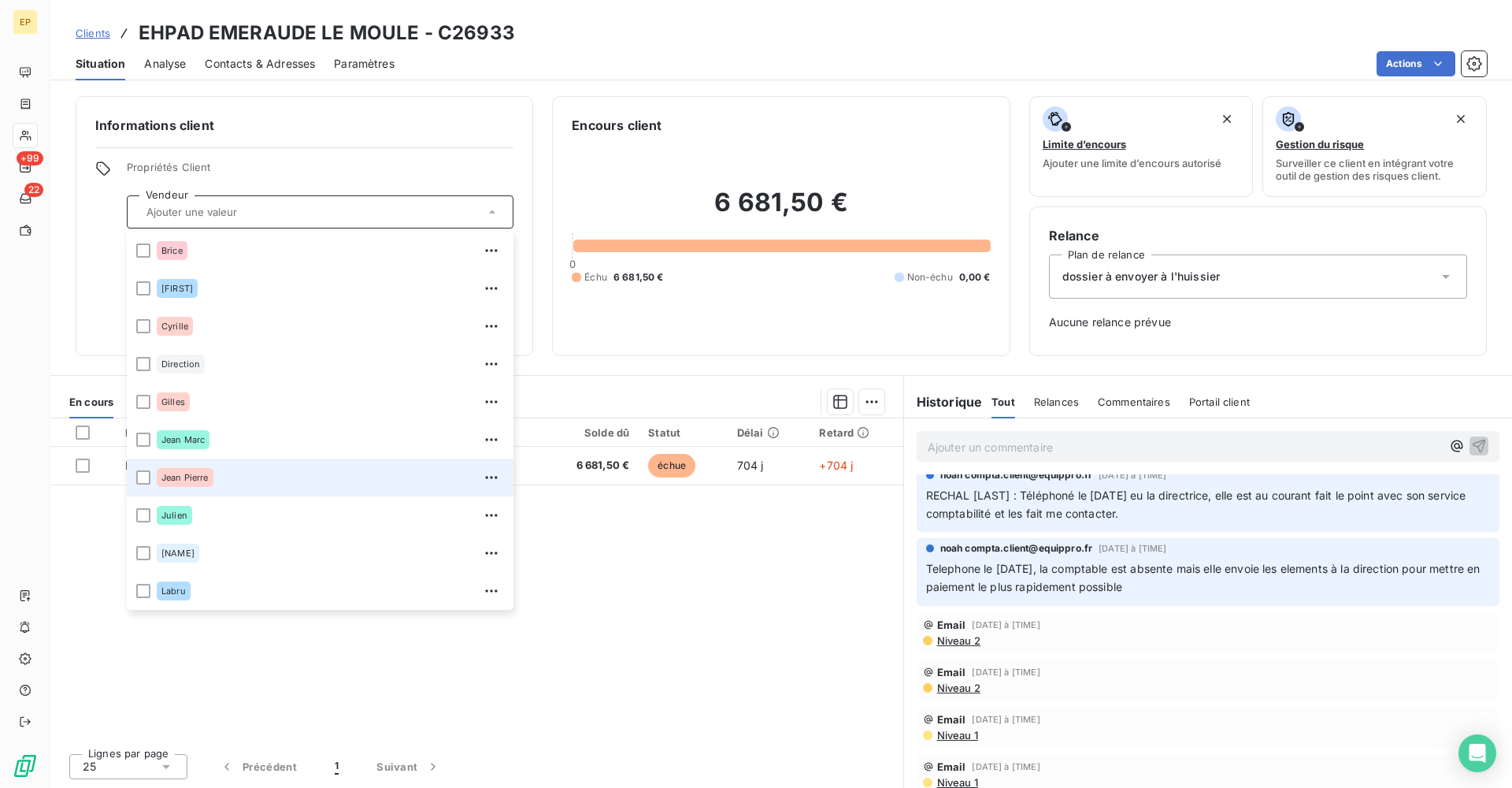 click on "Jean Pierre" at bounding box center [330, 478] 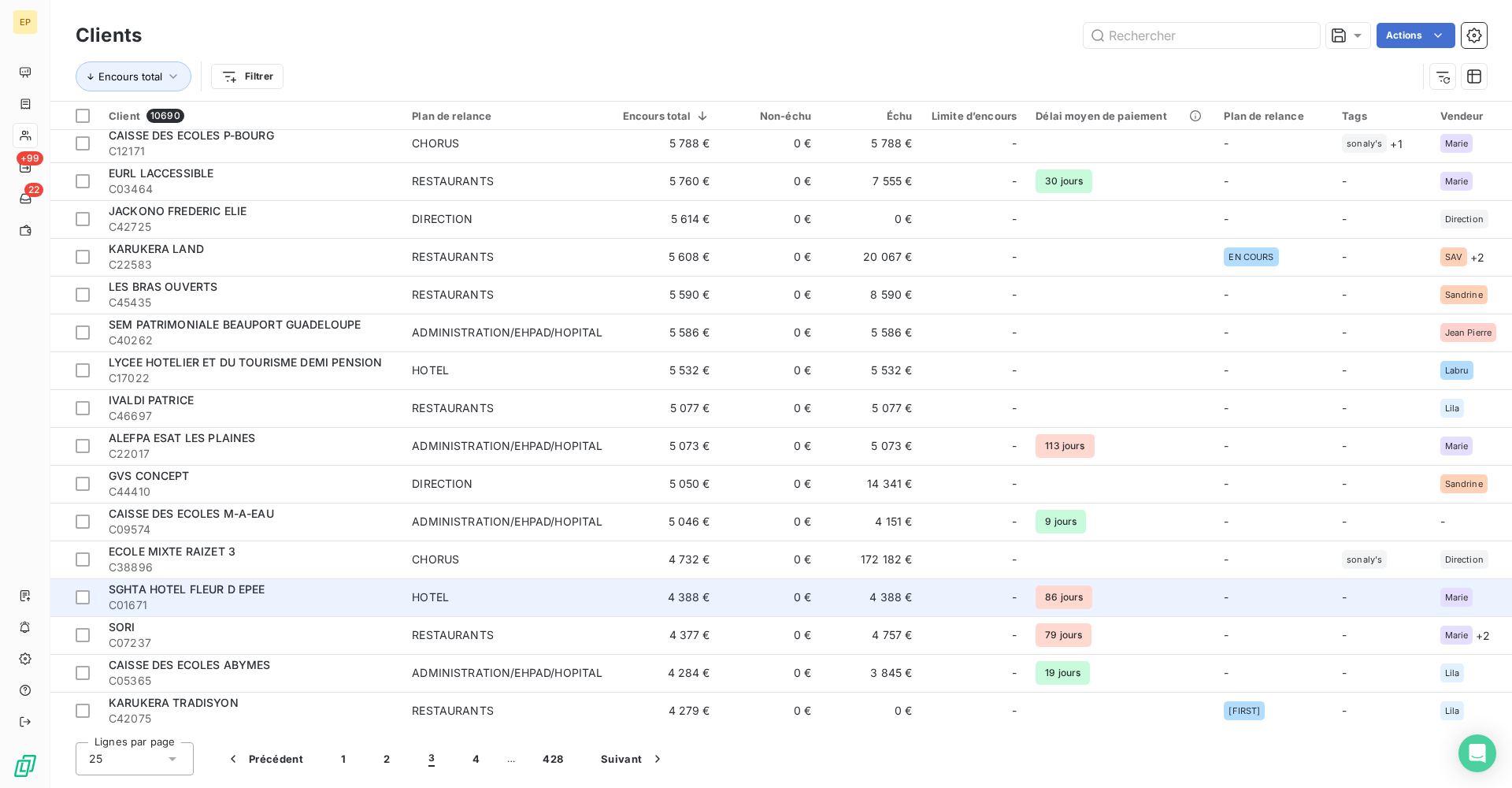 scroll, scrollTop: 345, scrollLeft: 0, axis: vertical 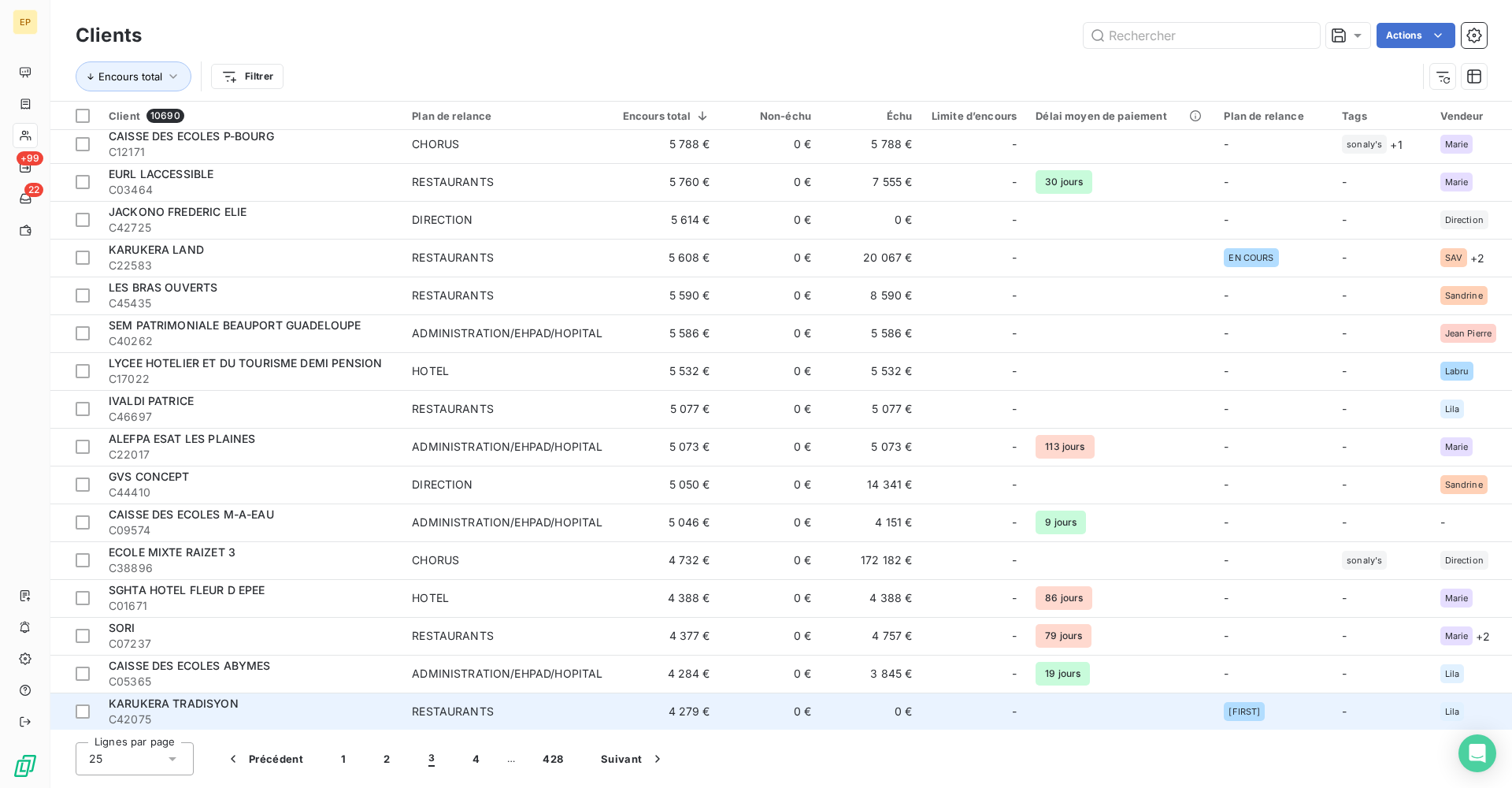 click on "C42075" at bounding box center [250, 719] 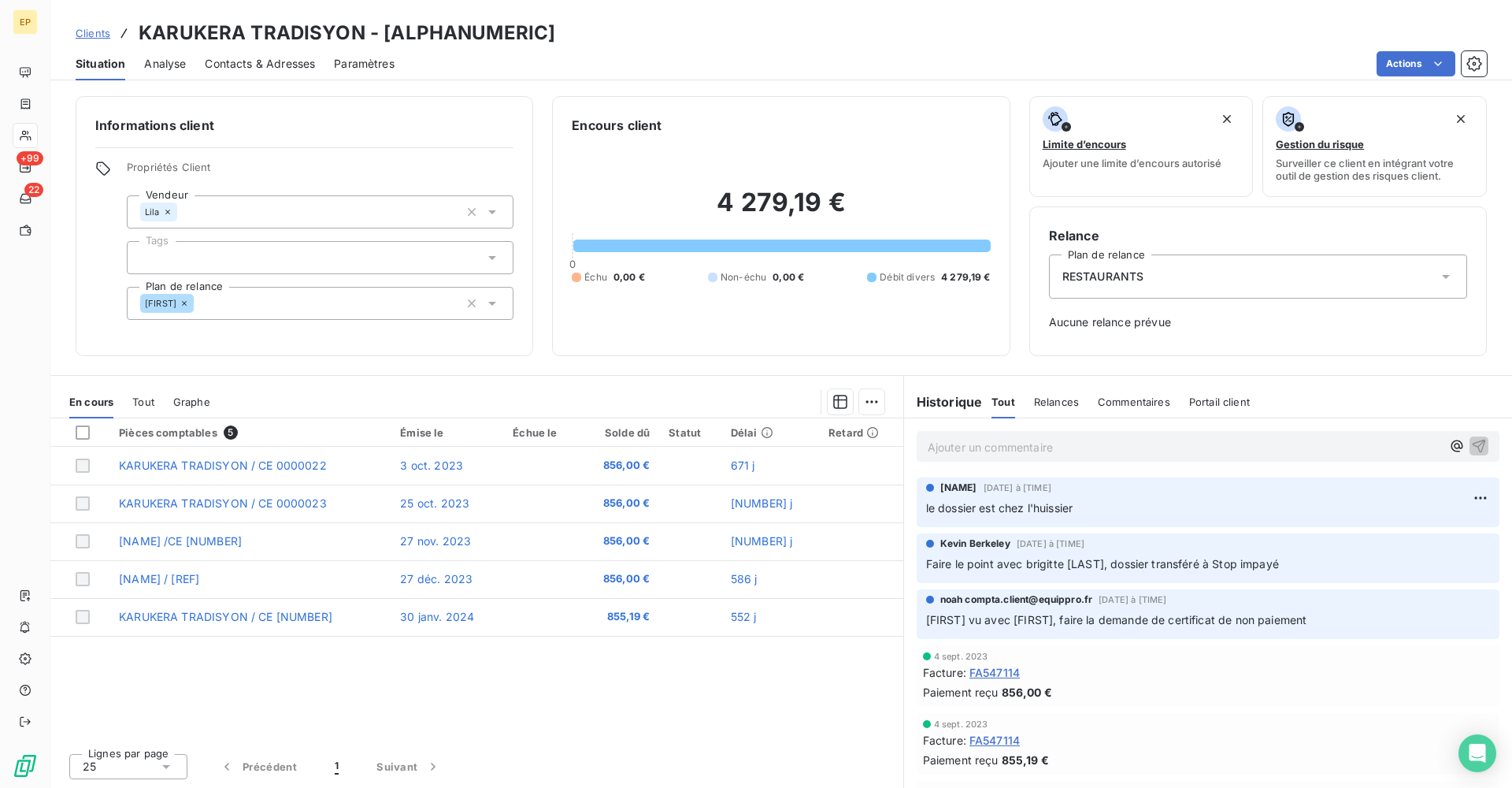 click on "RESTAURANTS" at bounding box center (1258, 277) 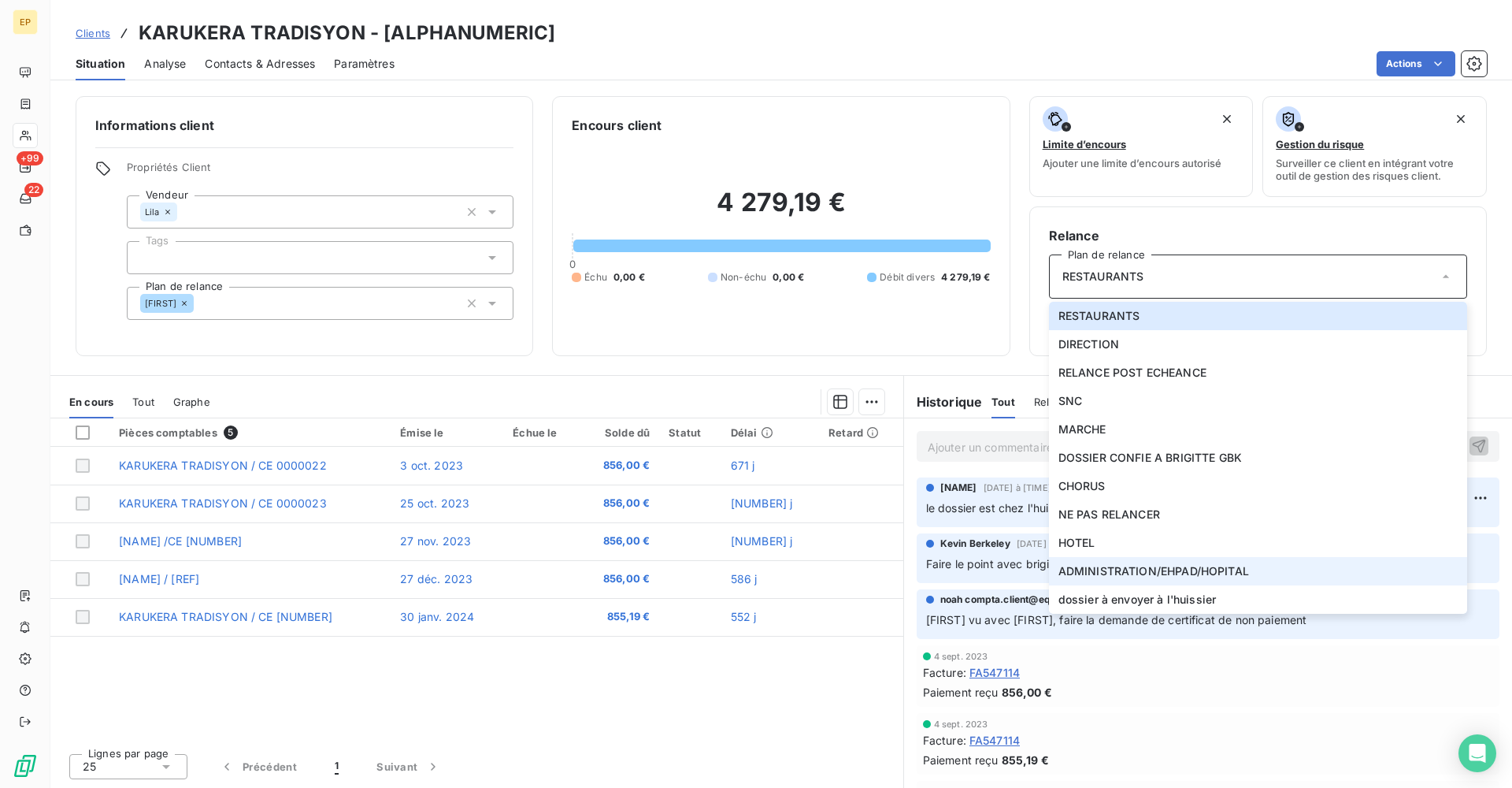scroll, scrollTop: 0, scrollLeft: 0, axis: both 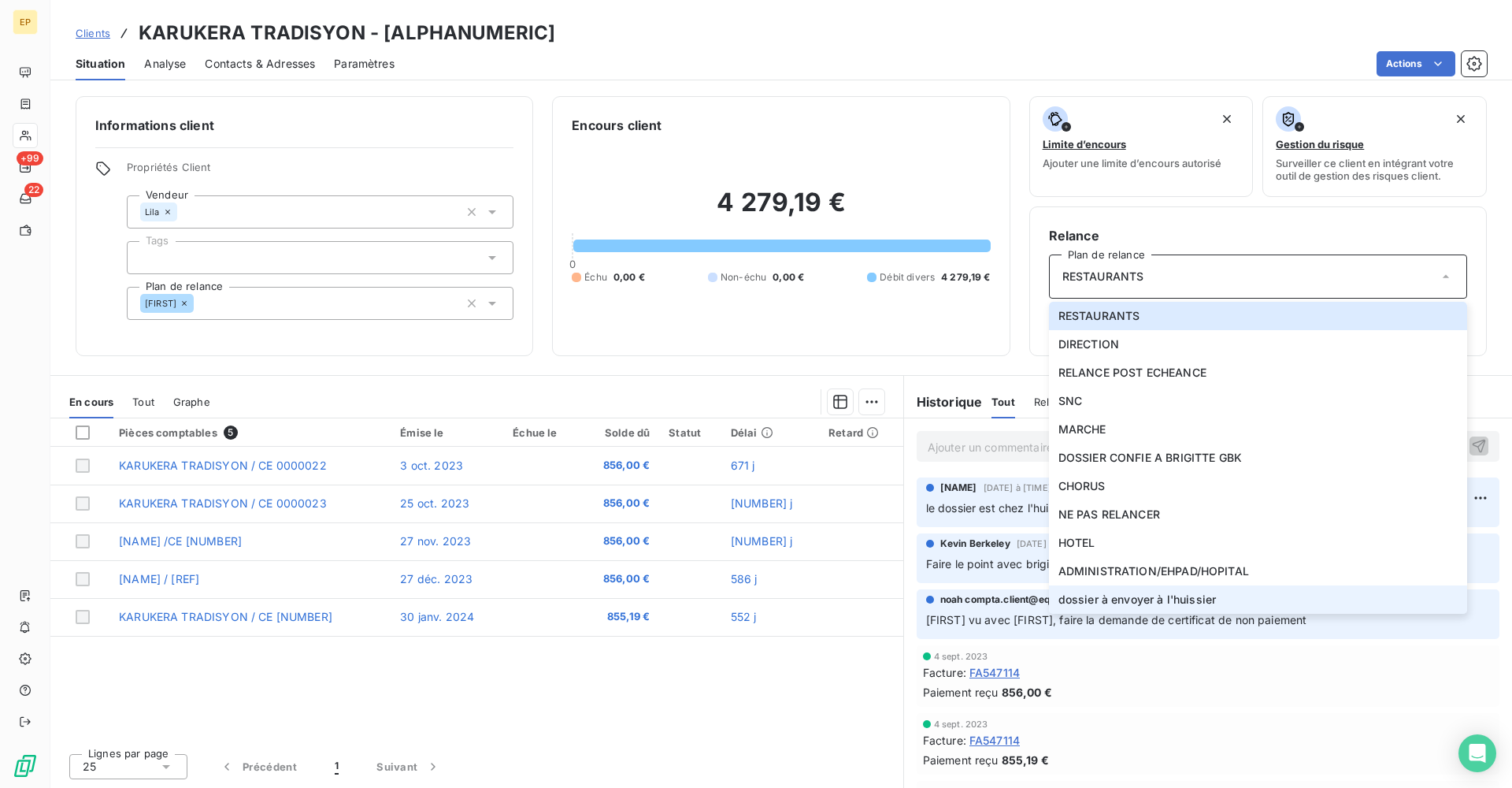 click on "dossier à envoyer à l'huissier" at bounding box center (1137, 600) 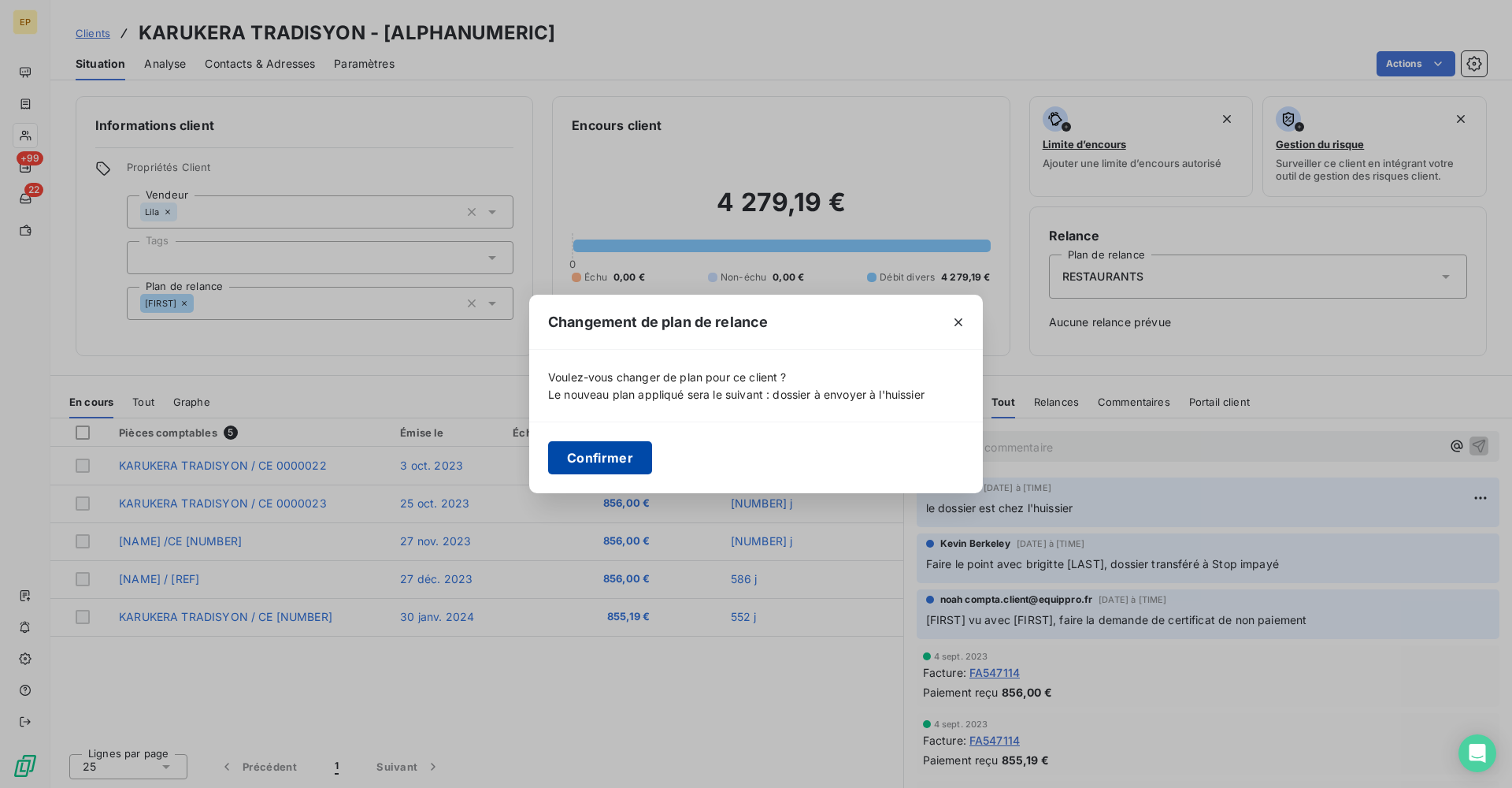 click on "Confirmer" at bounding box center (600, 458) 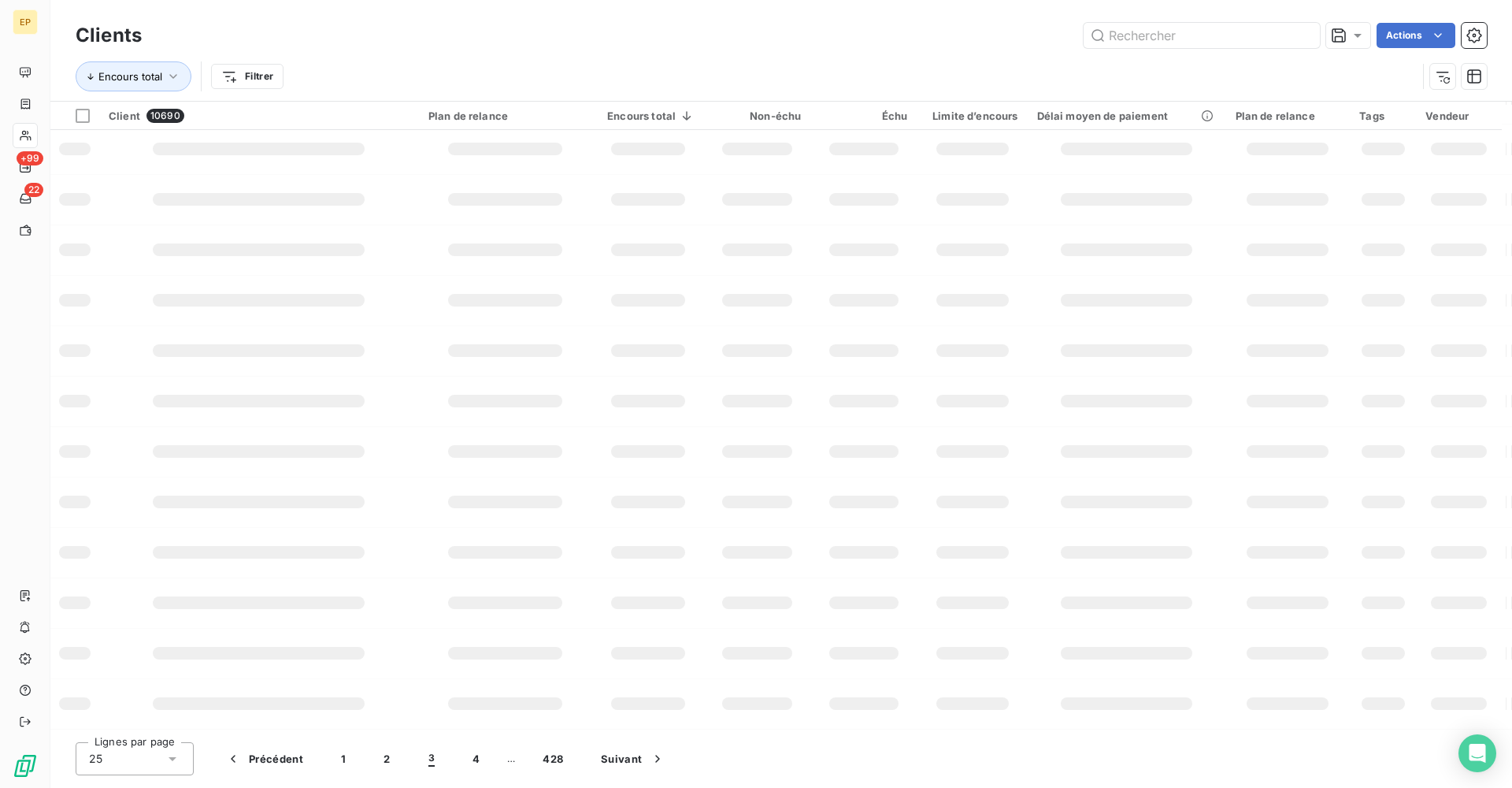 scroll, scrollTop: 156, scrollLeft: 0, axis: vertical 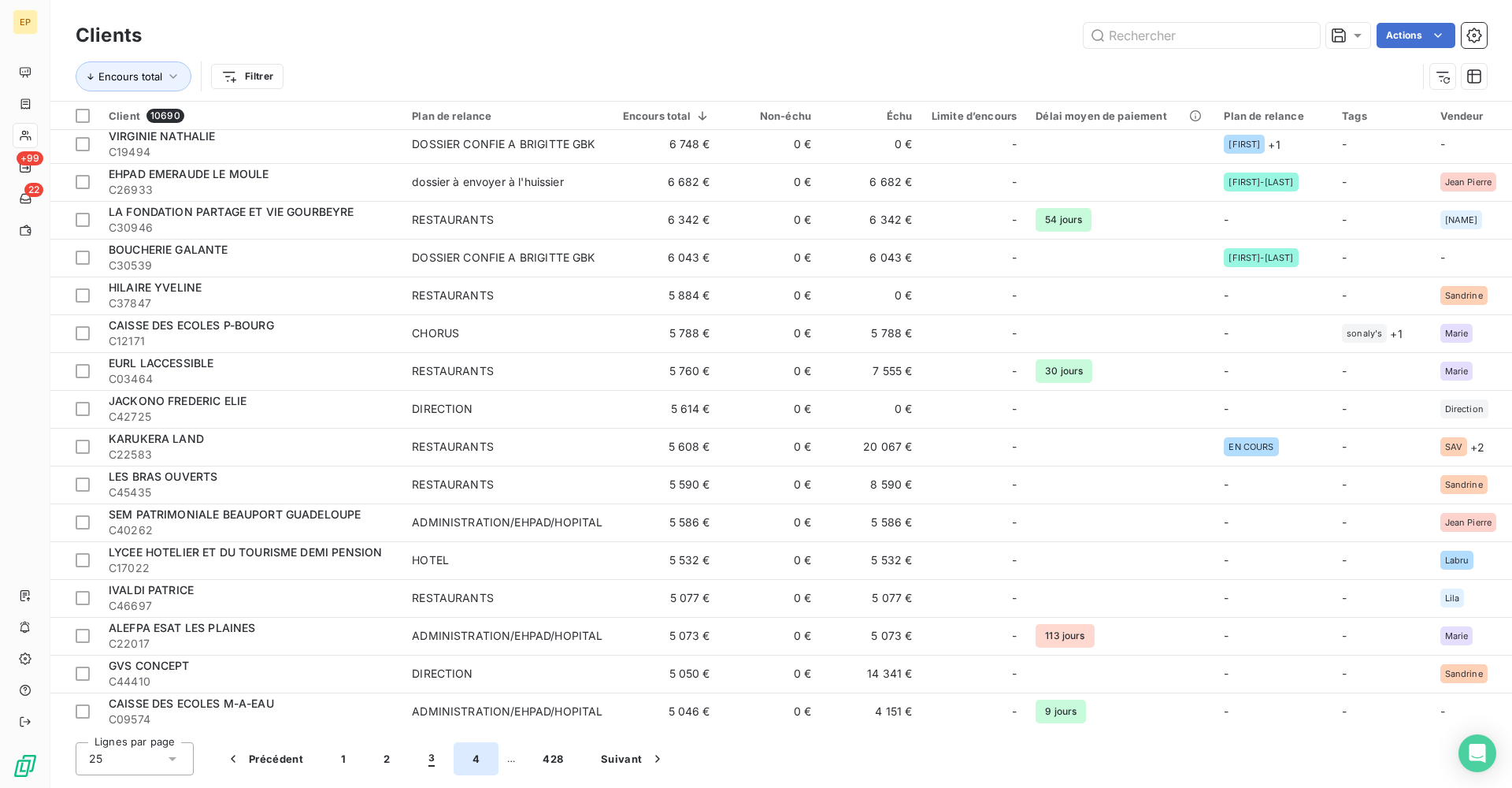 click on "4" at bounding box center (476, 759) 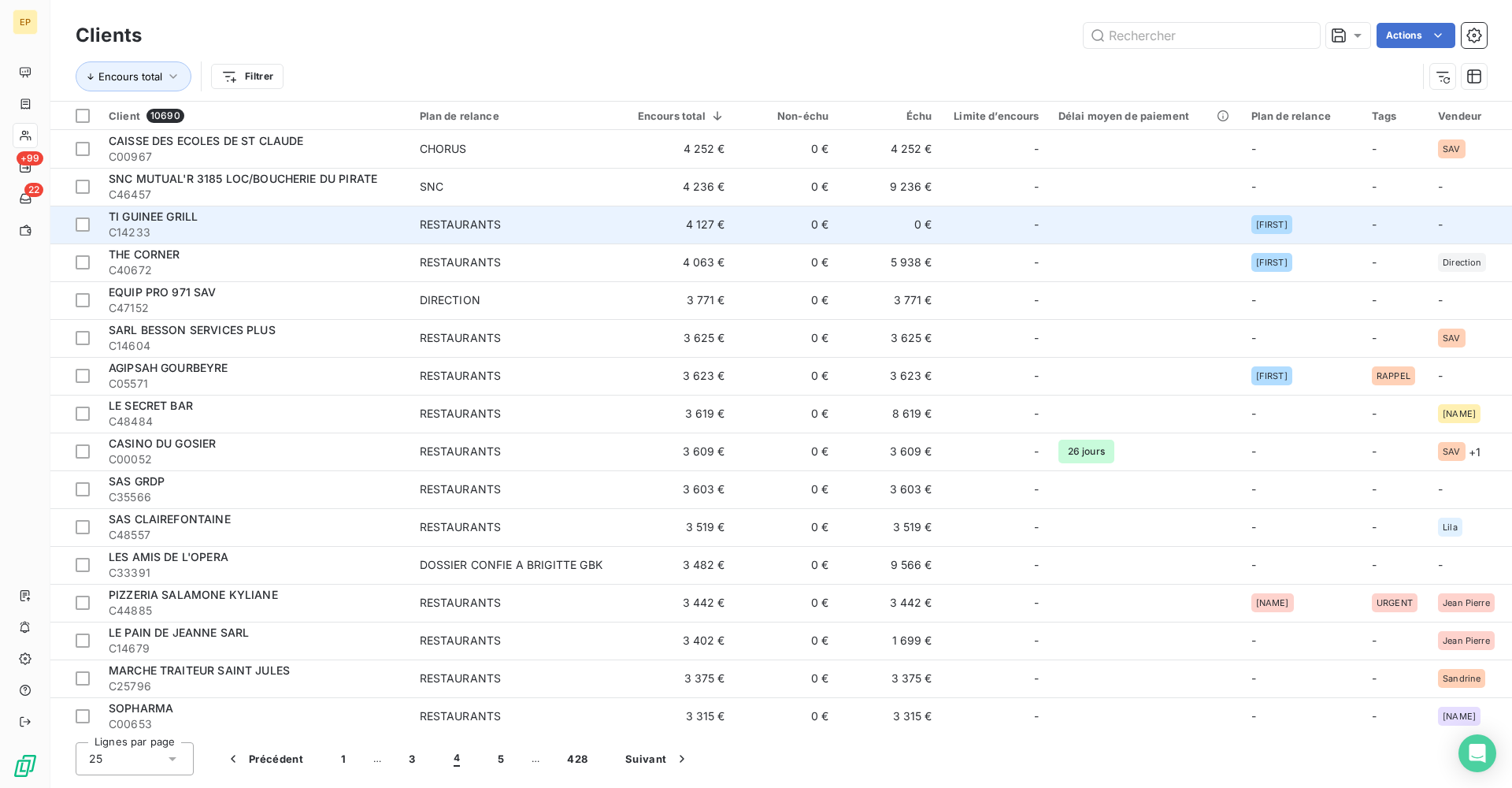 scroll, scrollTop: 0, scrollLeft: 0, axis: both 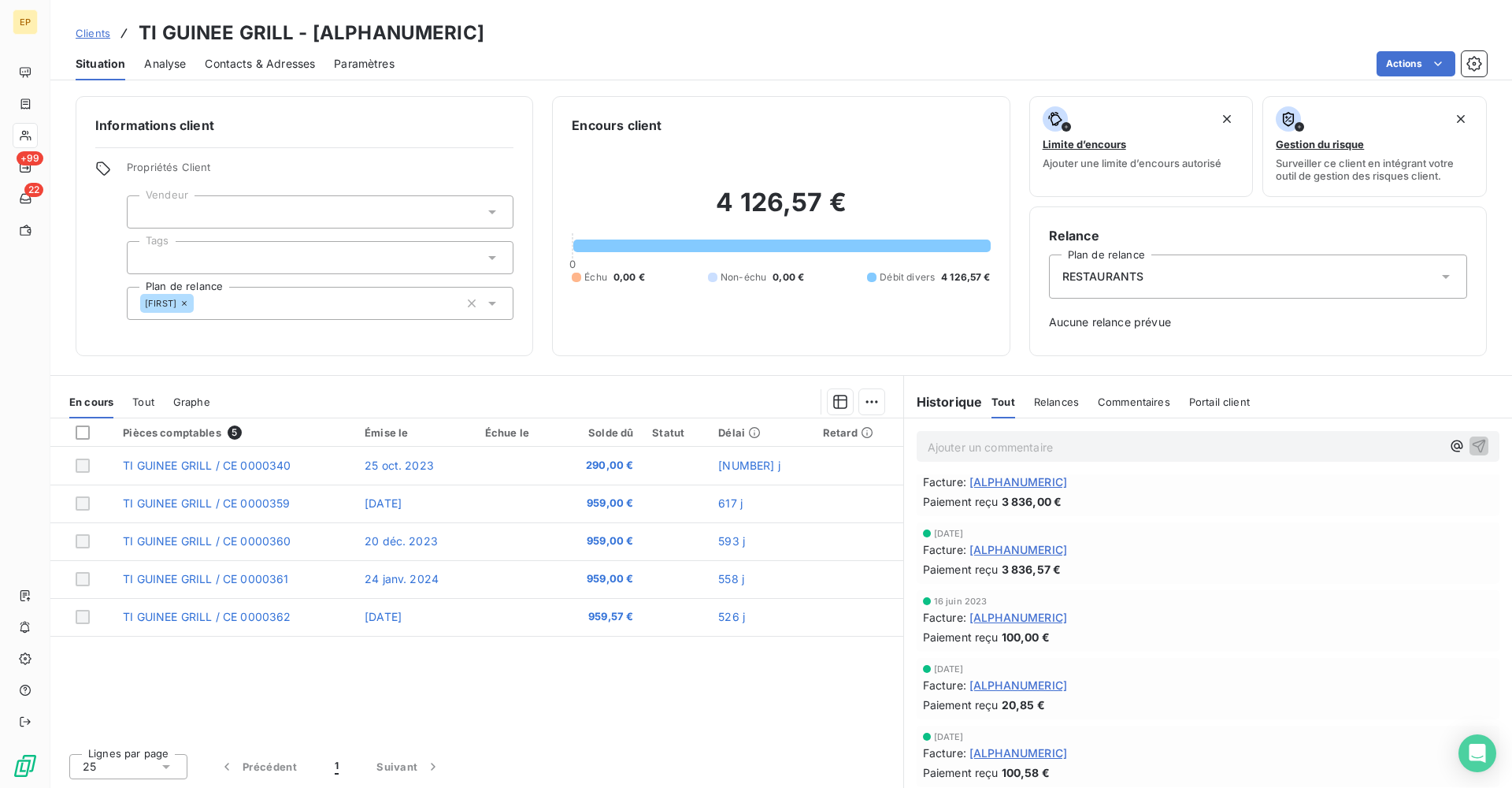 click on "[ALPHANUMERIC]" at bounding box center [1018, 549] 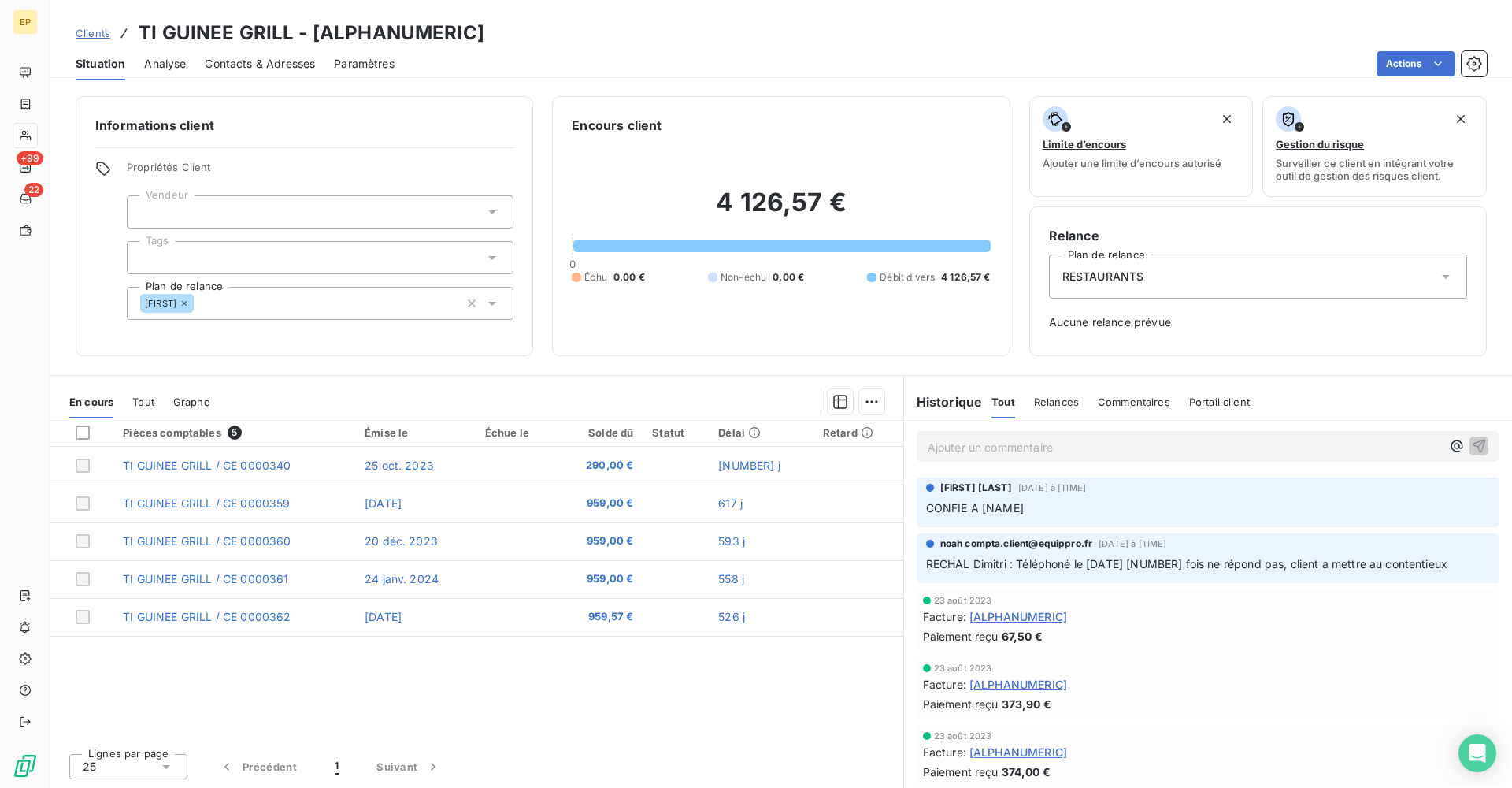 click on "[ALPHANUMERIC]" at bounding box center [1018, 616] 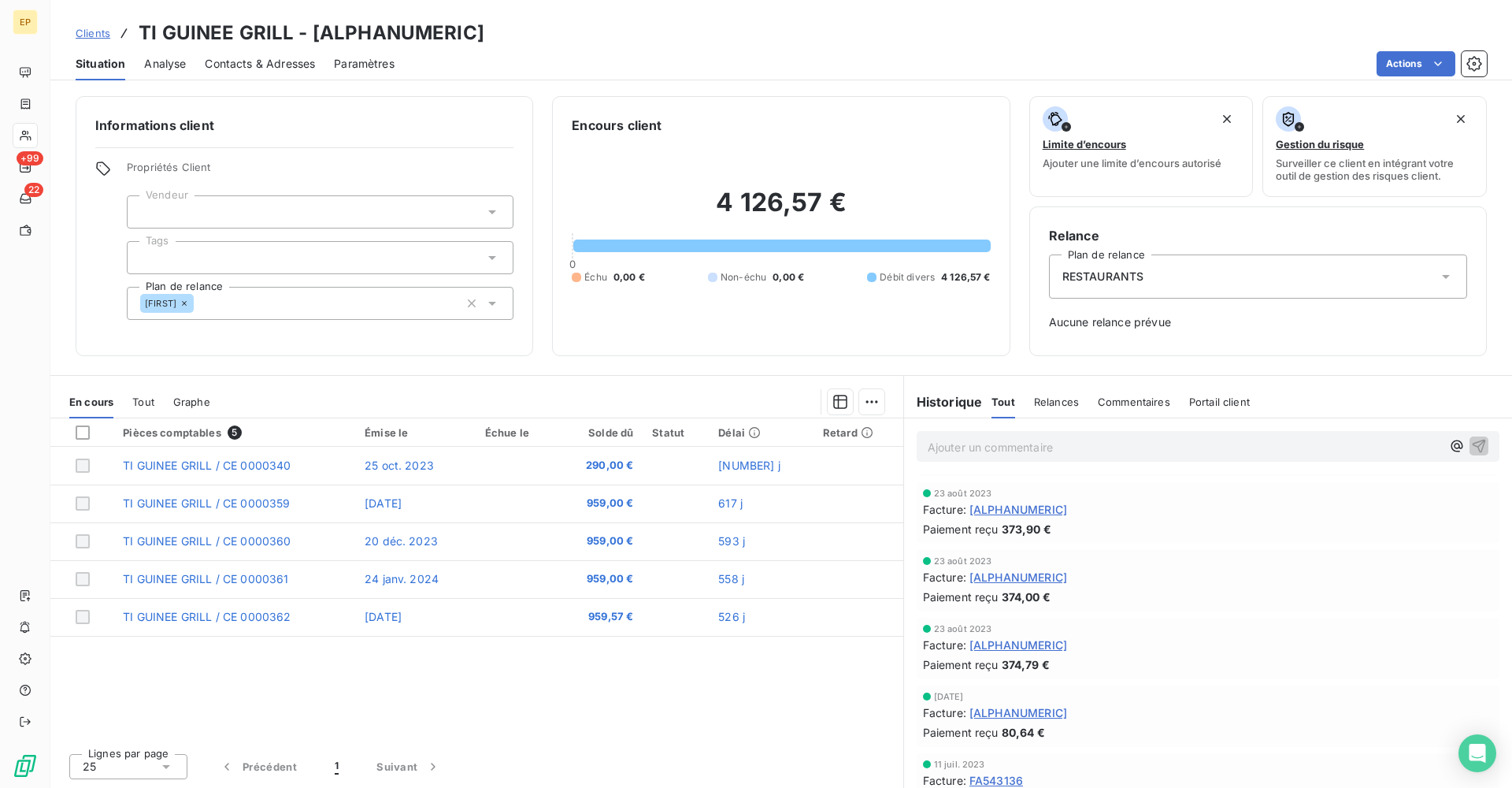 scroll, scrollTop: 176, scrollLeft: 0, axis: vertical 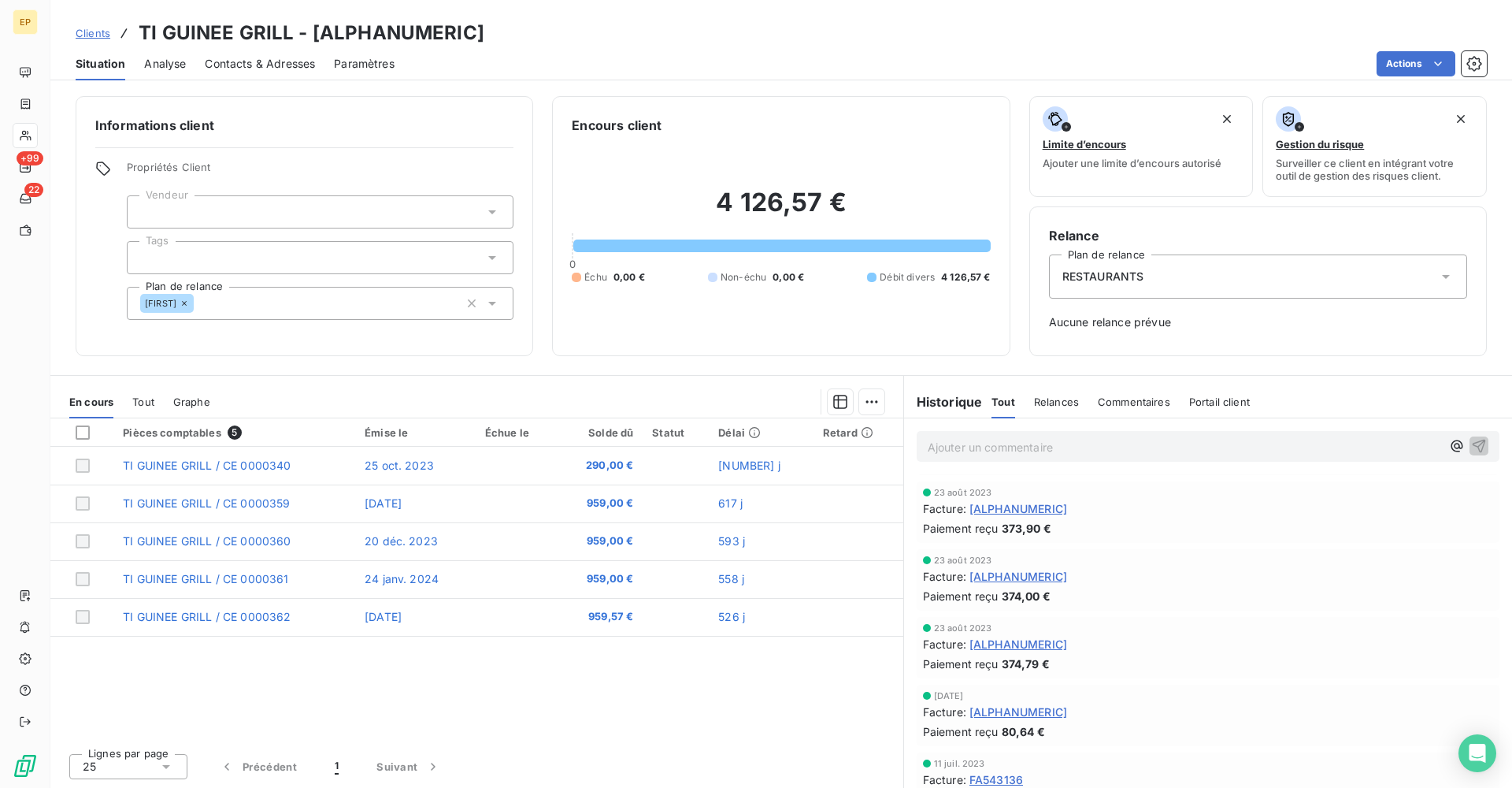 click on "[ALPHANUMERIC]" at bounding box center (1018, 644) 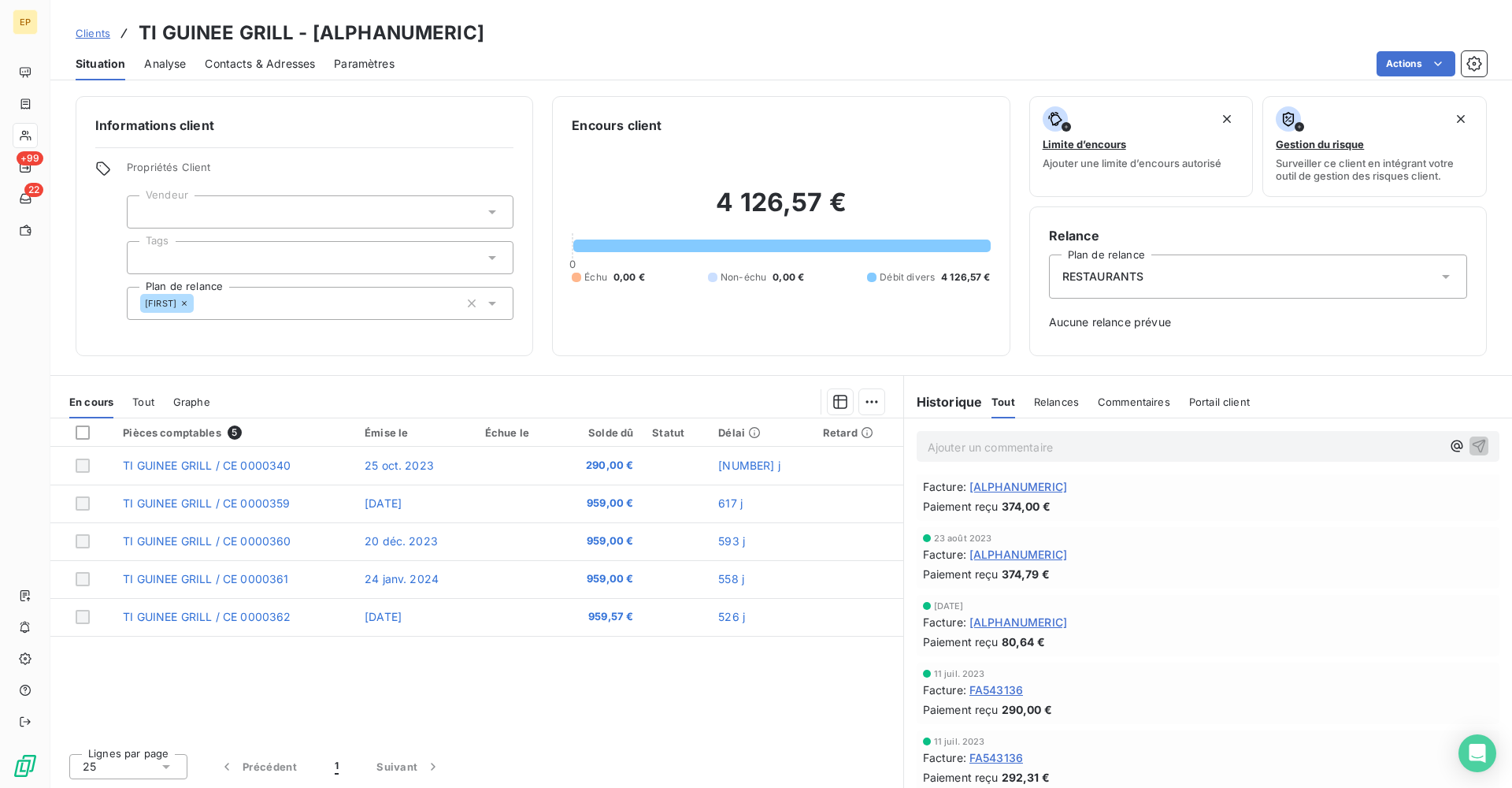 scroll, scrollTop: 318, scrollLeft: 0, axis: vertical 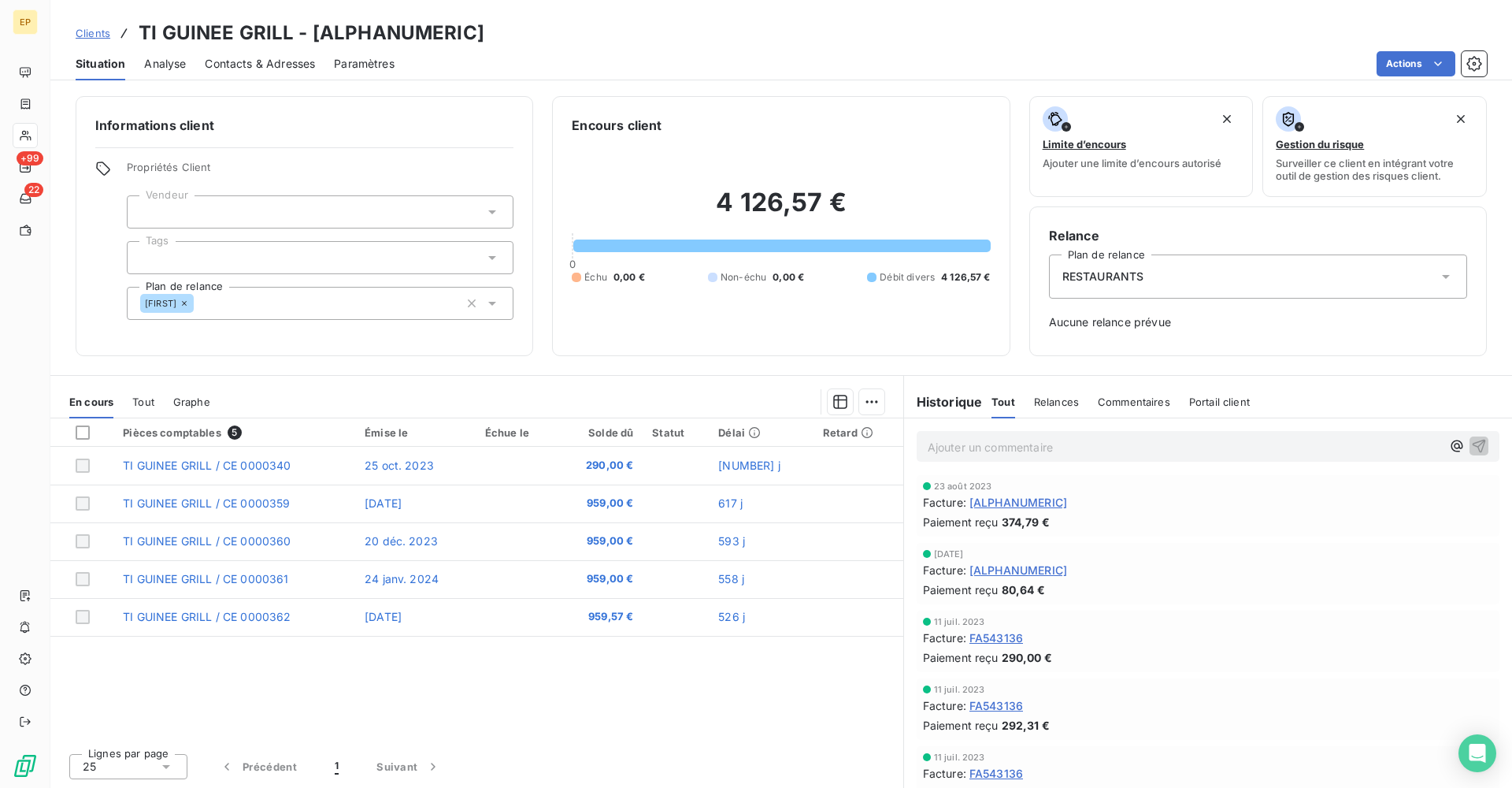 click on "FA543136" at bounding box center (996, 637) 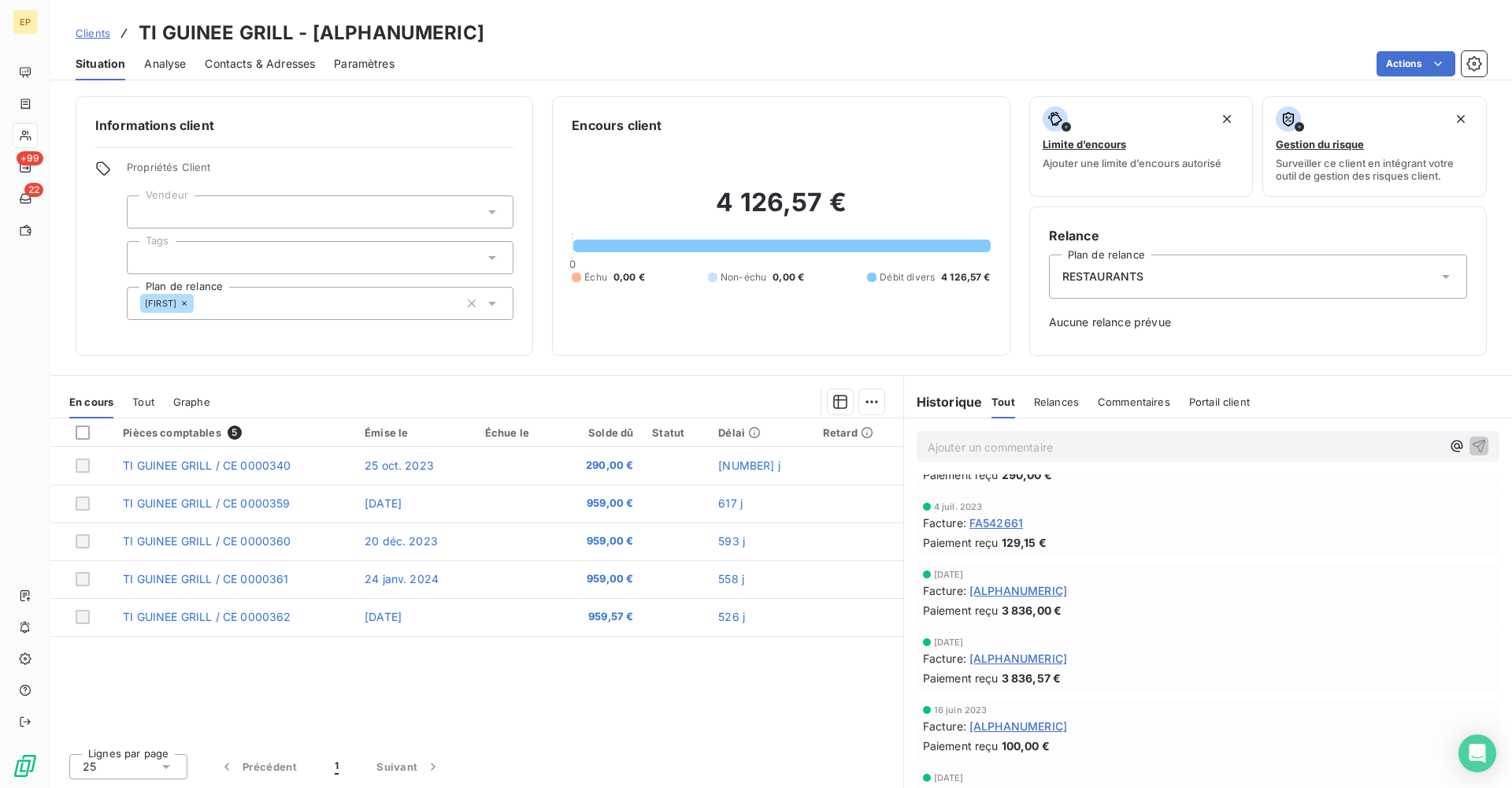 scroll, scrollTop: 704, scrollLeft: 0, axis: vertical 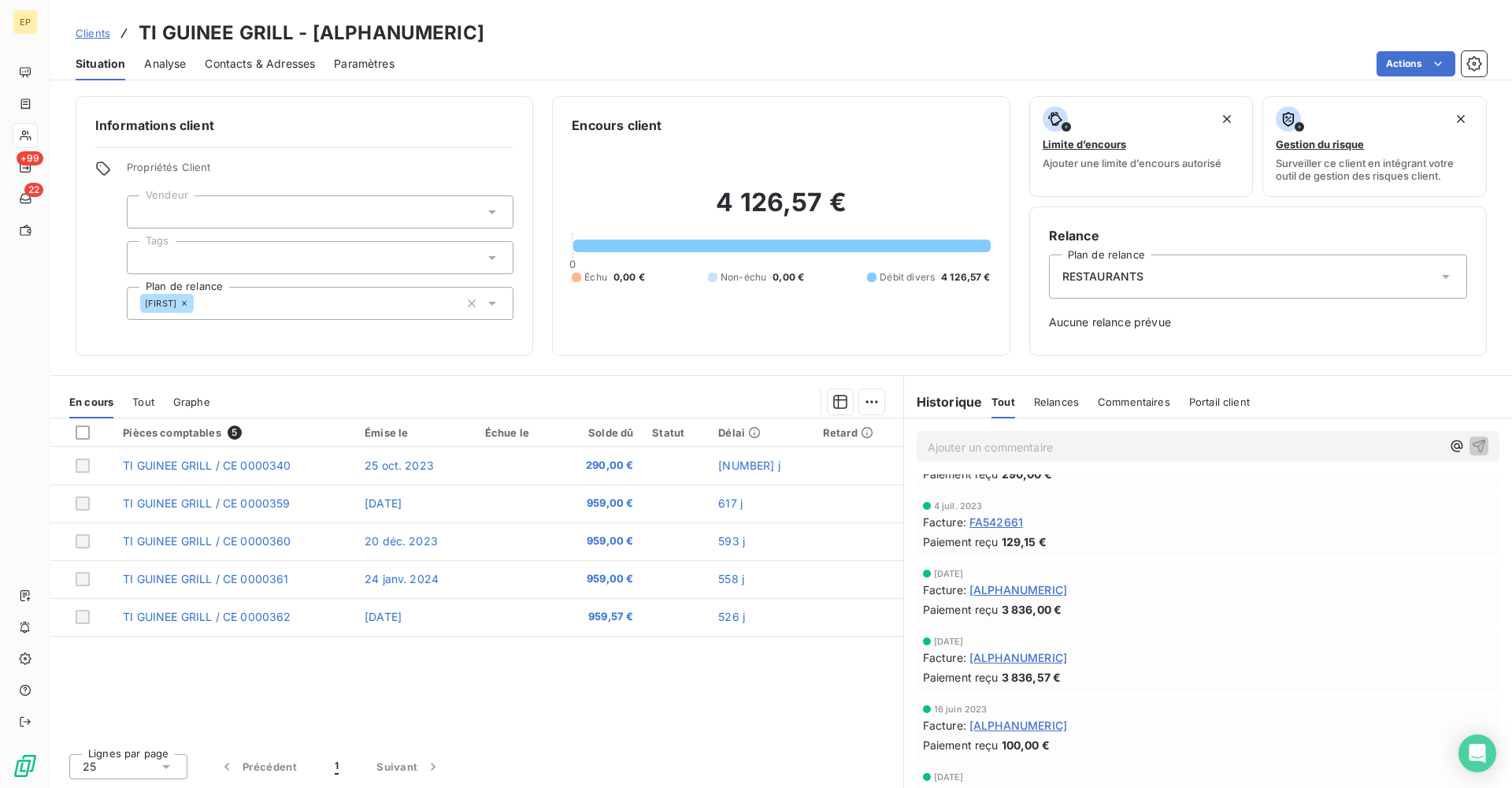 click on "[ALPHANUMERIC]" at bounding box center (1018, 657) 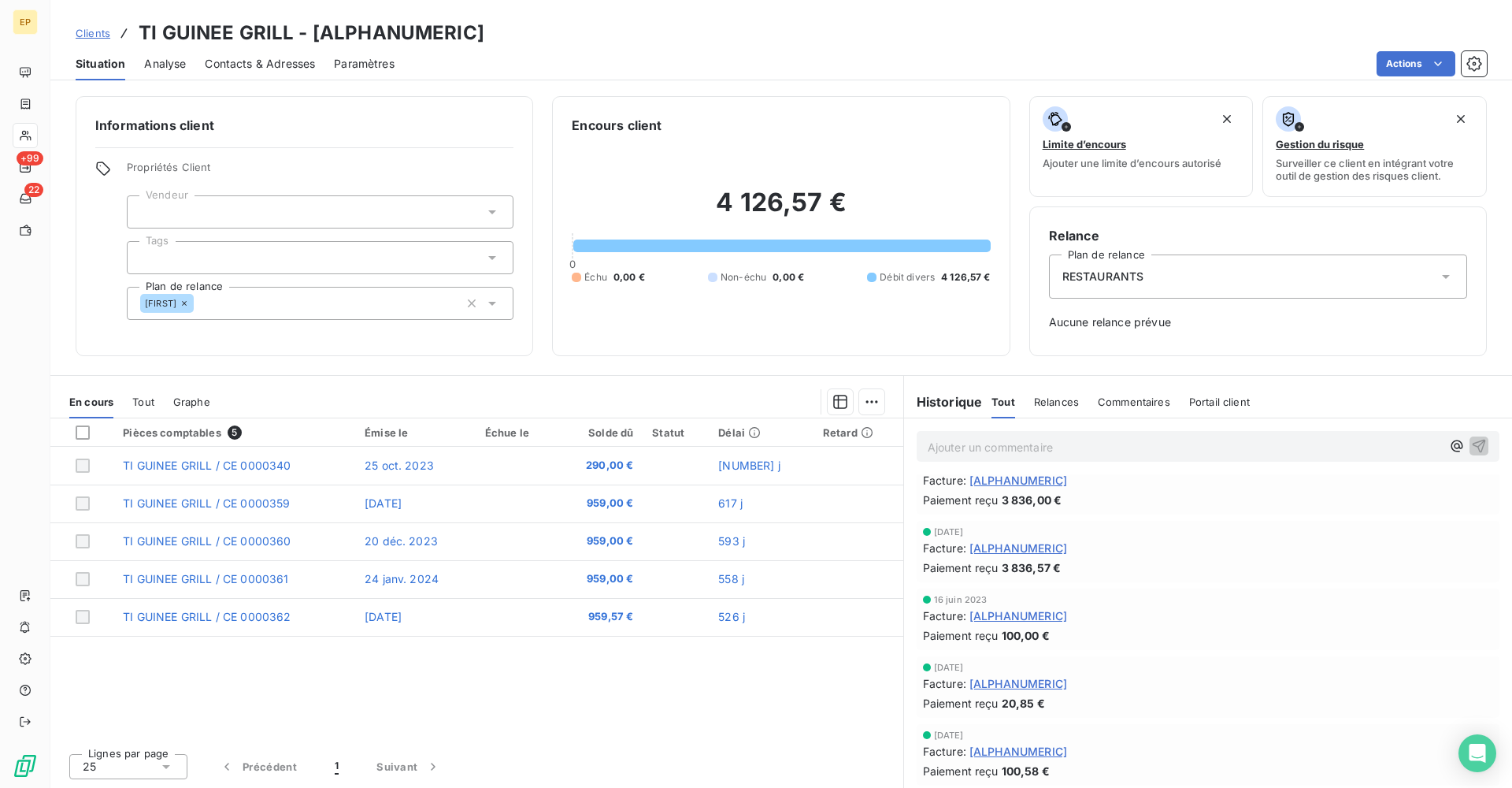 scroll, scrollTop: 812, scrollLeft: 0, axis: vertical 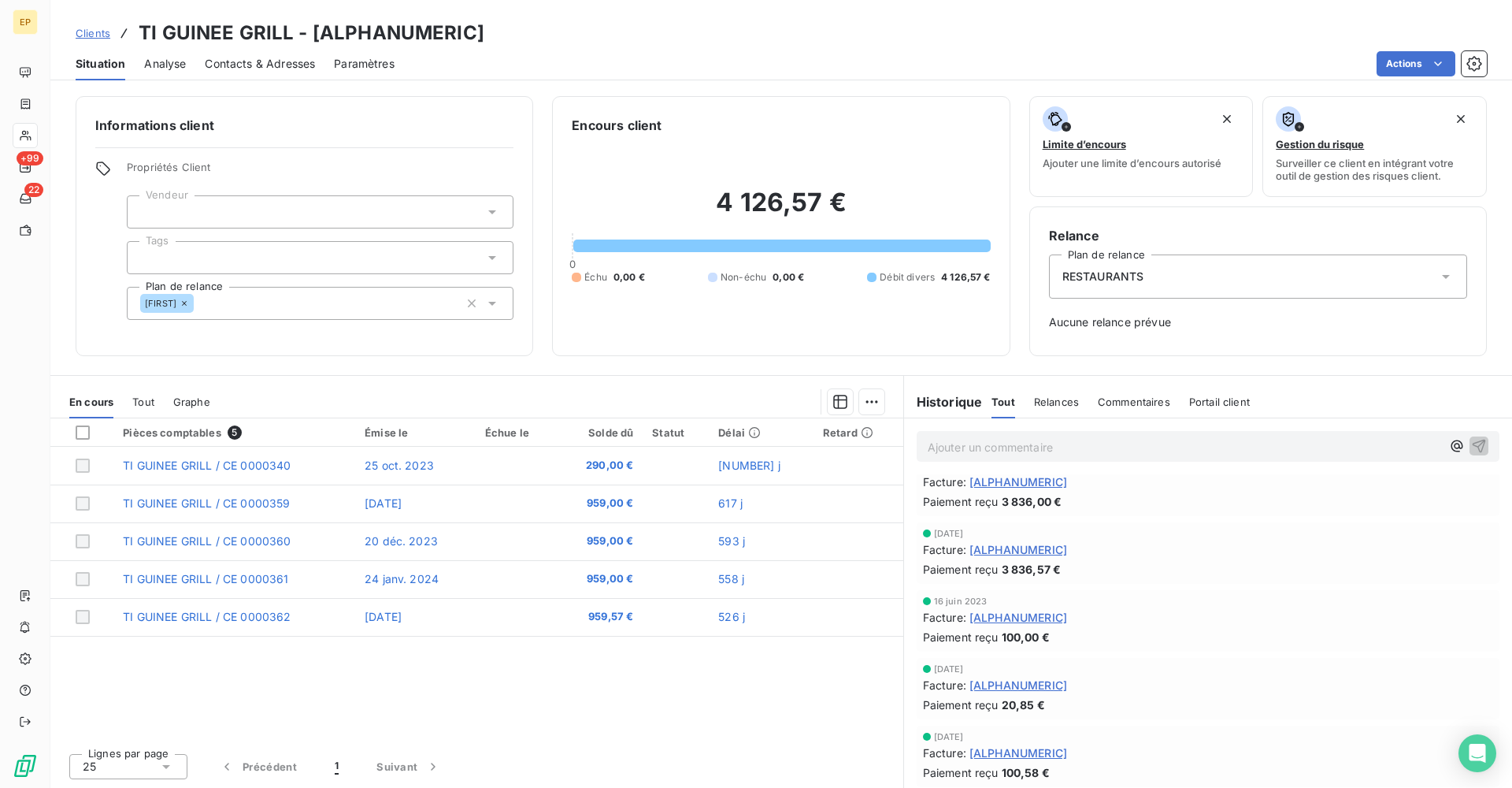 click on "[ALPHANUMERIC]" at bounding box center [1018, 481] 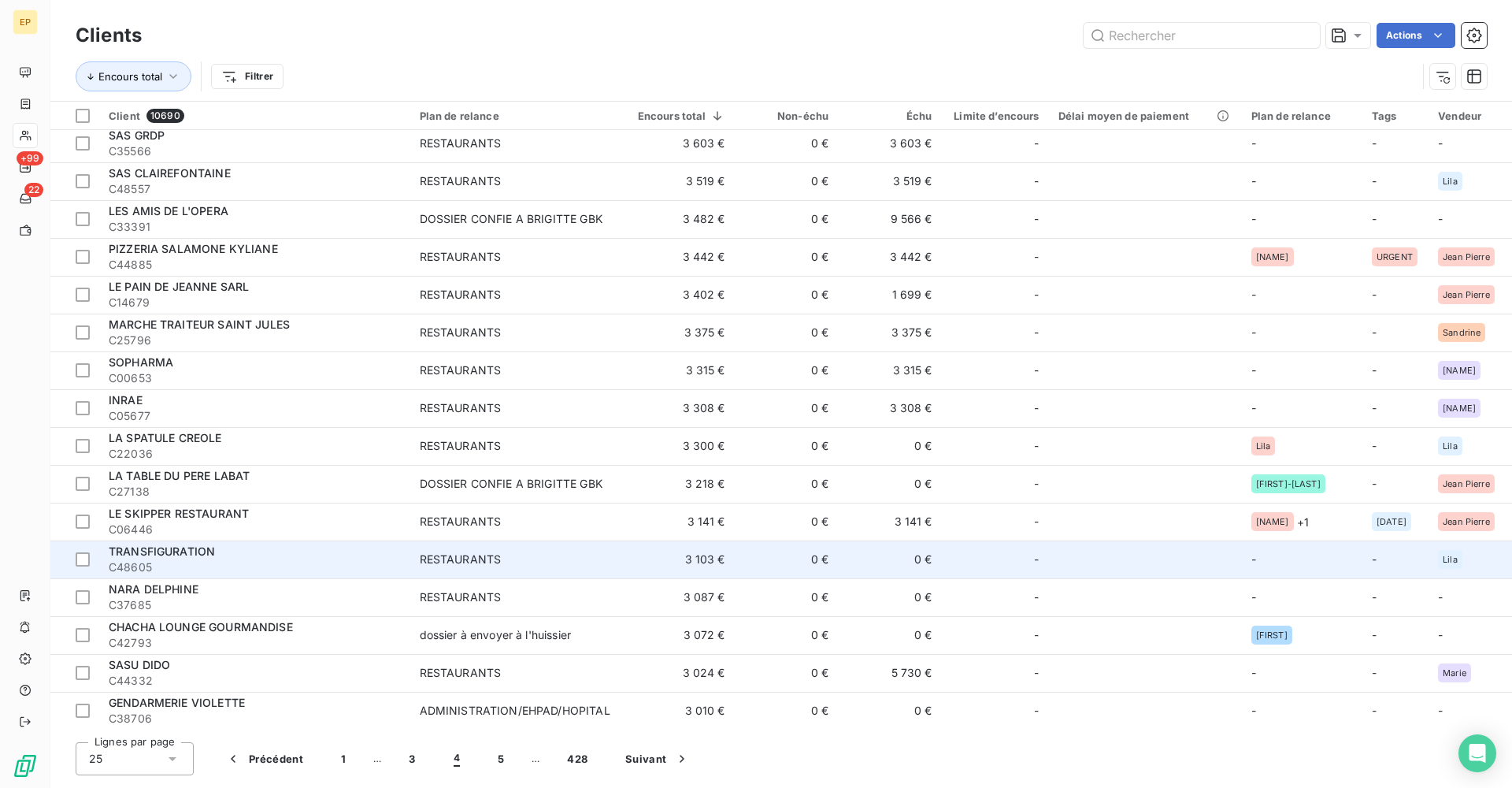 scroll, scrollTop: 345, scrollLeft: 0, axis: vertical 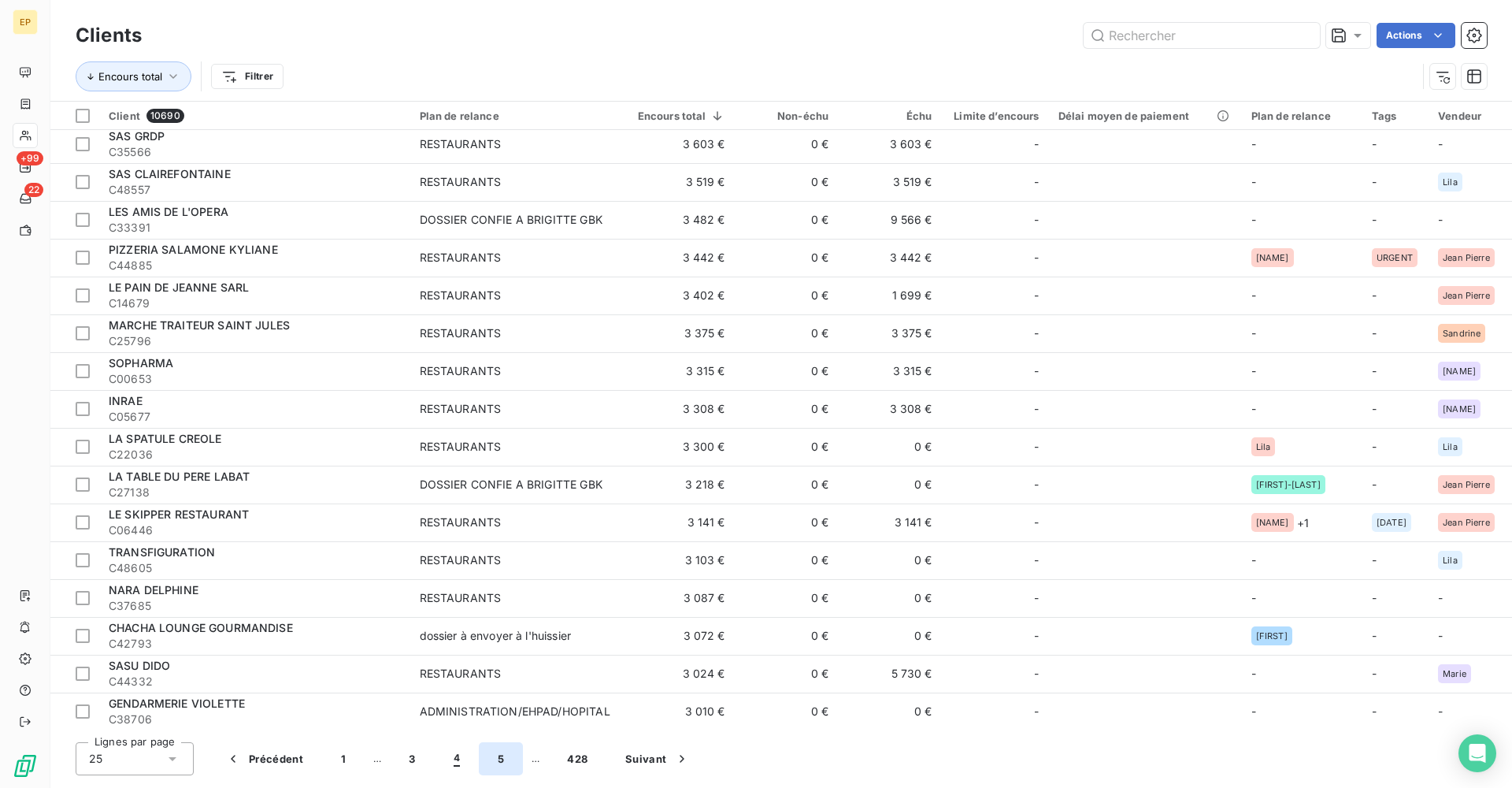 click on "5" at bounding box center [501, 759] 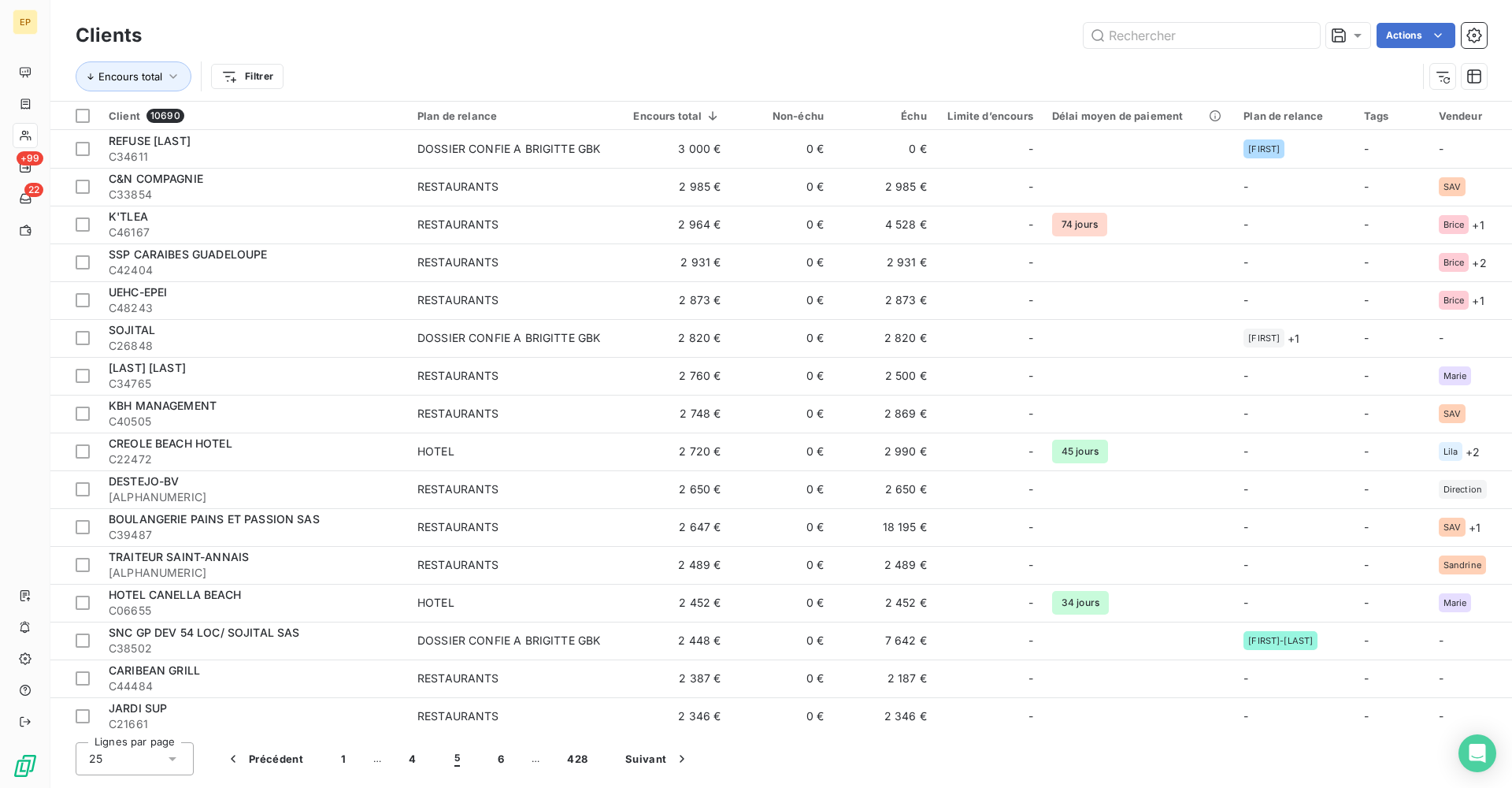 scroll, scrollTop: 0, scrollLeft: 0, axis: both 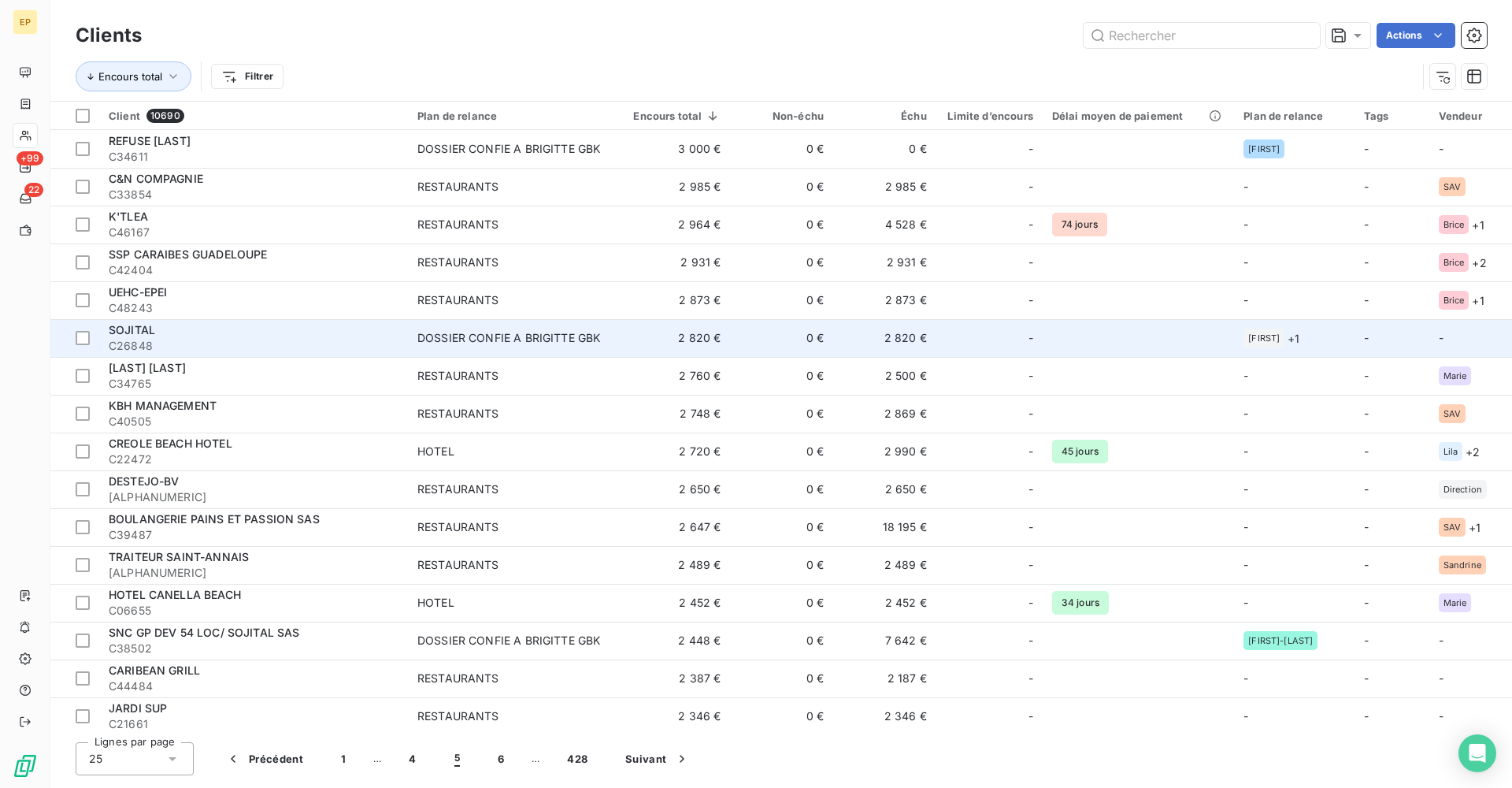 click on "C26848" at bounding box center (254, 346) 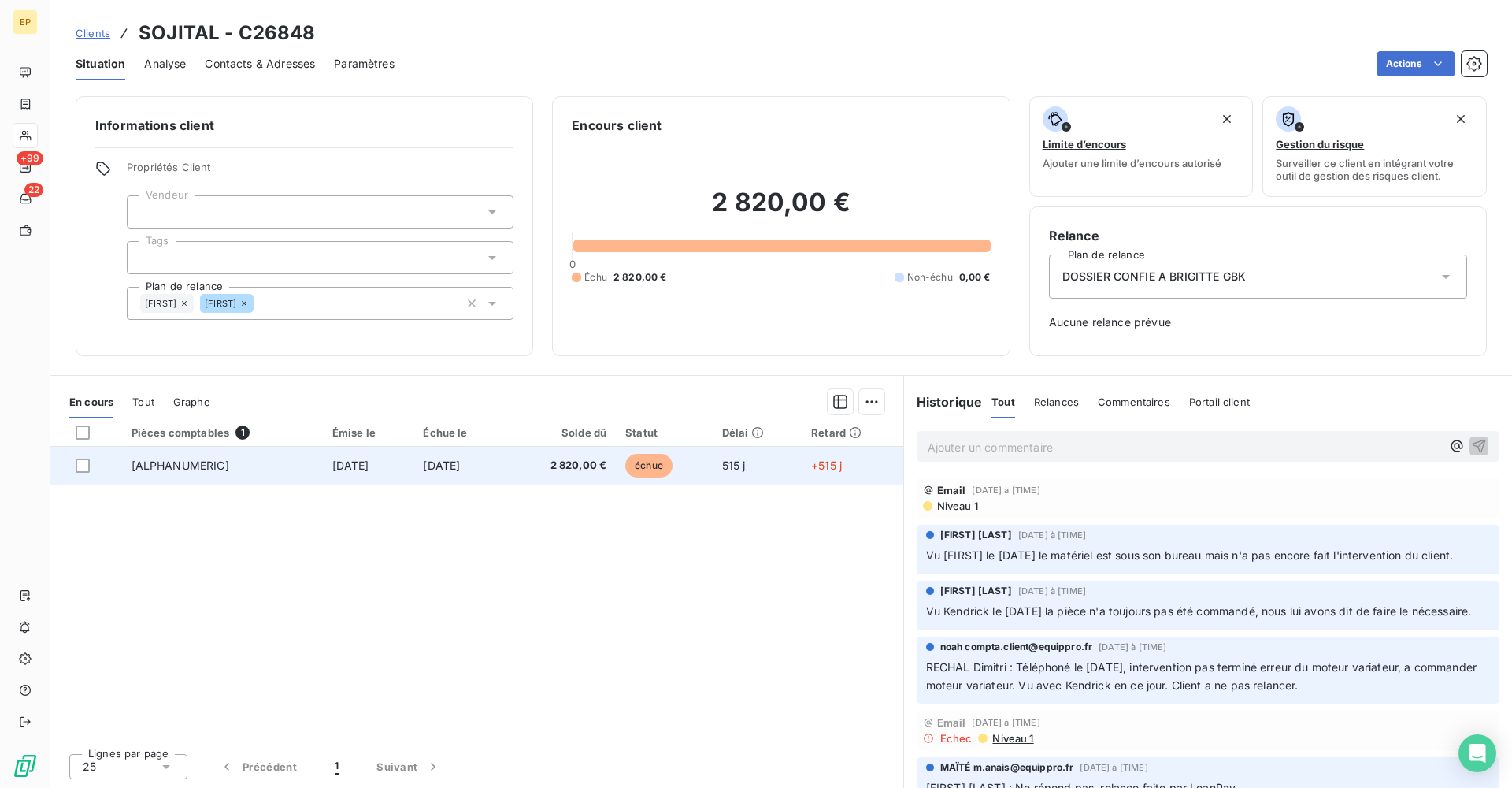 click on "[ALPHANUMERIC]" at bounding box center [180, 465] 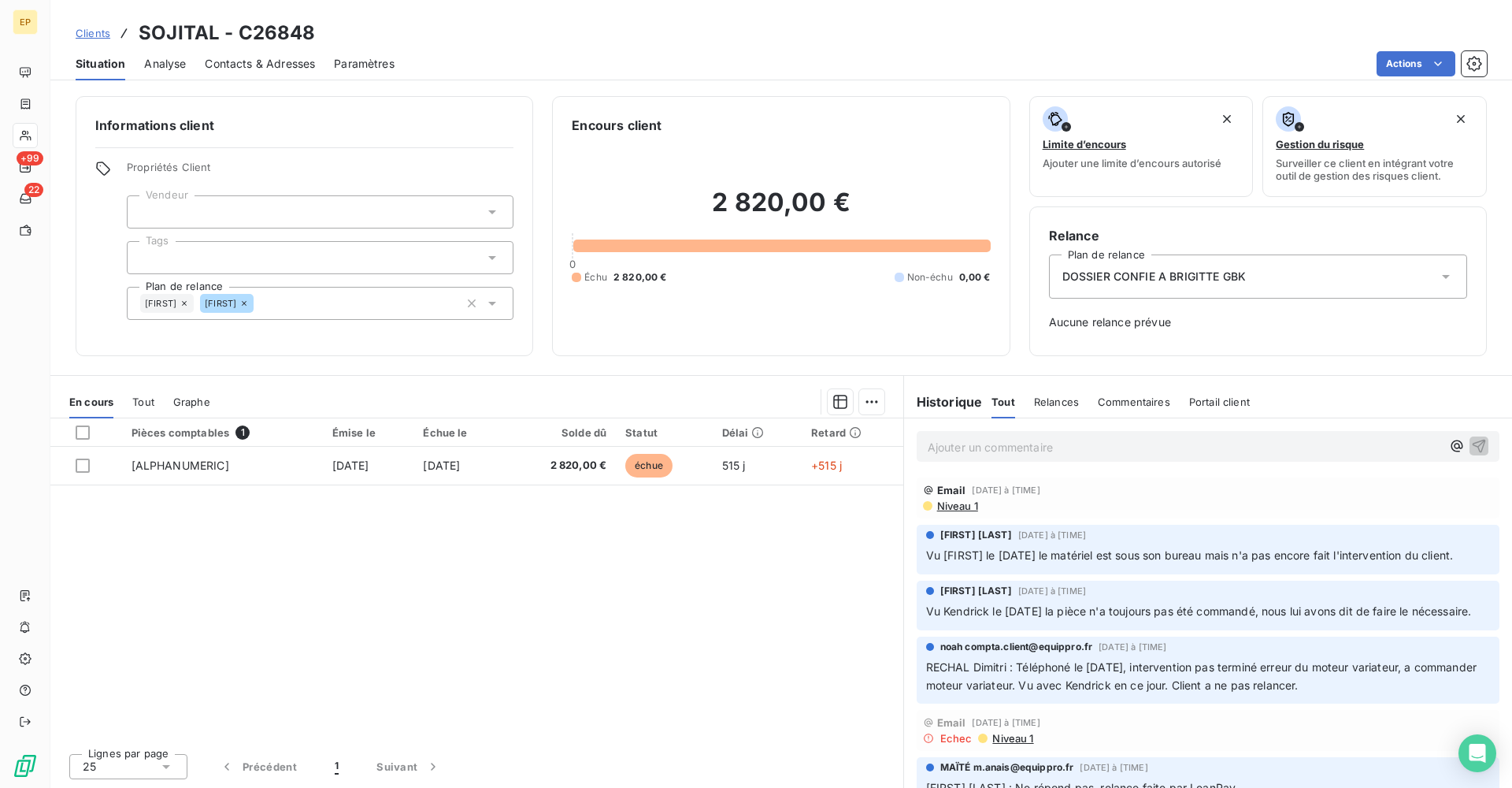click at bounding box center [320, 212] 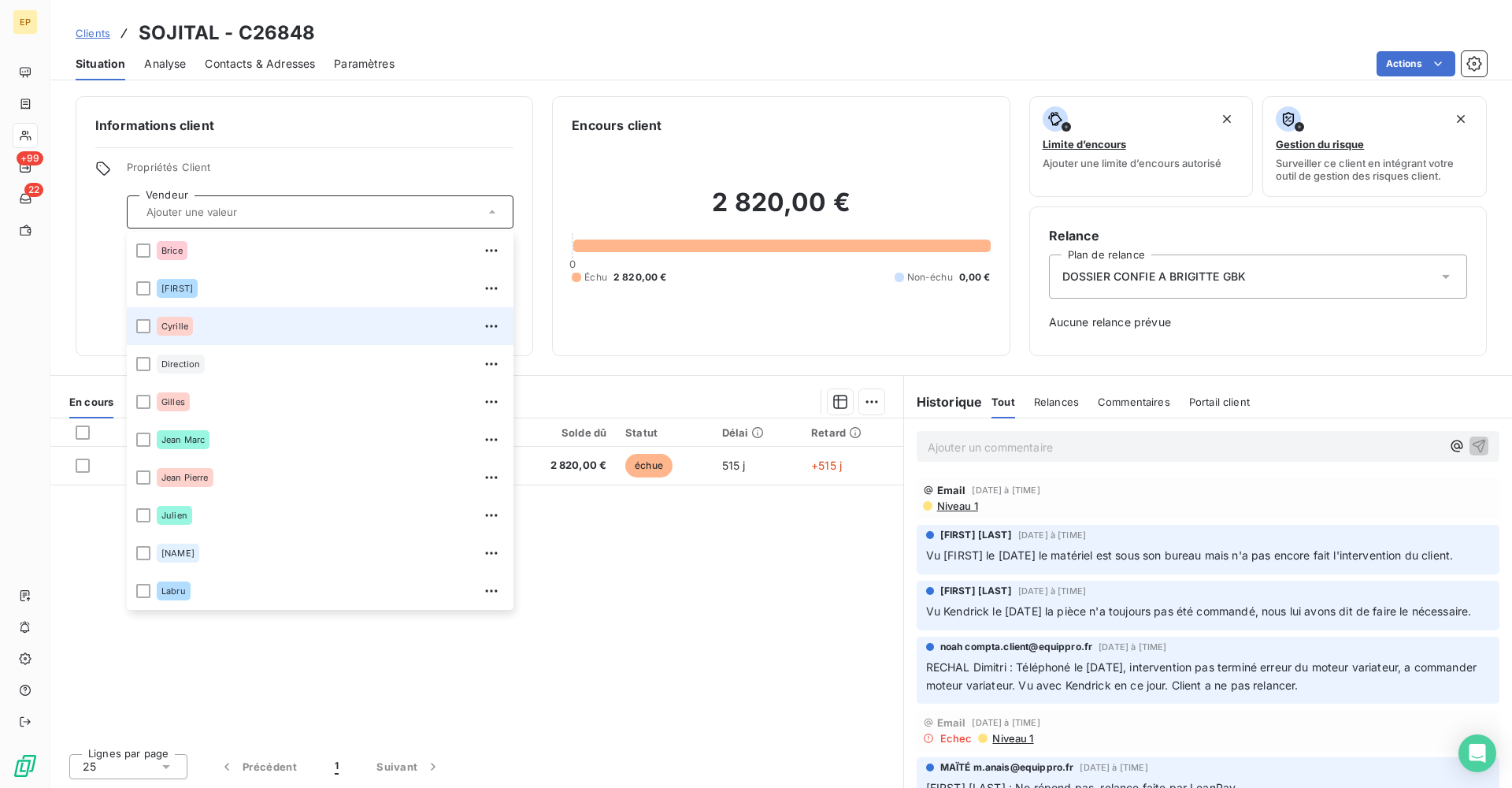 scroll, scrollTop: 0, scrollLeft: 0, axis: both 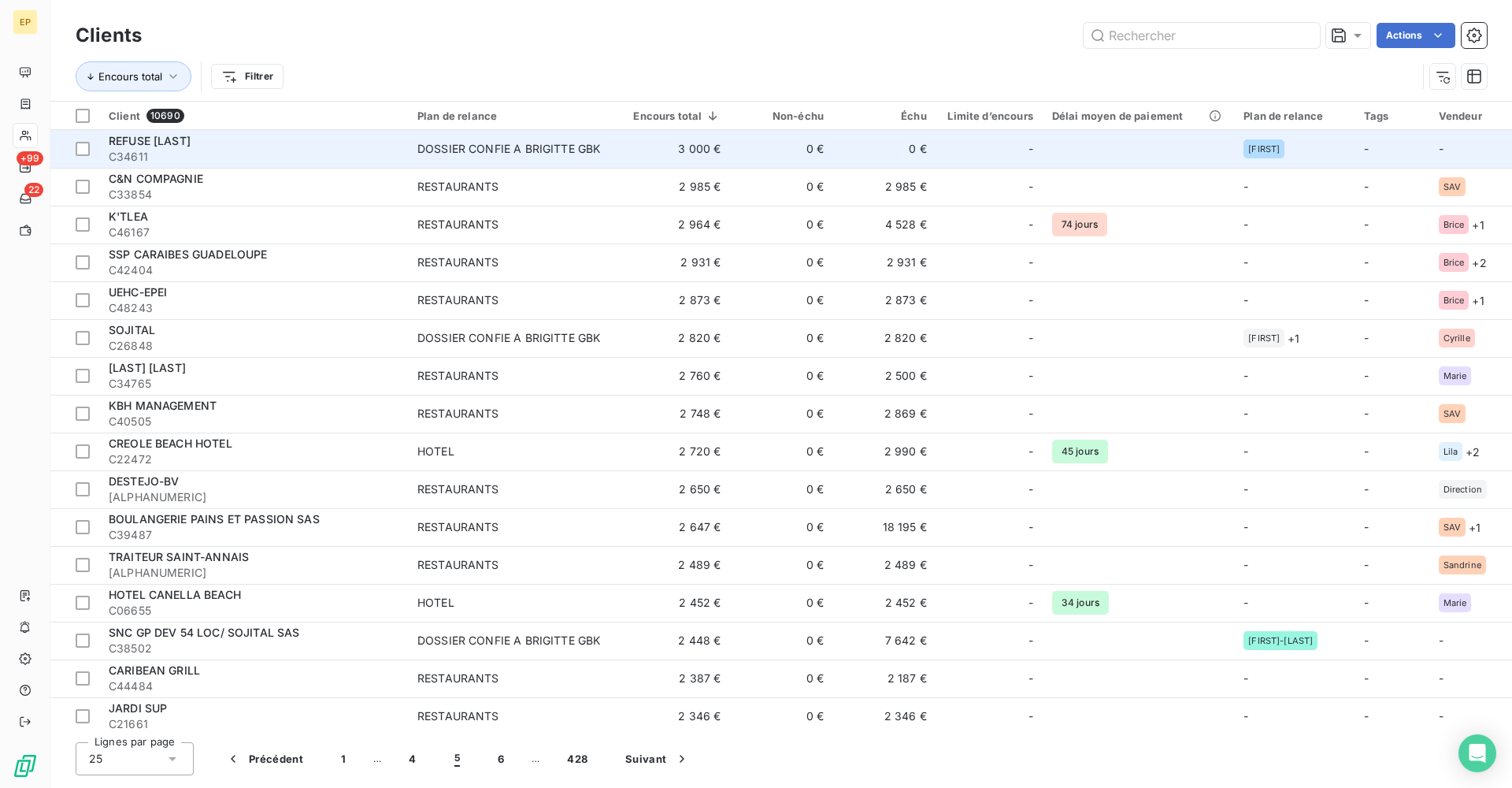 click on "C34611" at bounding box center [254, 157] 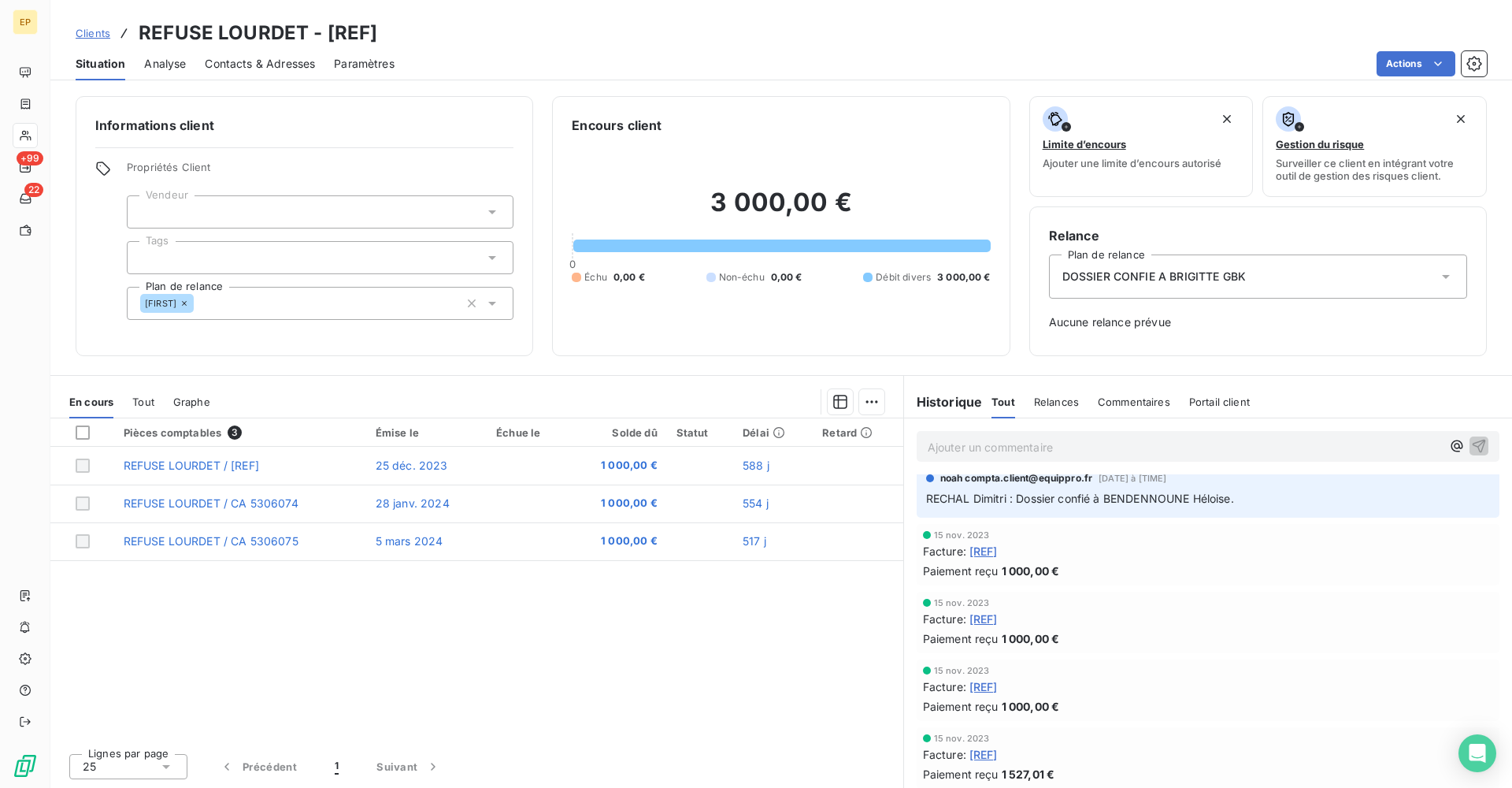 scroll, scrollTop: 250, scrollLeft: 0, axis: vertical 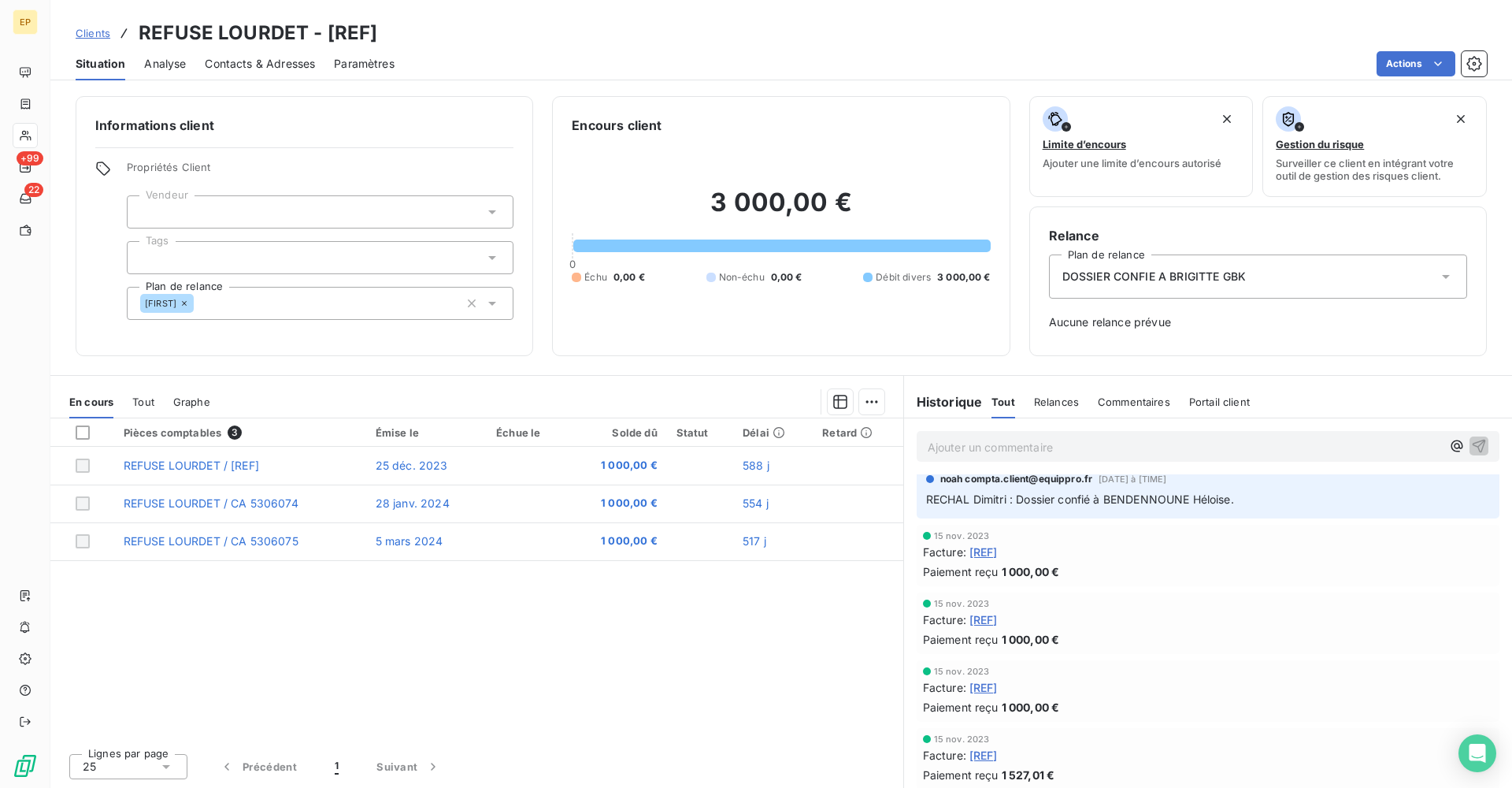 click on "[REF]" at bounding box center [984, 687] 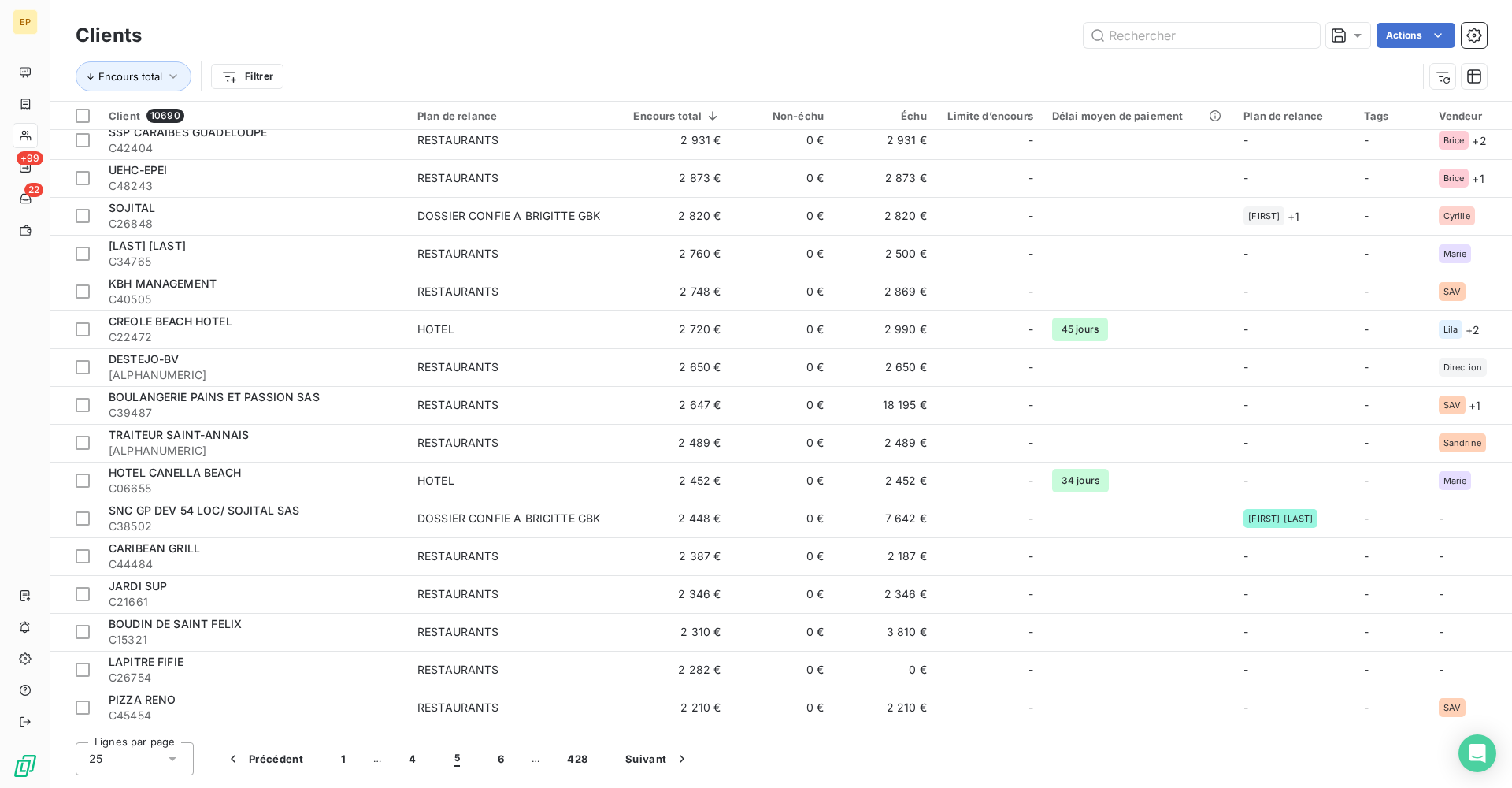 scroll, scrollTop: 178, scrollLeft: 0, axis: vertical 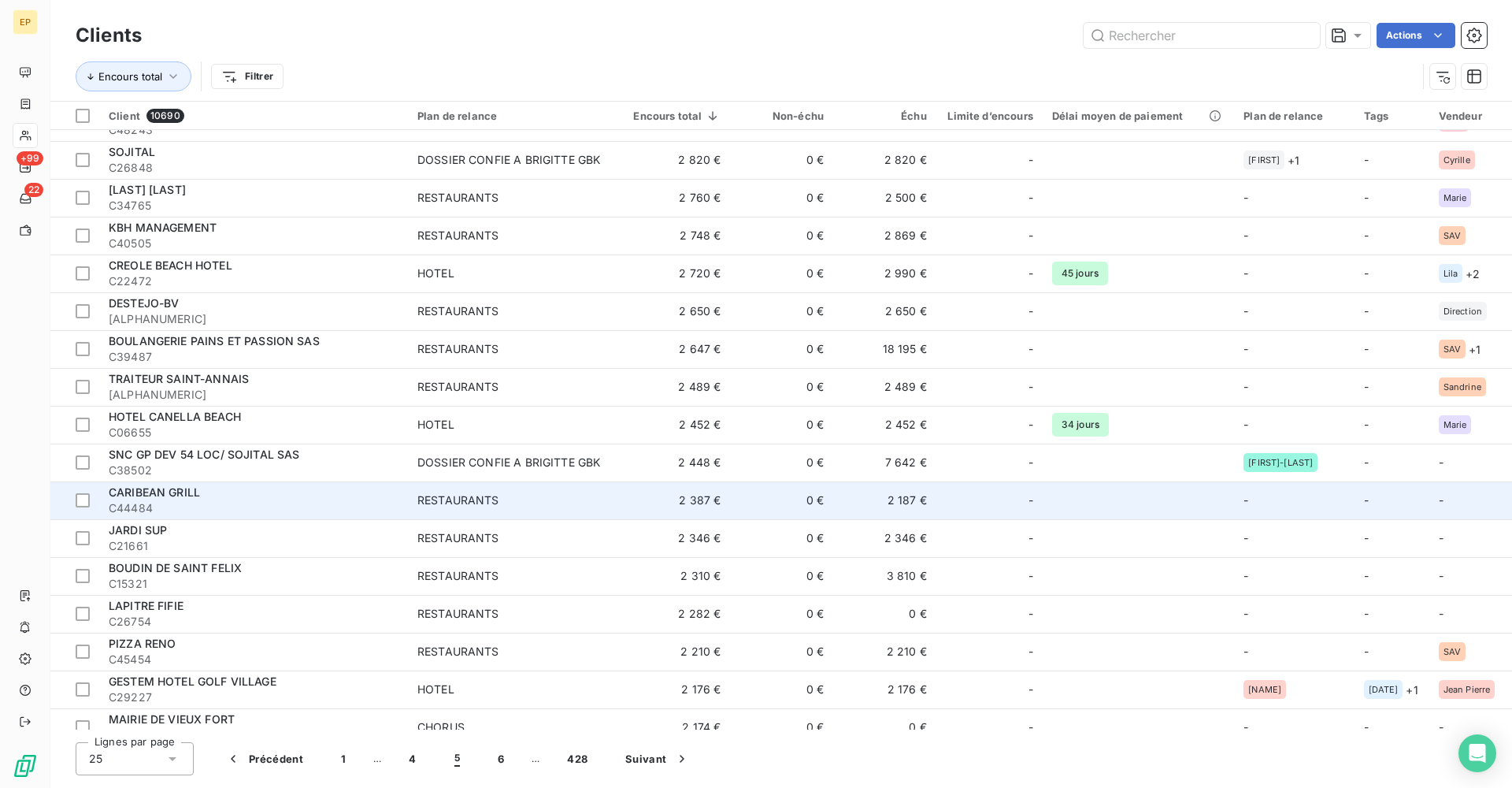 click on "CARIBEAN GRILL" at bounding box center (254, 492) 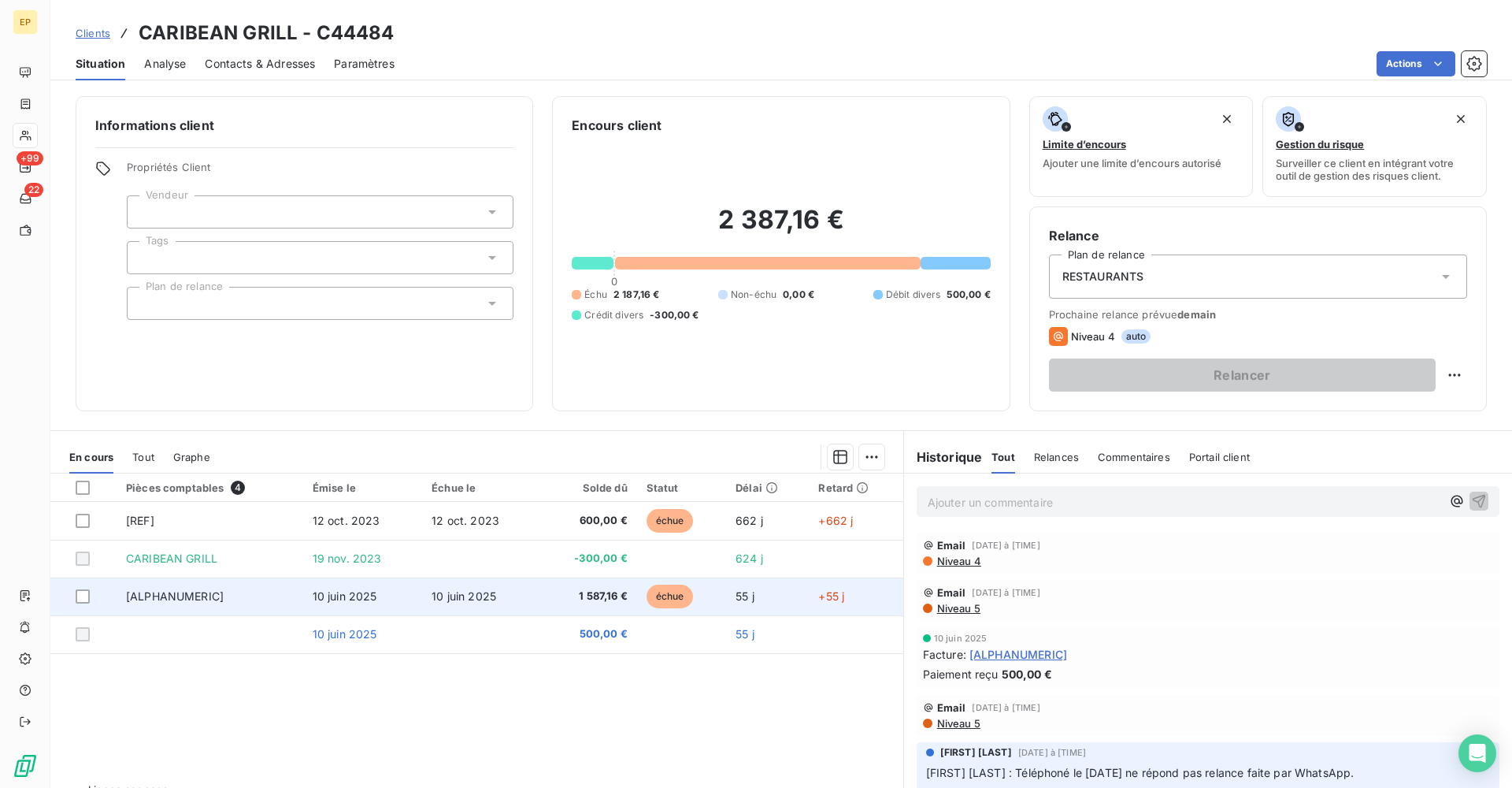 click on "[ALPHANUMERIC]" at bounding box center (175, 596) 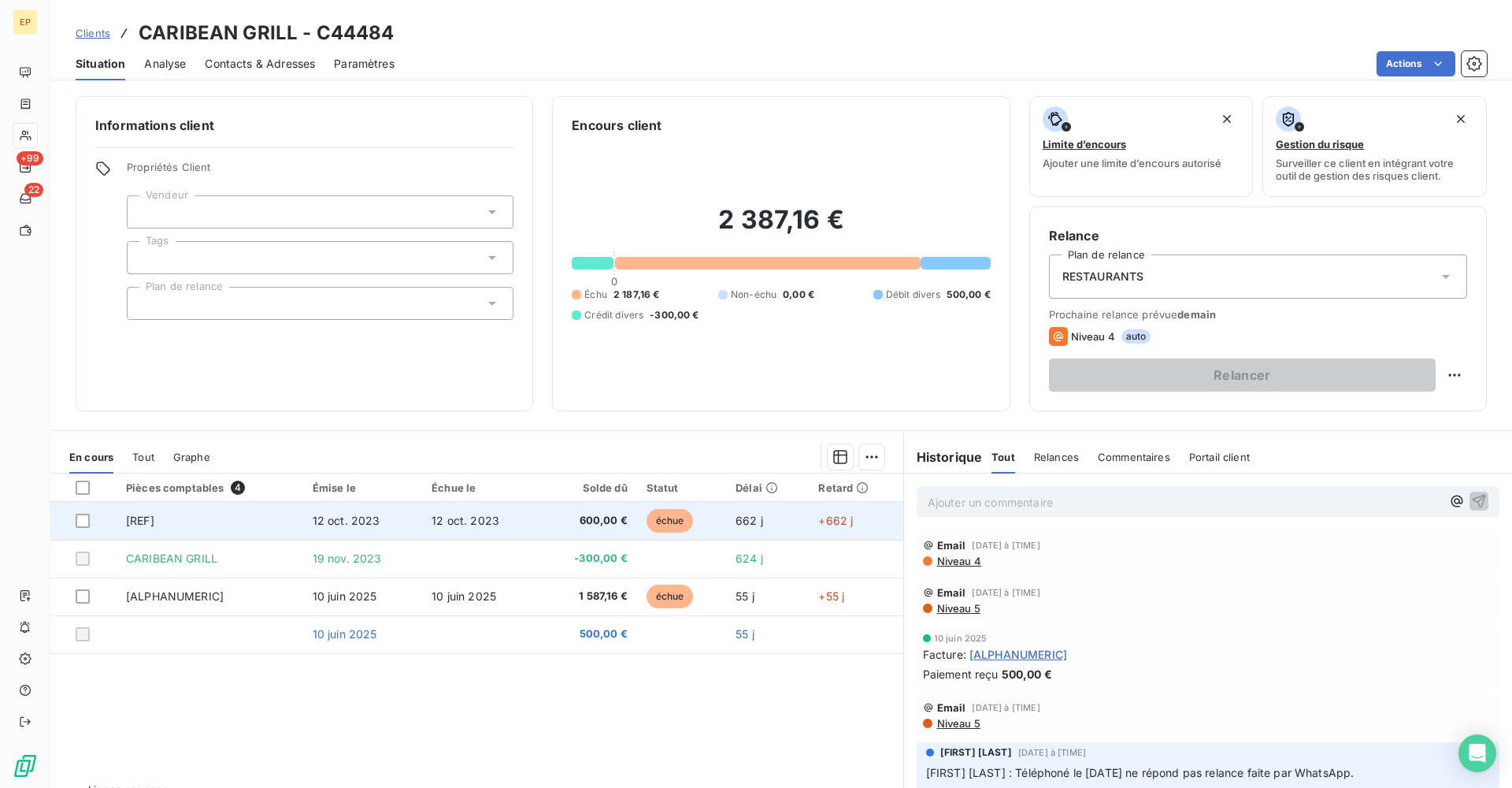 click on "[REF]" at bounding box center (140, 520) 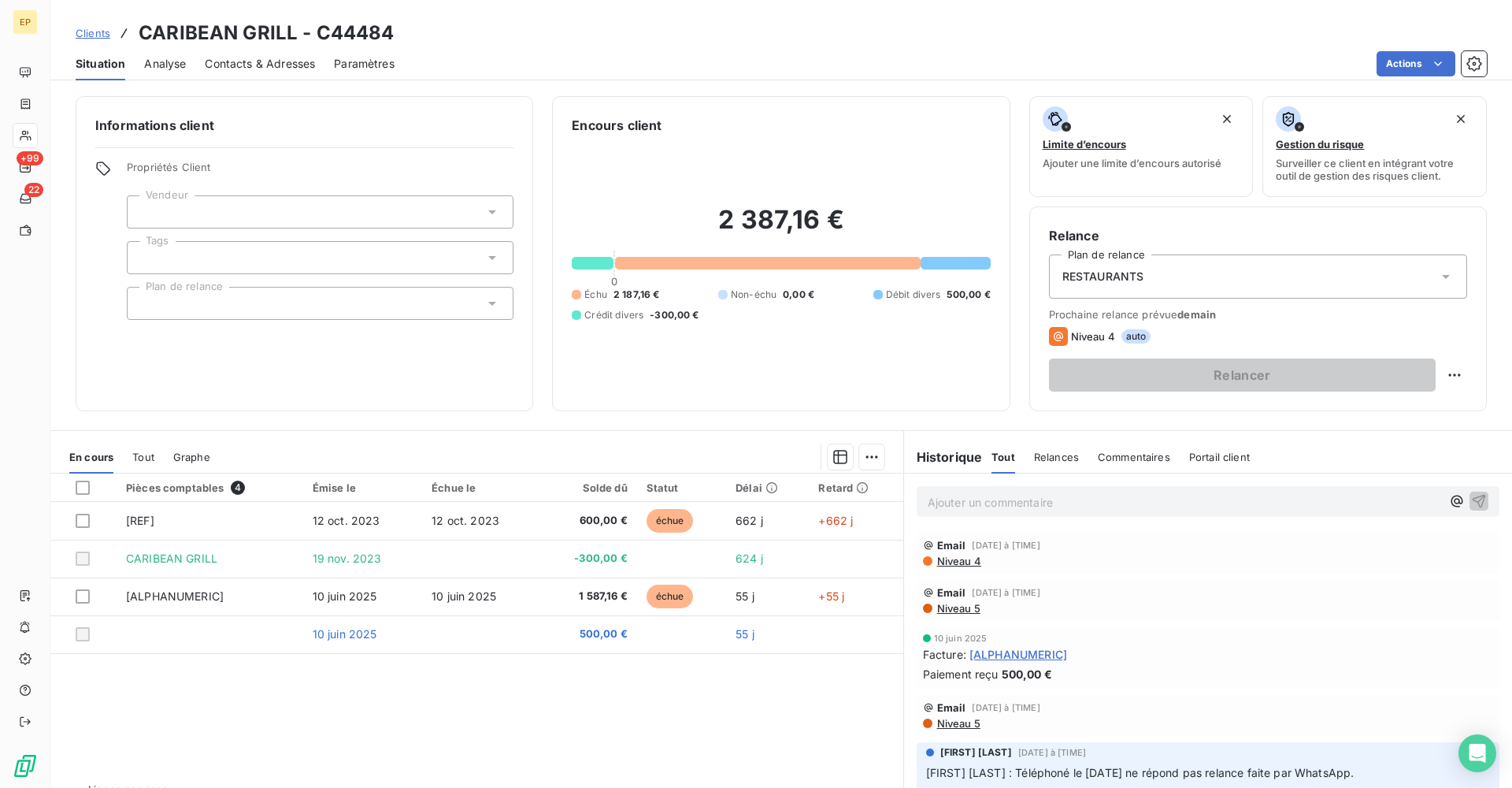 click at bounding box center [320, 212] 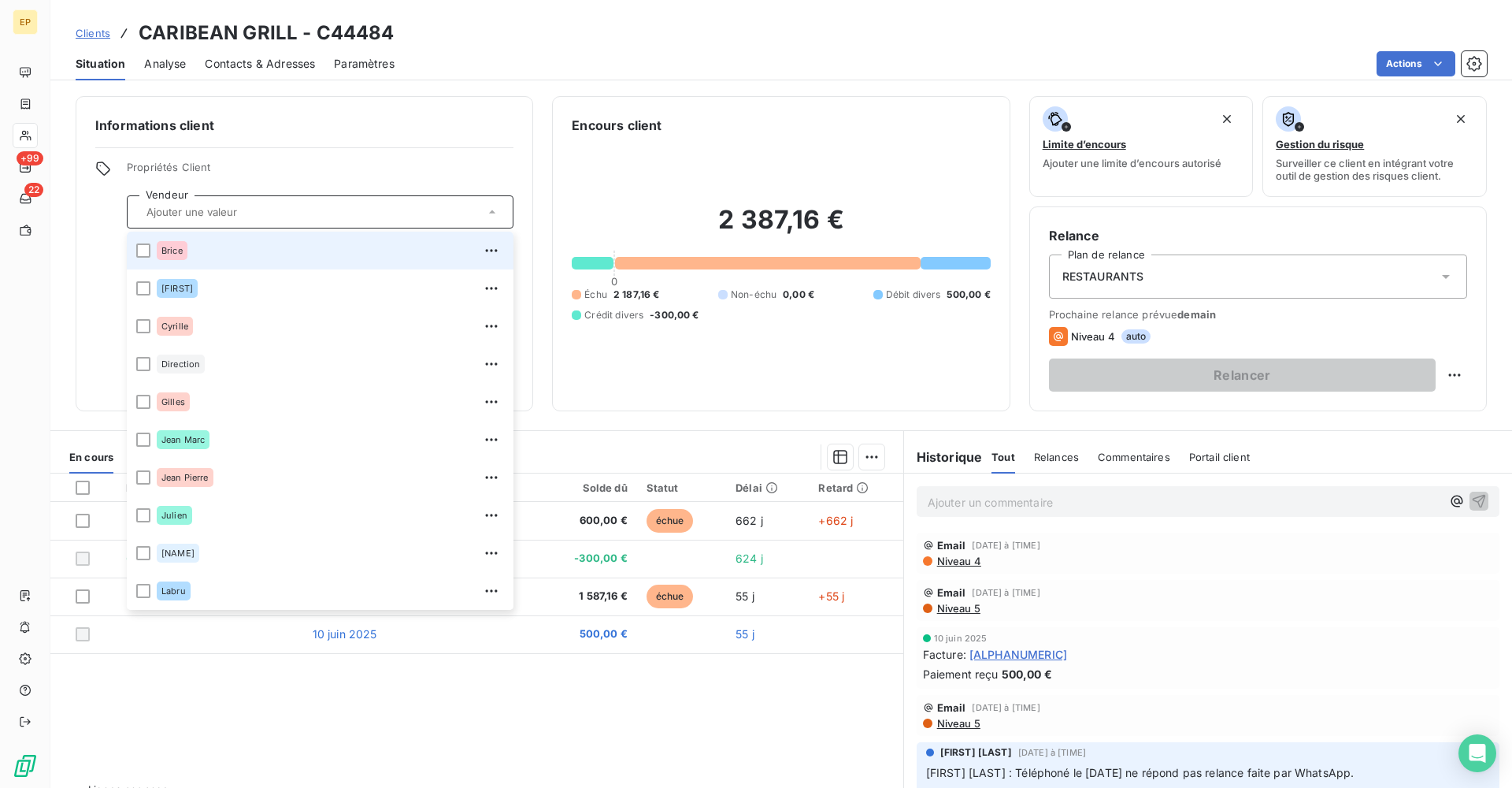click on "Brice" at bounding box center [320, 251] 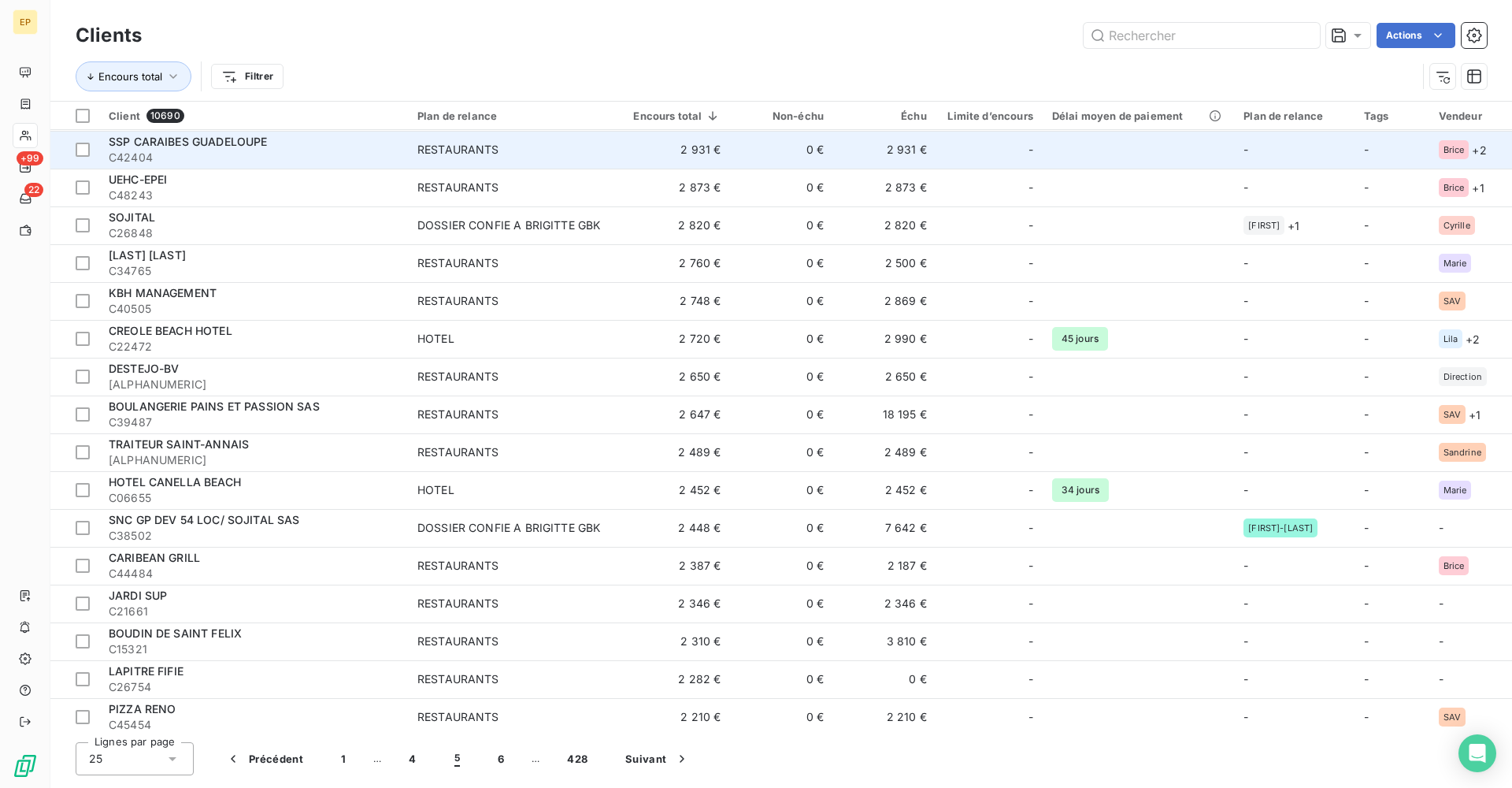scroll, scrollTop: 176, scrollLeft: 0, axis: vertical 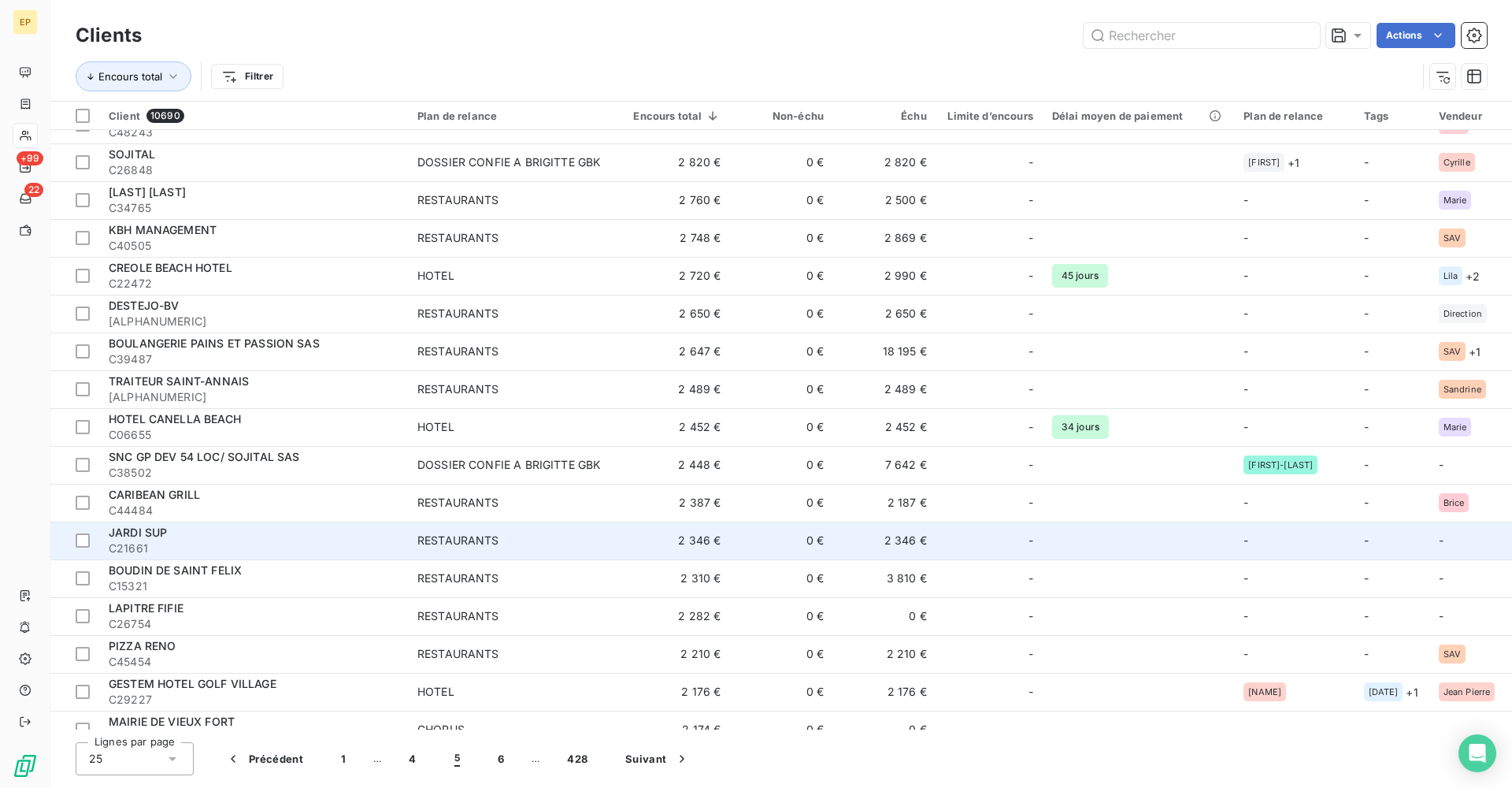 click on "JARDI SUP" at bounding box center [138, 532] 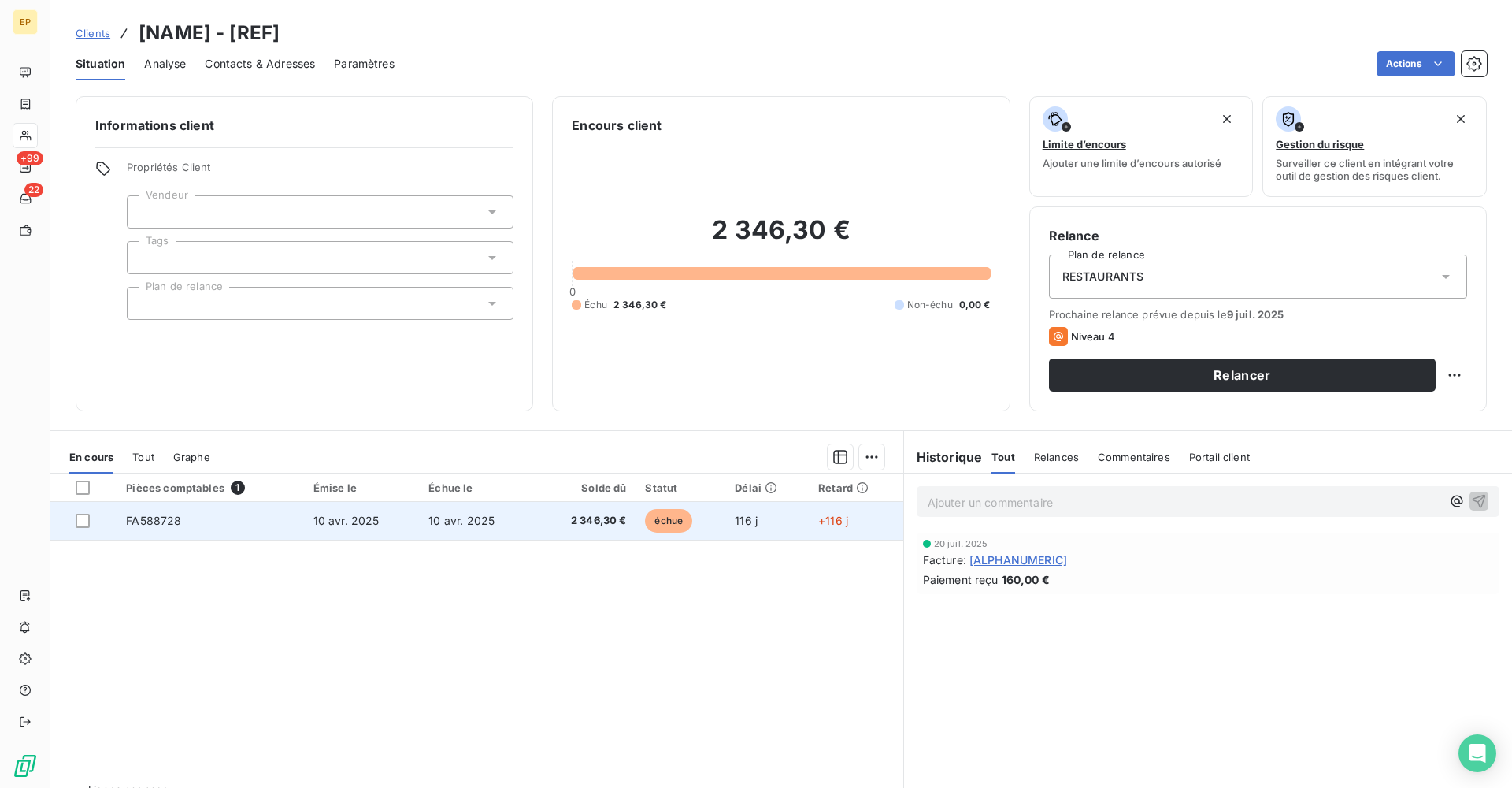 click on "FA588728" at bounding box center (154, 520) 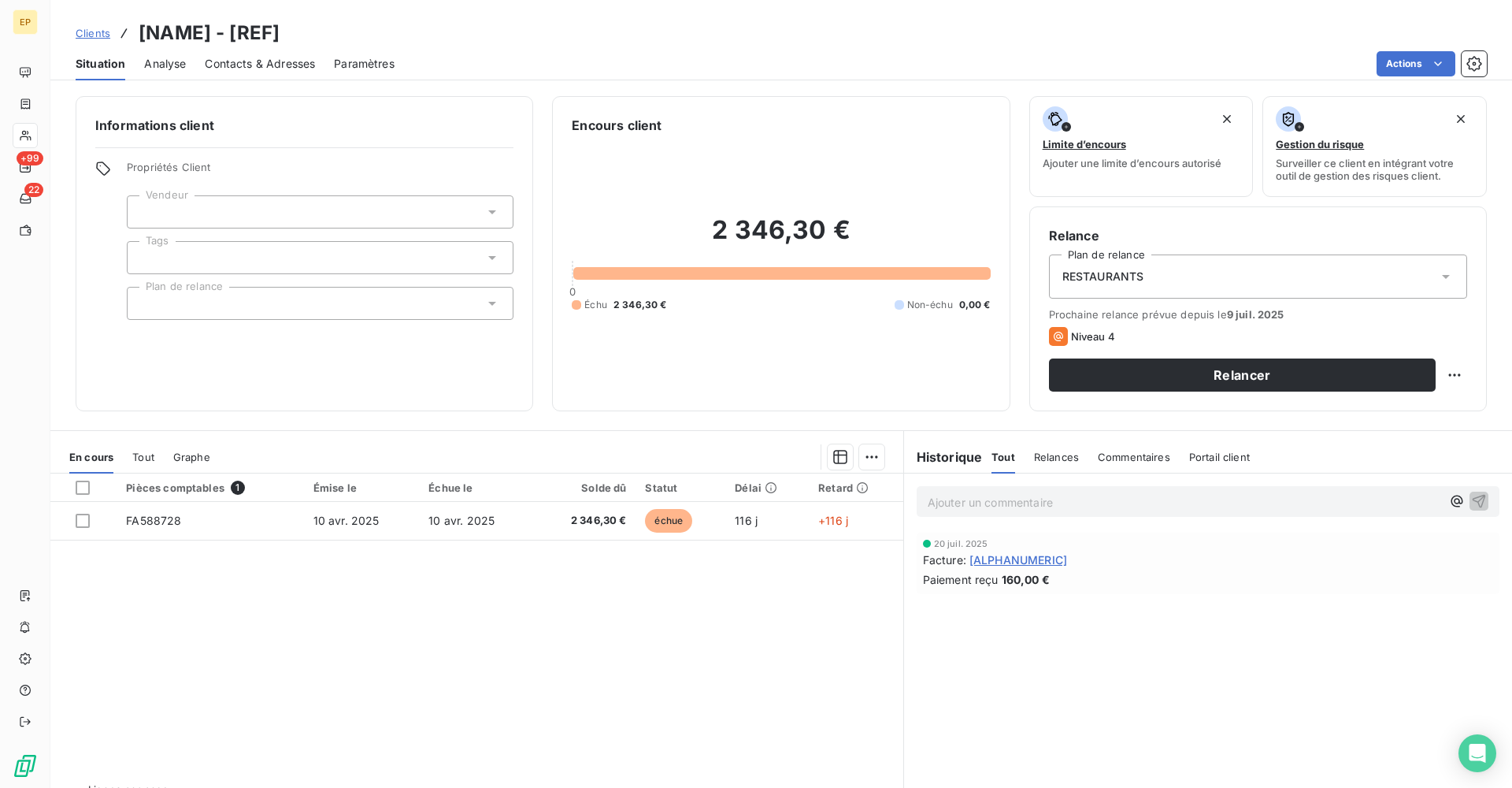 click at bounding box center [320, 212] 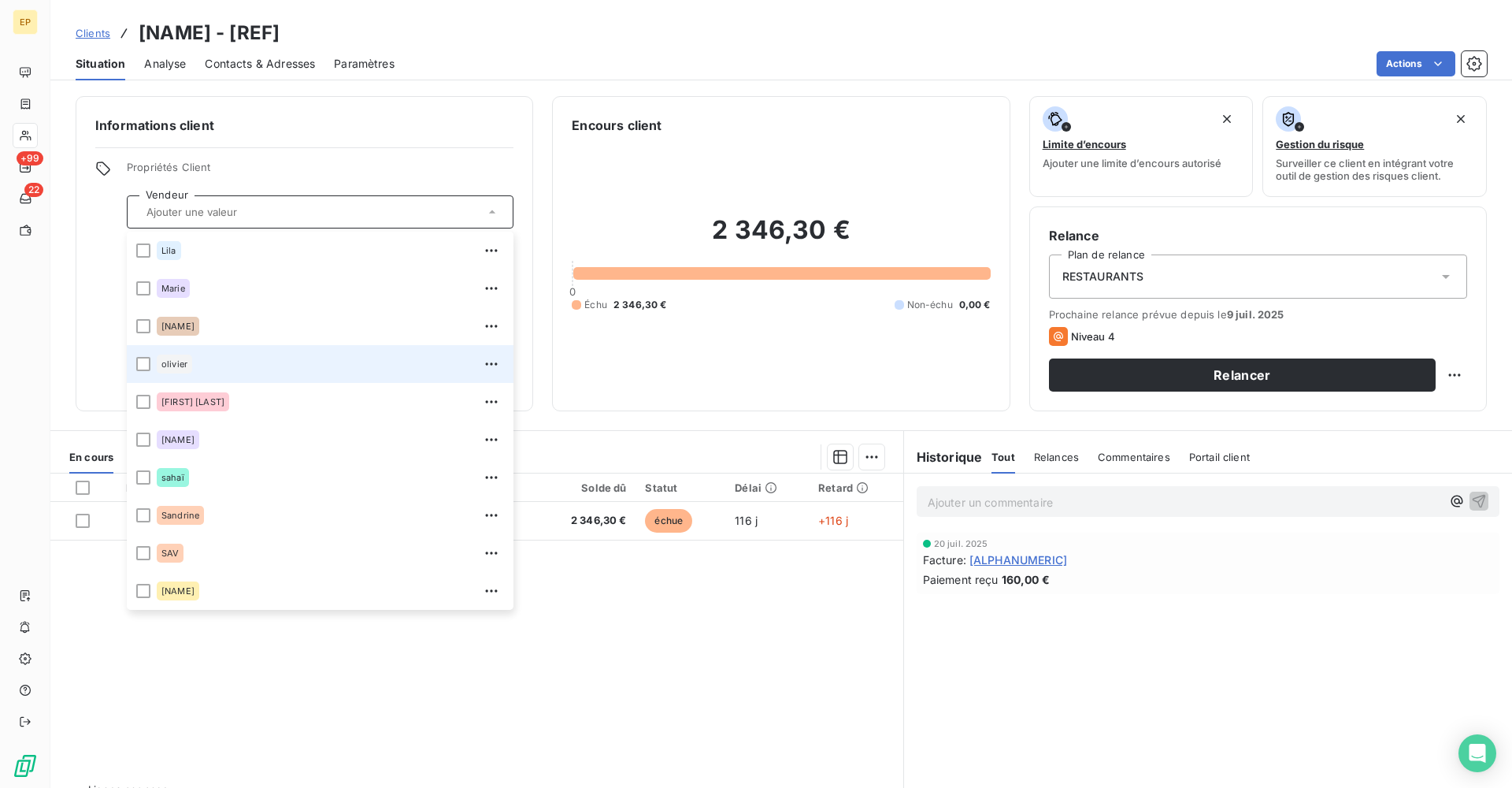 scroll, scrollTop: 348, scrollLeft: 0, axis: vertical 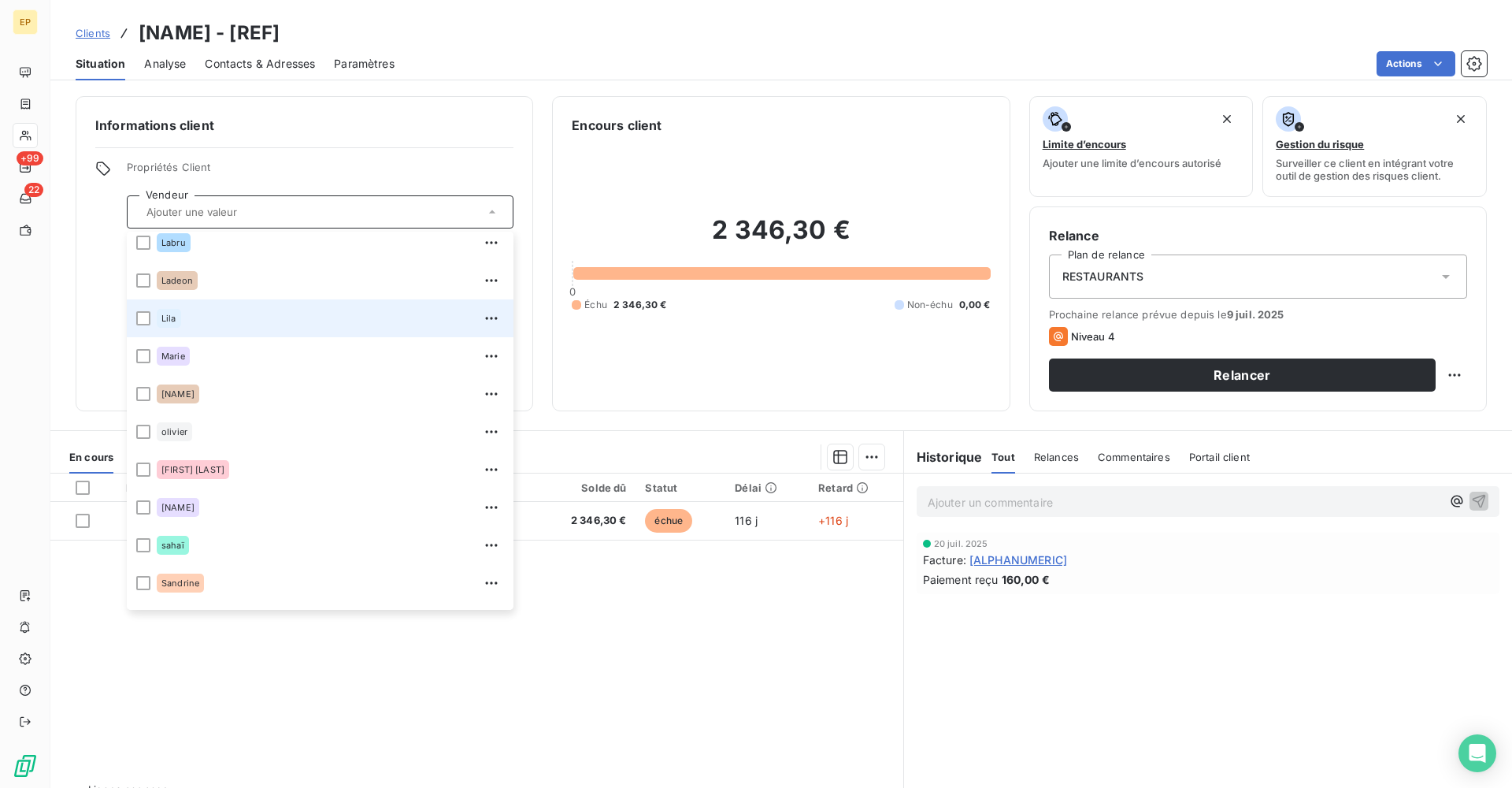 click on "Lila" at bounding box center [330, 318] 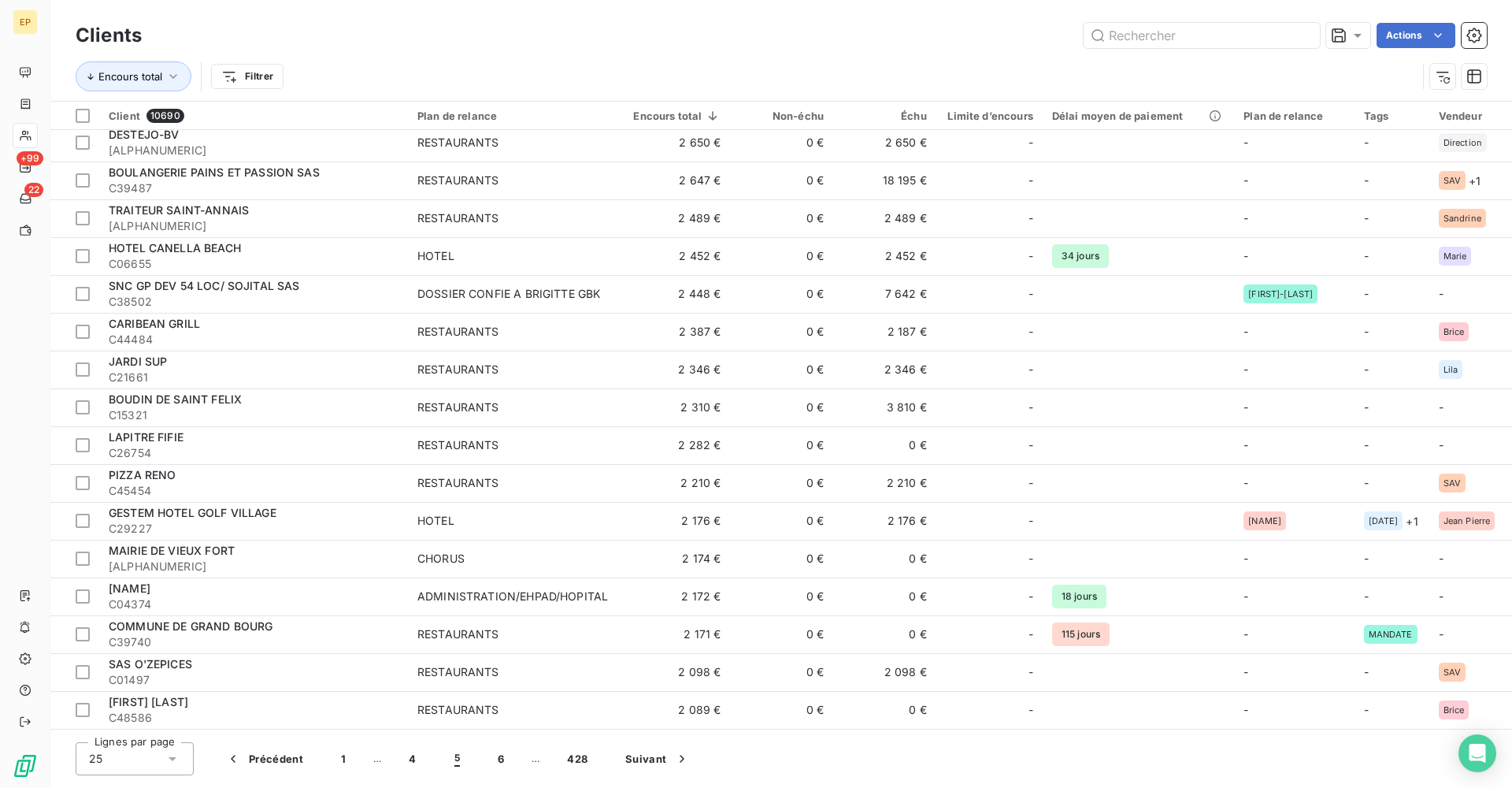 scroll, scrollTop: 345, scrollLeft: 0, axis: vertical 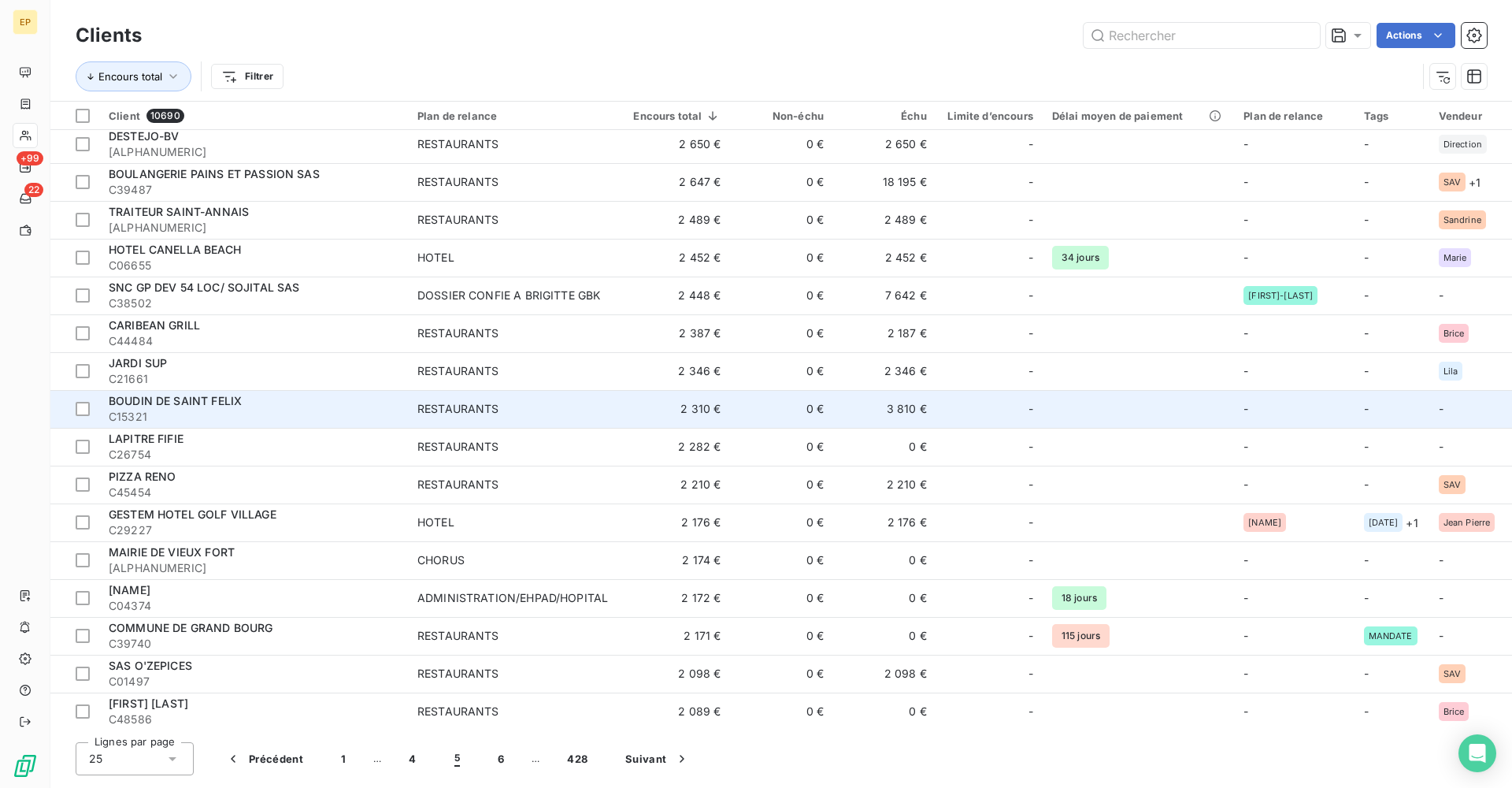 click on "BOUDIN DE SAINT FELIX [ALPHANUMERIC]" at bounding box center [254, 409] 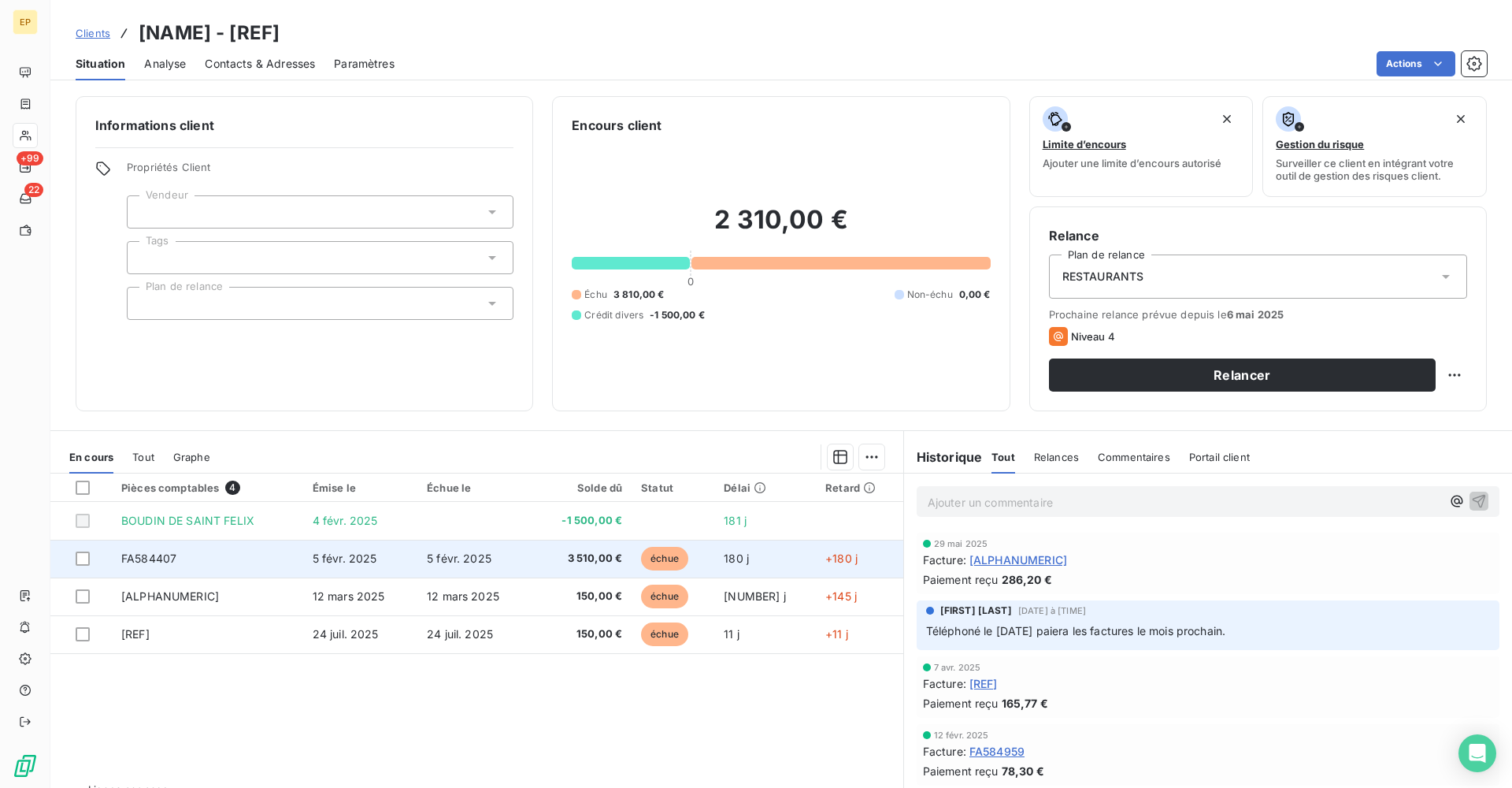 click on "FA584407" at bounding box center (207, 559) 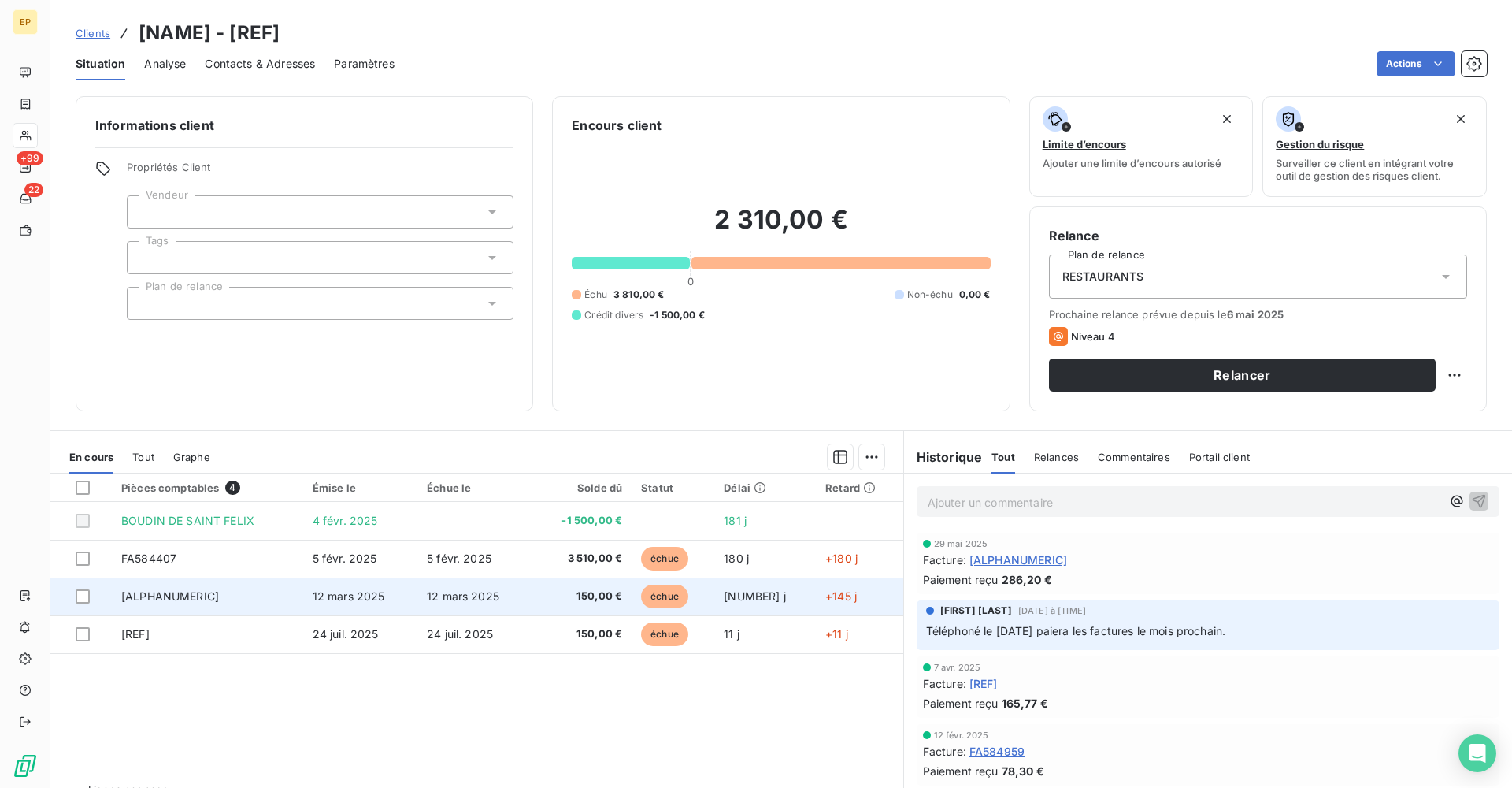 click on "[ALPHANUMERIC]" at bounding box center (170, 596) 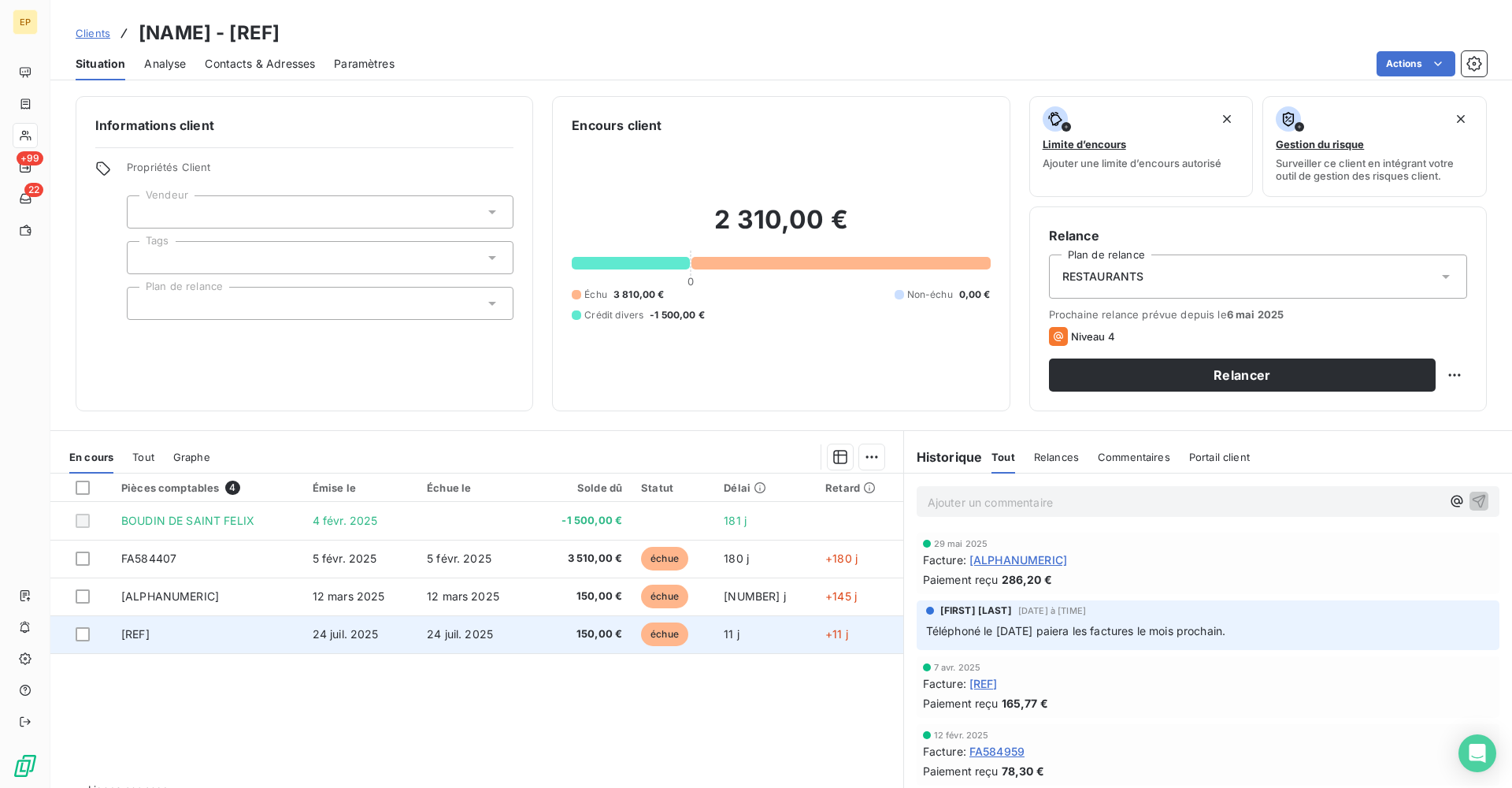 click on "[REF]" at bounding box center (135, 634) 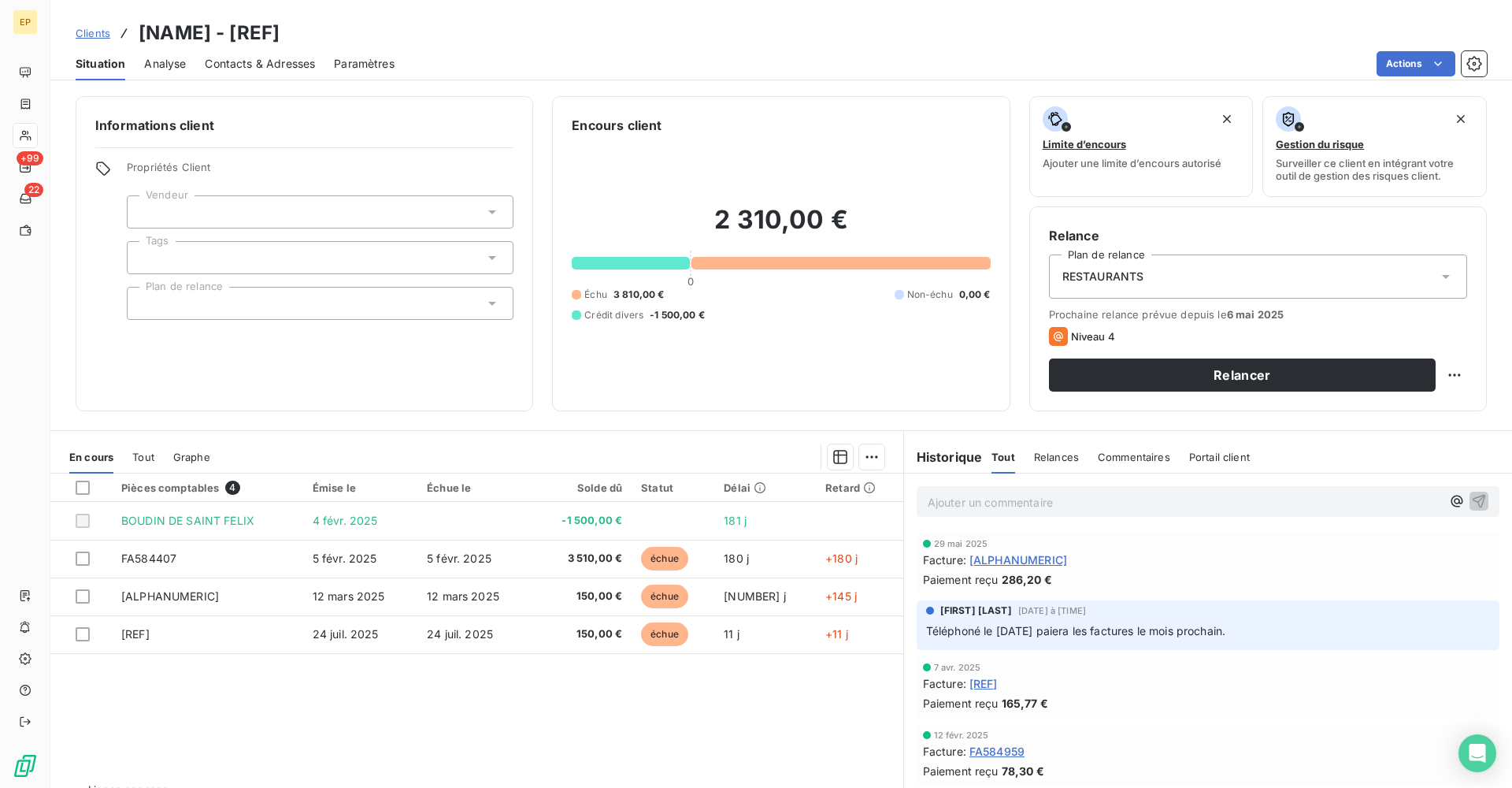 click at bounding box center [320, 212] 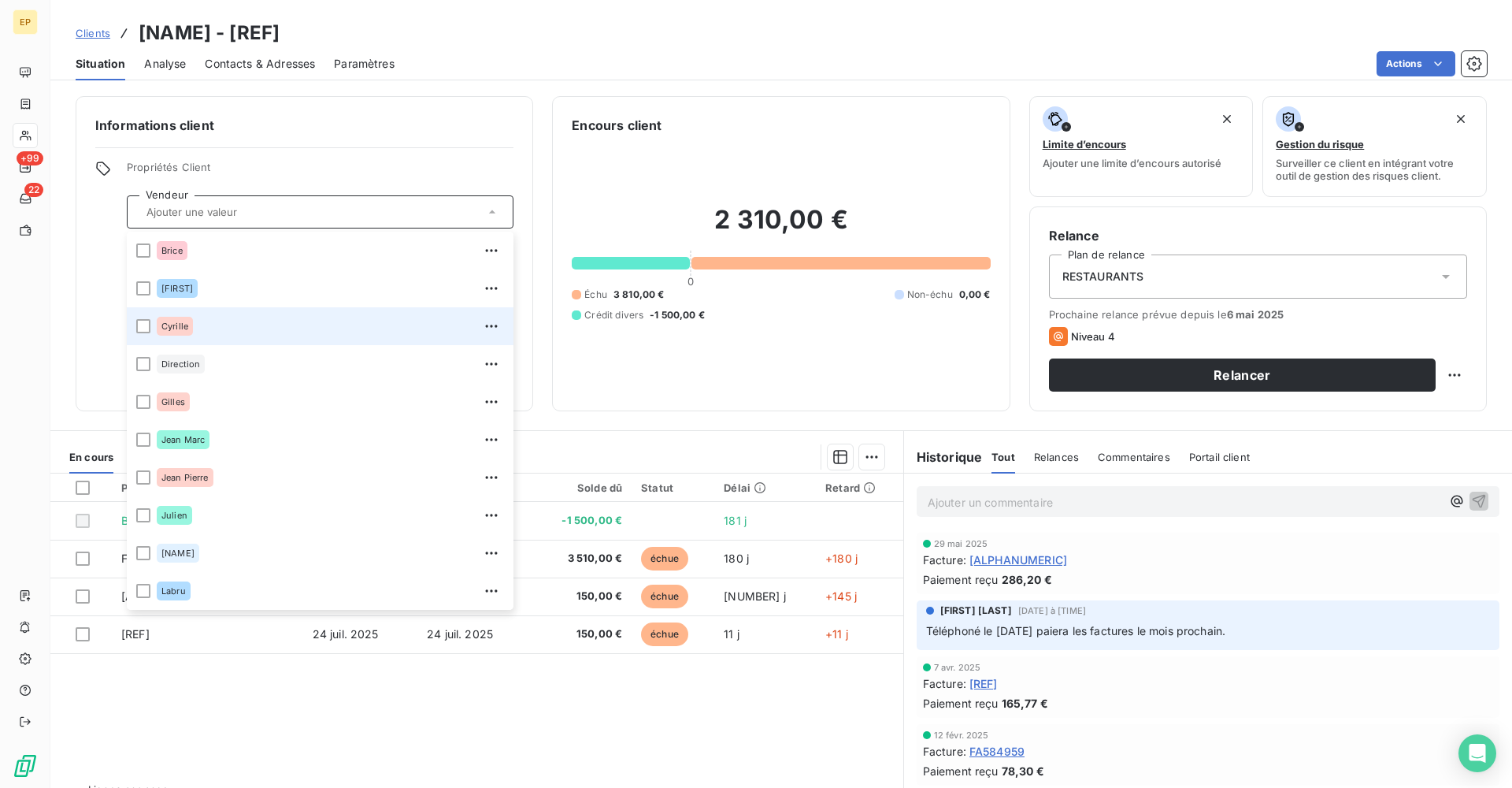 click on "Cyrille" at bounding box center (175, 326) 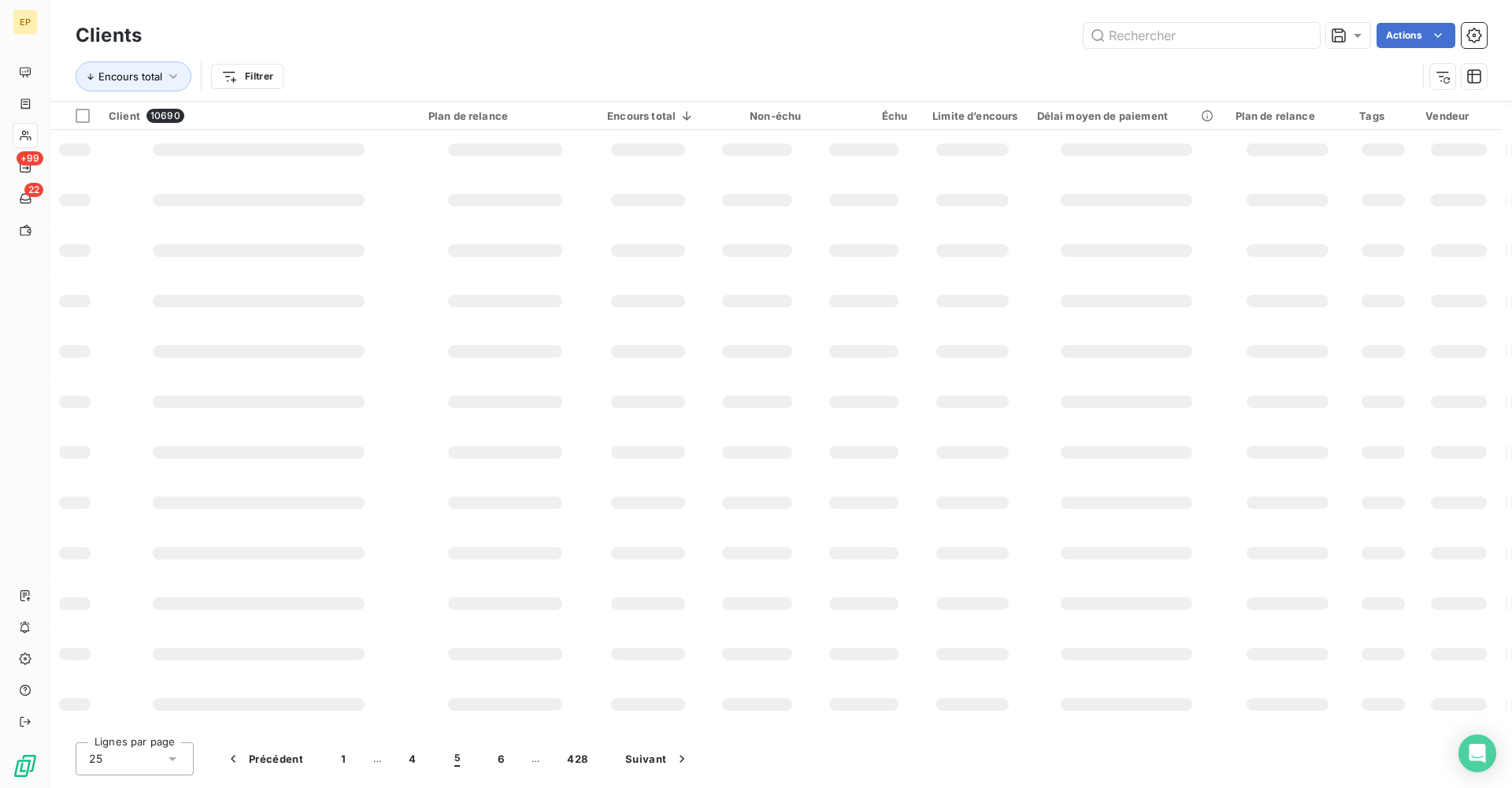 scroll, scrollTop: 156, scrollLeft: 0, axis: vertical 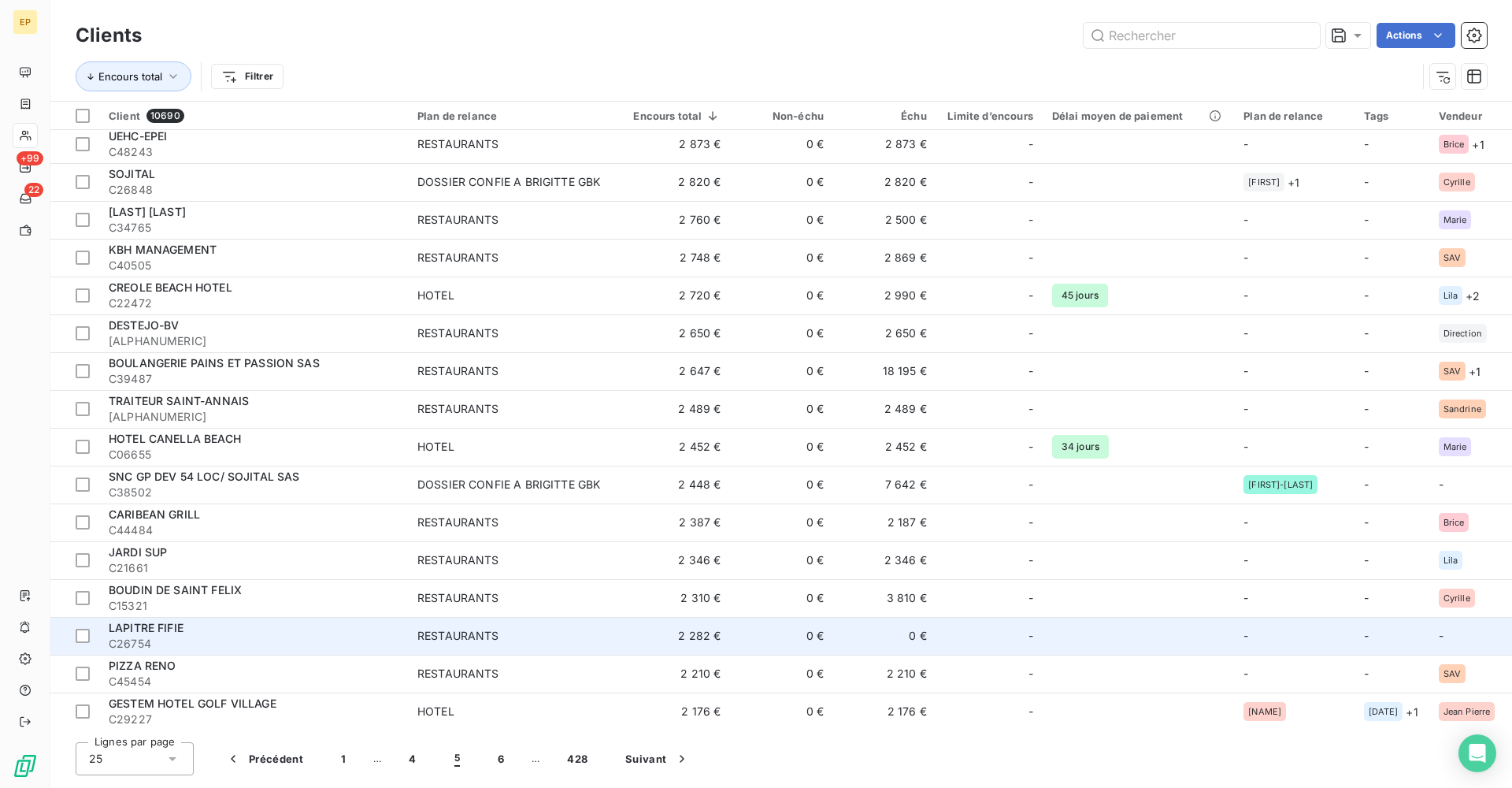 click on "LAPITRE FIFIE" at bounding box center [254, 628] 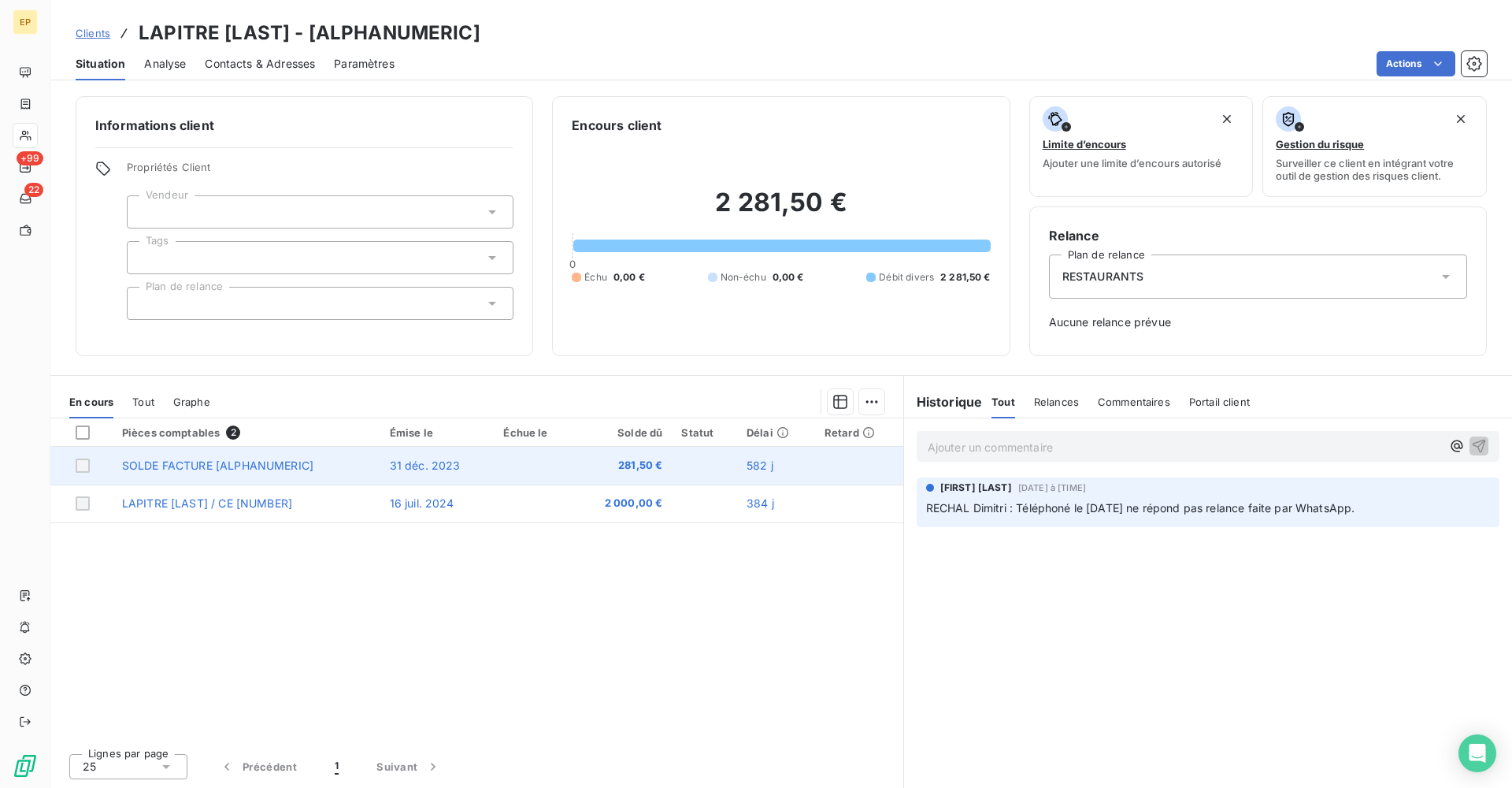 scroll, scrollTop: 0, scrollLeft: 0, axis: both 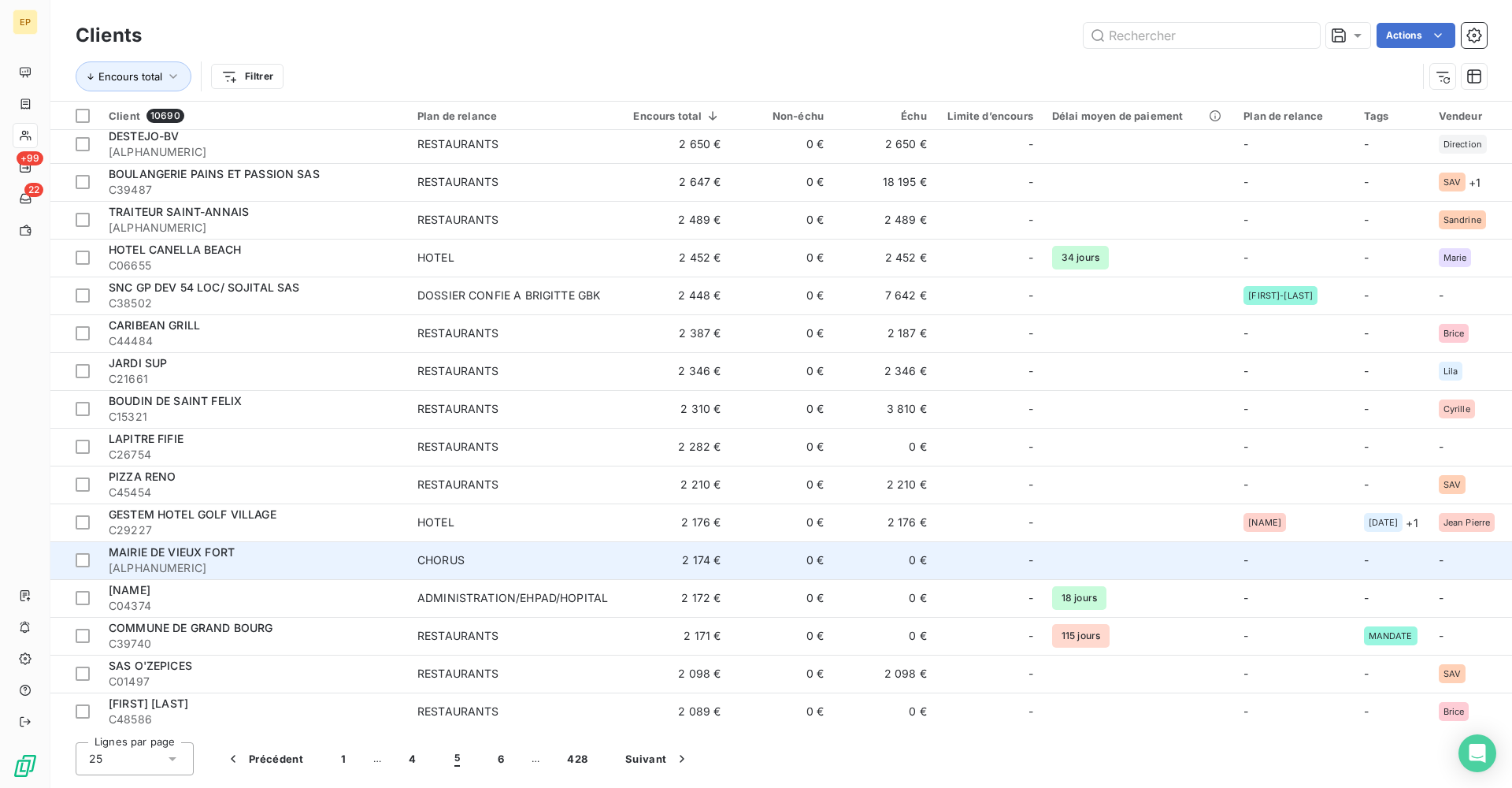click on "MAIRIE DE VIEUX FORT" at bounding box center (254, 552) 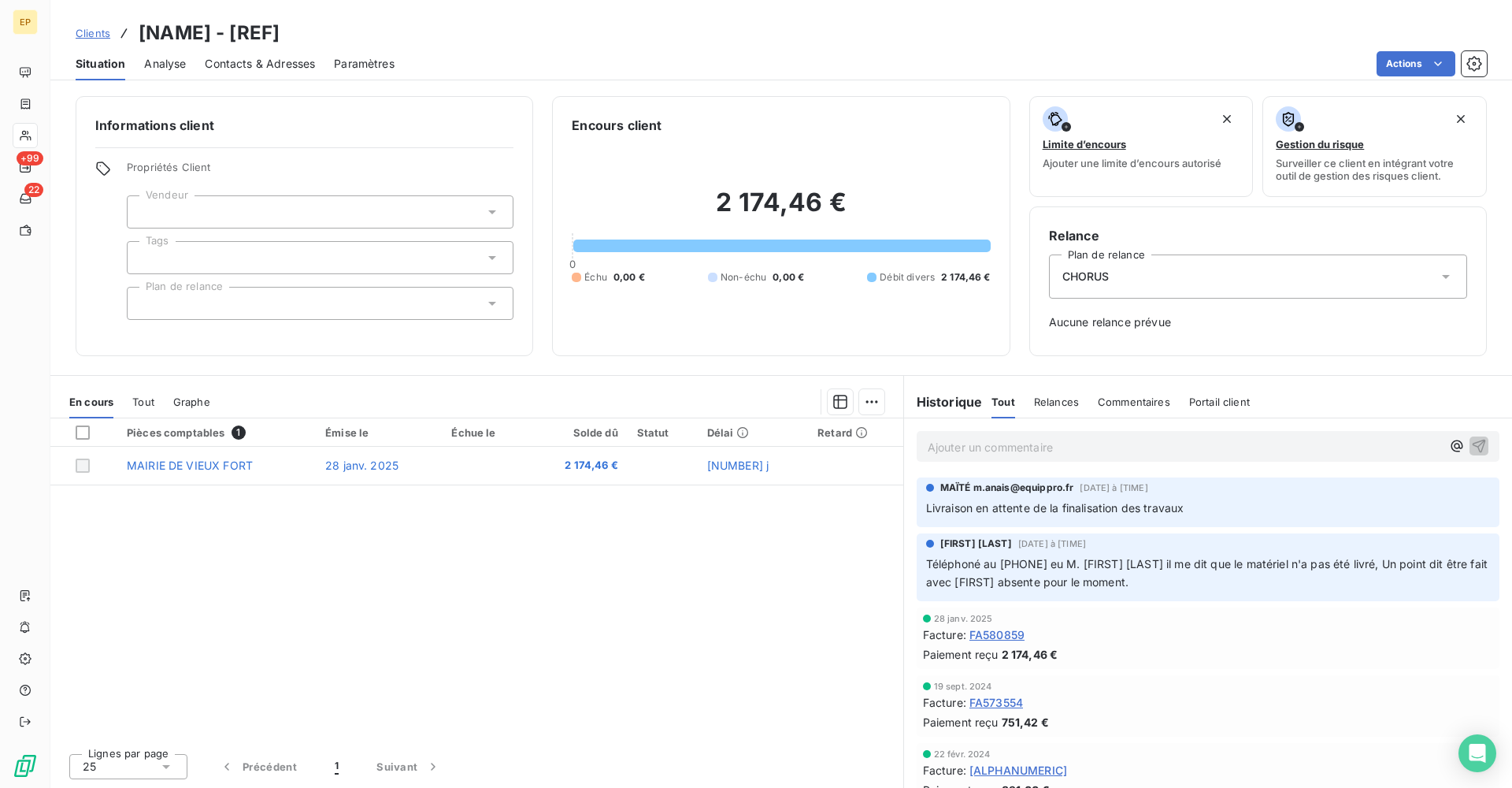 click on "FA580859" at bounding box center (997, 634) 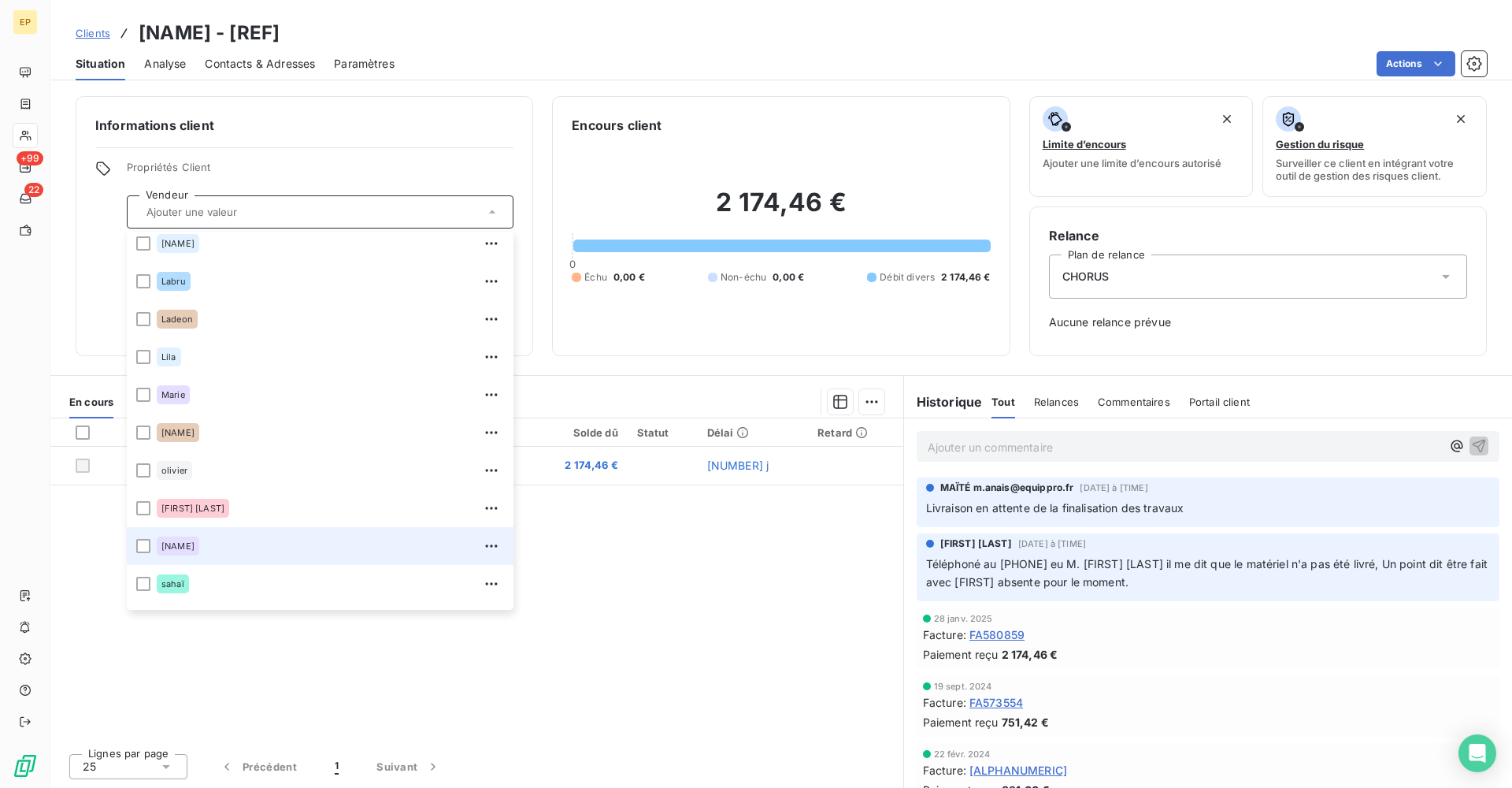 scroll, scrollTop: 288, scrollLeft: 0, axis: vertical 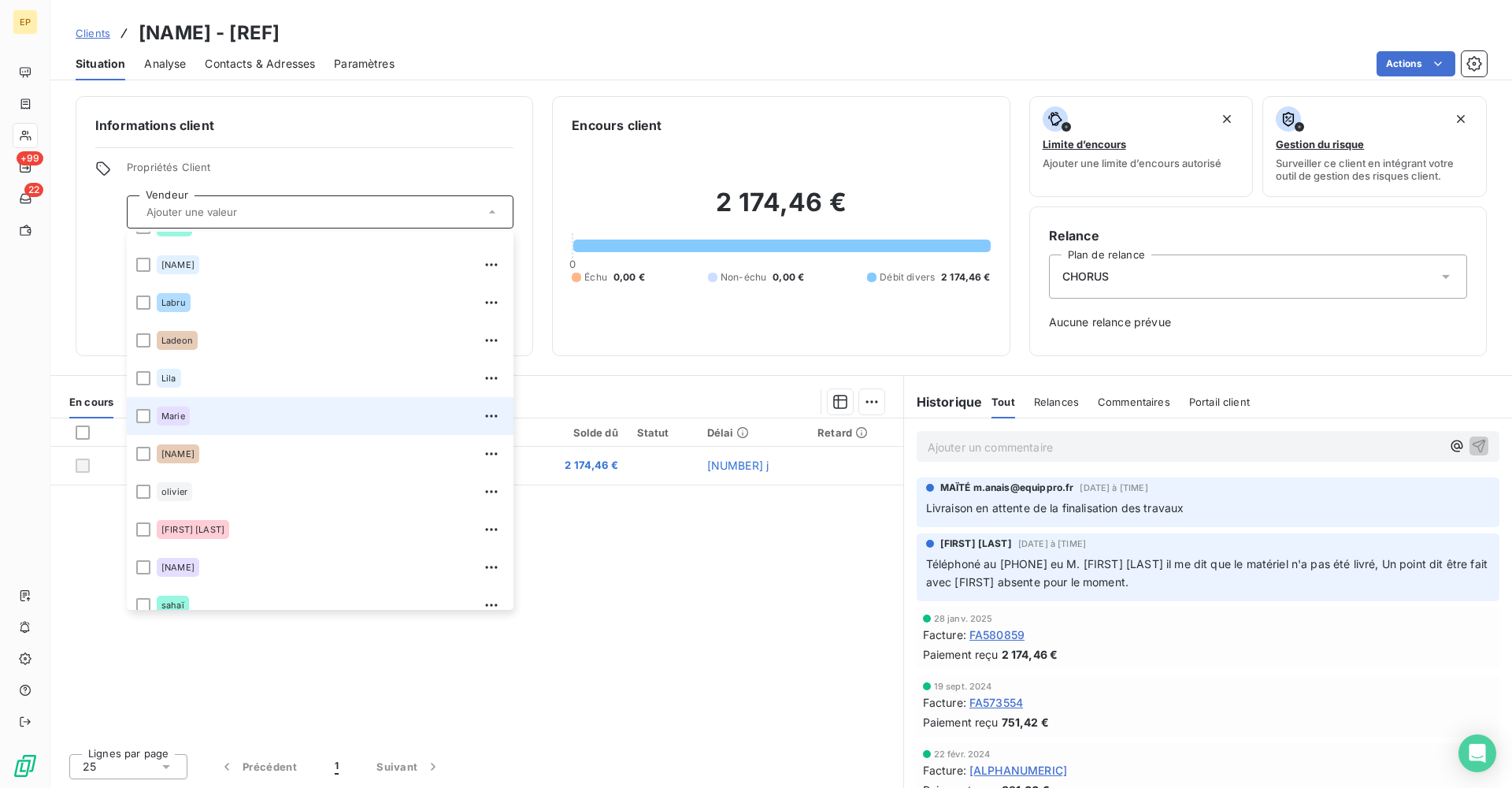 click on "Marie" at bounding box center (173, 416) 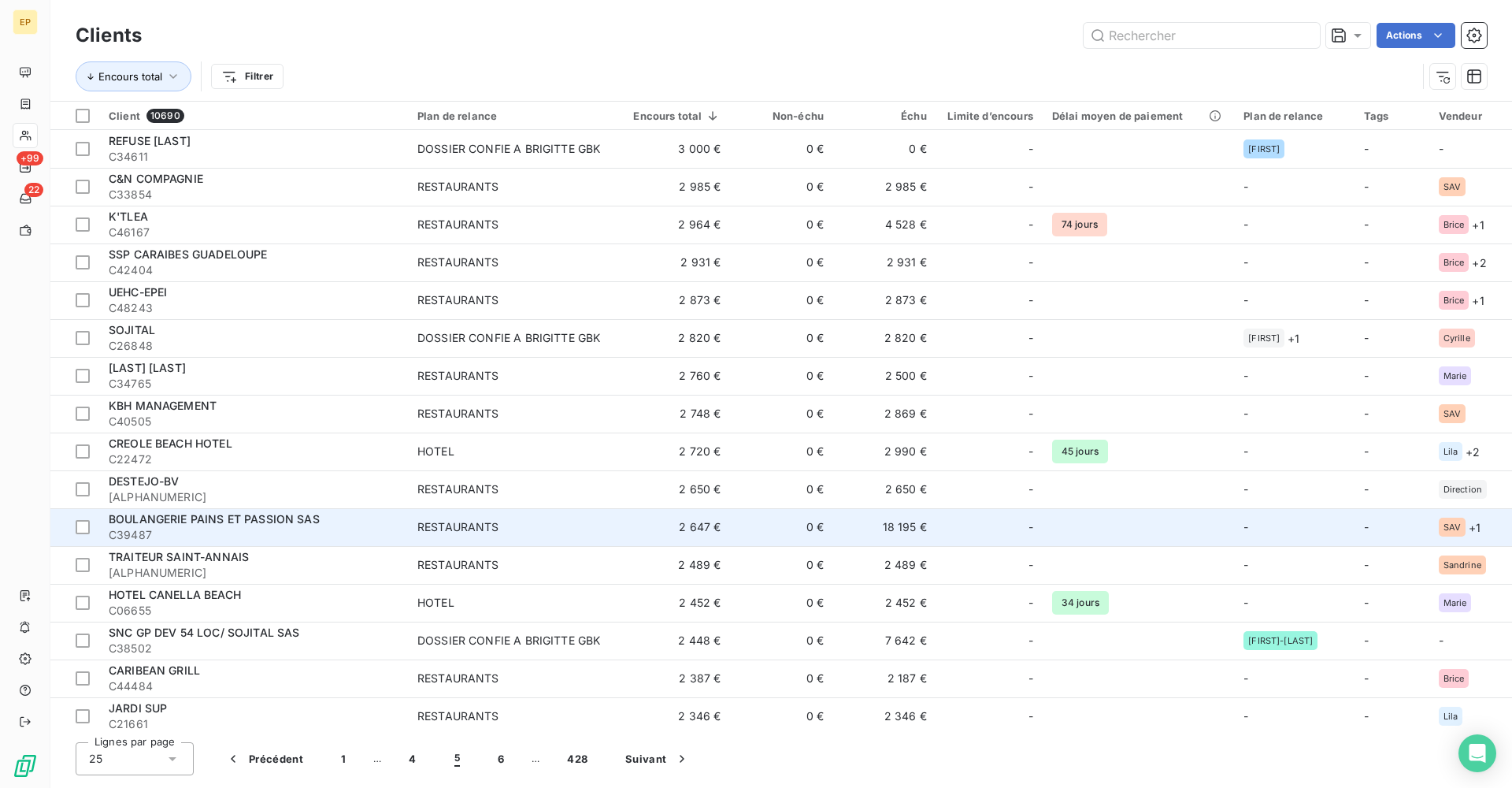 scroll, scrollTop: 345, scrollLeft: 0, axis: vertical 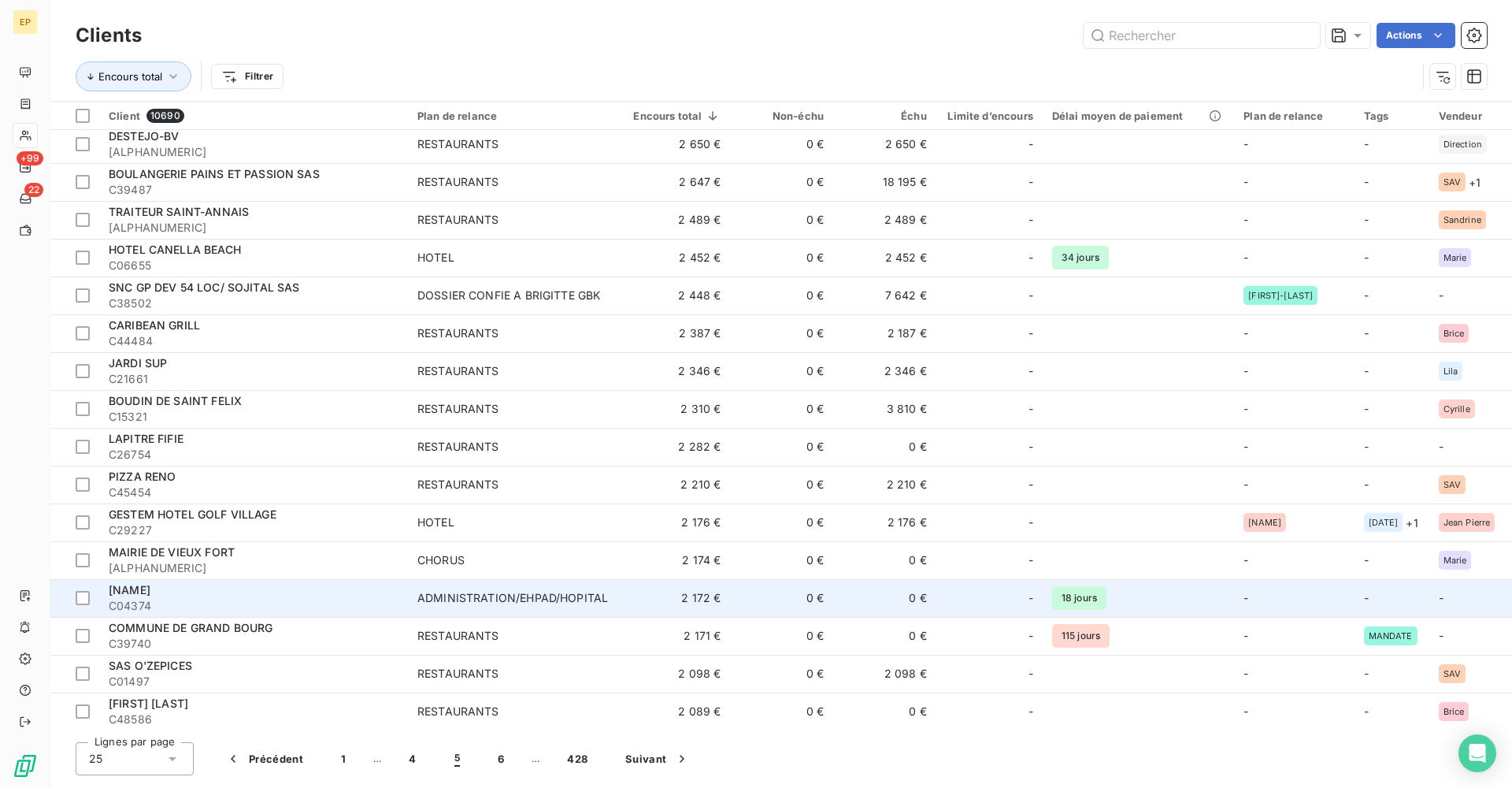 click on "ADMINISTRATION/EHPAD/HOPITAL" at bounding box center [513, 598] 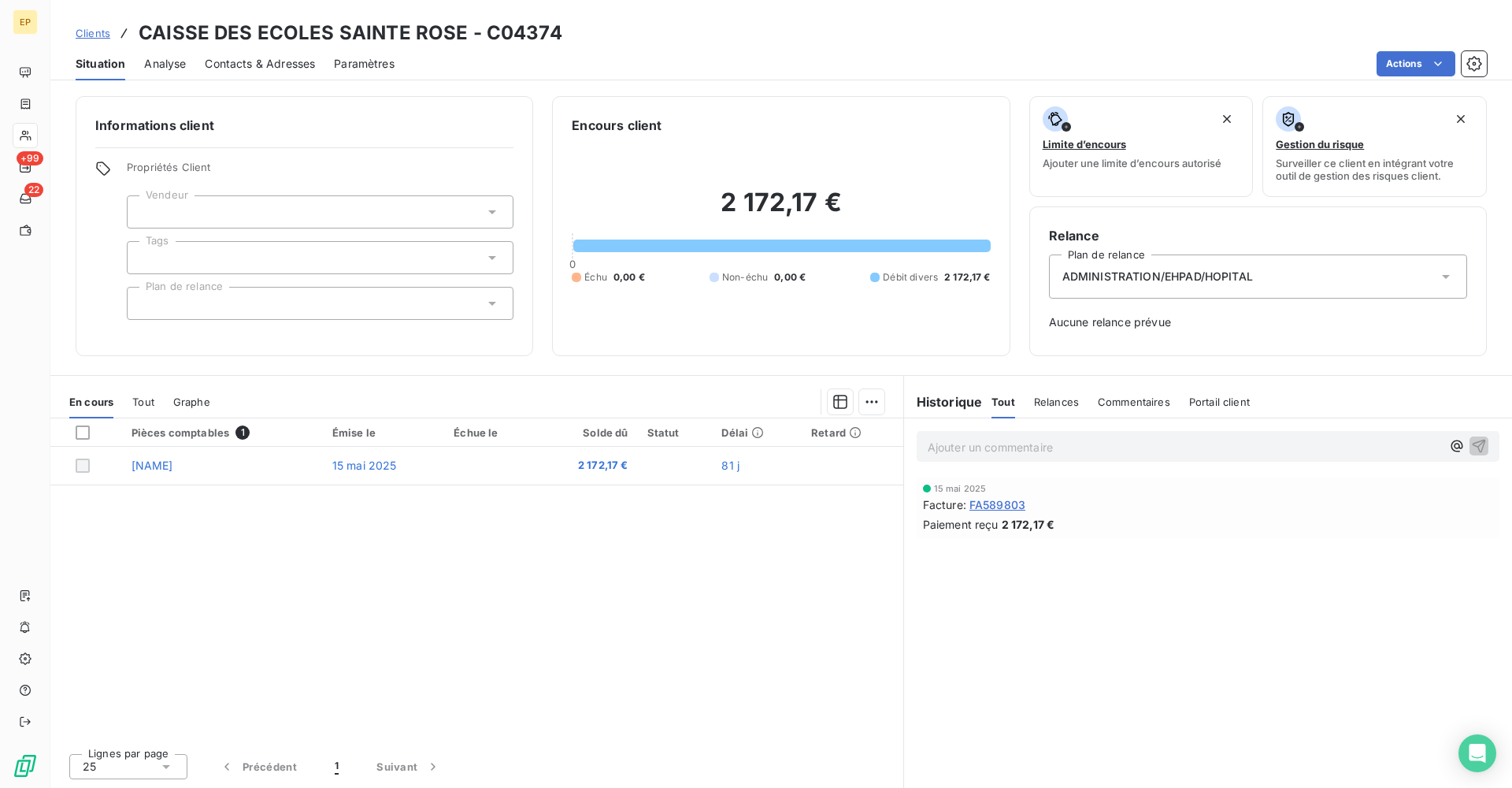 click on "FA589803" at bounding box center (997, 504) 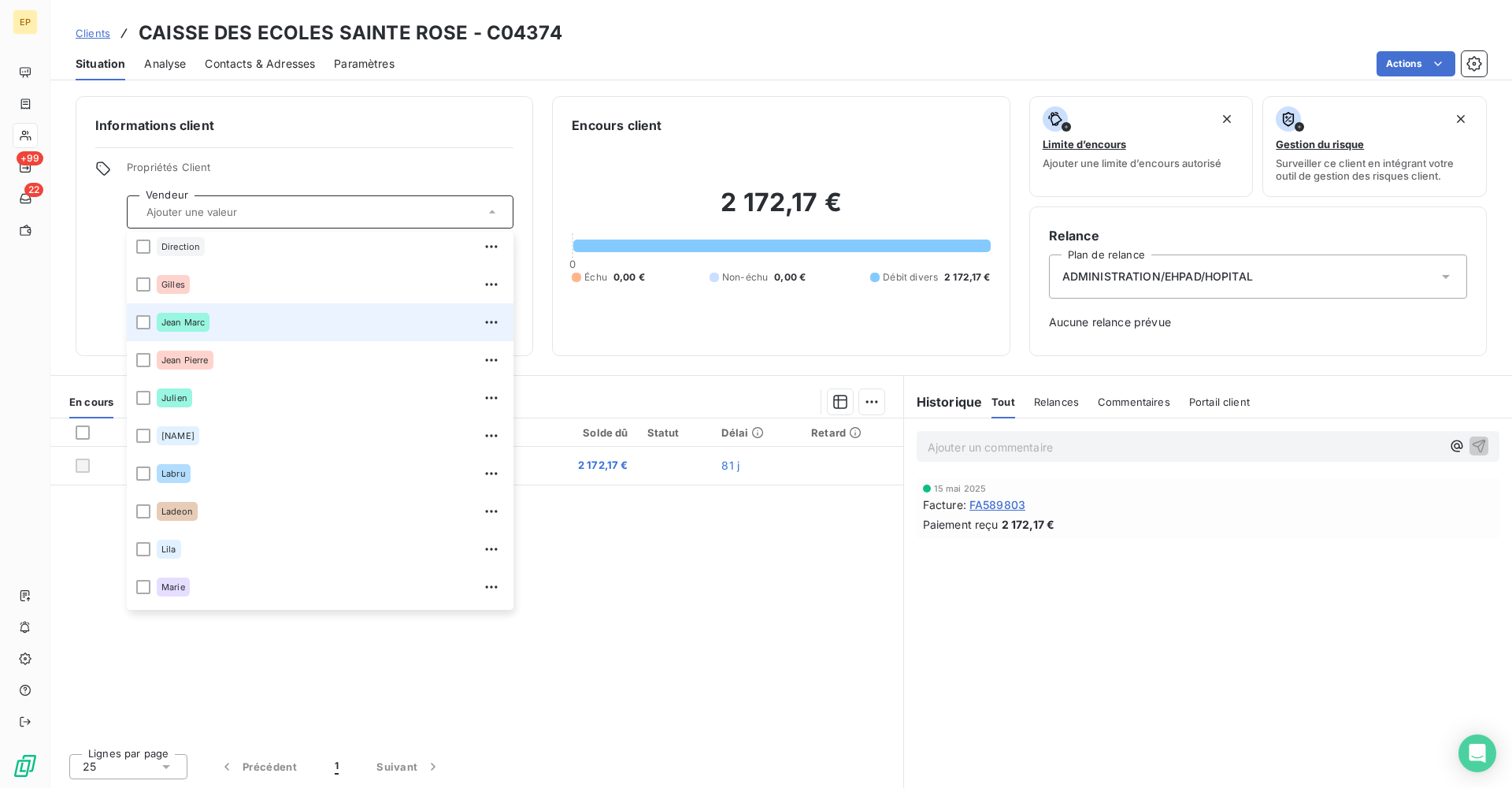 scroll, scrollTop: 118, scrollLeft: 0, axis: vertical 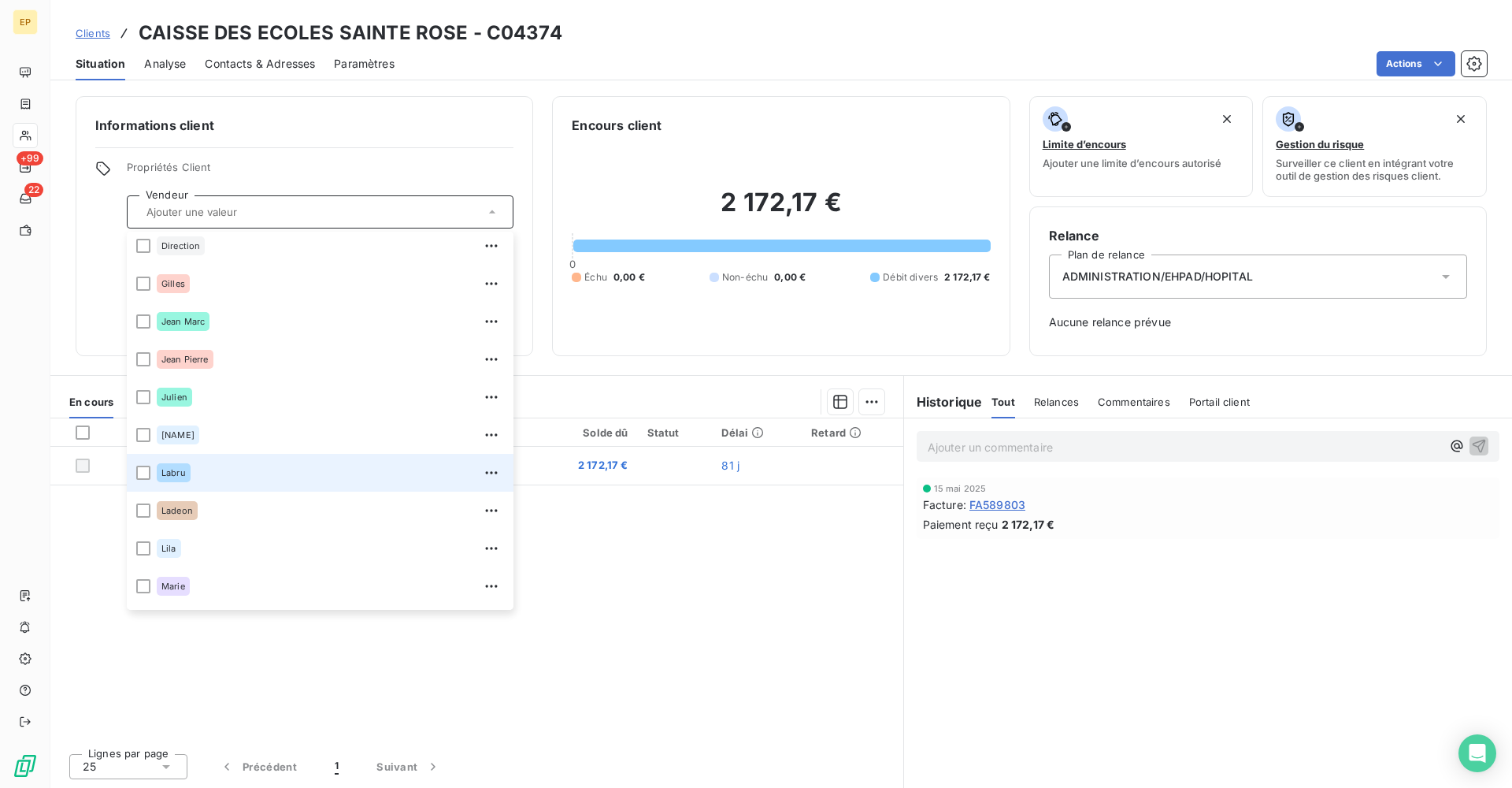click on "Labru" at bounding box center (173, 473) 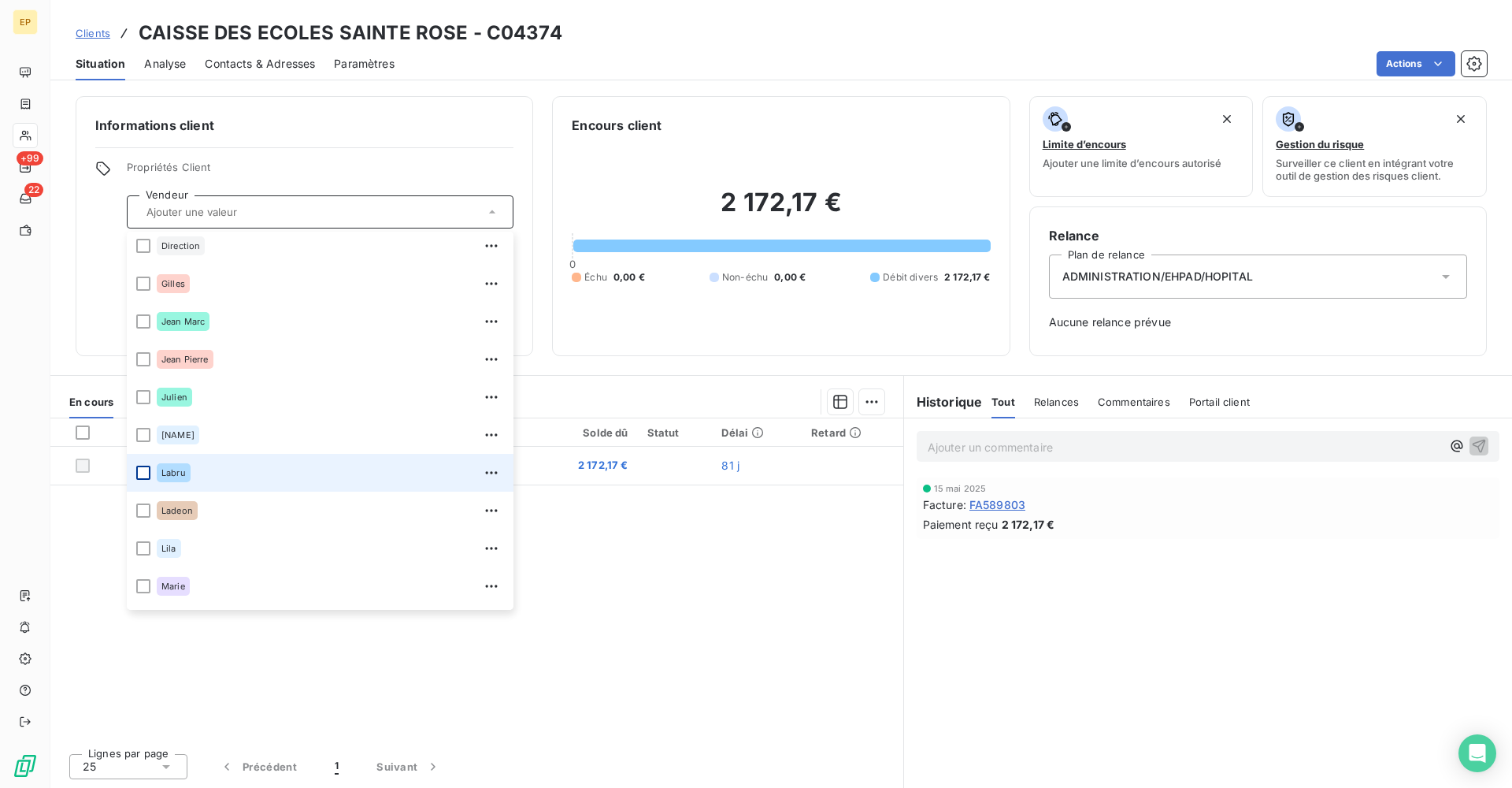 click at bounding box center [143, 473] 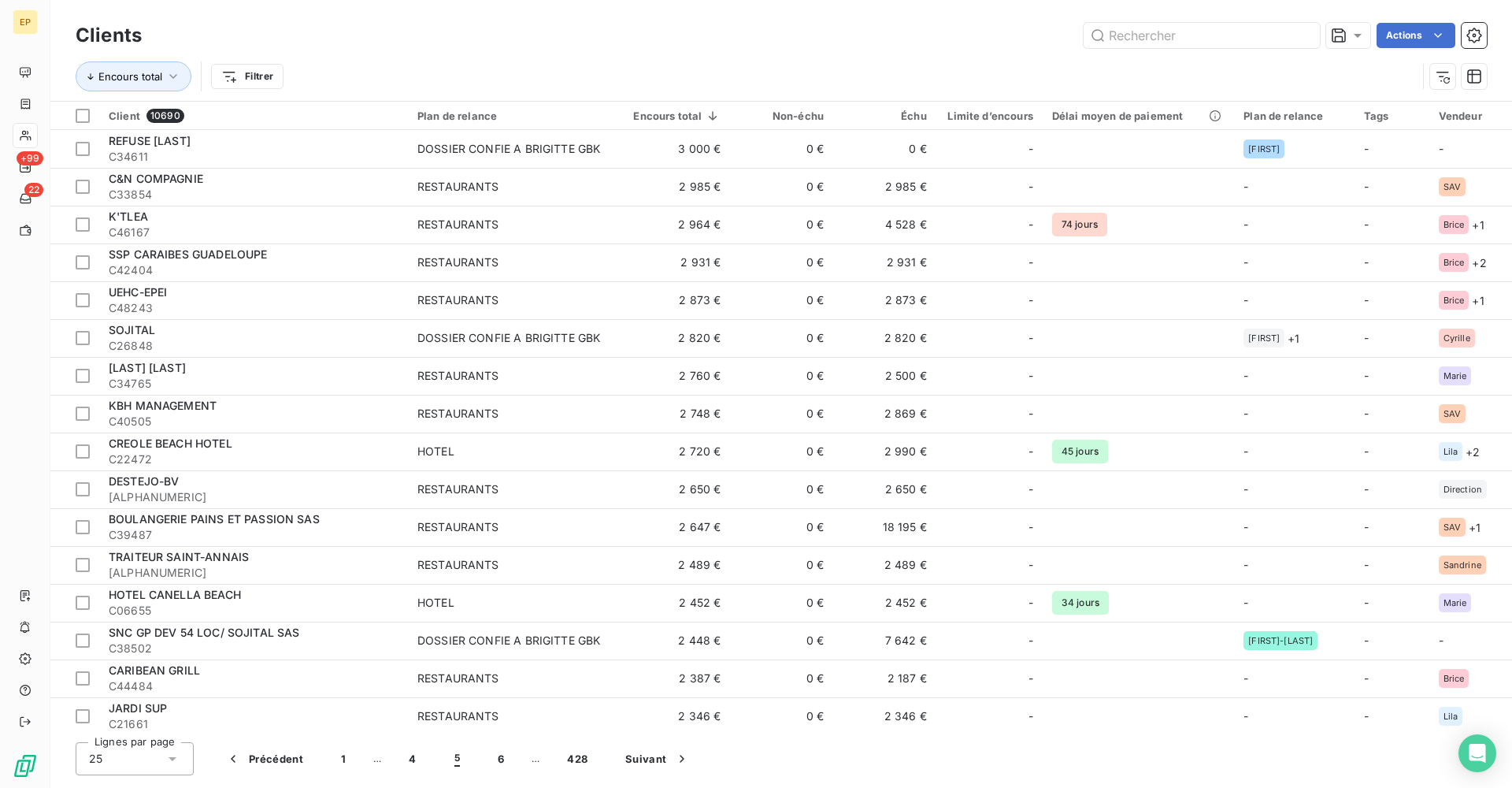 scroll, scrollTop: 0, scrollLeft: 0, axis: both 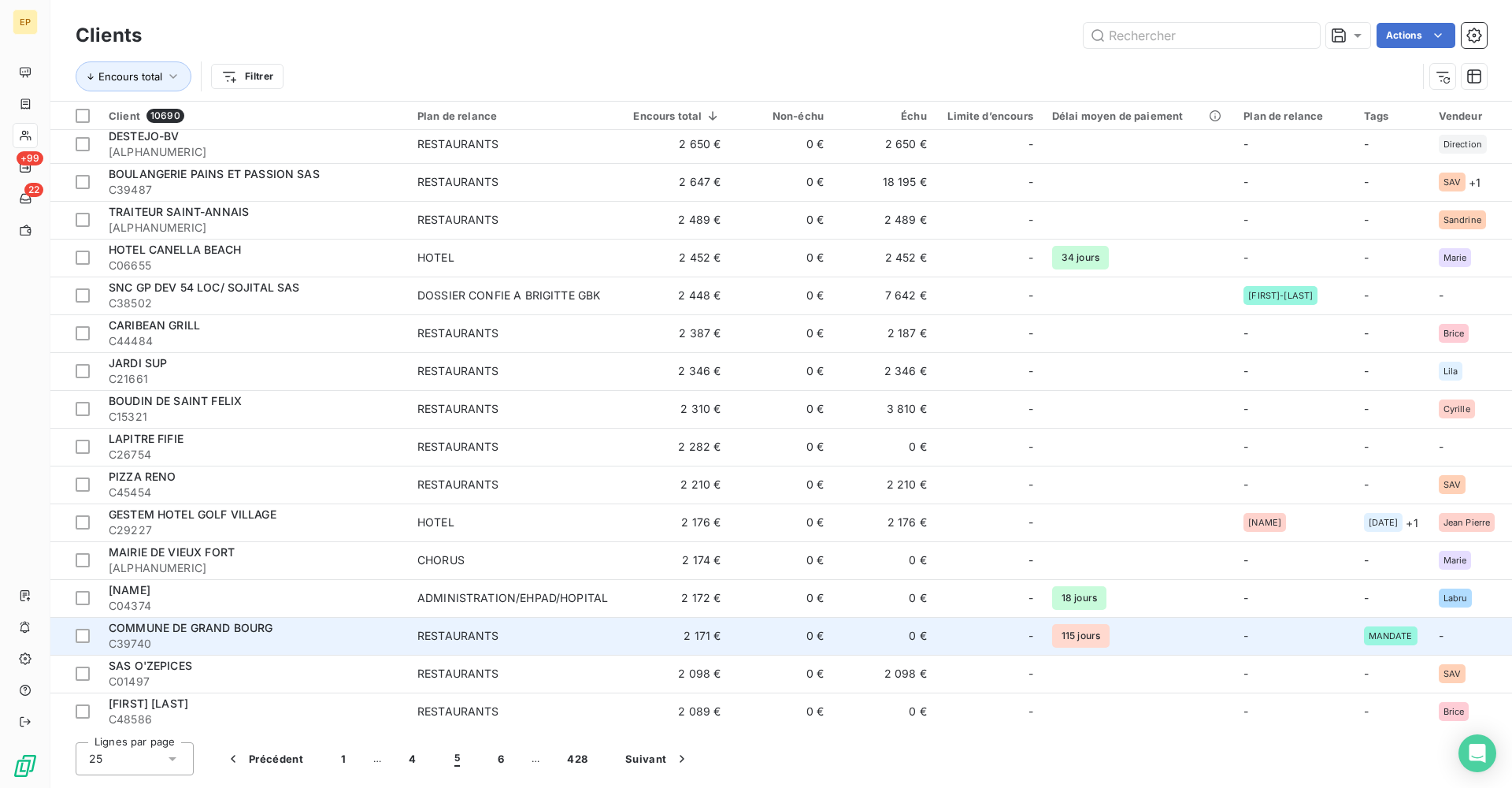 click on "COMMUNE DE GRAND BOURG" at bounding box center [254, 628] 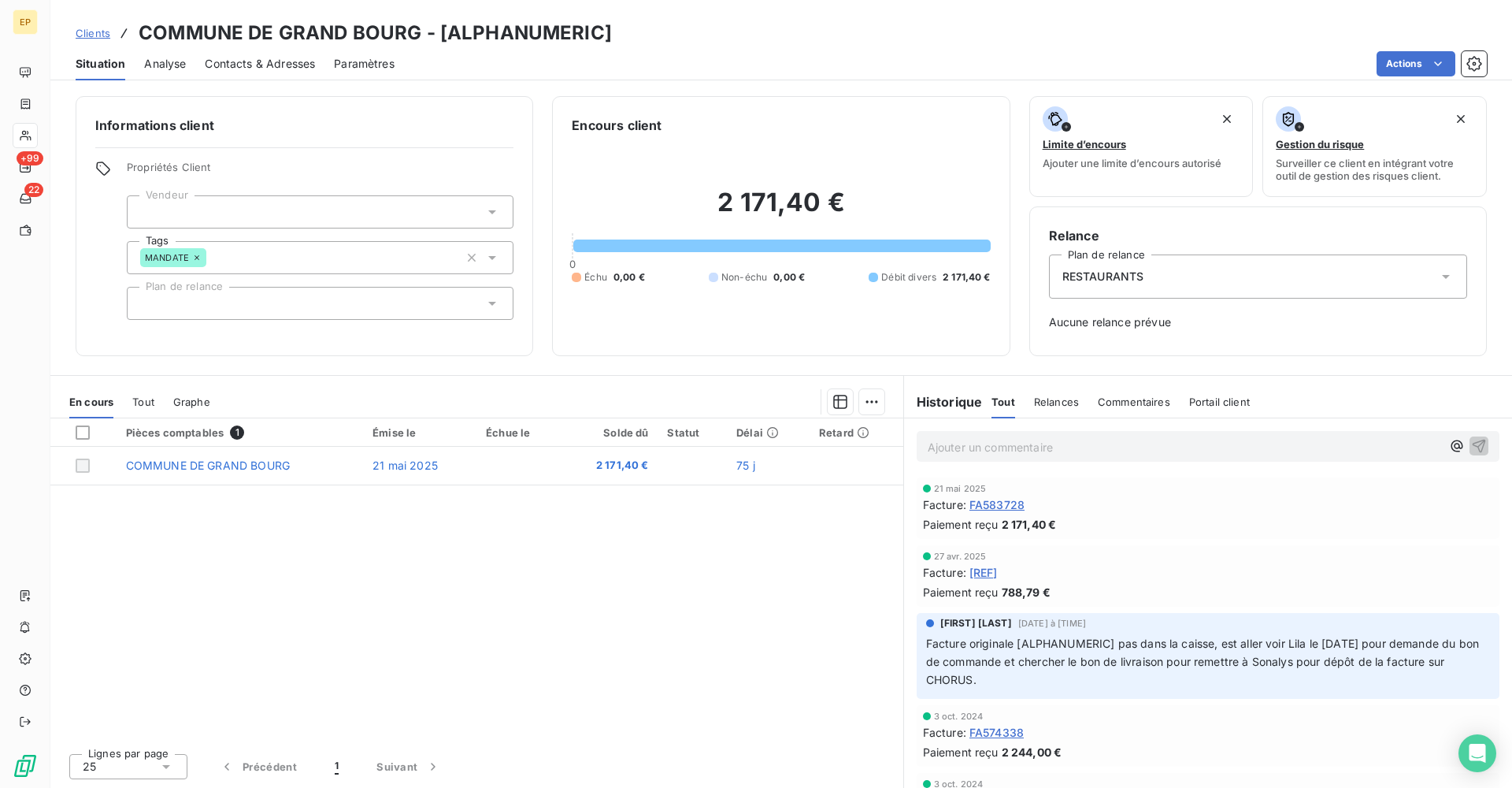 click on "FA583728" at bounding box center (997, 504) 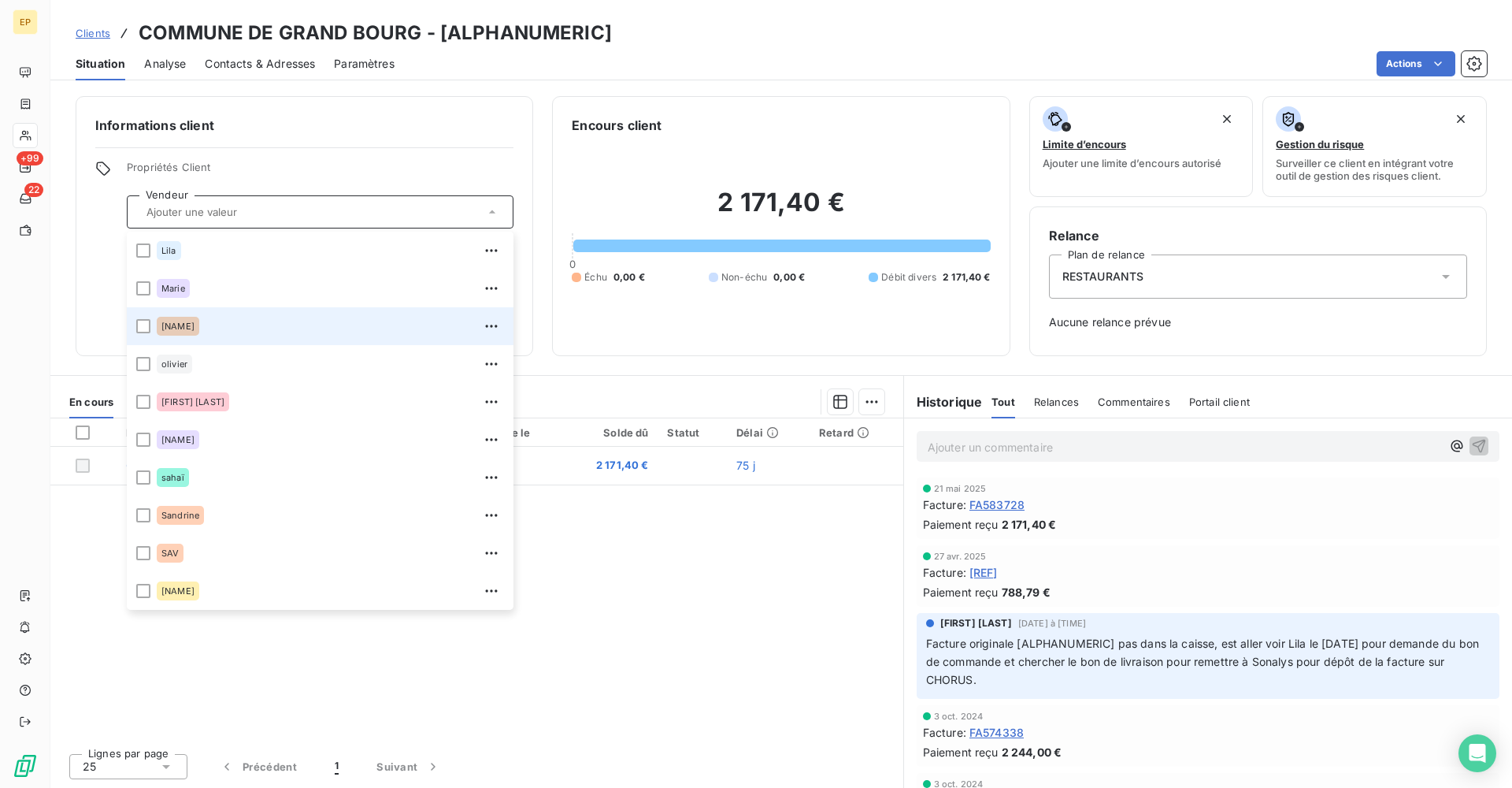 scroll, scrollTop: 342, scrollLeft: 0, axis: vertical 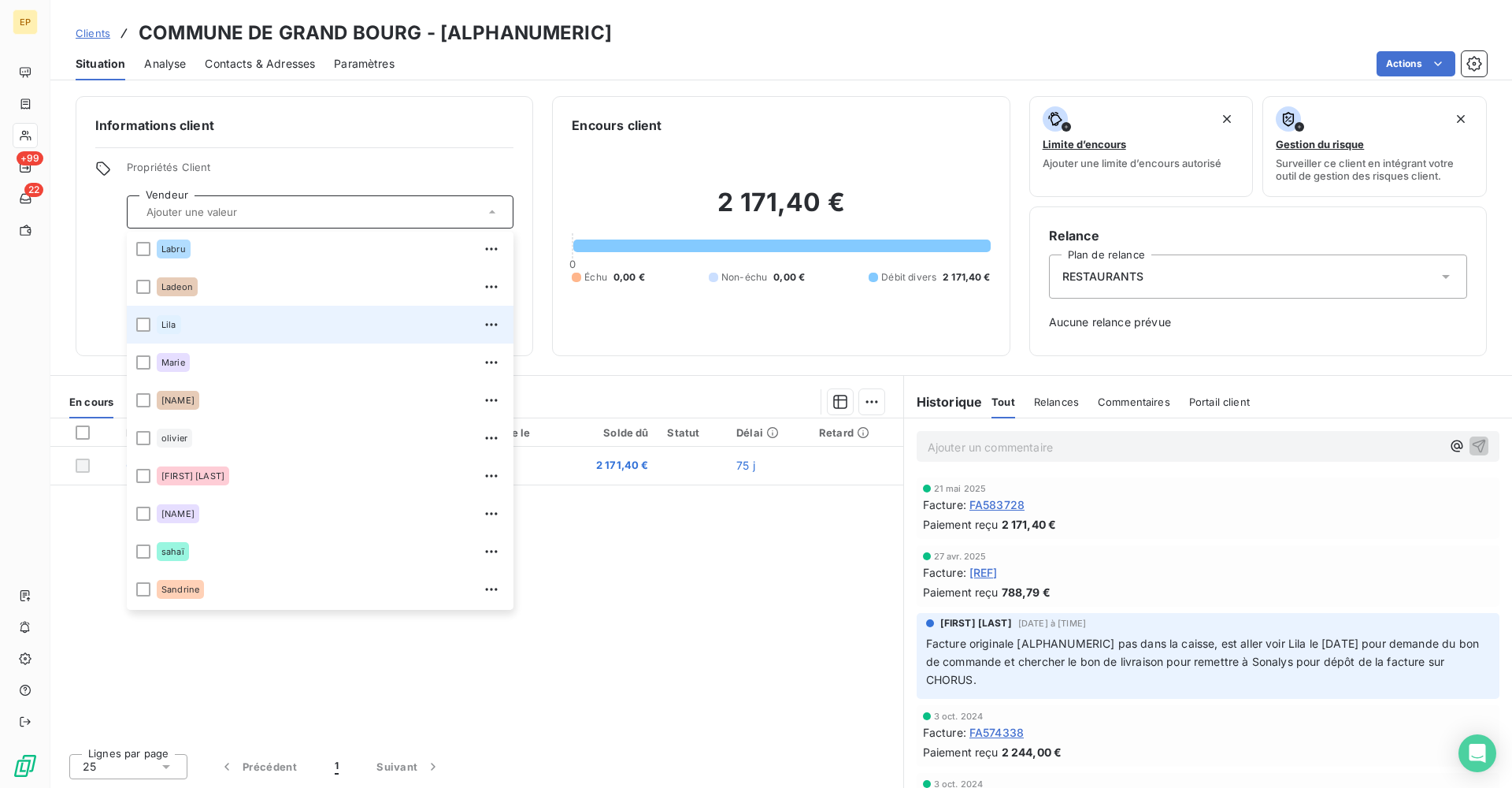 click on "Lila" at bounding box center (330, 325) 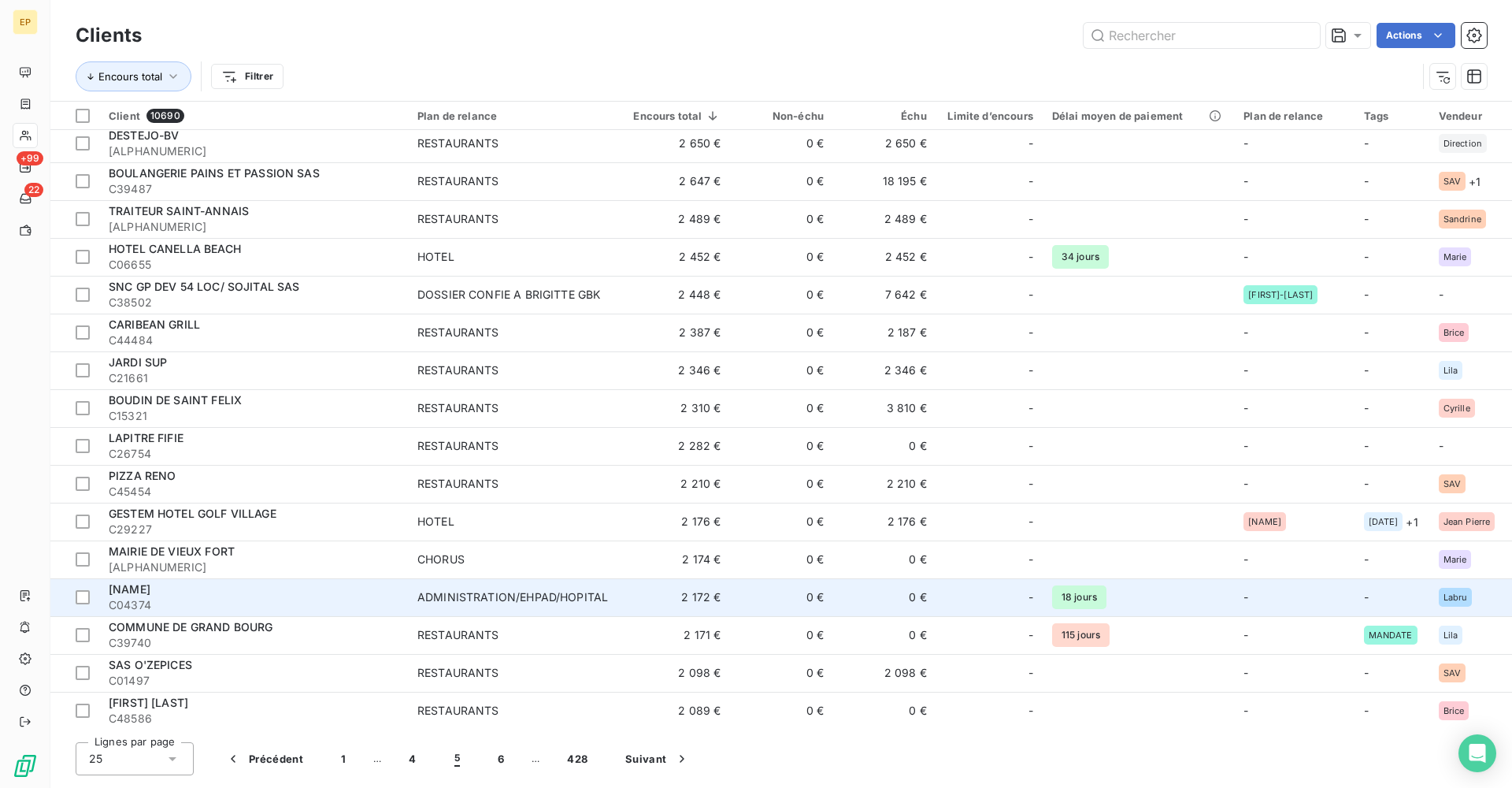 scroll, scrollTop: 345, scrollLeft: 0, axis: vertical 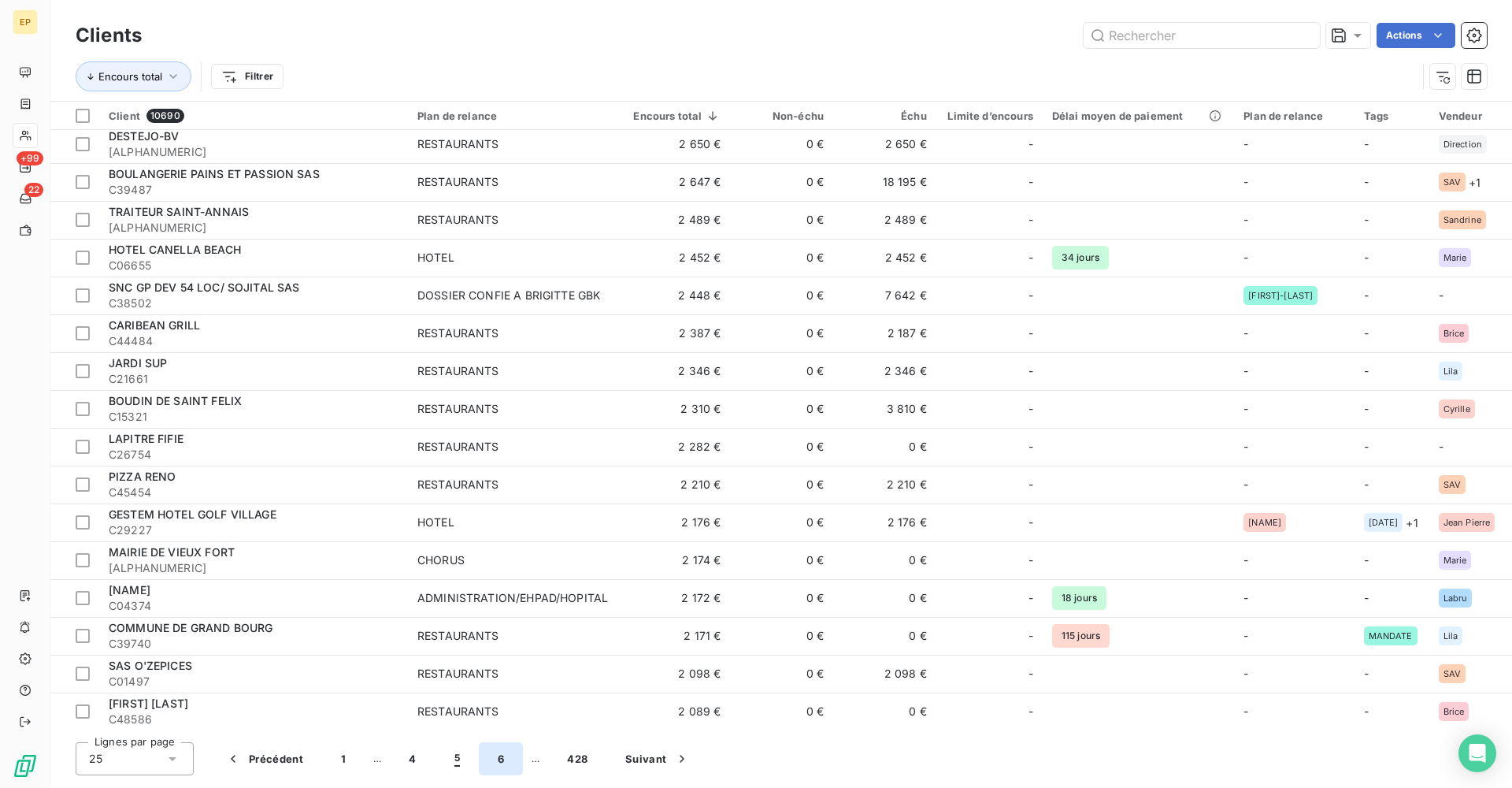 click on "6" at bounding box center (501, 759) 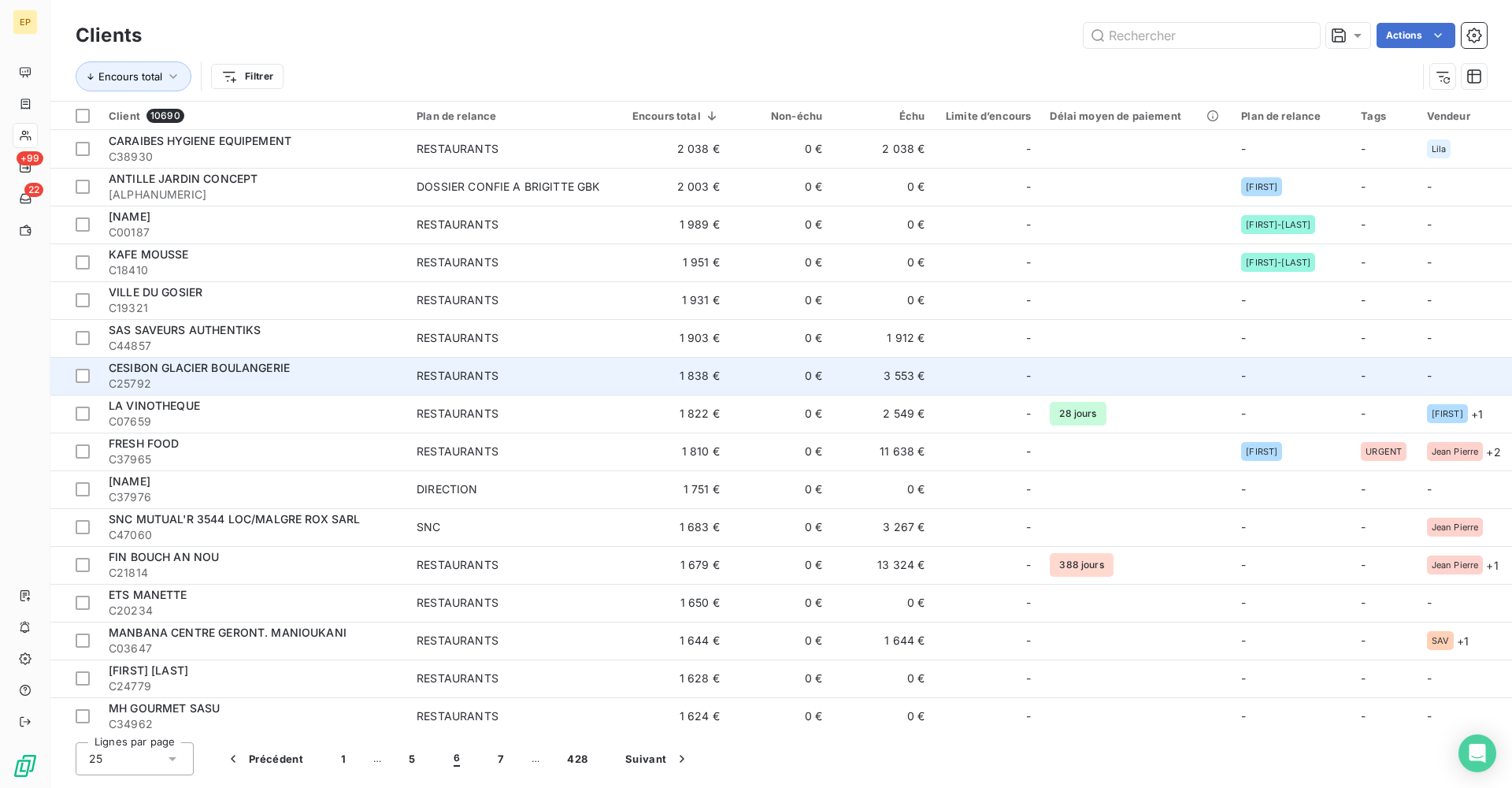 scroll, scrollTop: 0, scrollLeft: 0, axis: both 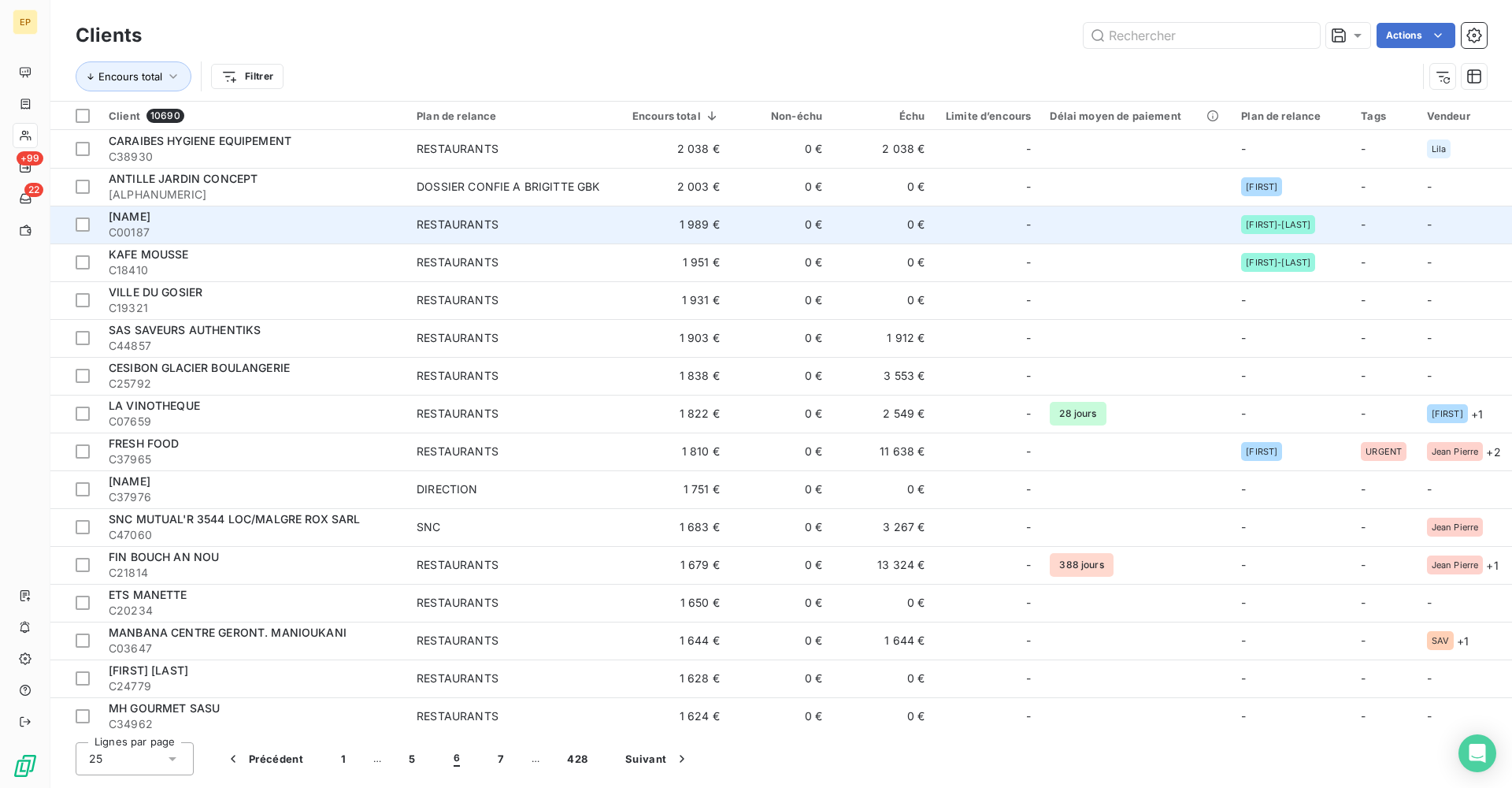 click on "RESTAURANTS" at bounding box center [513, 225] 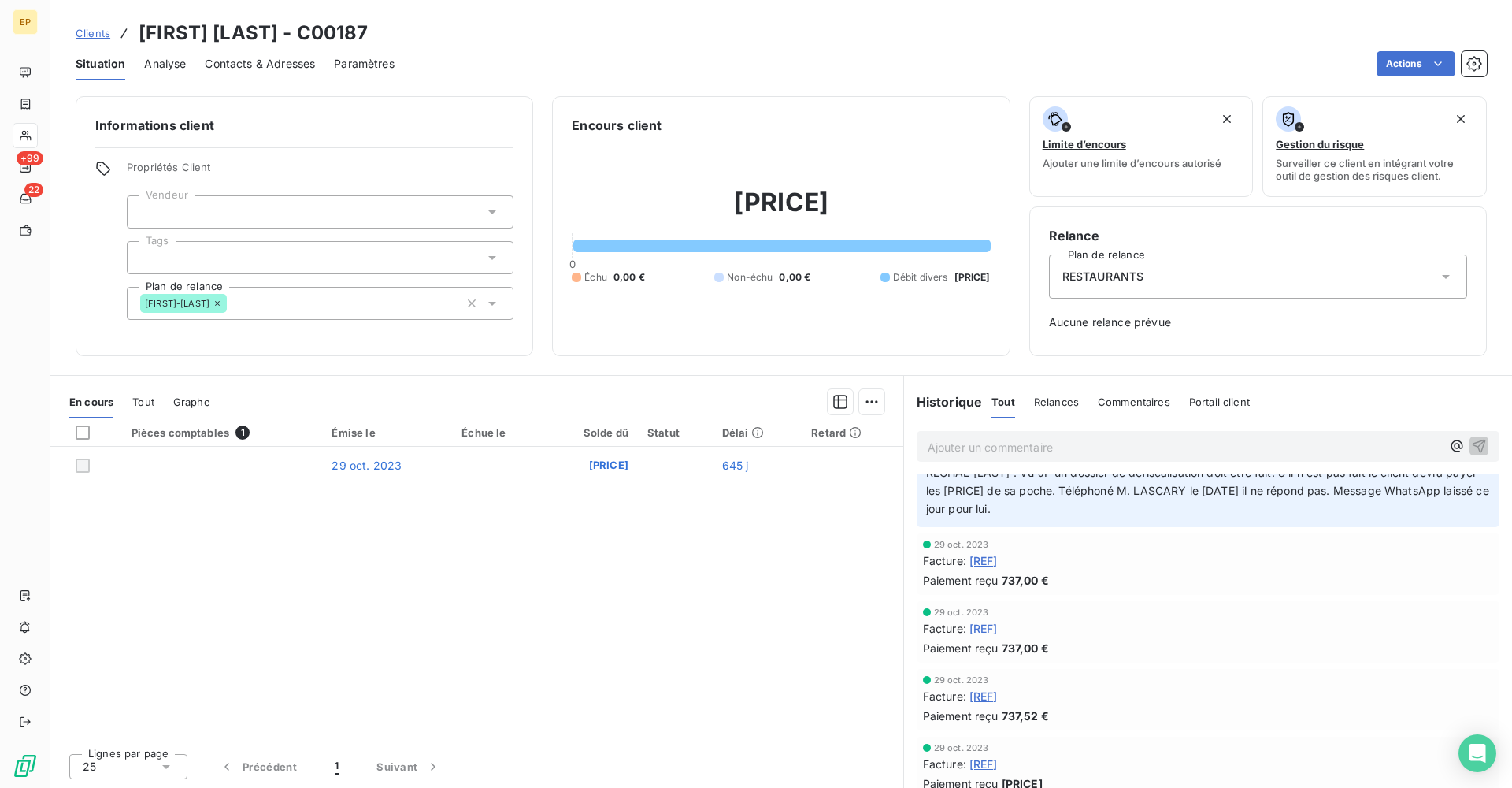 scroll, scrollTop: 356, scrollLeft: 0, axis: vertical 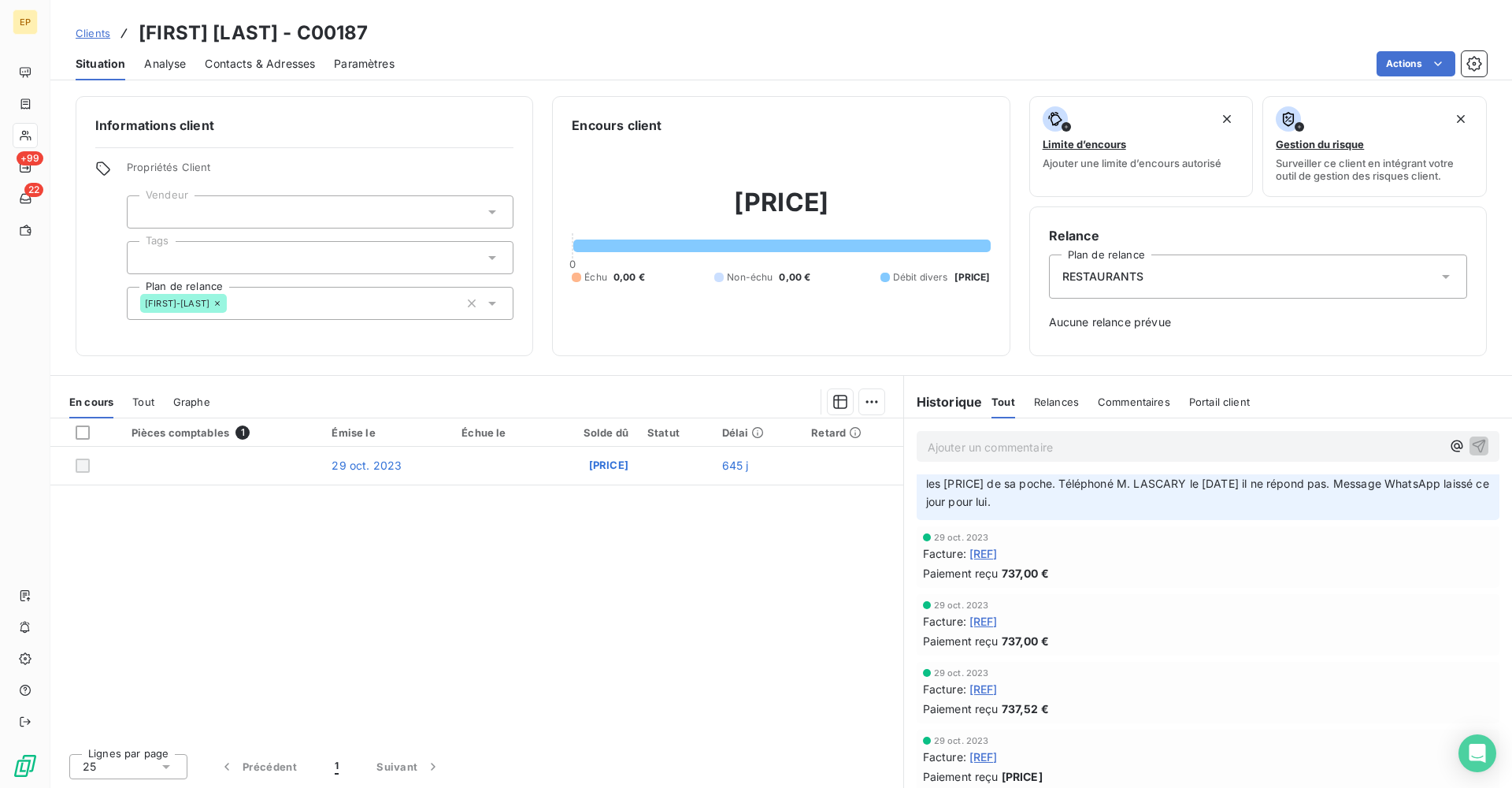 click on "[REF]" at bounding box center [984, 553] 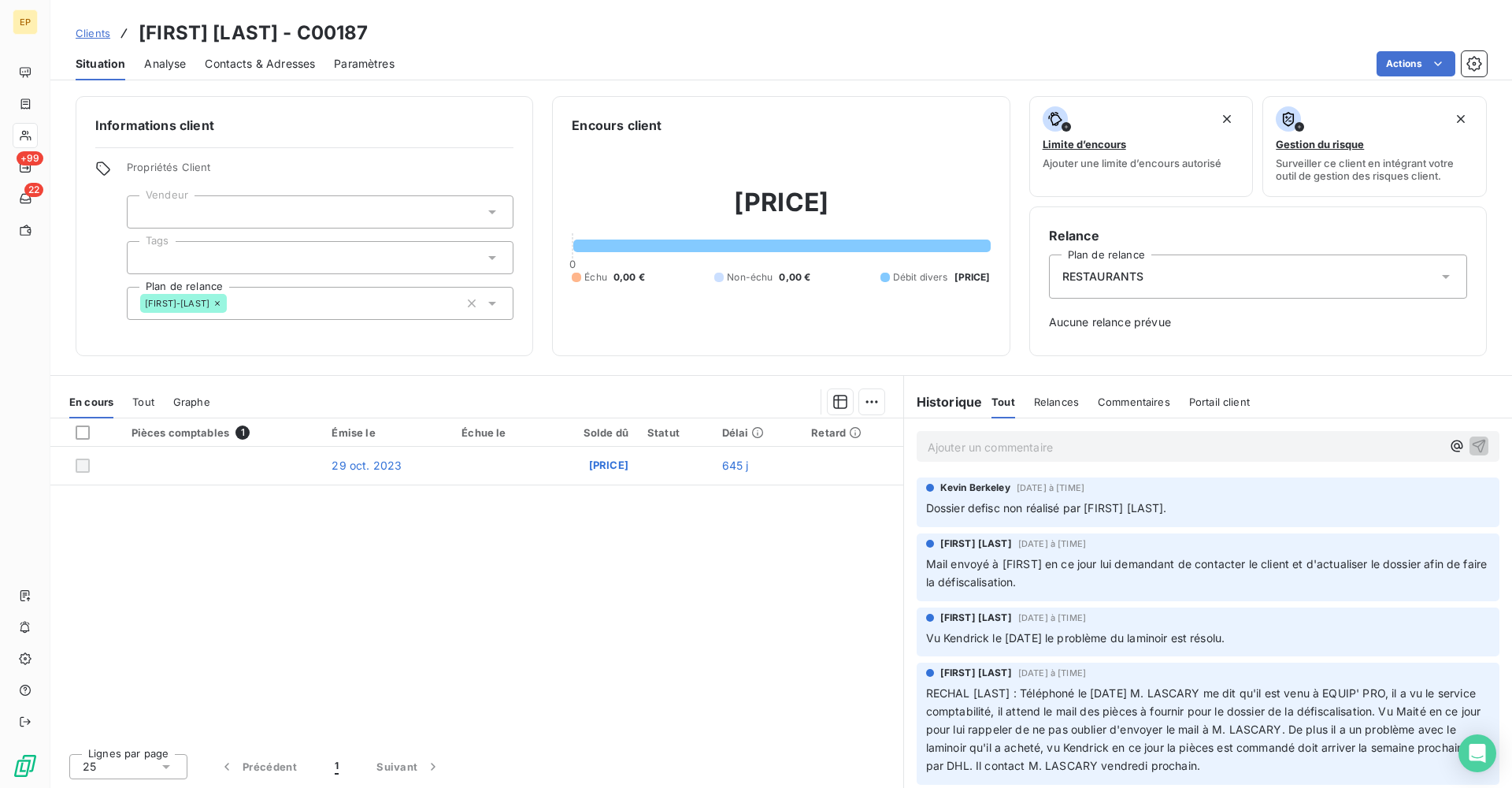 click at bounding box center (320, 212) 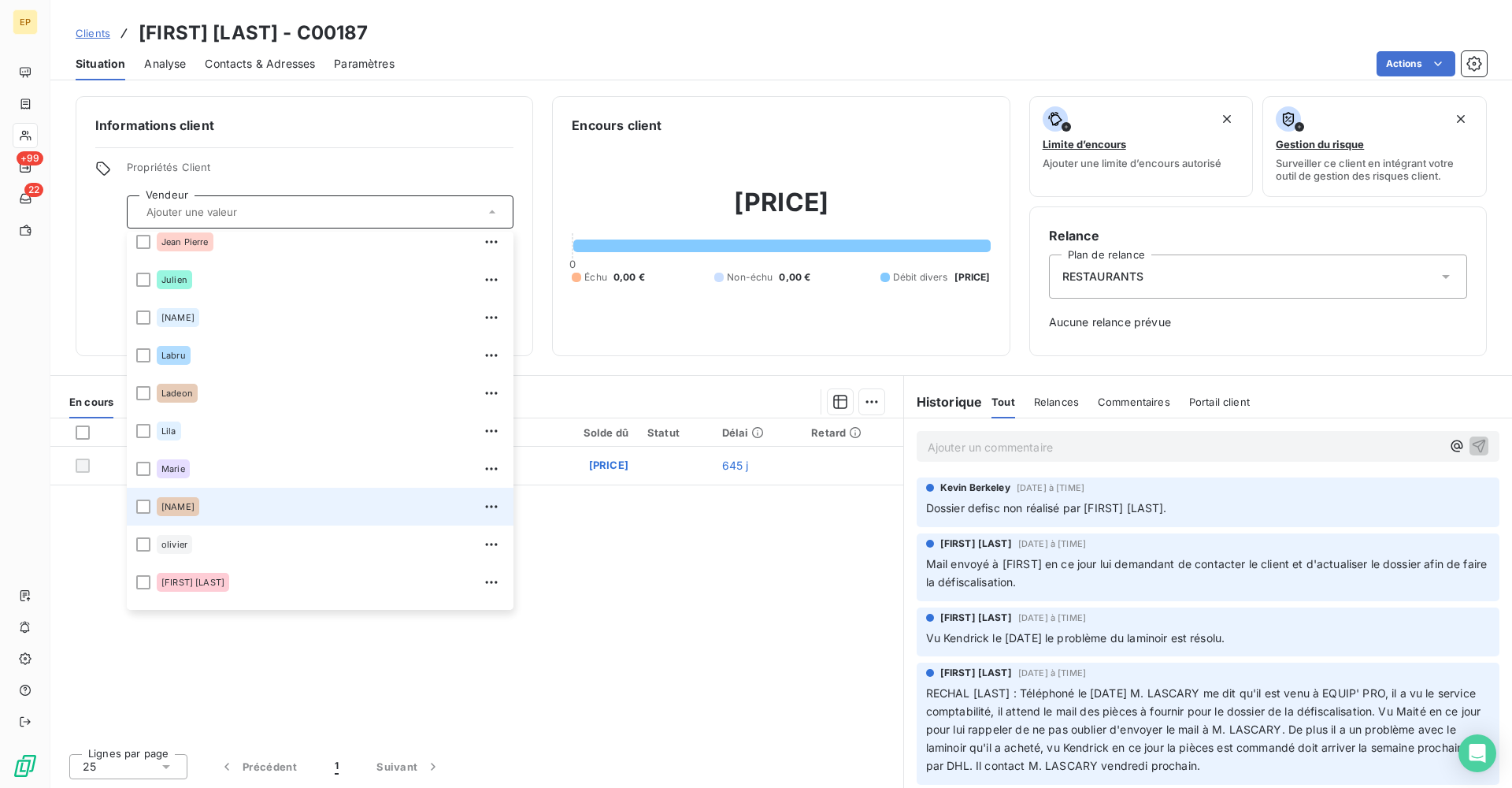 scroll, scrollTop: 214, scrollLeft: 0, axis: vertical 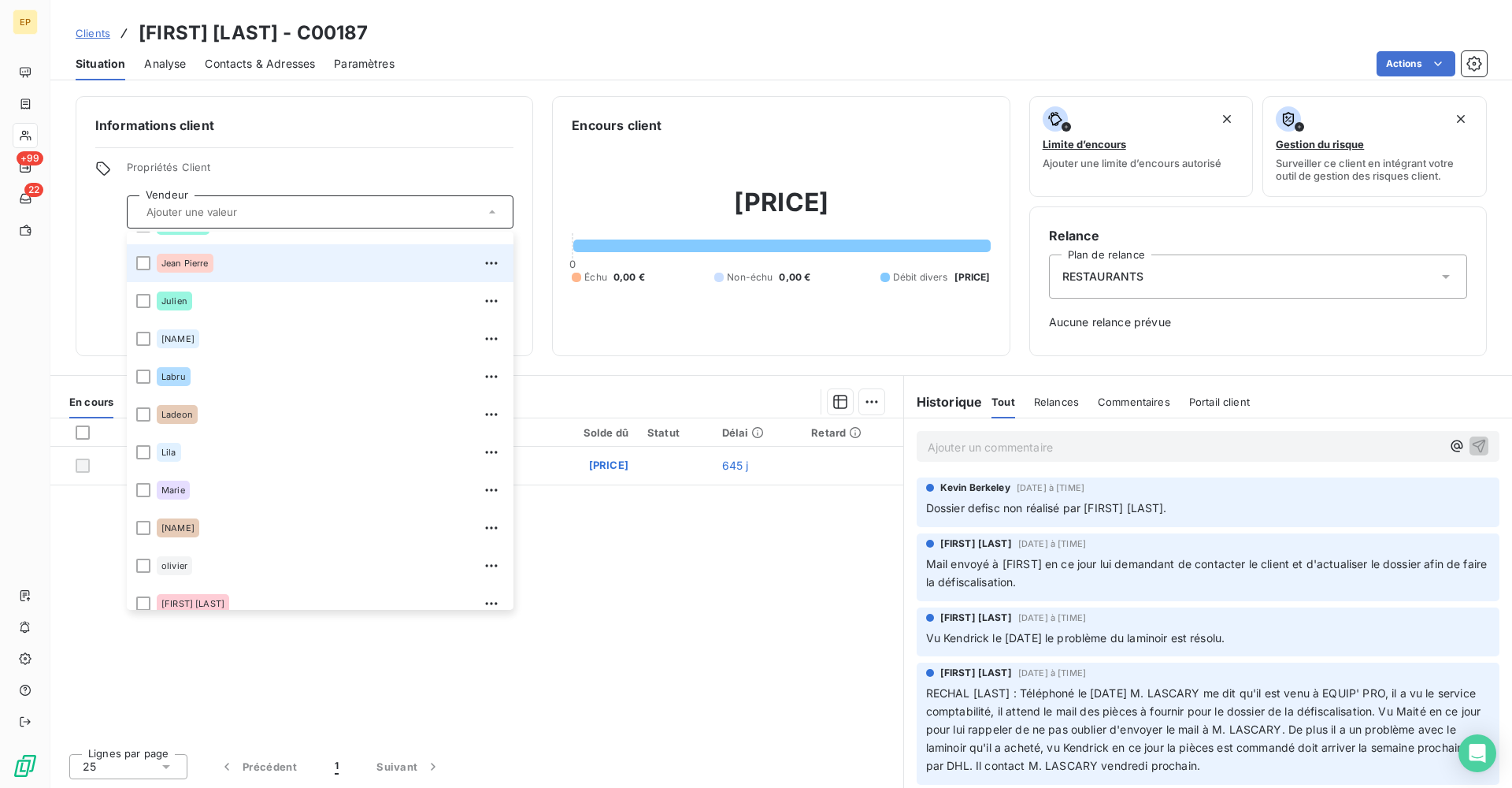 click on "Jean Pierre" at bounding box center (185, 263) 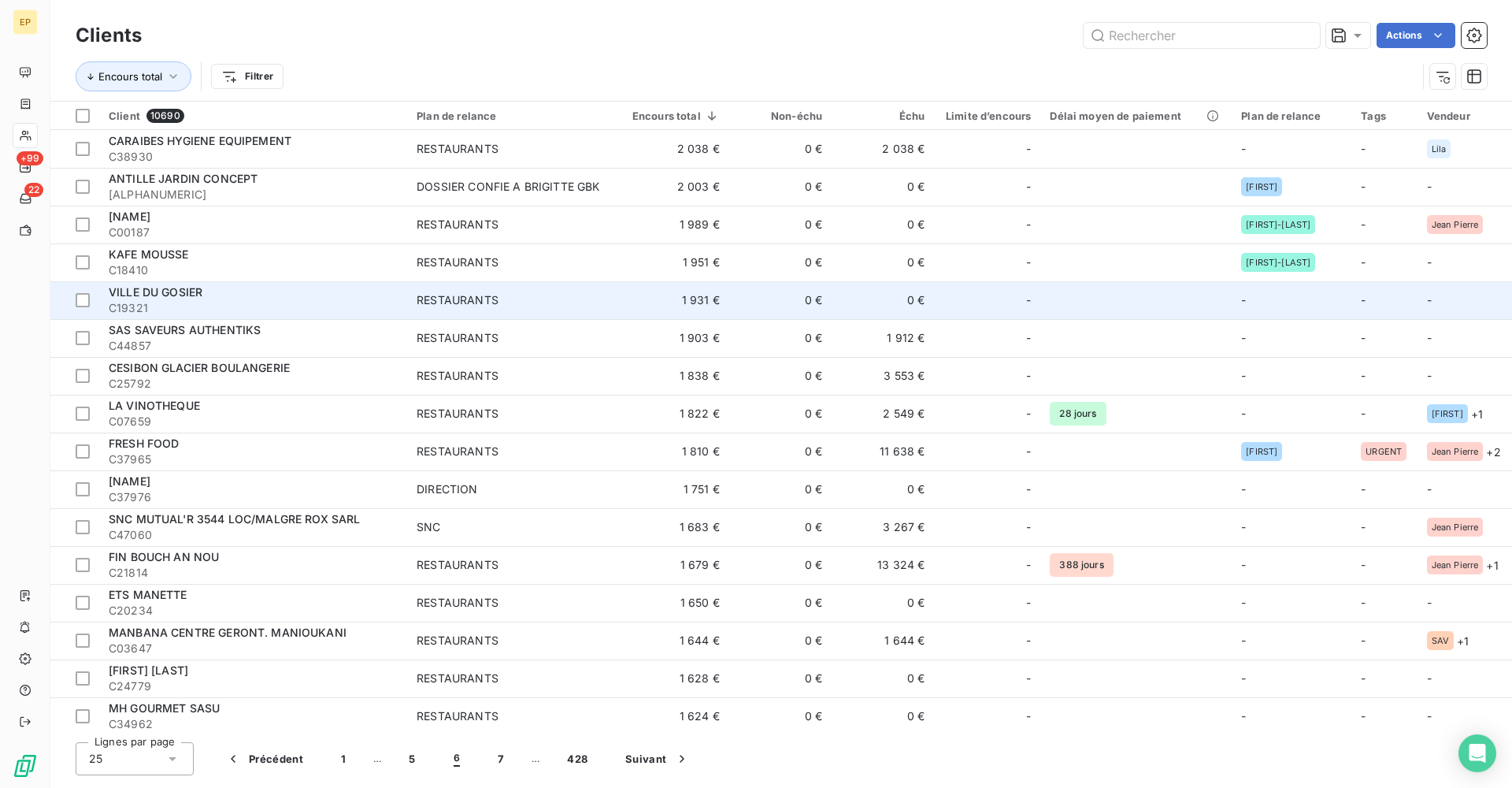 click on "VILLE DU GOSIER" at bounding box center [253, 292] 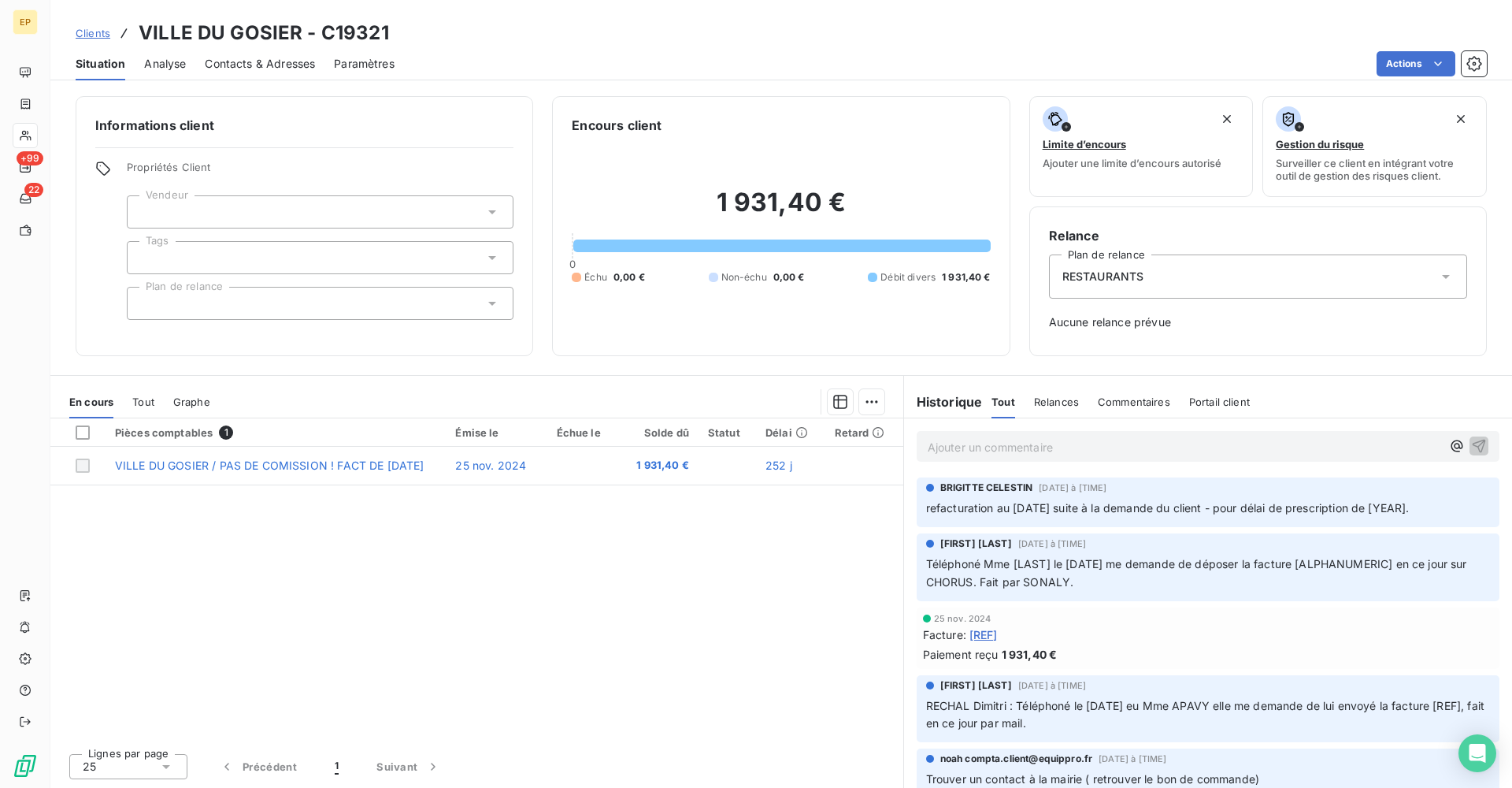 click on "[REF]" at bounding box center [984, 634] 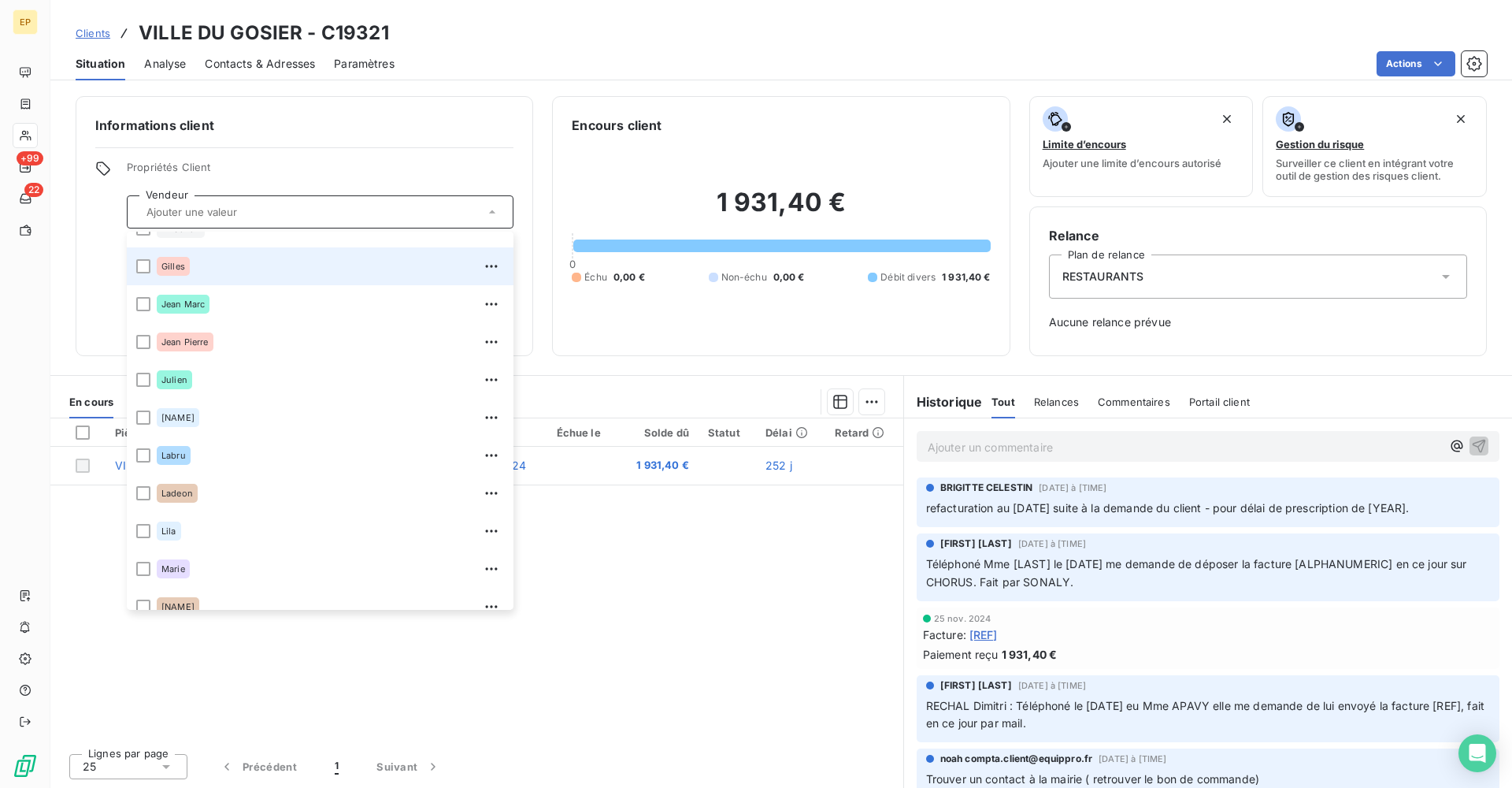 scroll, scrollTop: 153, scrollLeft: 0, axis: vertical 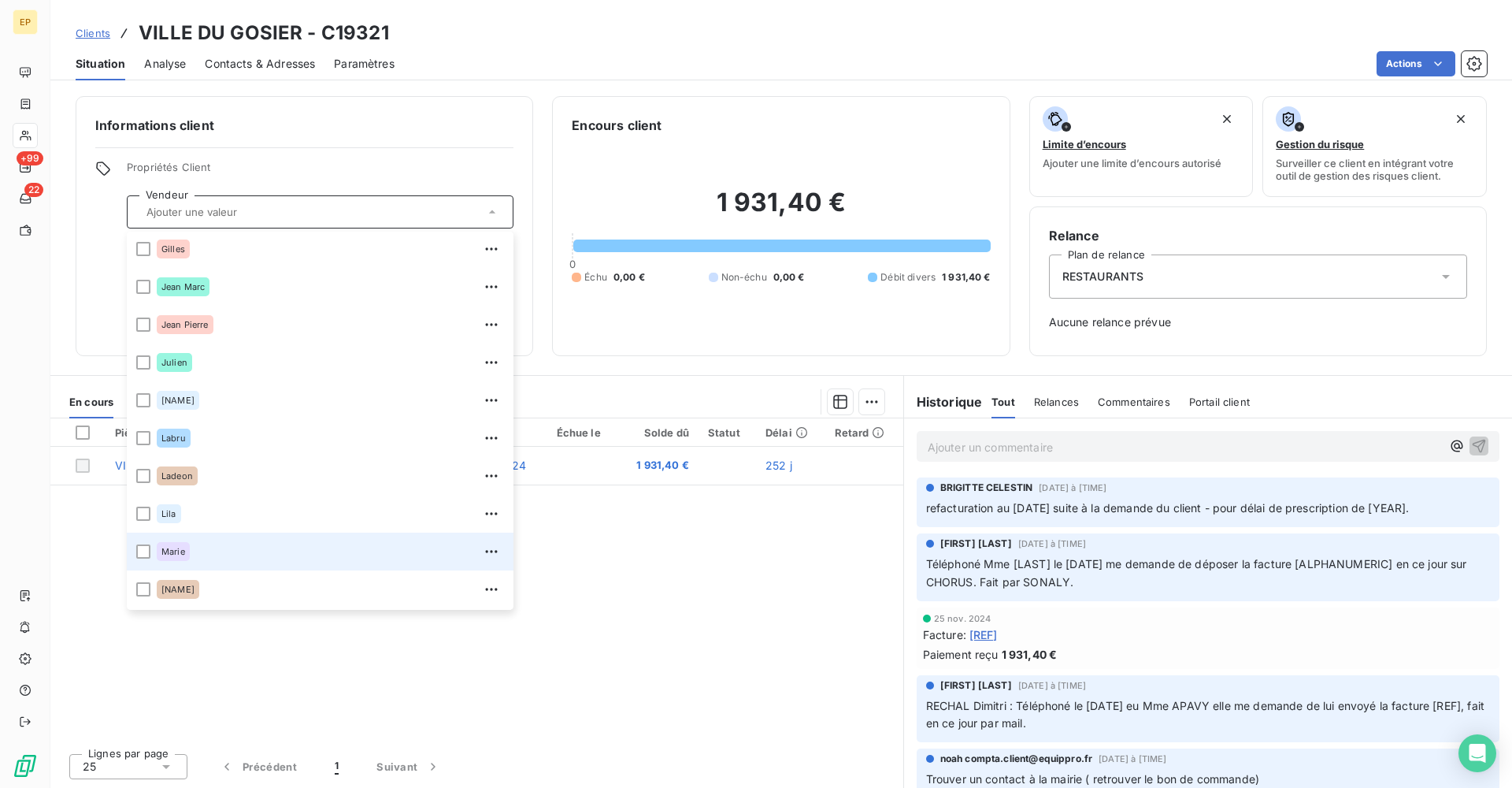 click on "Marie" at bounding box center [173, 552] 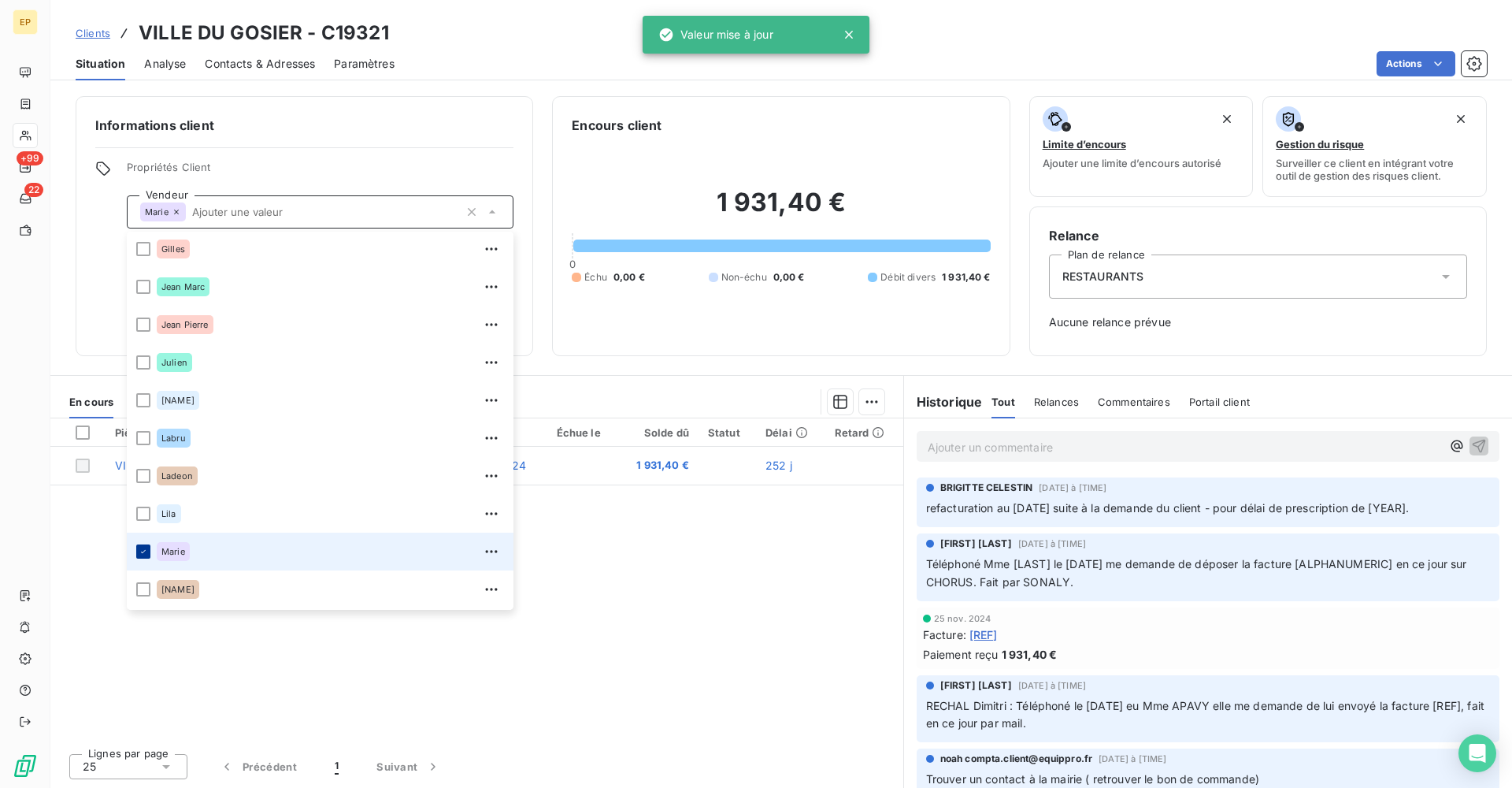 click 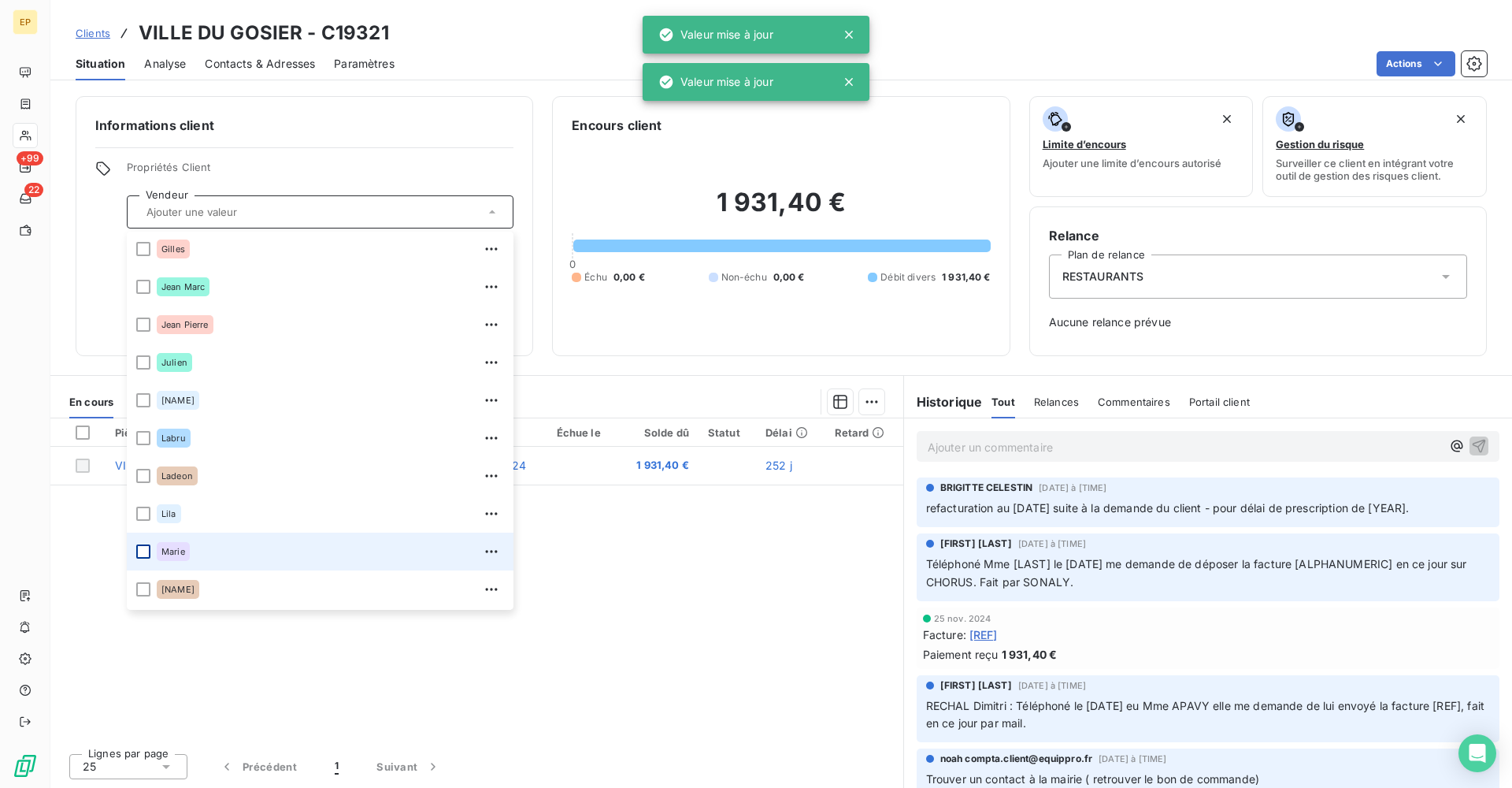 click at bounding box center [143, 552] 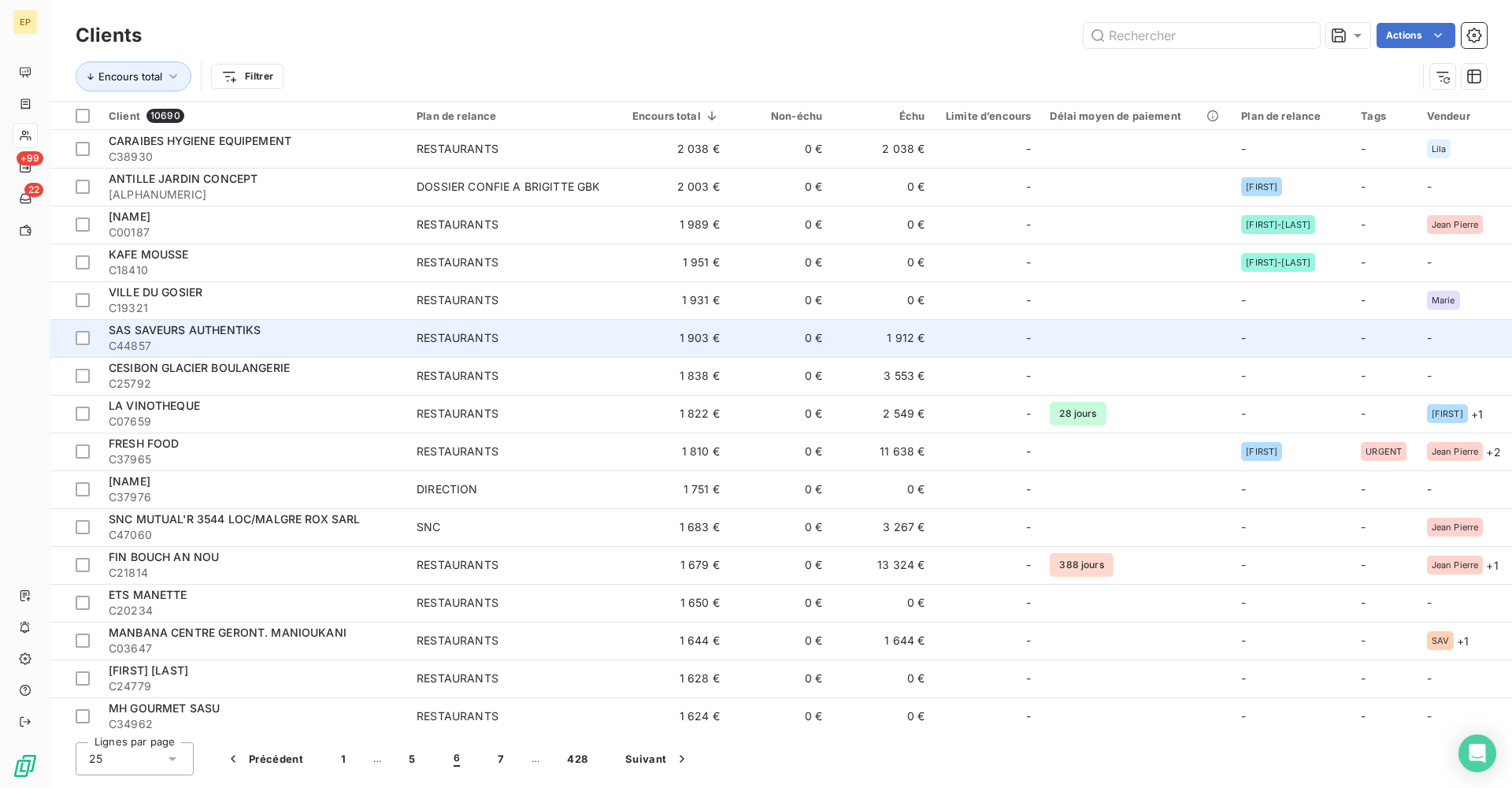 click on "SAS SAVEURS AUTHENTIKS" at bounding box center [253, 330] 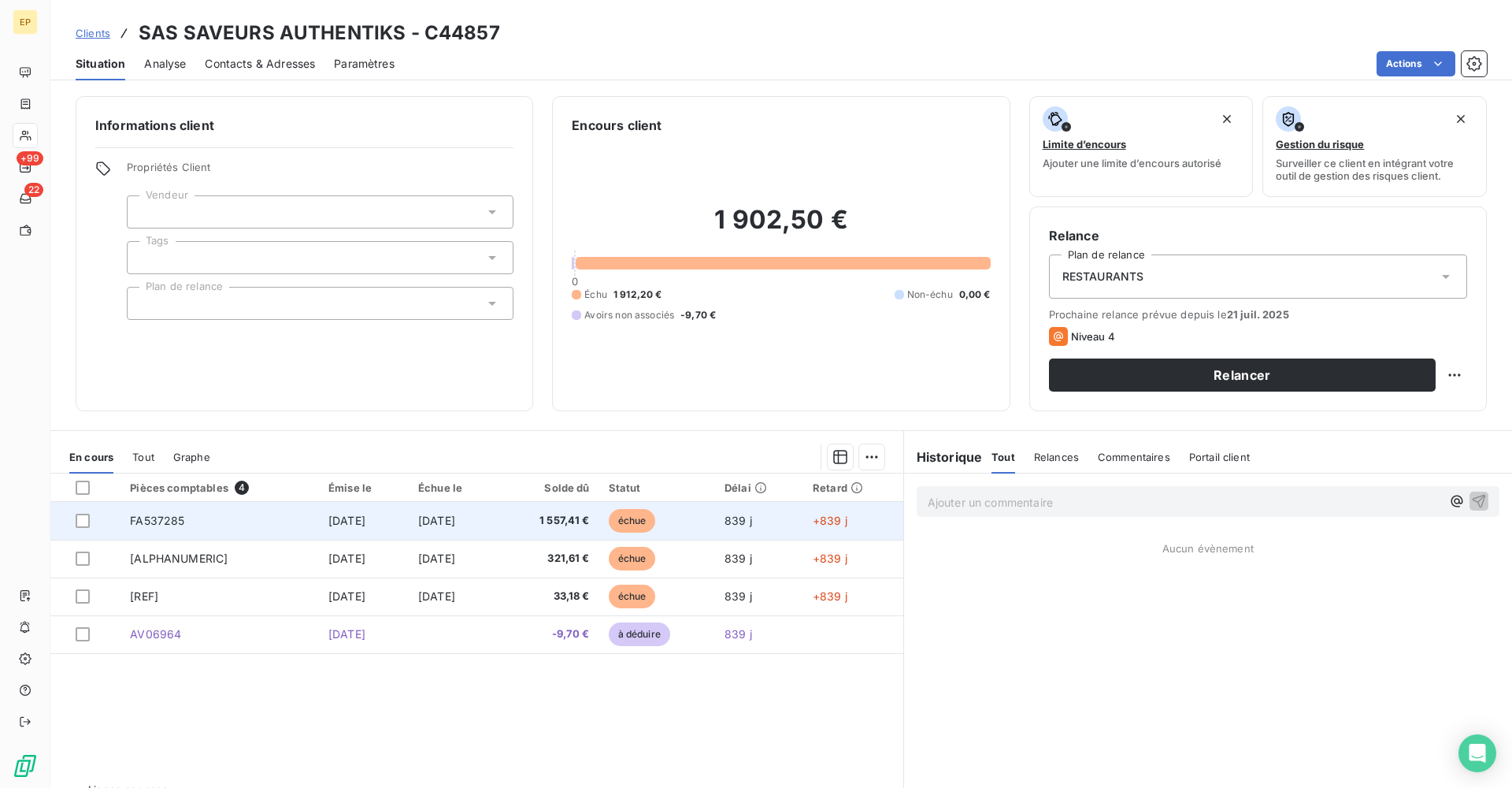 click on "FA537285" at bounding box center (157, 520) 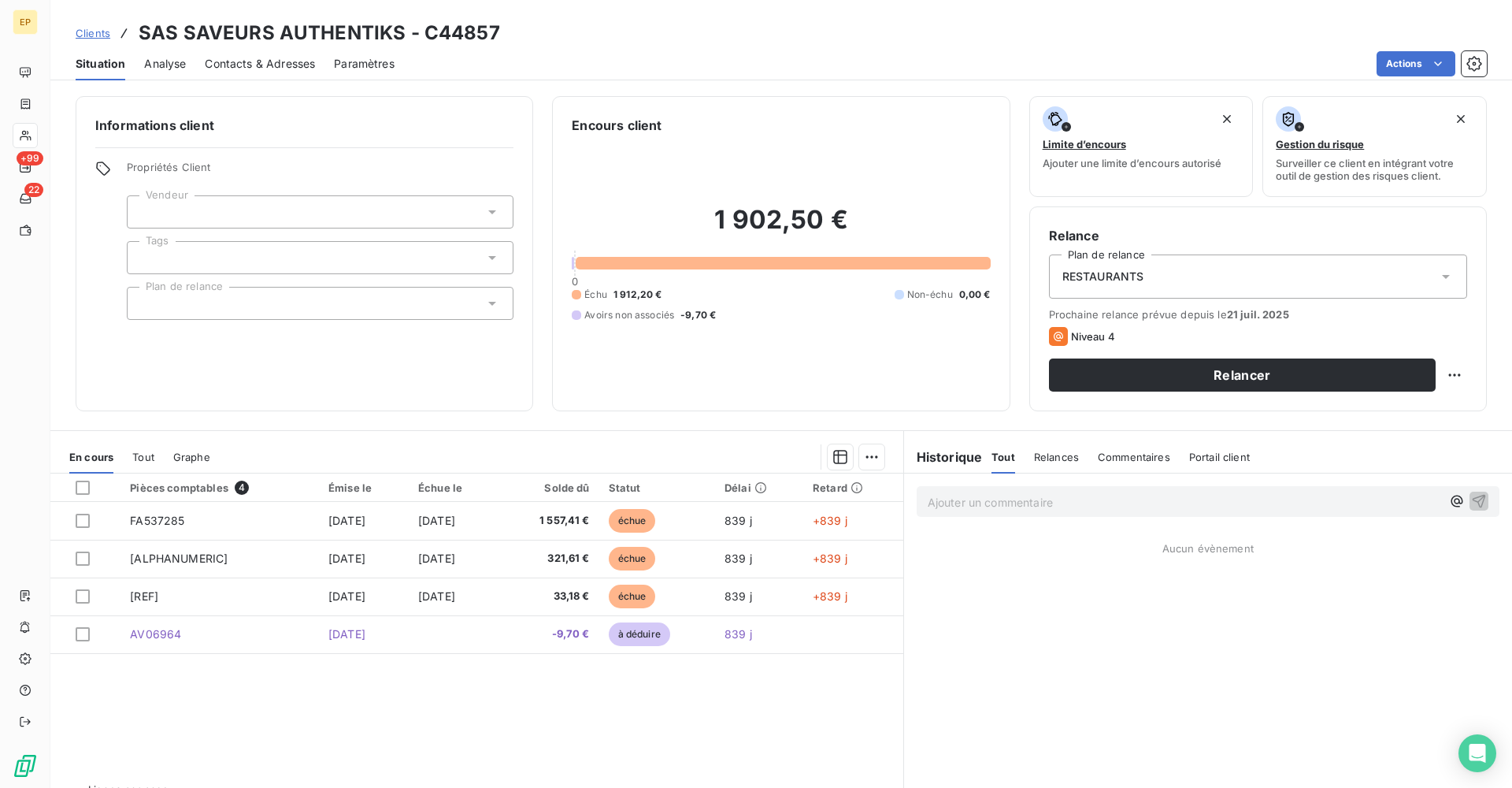 click at bounding box center [320, 212] 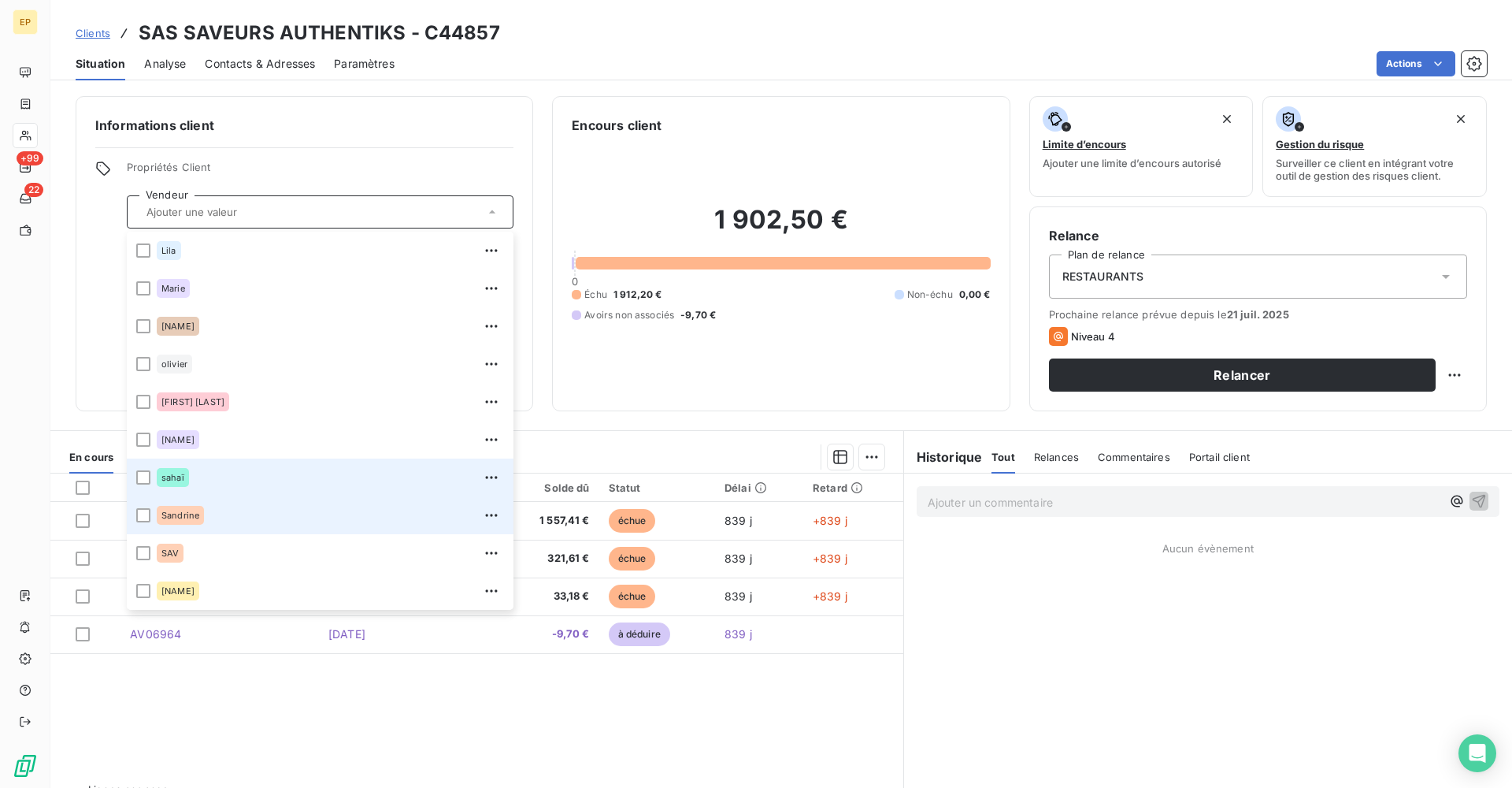 scroll, scrollTop: 416, scrollLeft: 0, axis: vertical 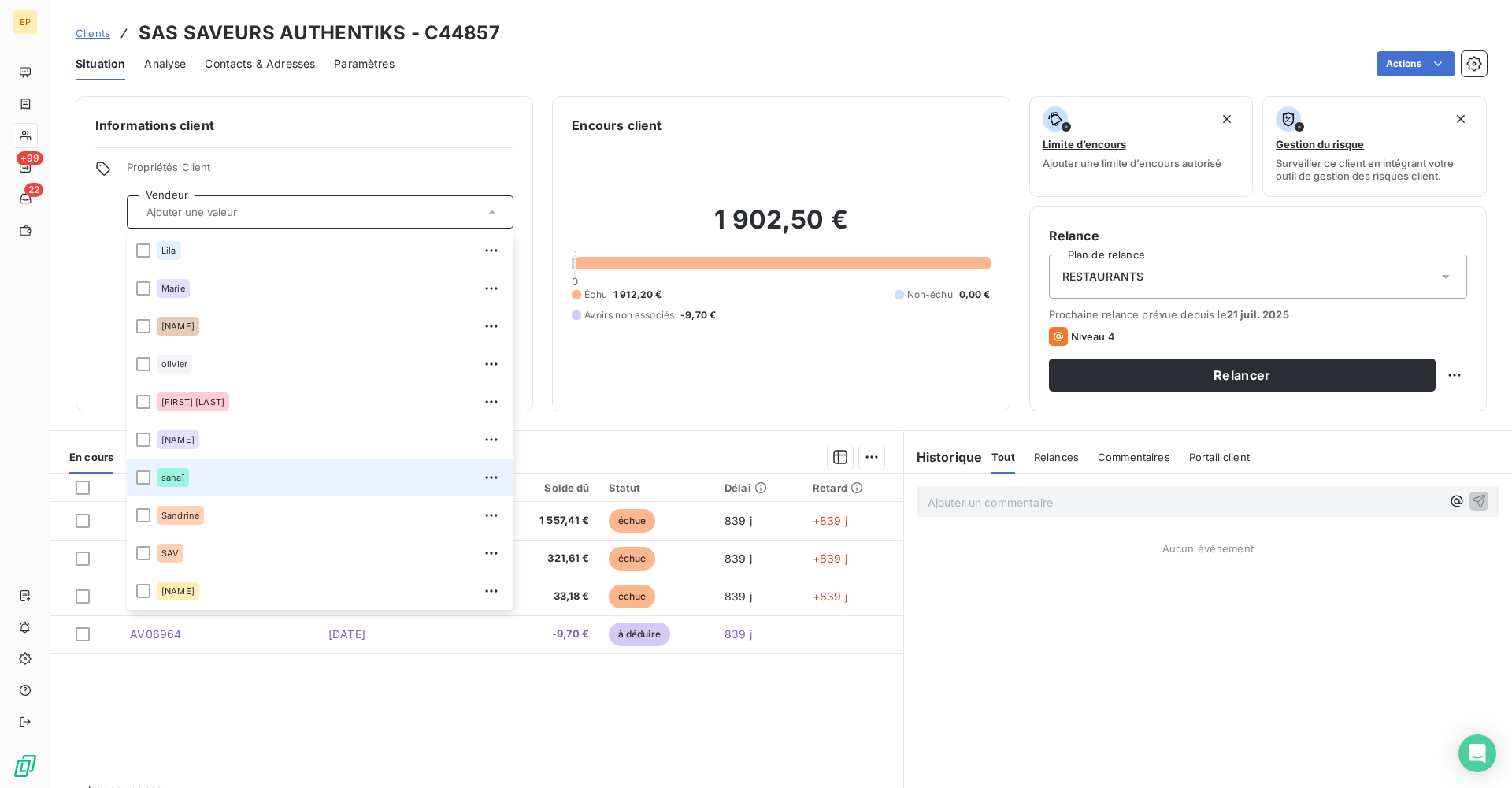 click on "sahaï" at bounding box center [330, 478] 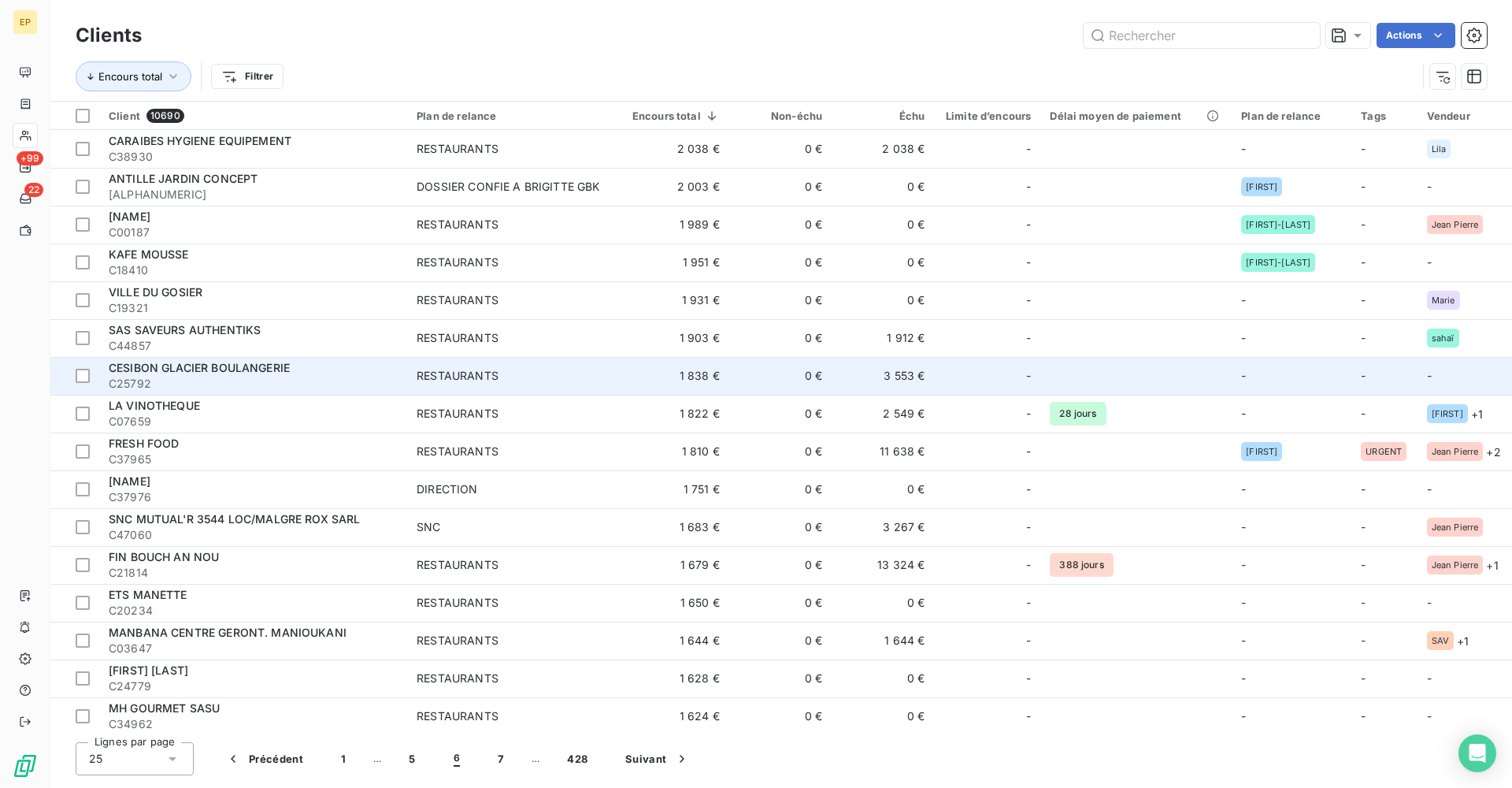 click on "CESIBON GLACIER BOULANGERIE" at bounding box center [253, 368] 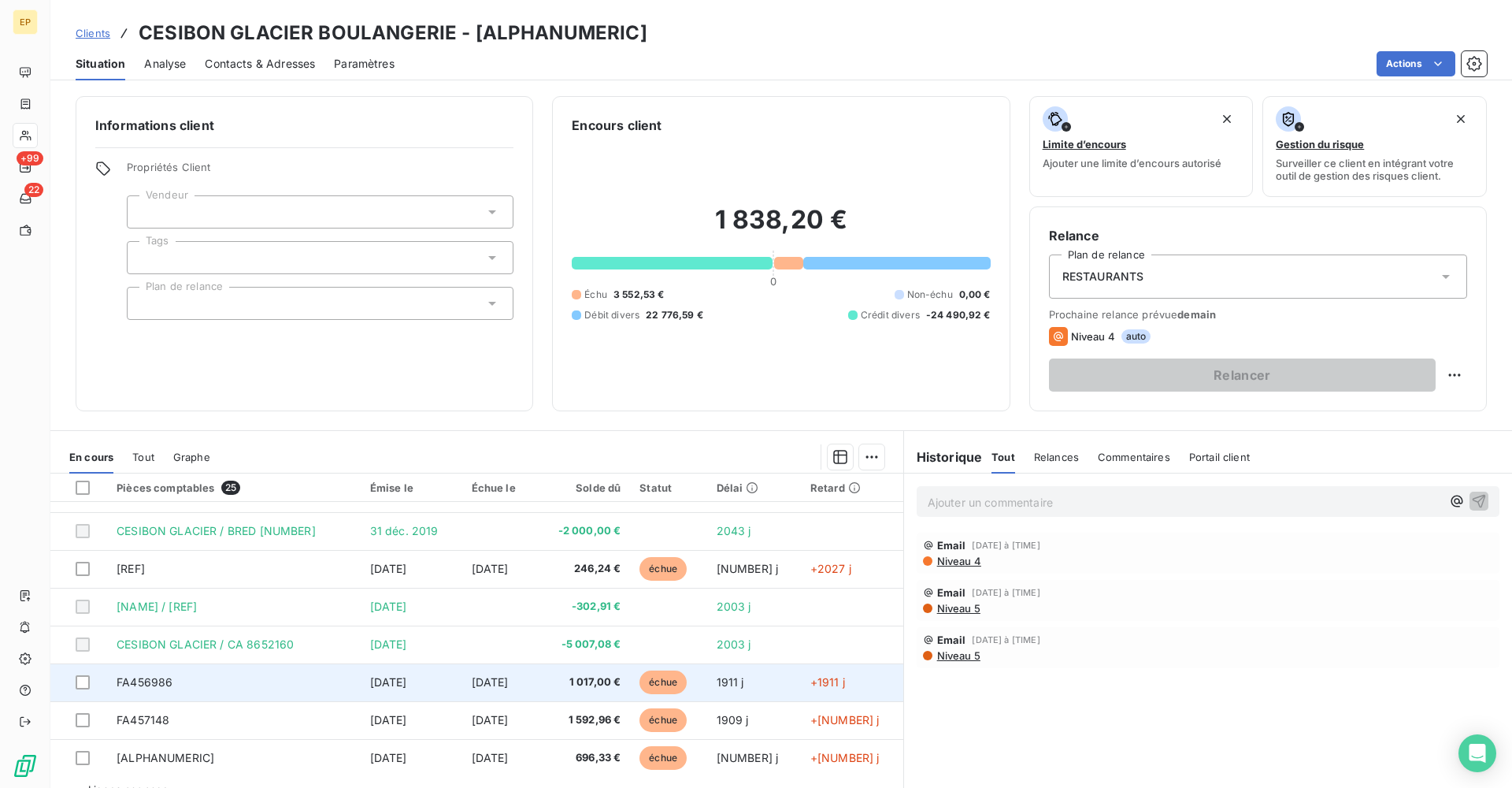 scroll, scrollTop: 670, scrollLeft: 0, axis: vertical 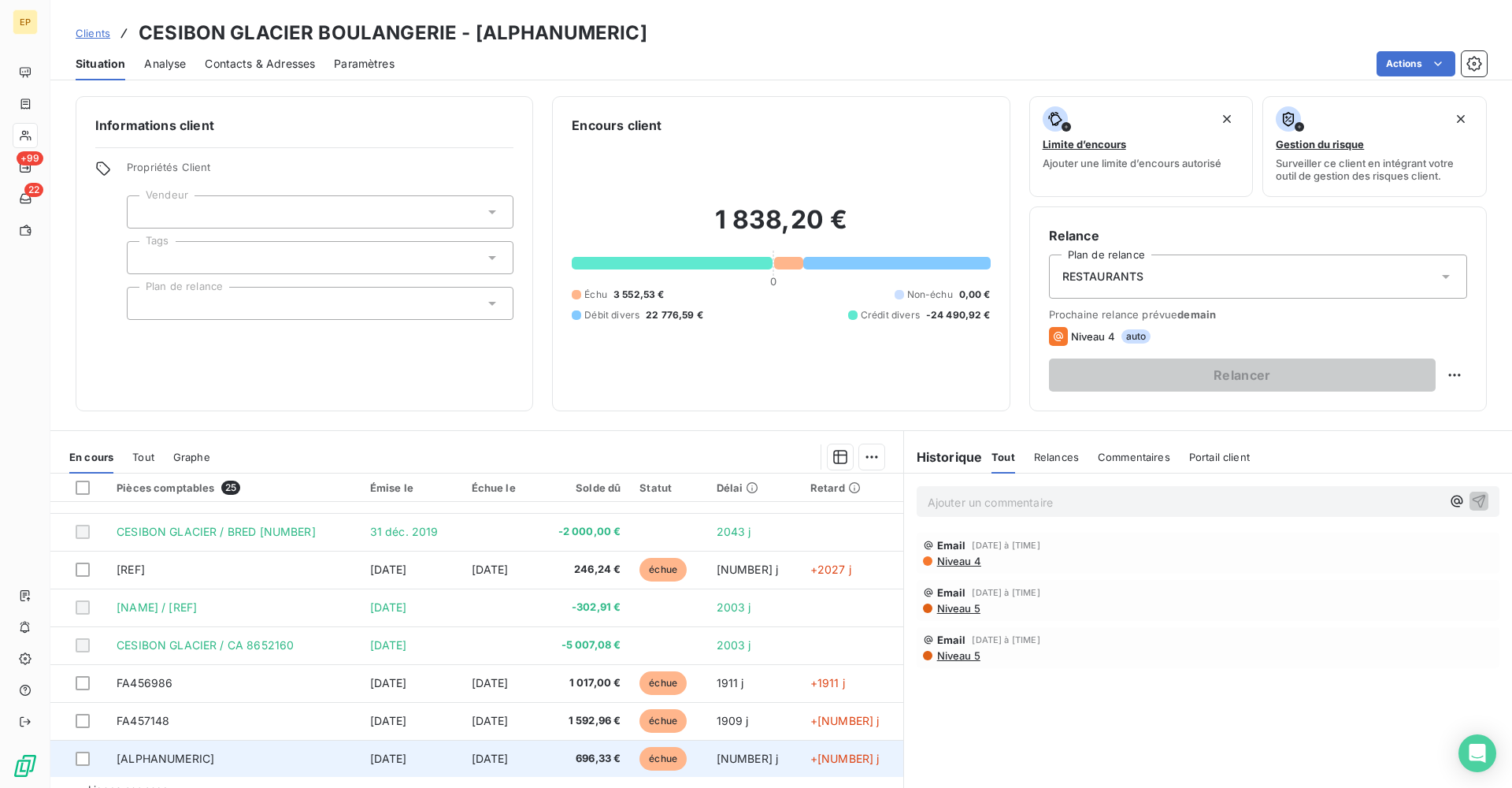 click on "[ALPHANUMERIC]" at bounding box center [165, 758] 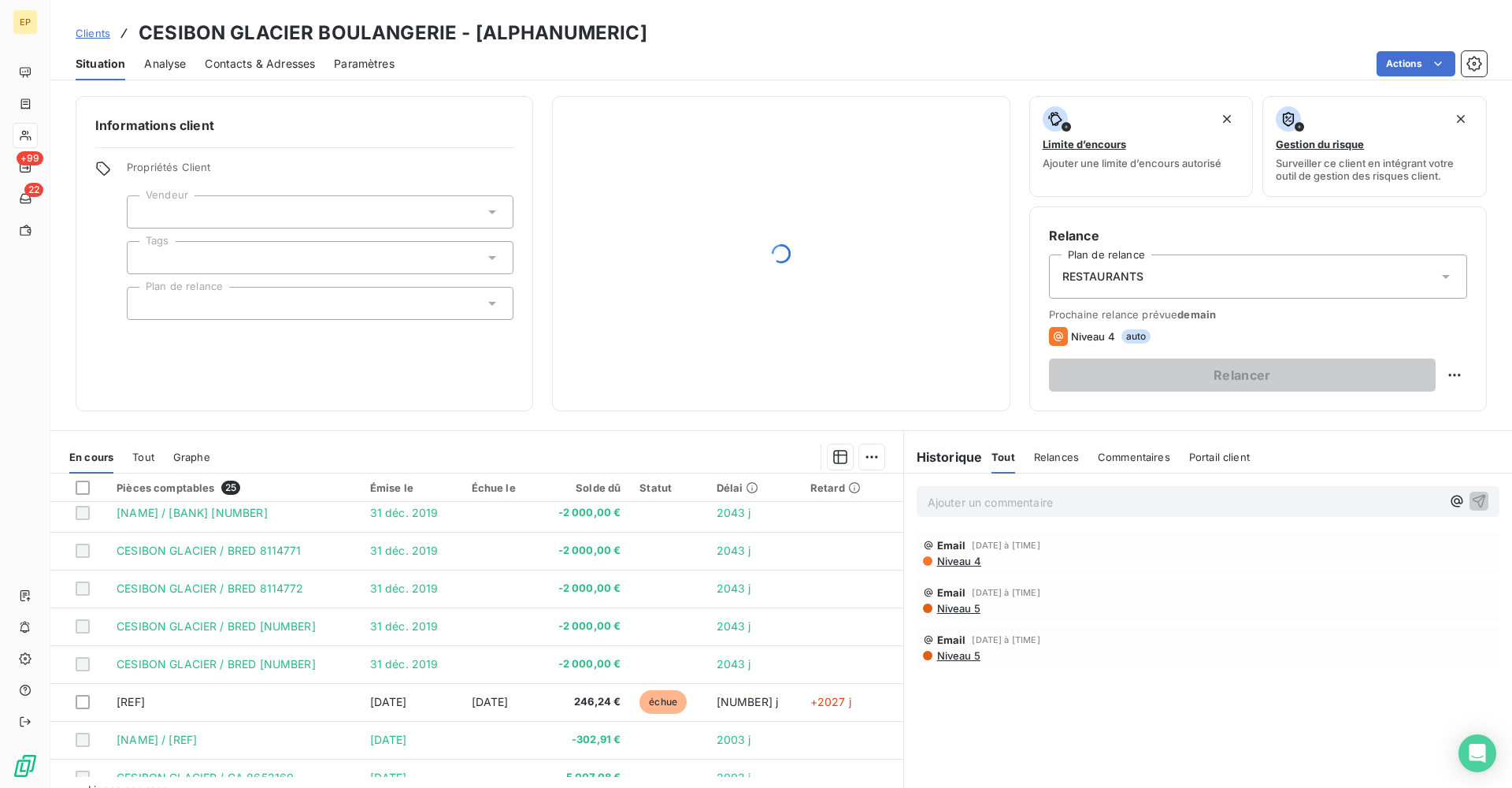 scroll, scrollTop: 670, scrollLeft: 0, axis: vertical 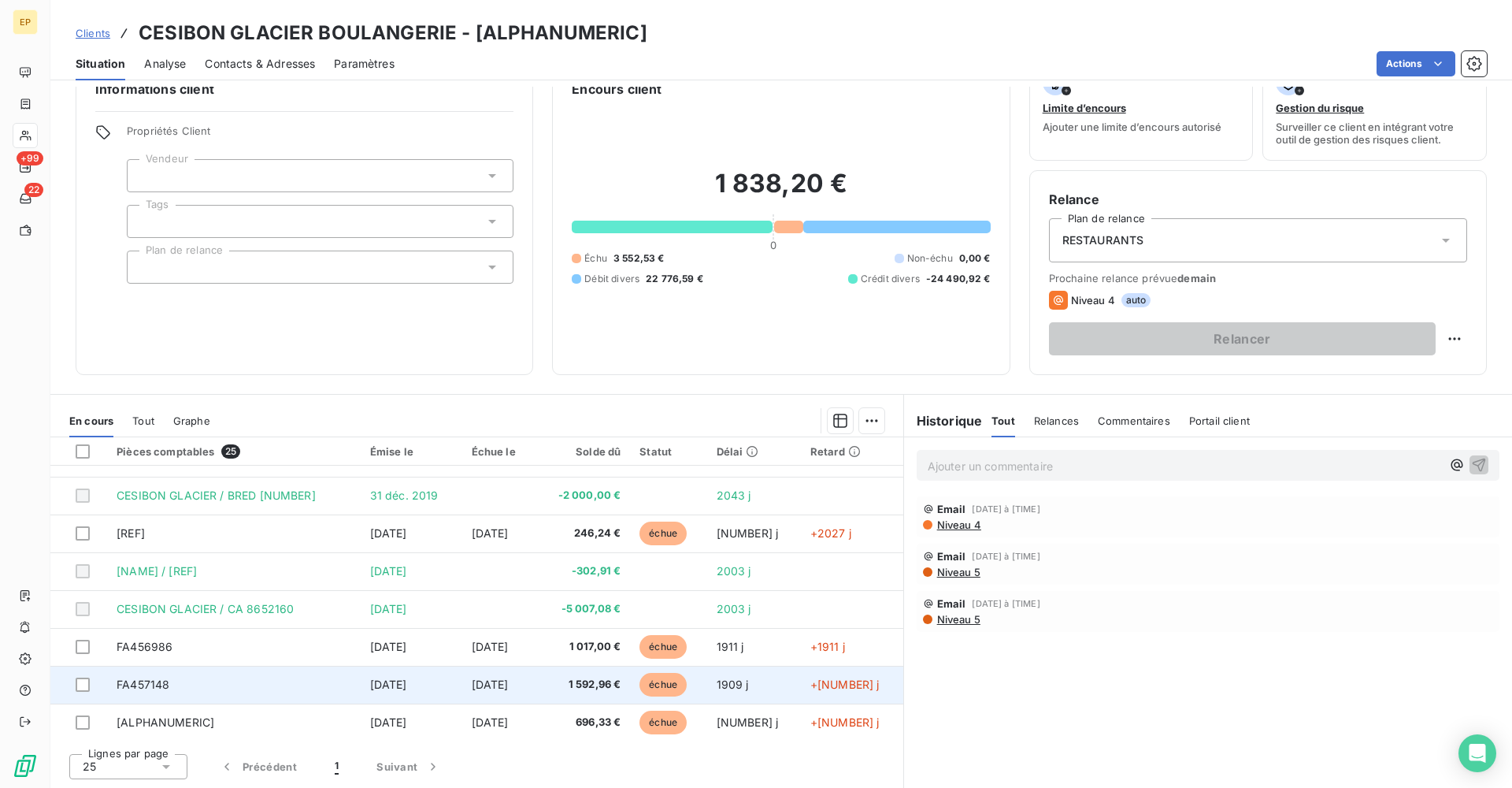 click on "FA457148" at bounding box center [143, 684] 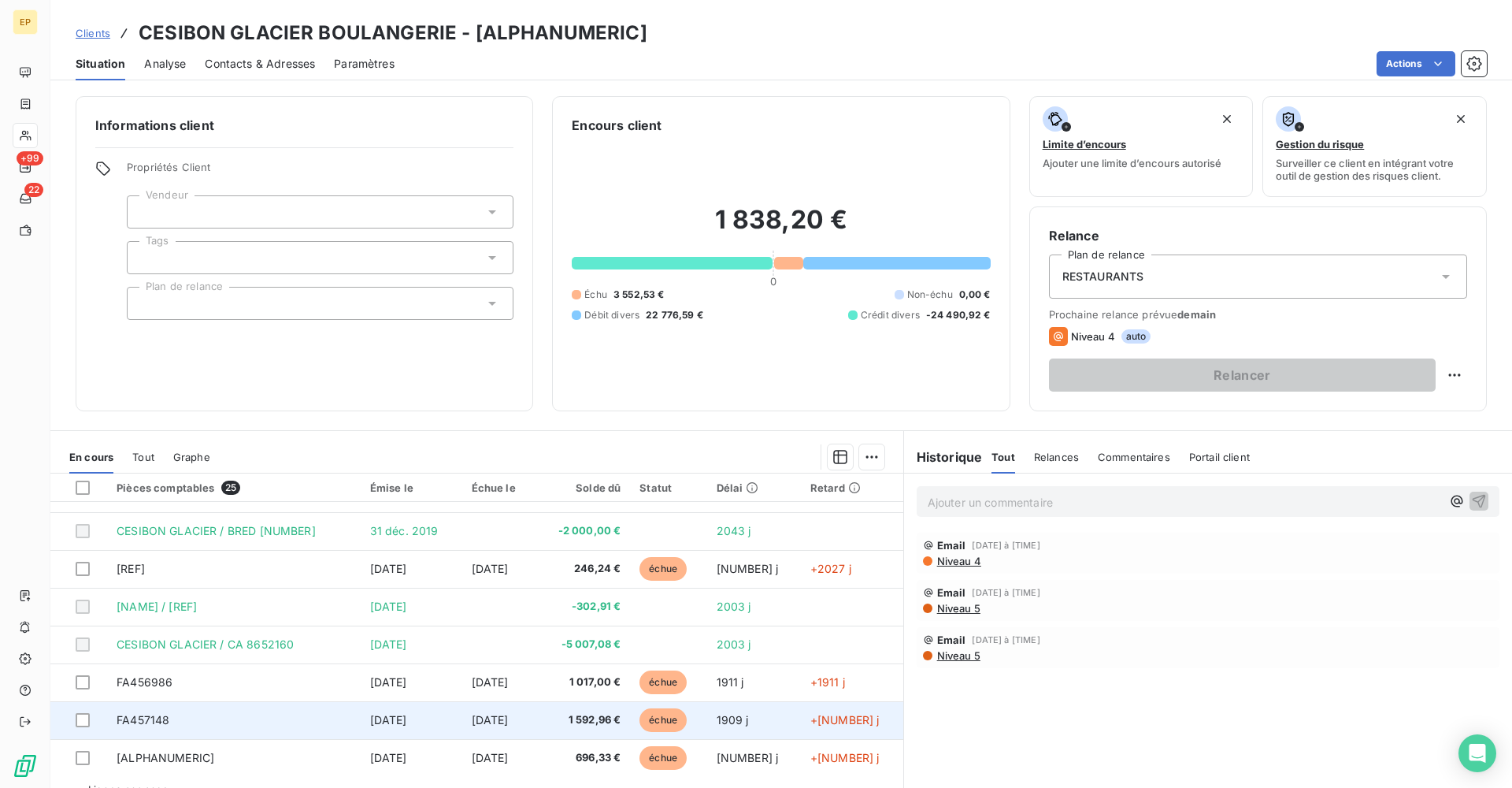 scroll, scrollTop: 670, scrollLeft: 0, axis: vertical 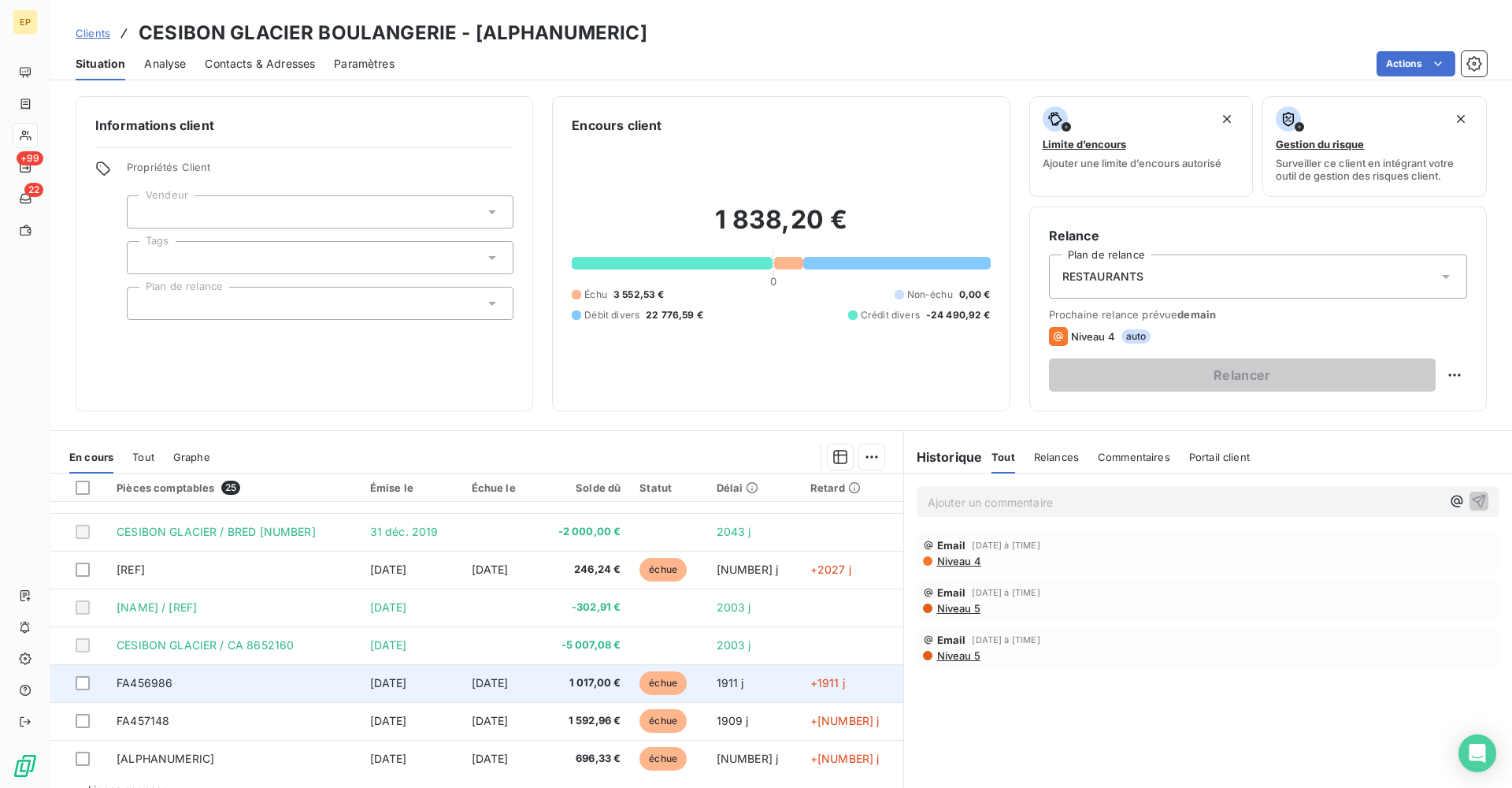 click on "FA456986" at bounding box center (234, 683) 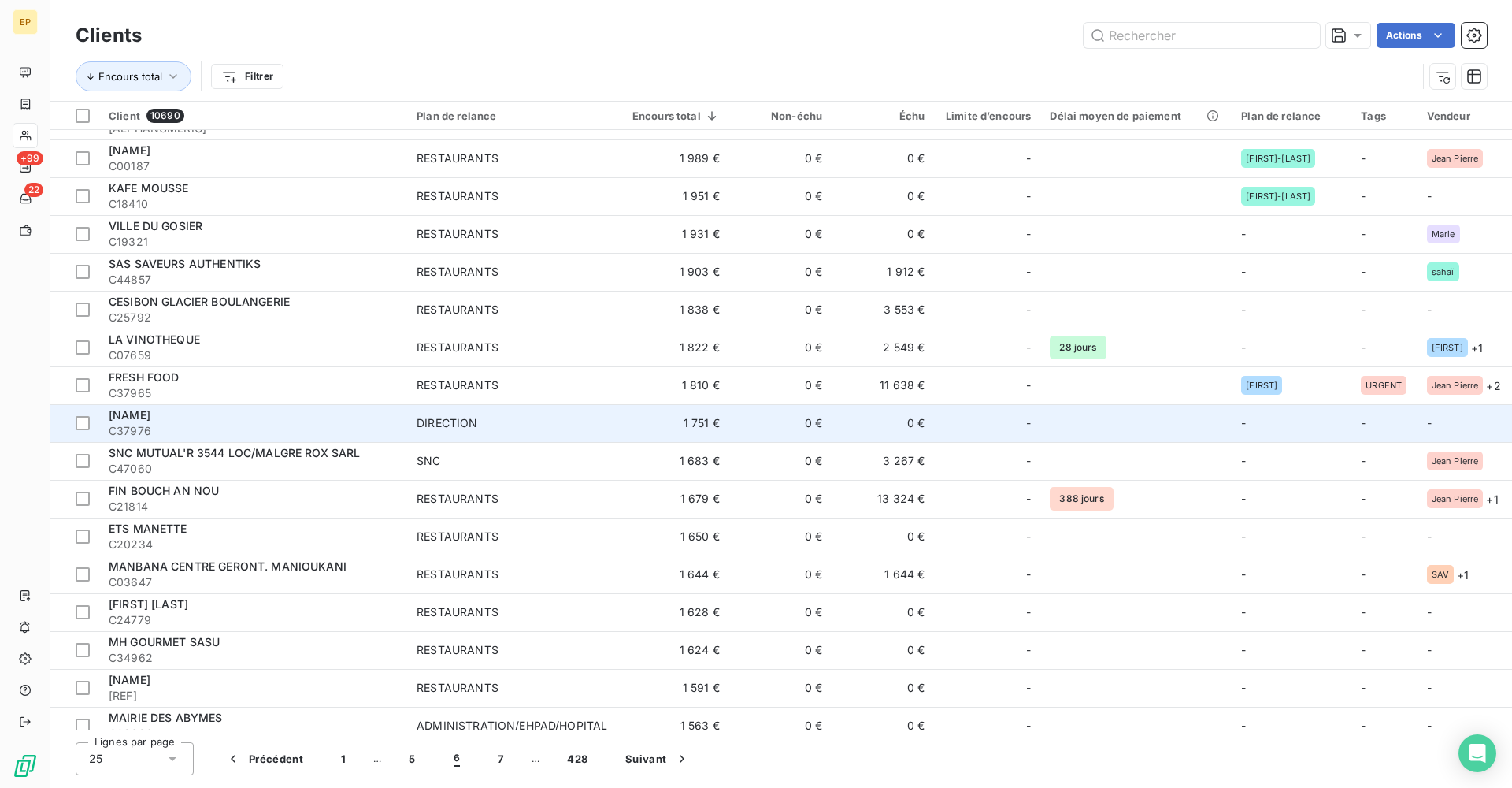 scroll, scrollTop: 67, scrollLeft: 0, axis: vertical 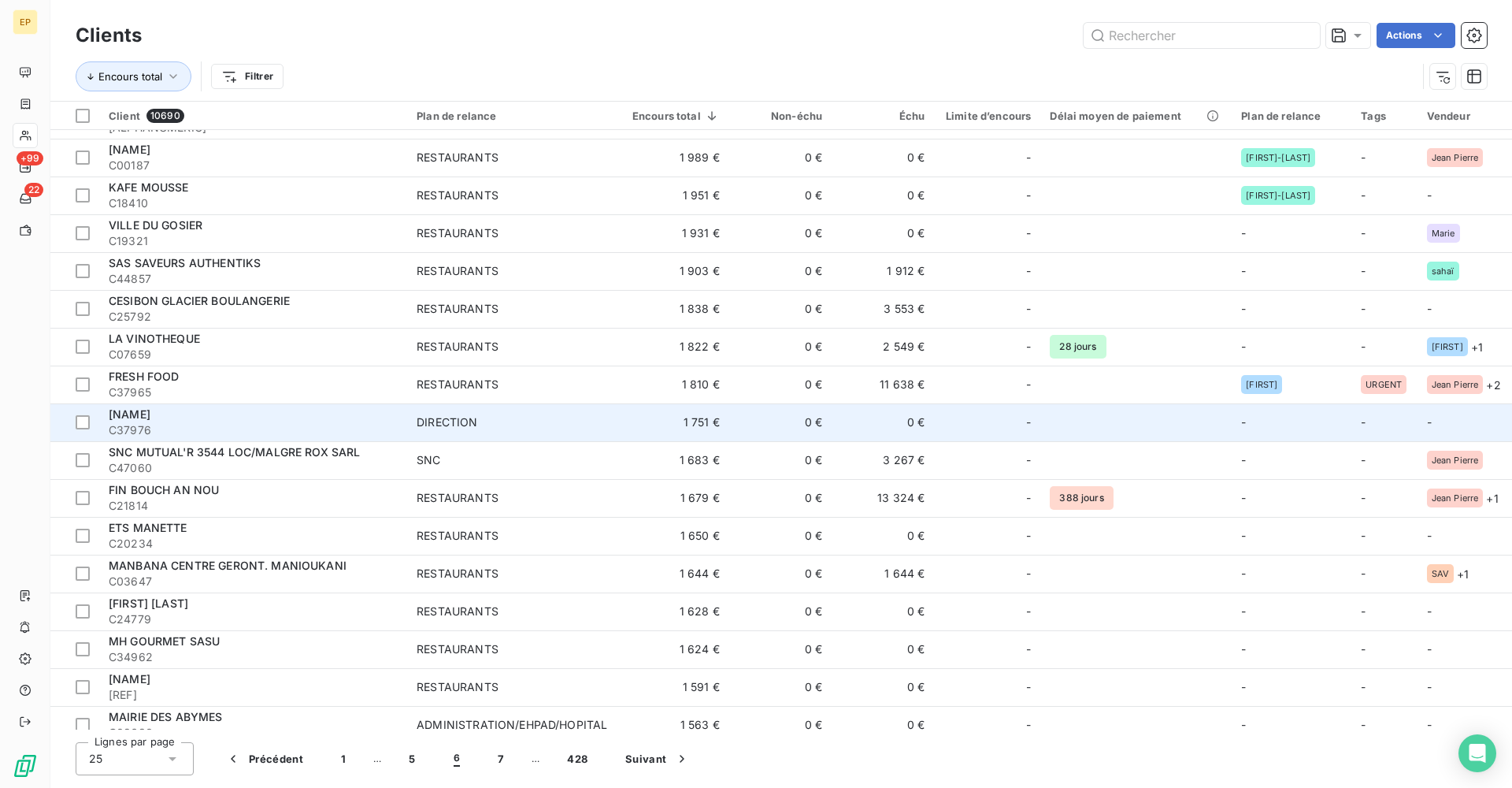 click on "C37976" at bounding box center [253, 430] 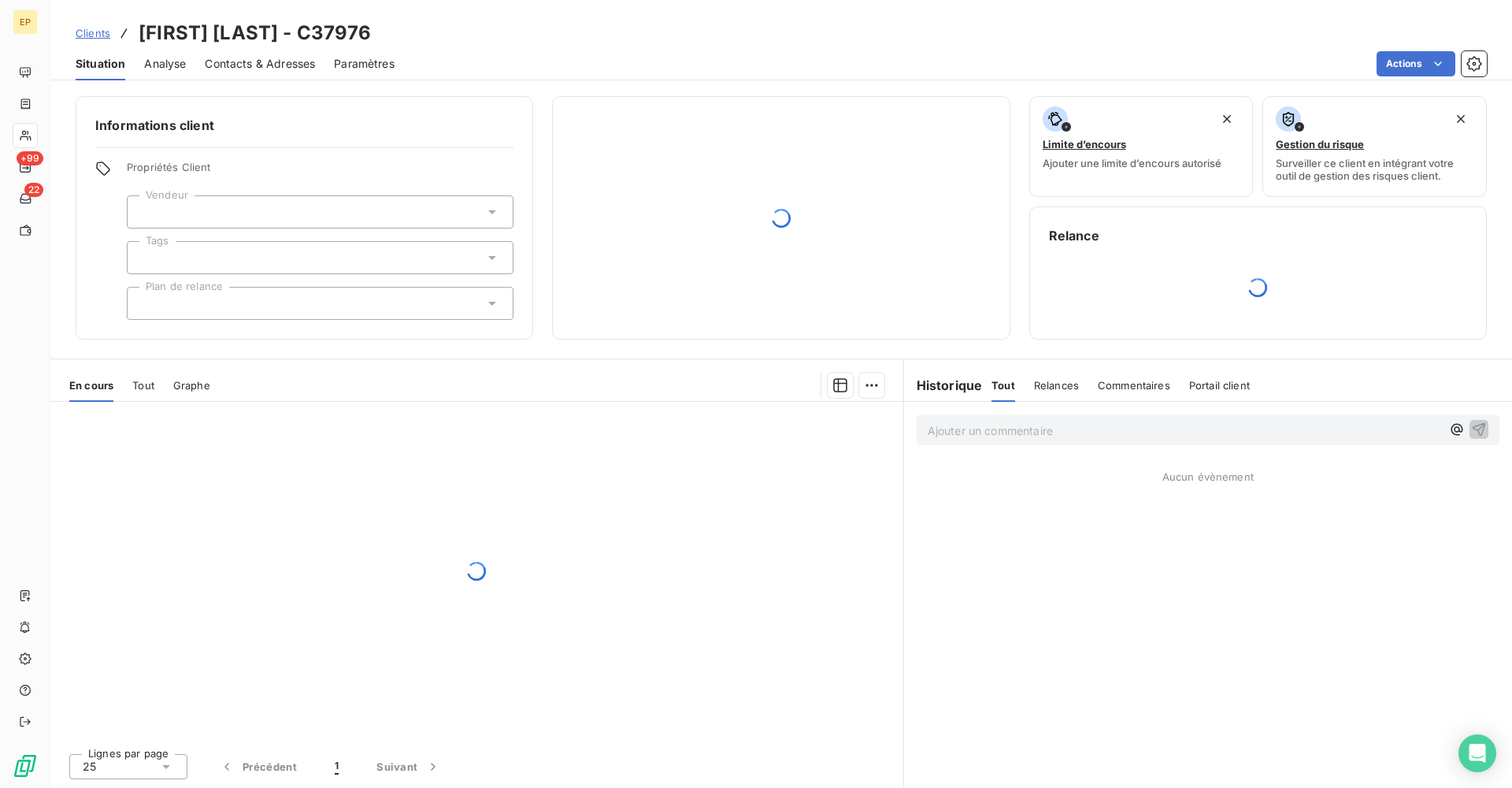 click at bounding box center (320, 212) 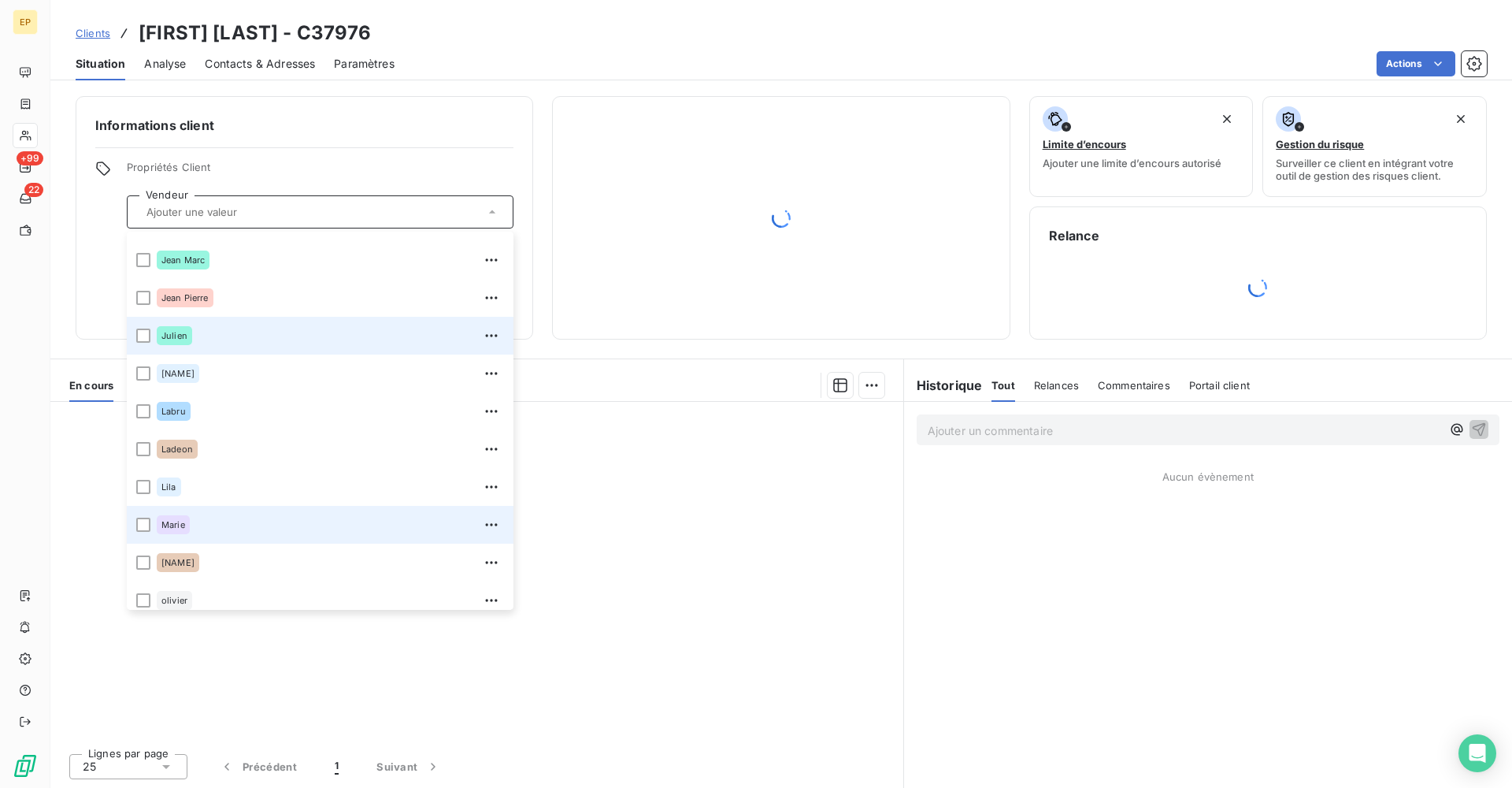 scroll, scrollTop: 181, scrollLeft: 0, axis: vertical 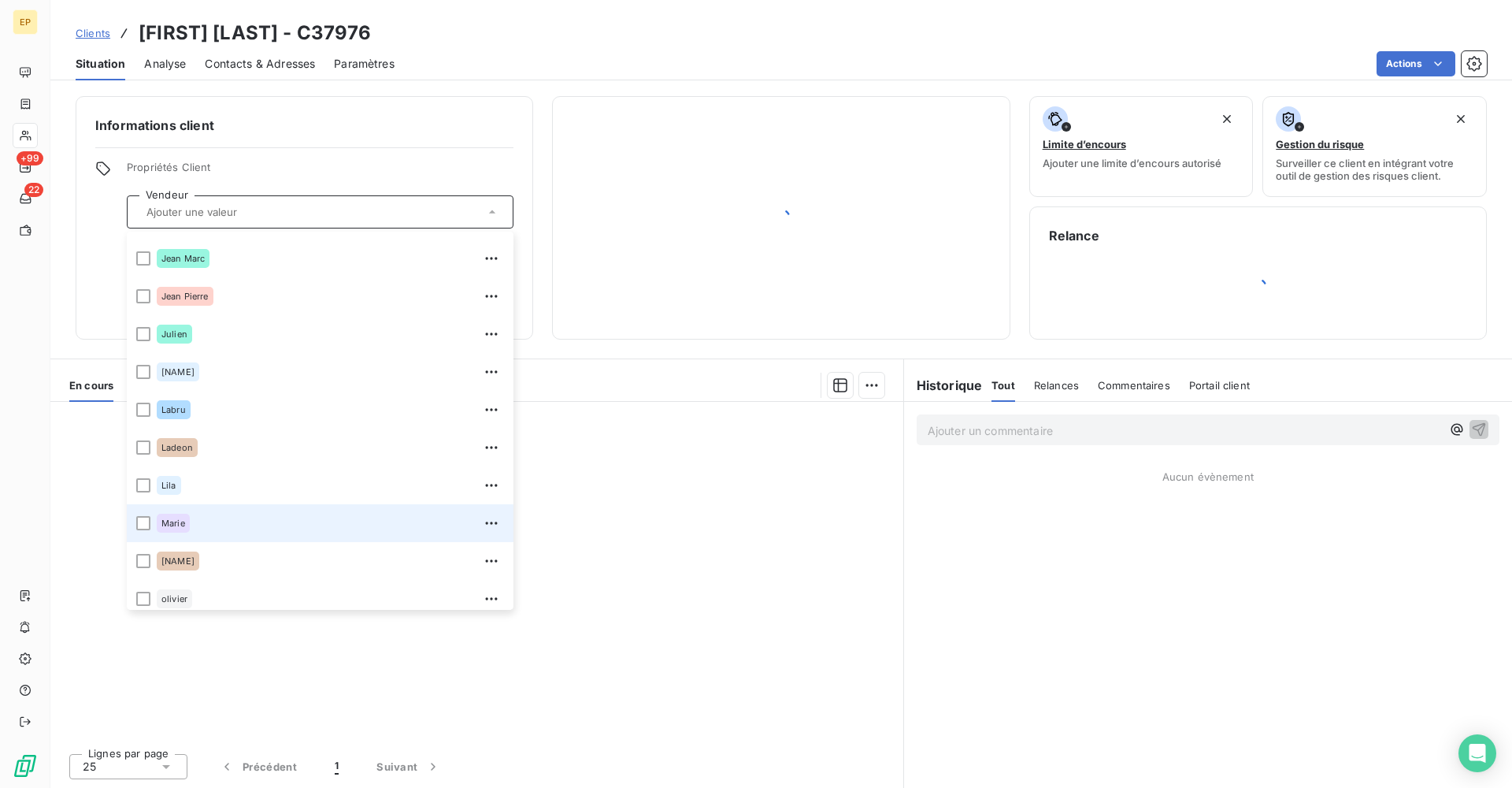 click on "Marie" at bounding box center (330, 523) 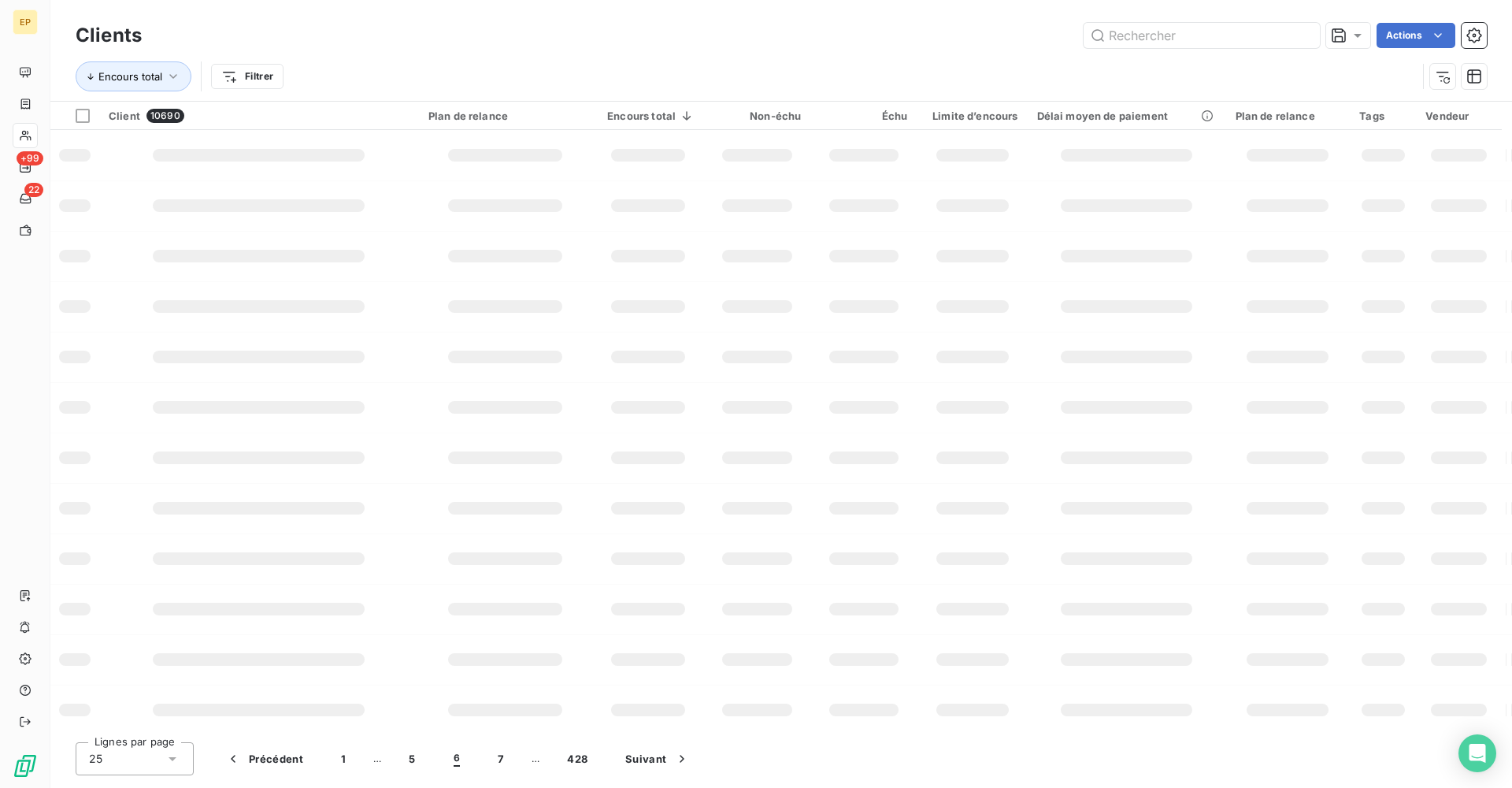 click on "Encours total Filtrer" at bounding box center (781, 76) 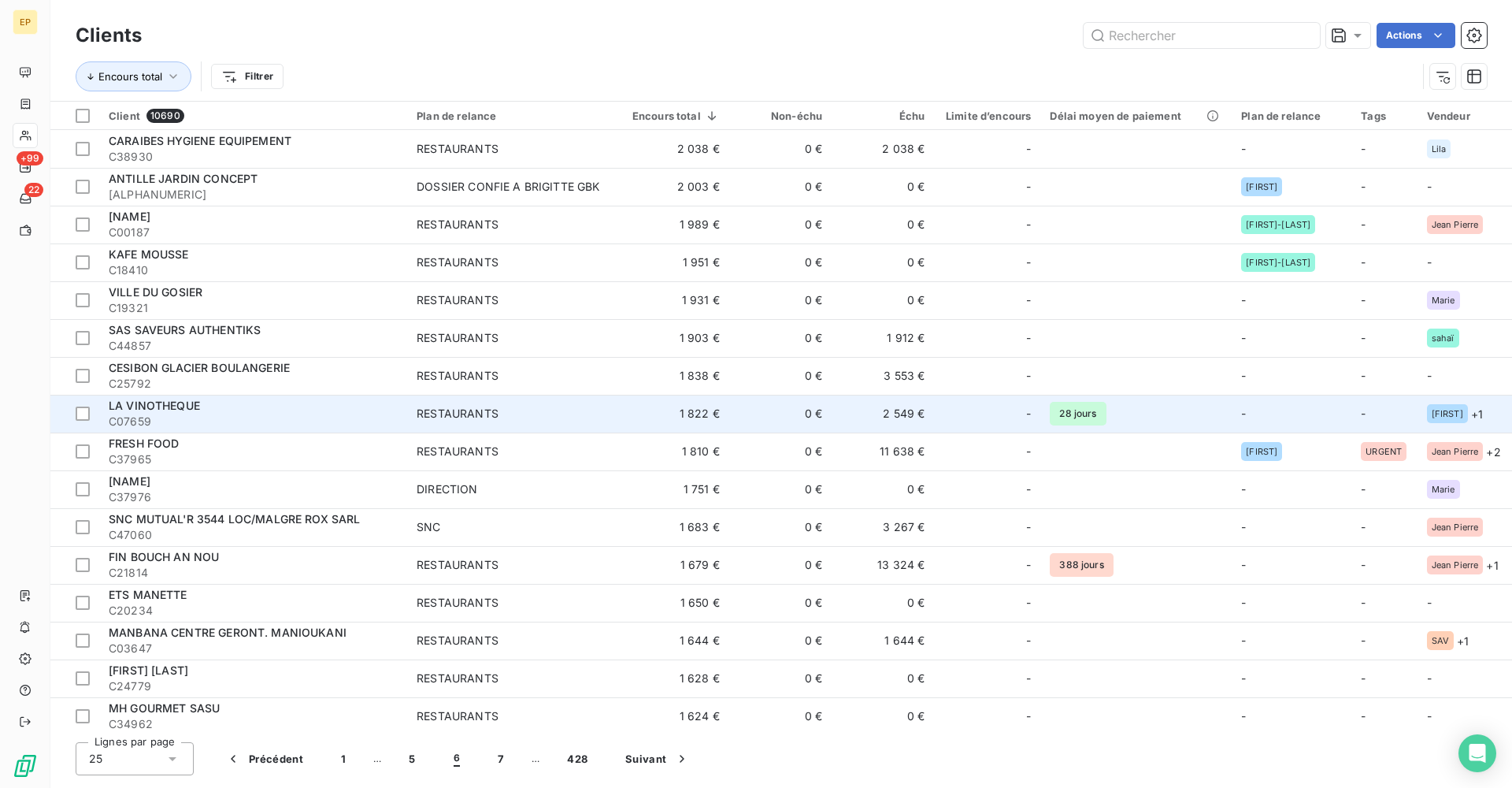 scroll, scrollTop: 0, scrollLeft: 0, axis: both 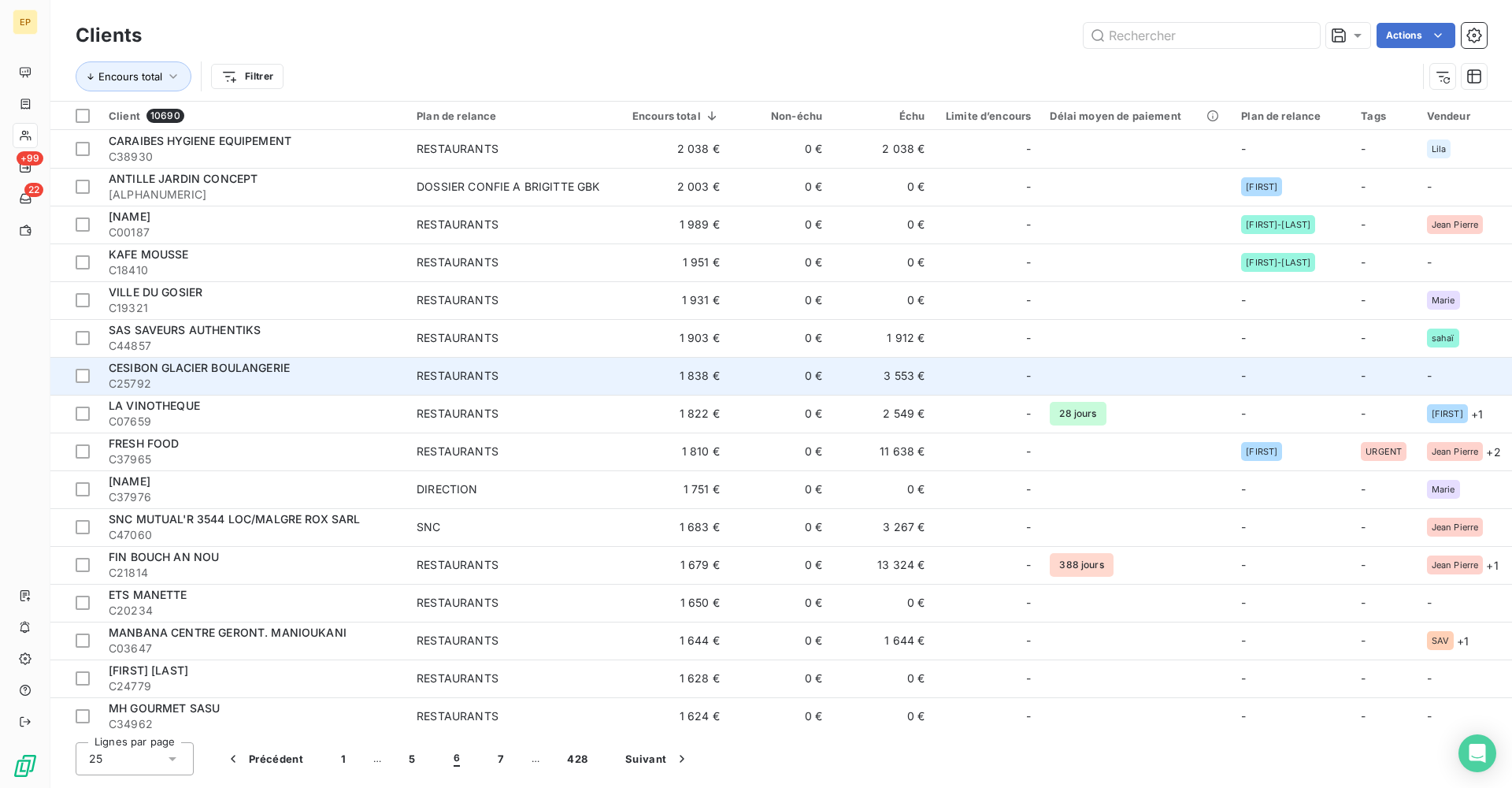 click on "RESTAURANTS" at bounding box center (513, 376) 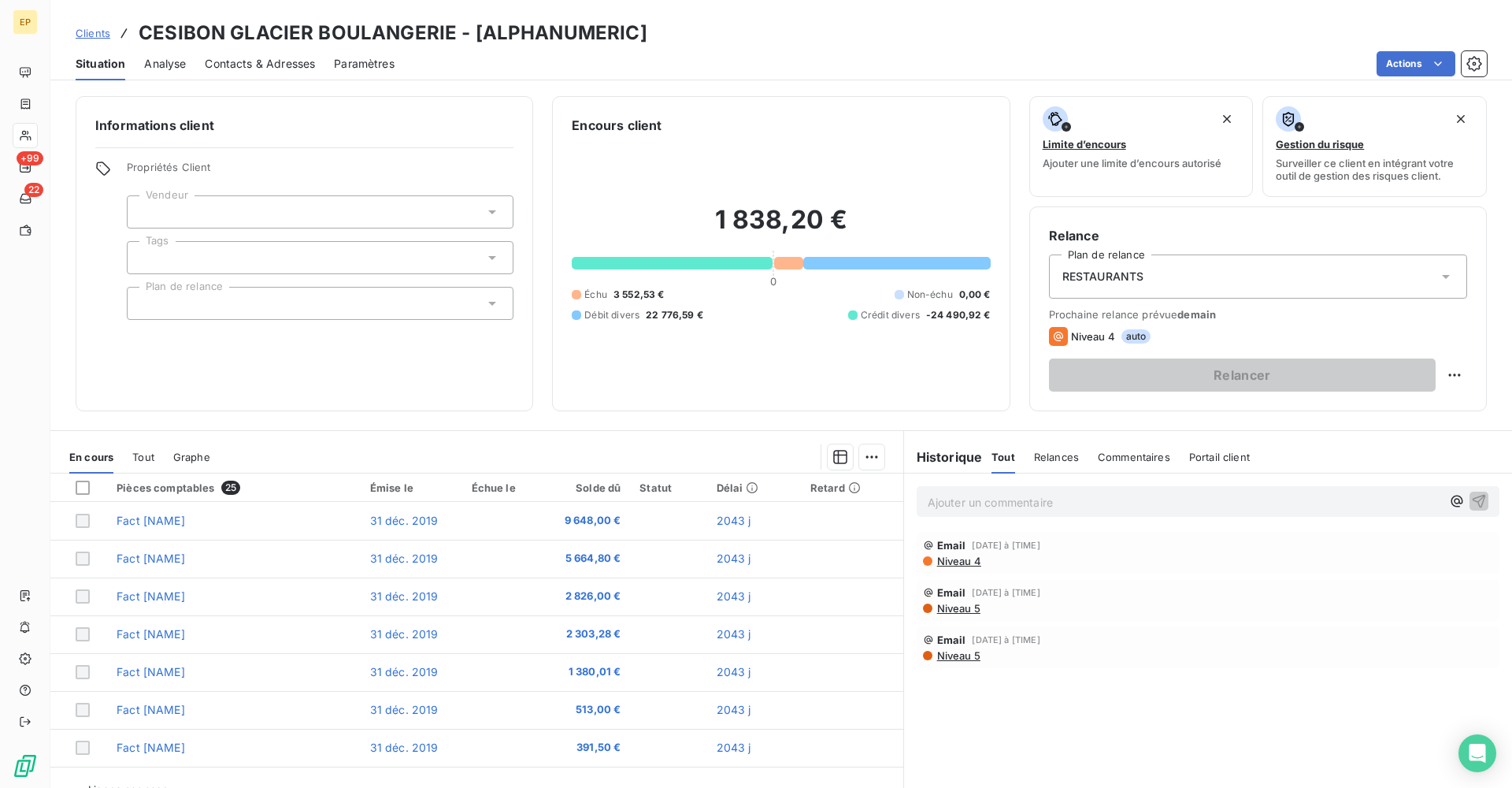click at bounding box center (320, 212) 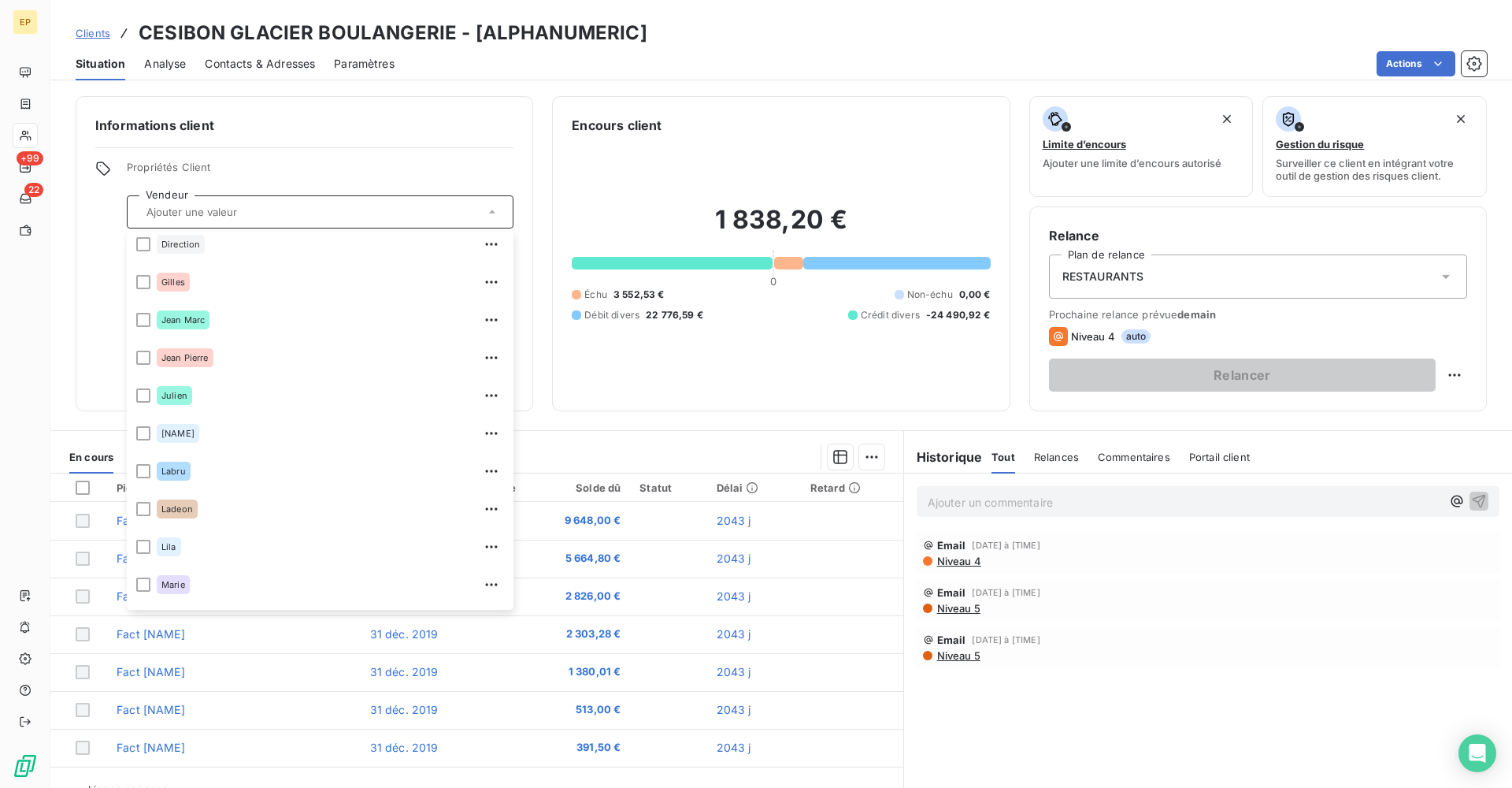 scroll, scrollTop: 118, scrollLeft: 0, axis: vertical 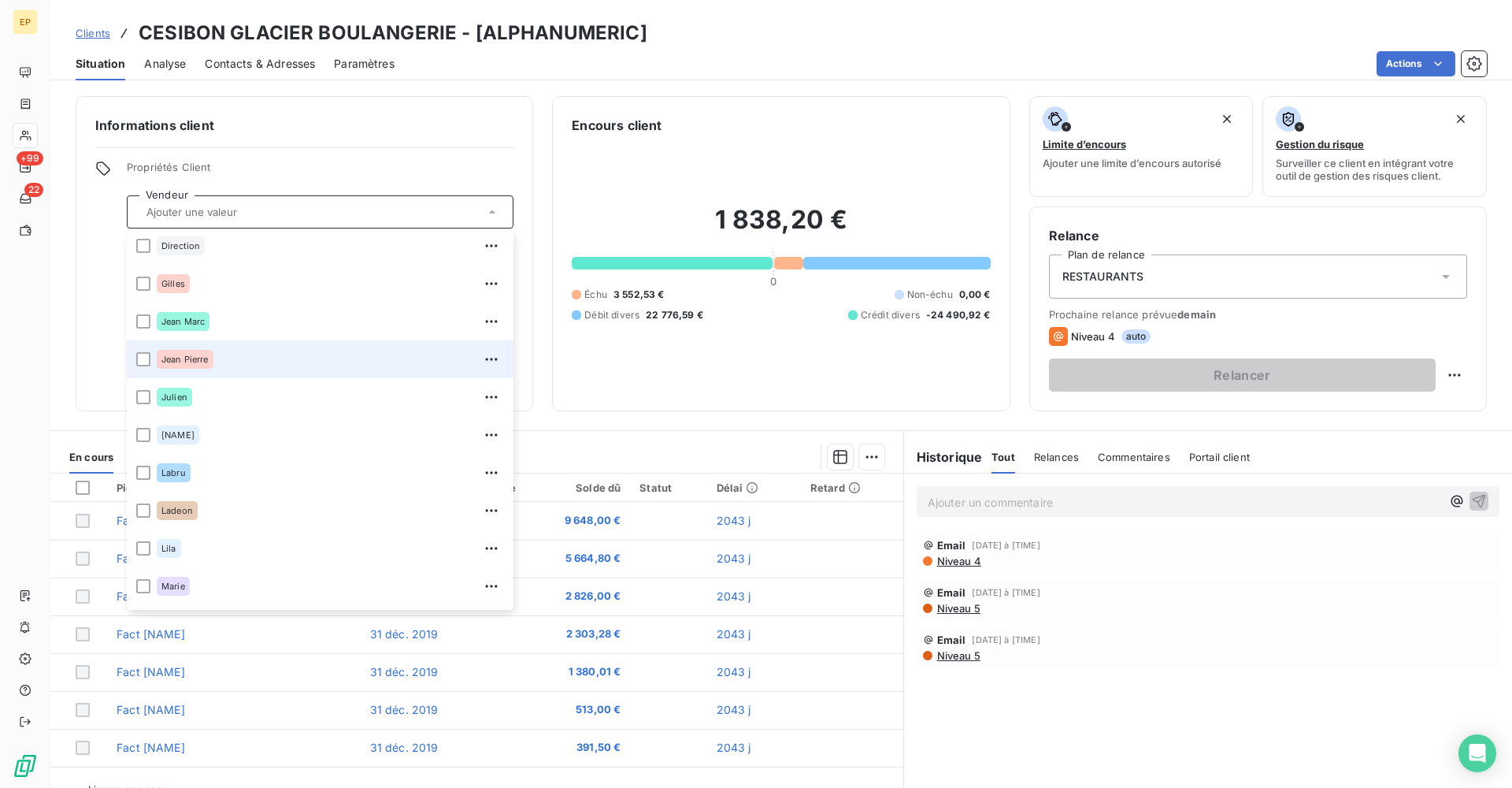 click on "Jean Pierre" at bounding box center (330, 359) 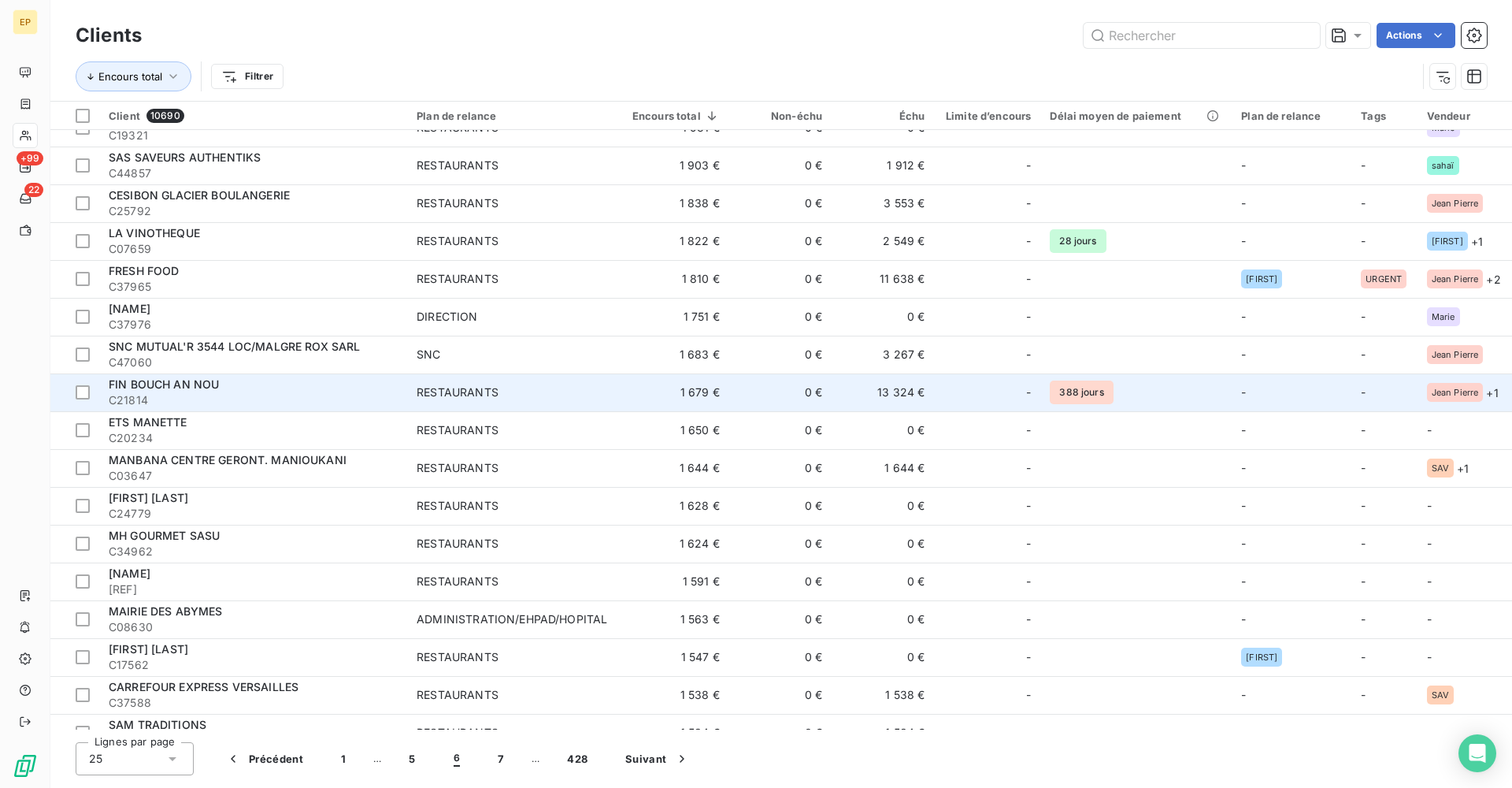 scroll, scrollTop: 188, scrollLeft: 0, axis: vertical 